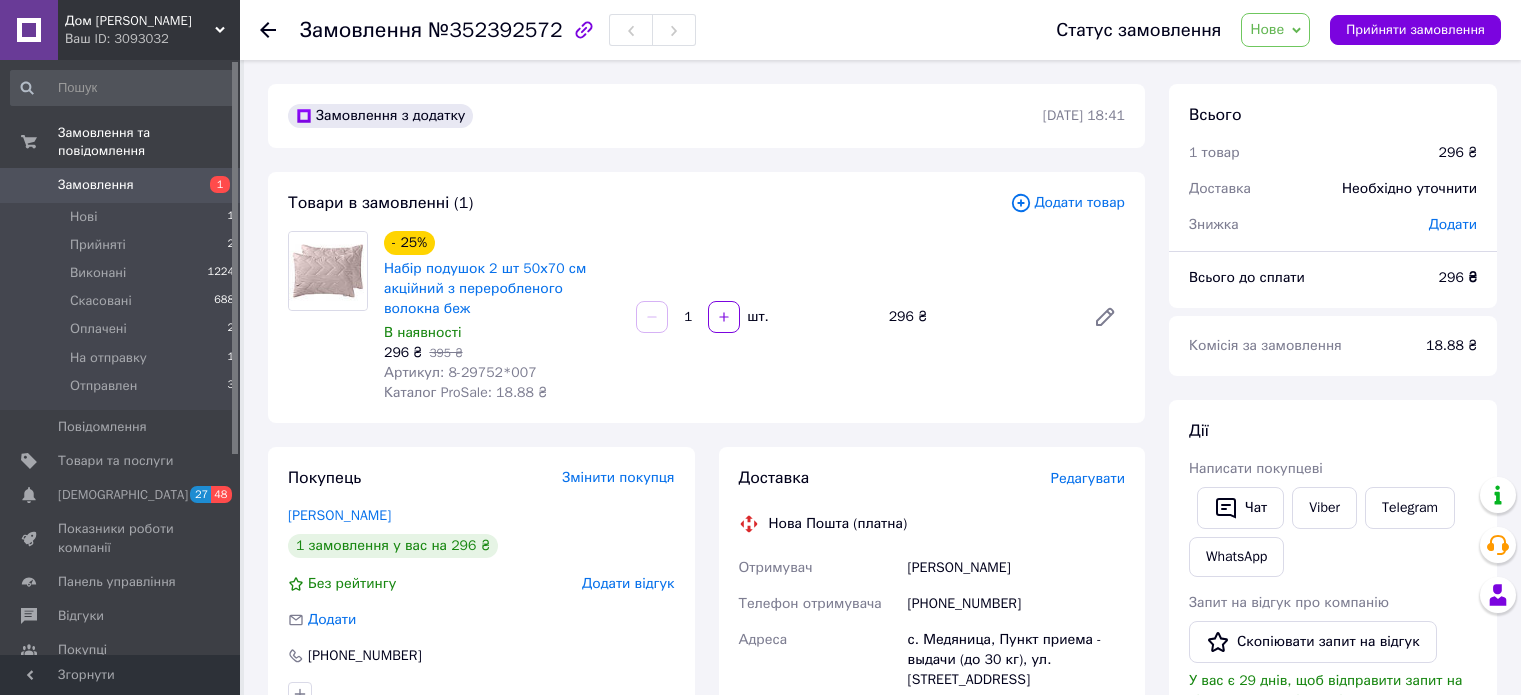 scroll, scrollTop: 0, scrollLeft: 0, axis: both 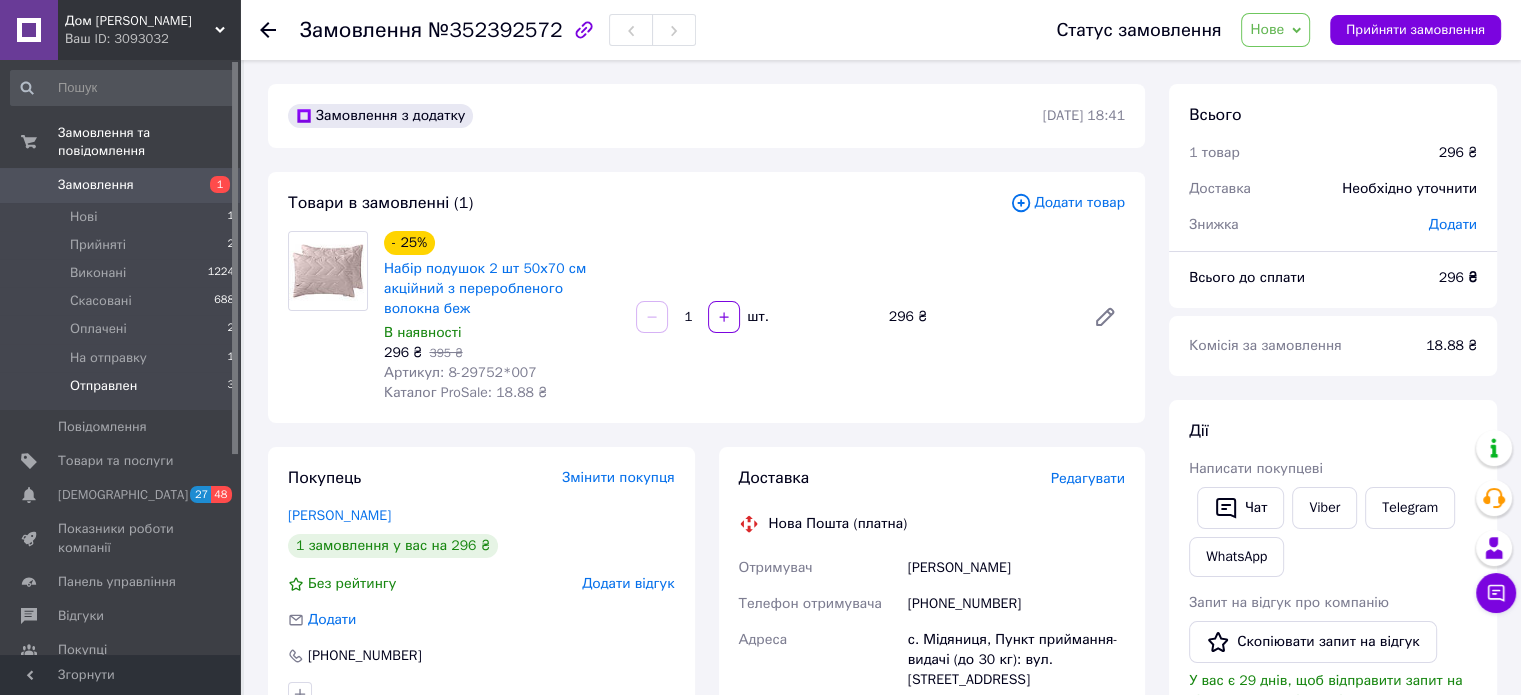 click on "Отправлен 3" at bounding box center [123, 391] 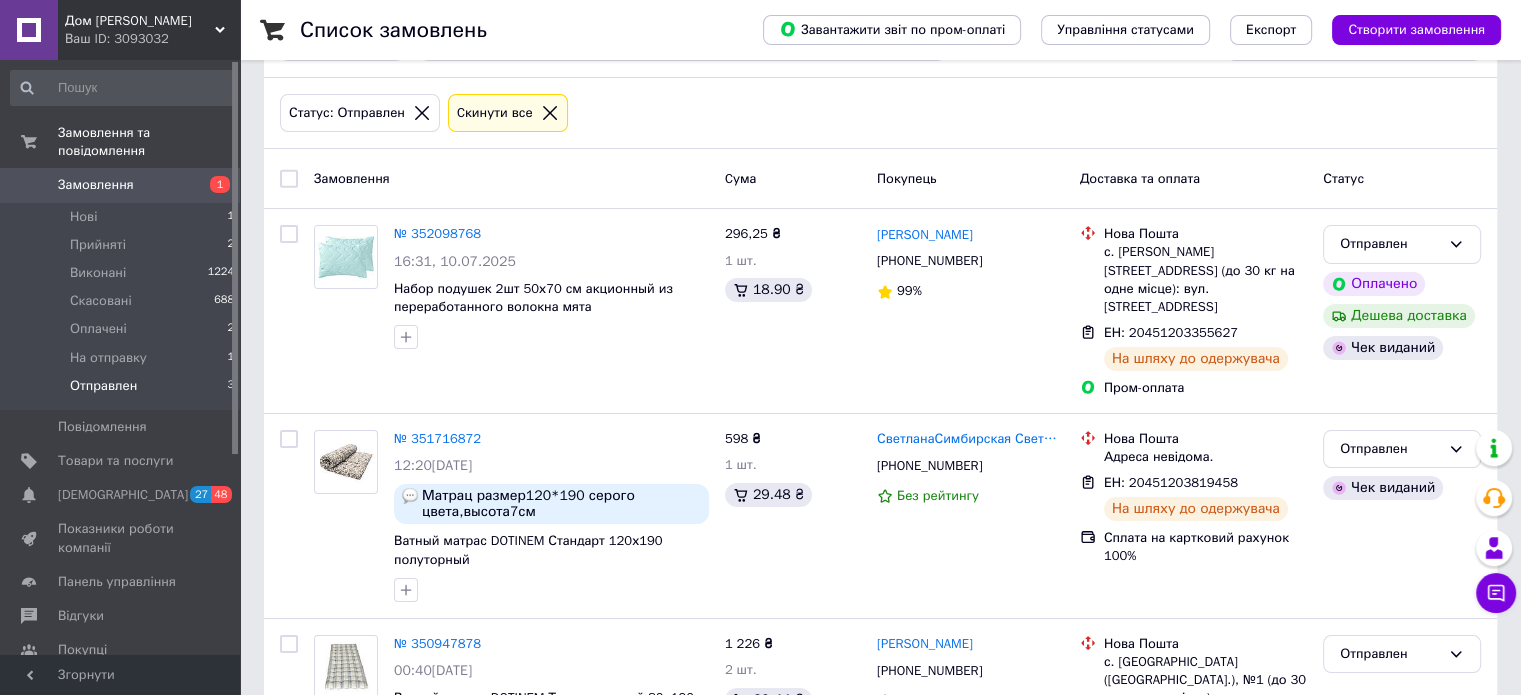 scroll, scrollTop: 191, scrollLeft: 0, axis: vertical 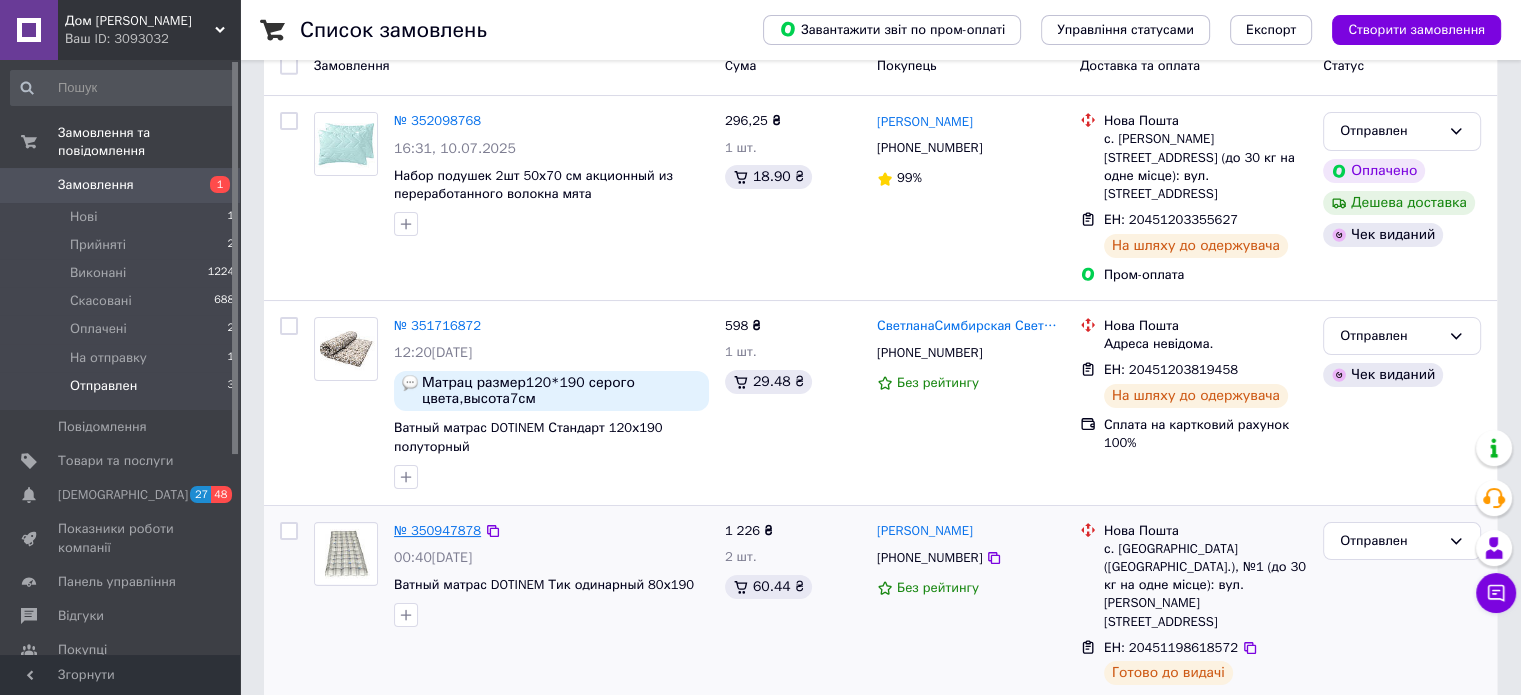 click on "№ 350947878" at bounding box center (437, 530) 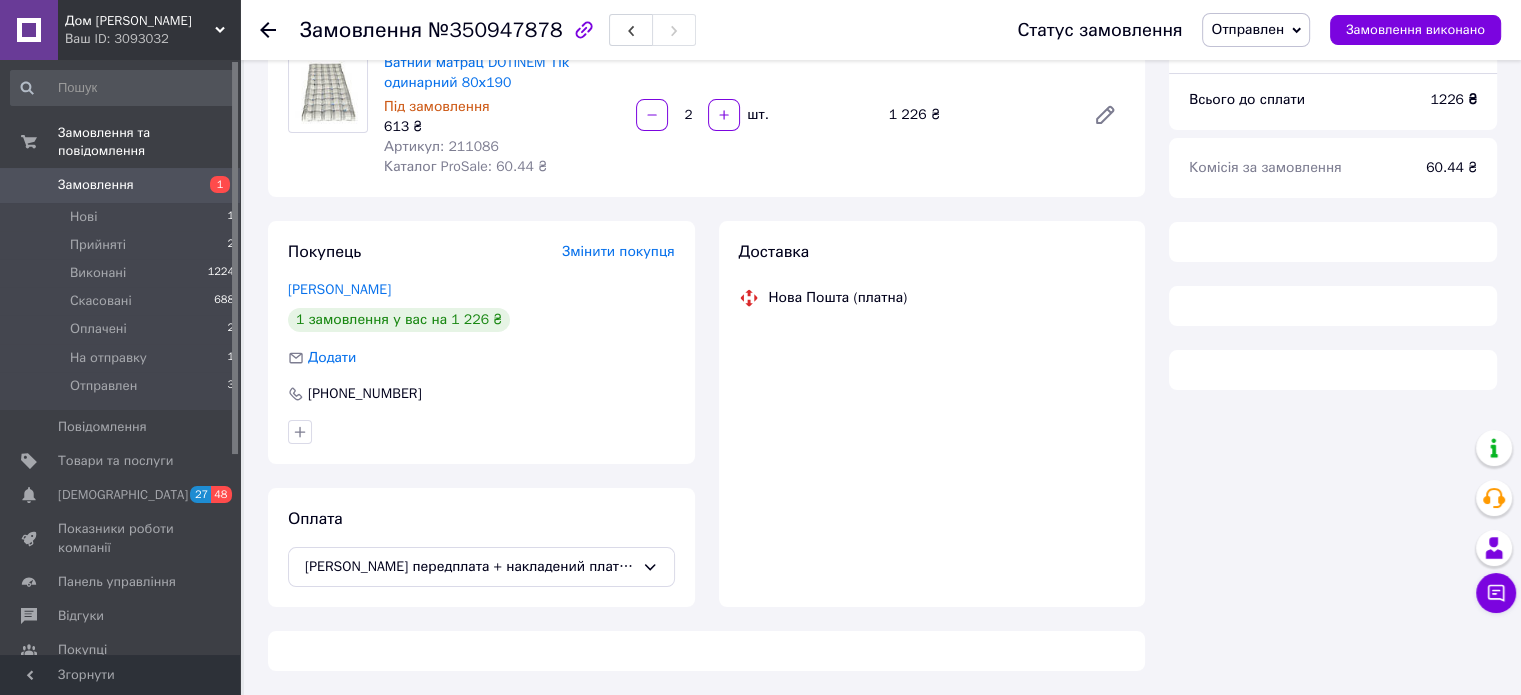 scroll, scrollTop: 191, scrollLeft: 0, axis: vertical 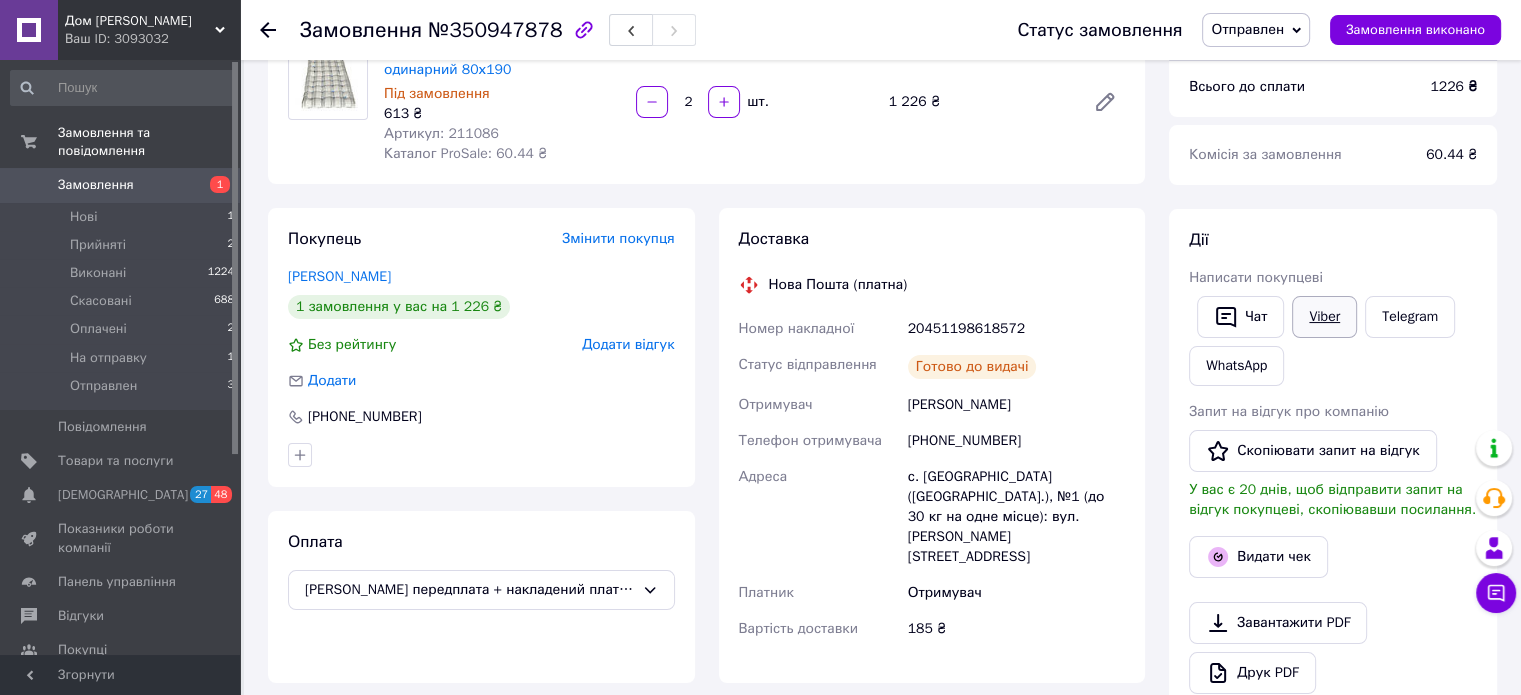 click on "Viber" at bounding box center (1324, 317) 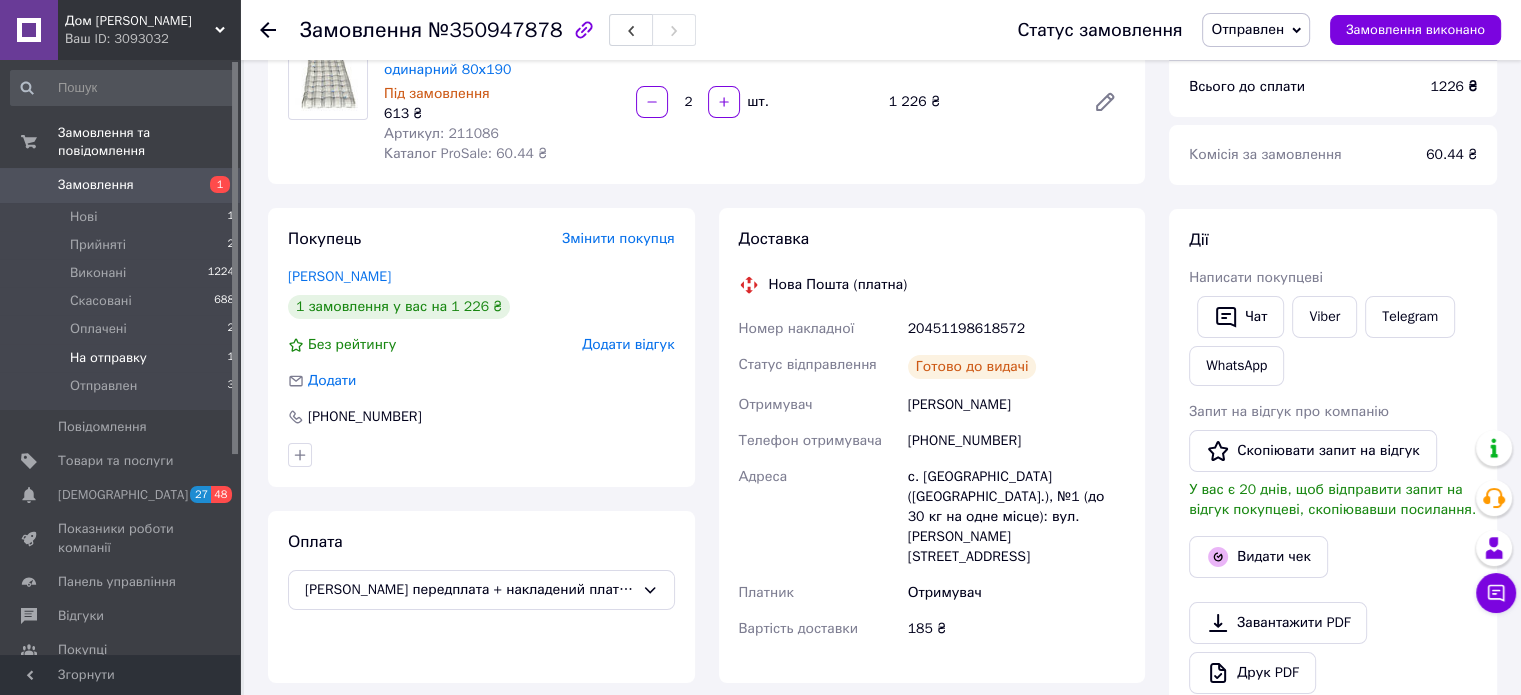 click on "На отправку 1" at bounding box center [123, 358] 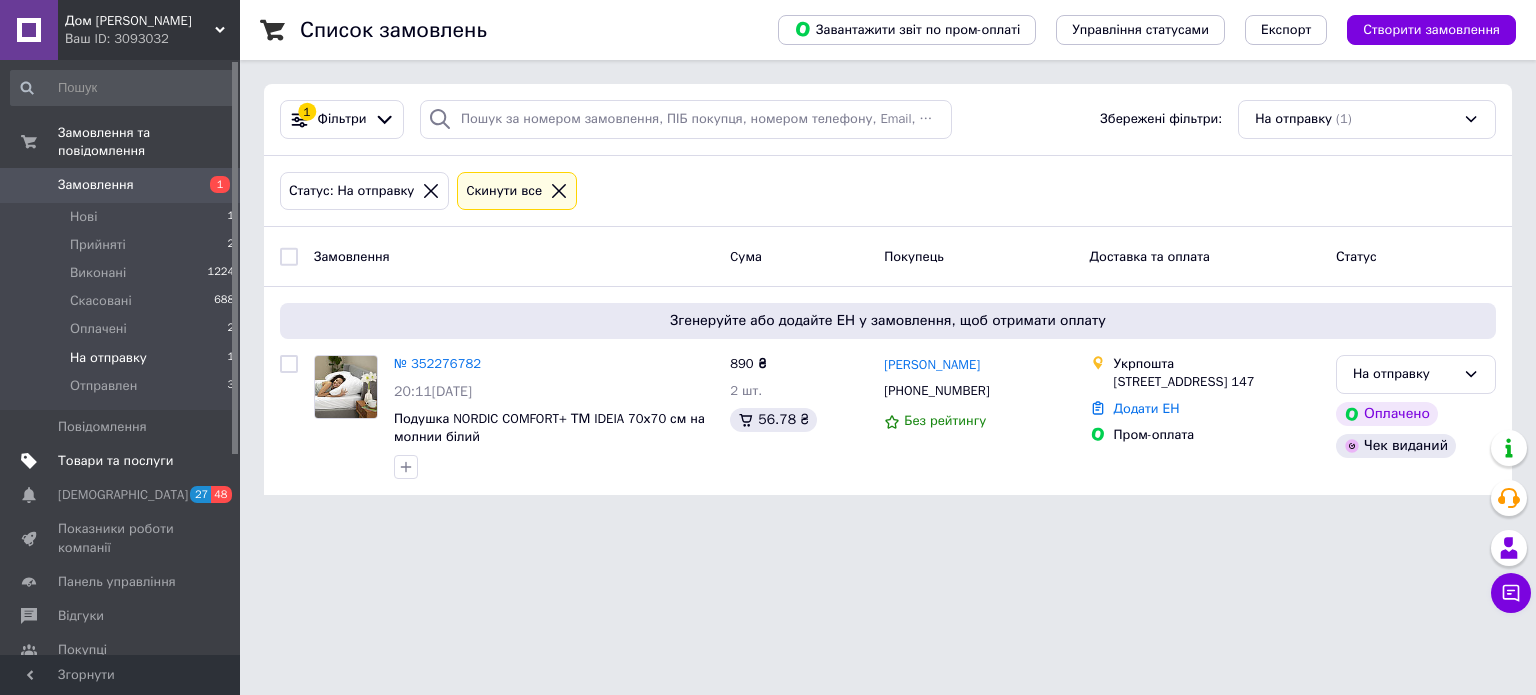 click on "Товари та послуги" at bounding box center (115, 461) 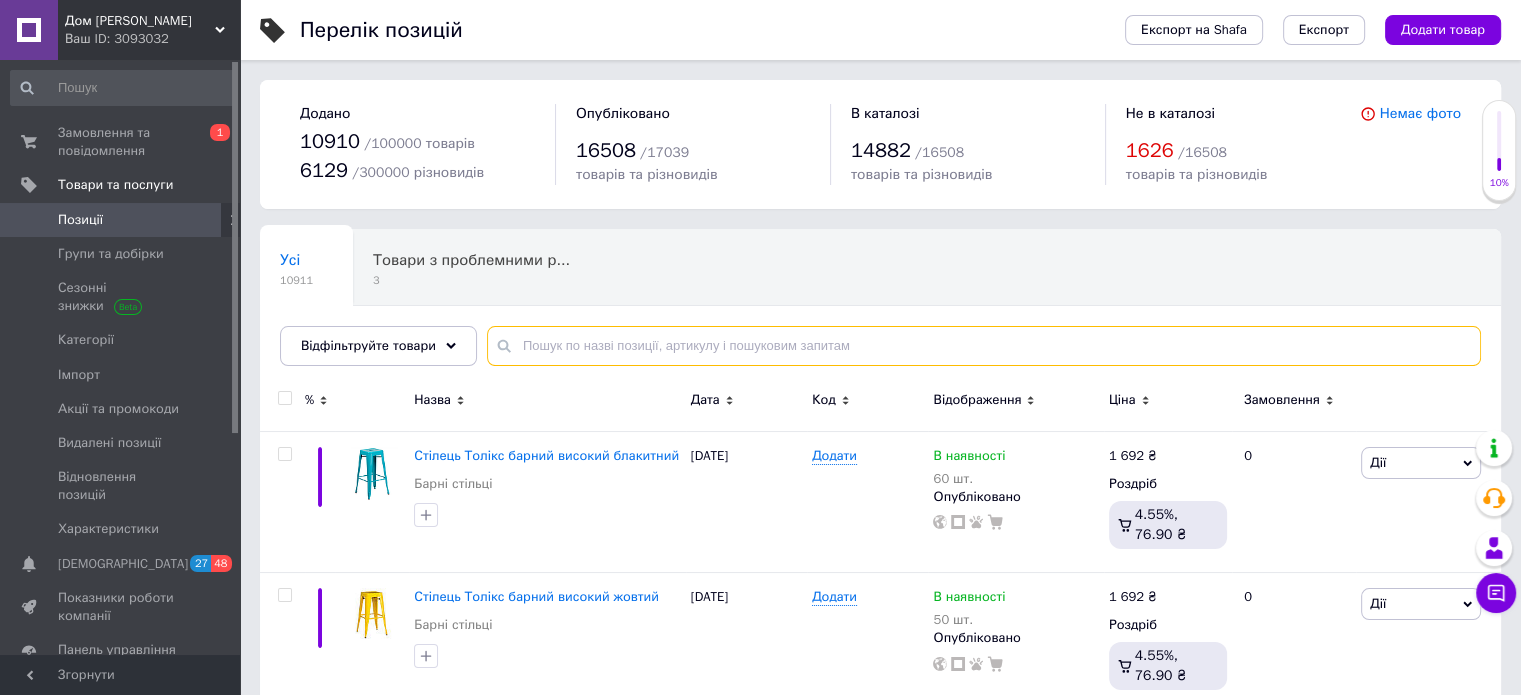 click at bounding box center [984, 346] 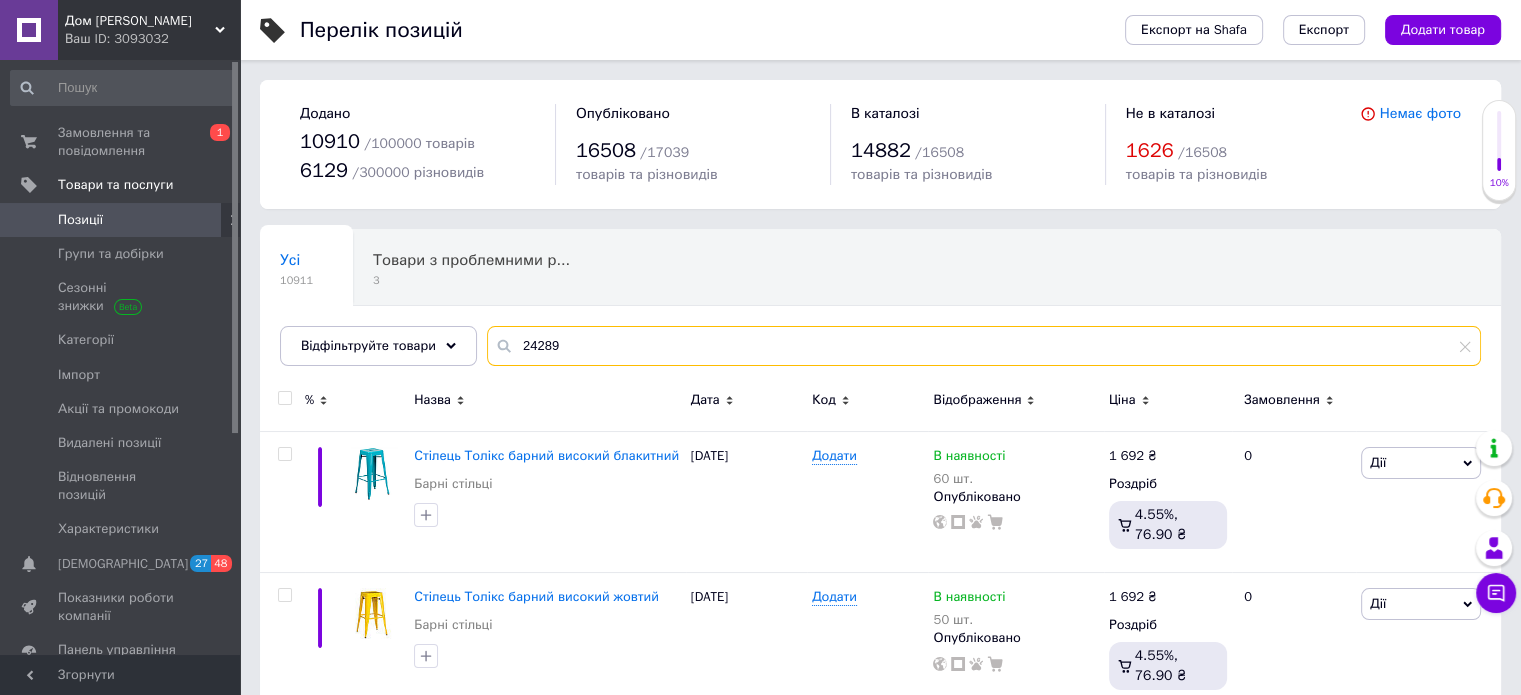 type on "24289" 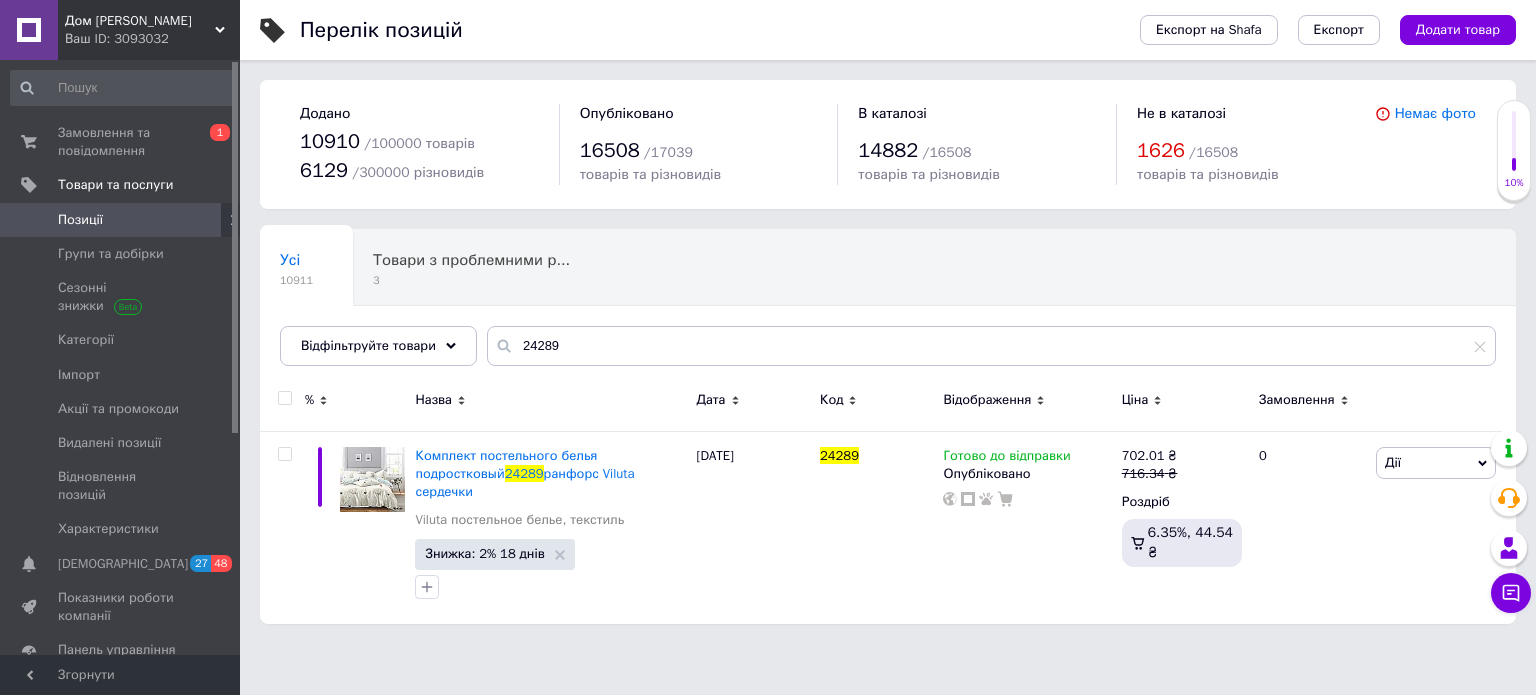 click on "Позиції" at bounding box center (80, 220) 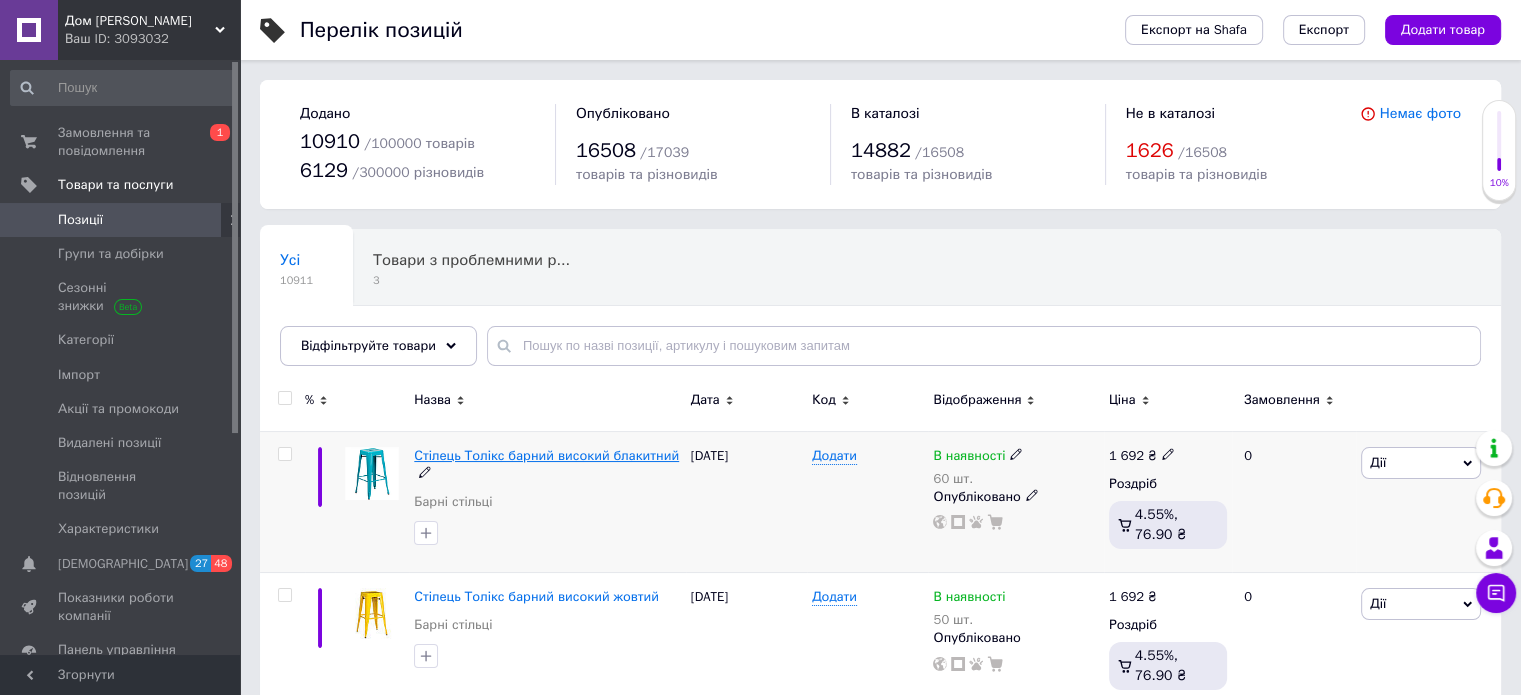 click on "Стілець Толікс барний високий блакитний" at bounding box center [546, 455] 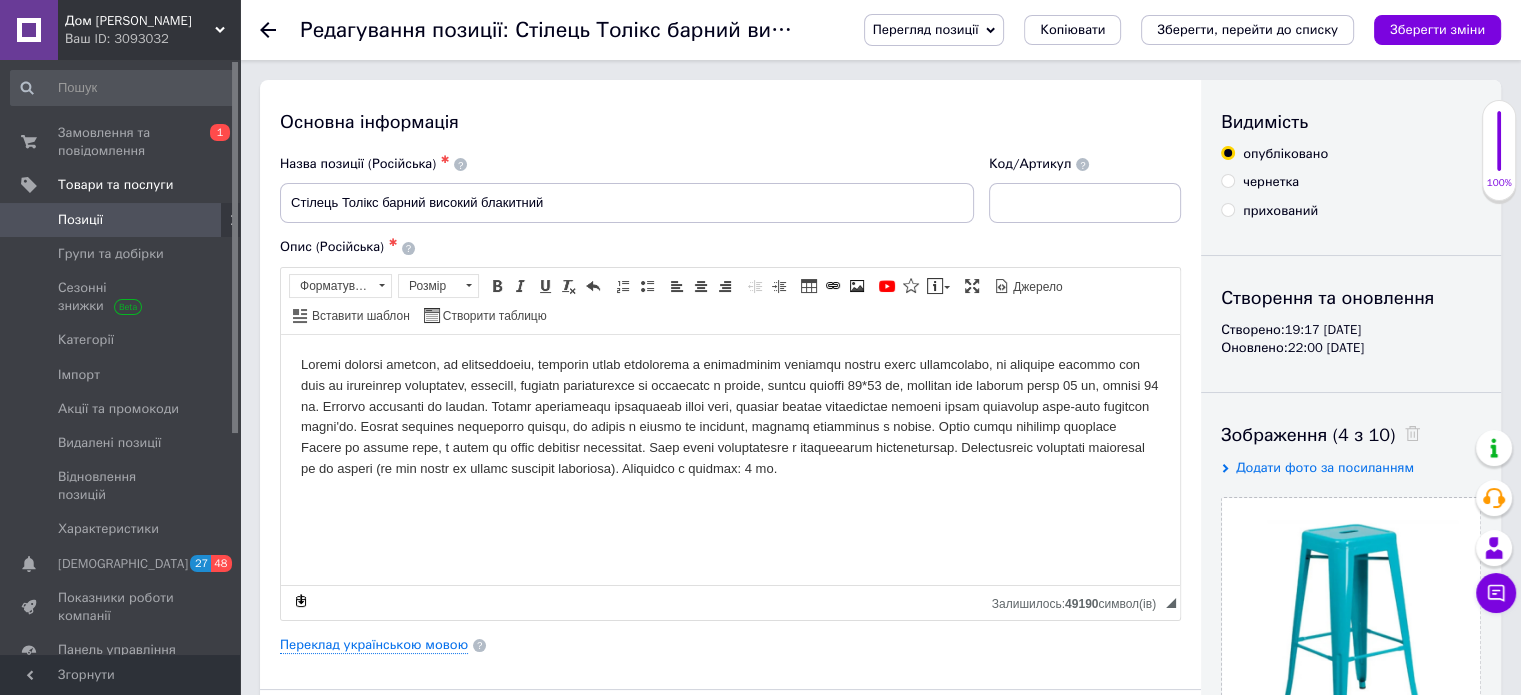 scroll, scrollTop: 0, scrollLeft: 0, axis: both 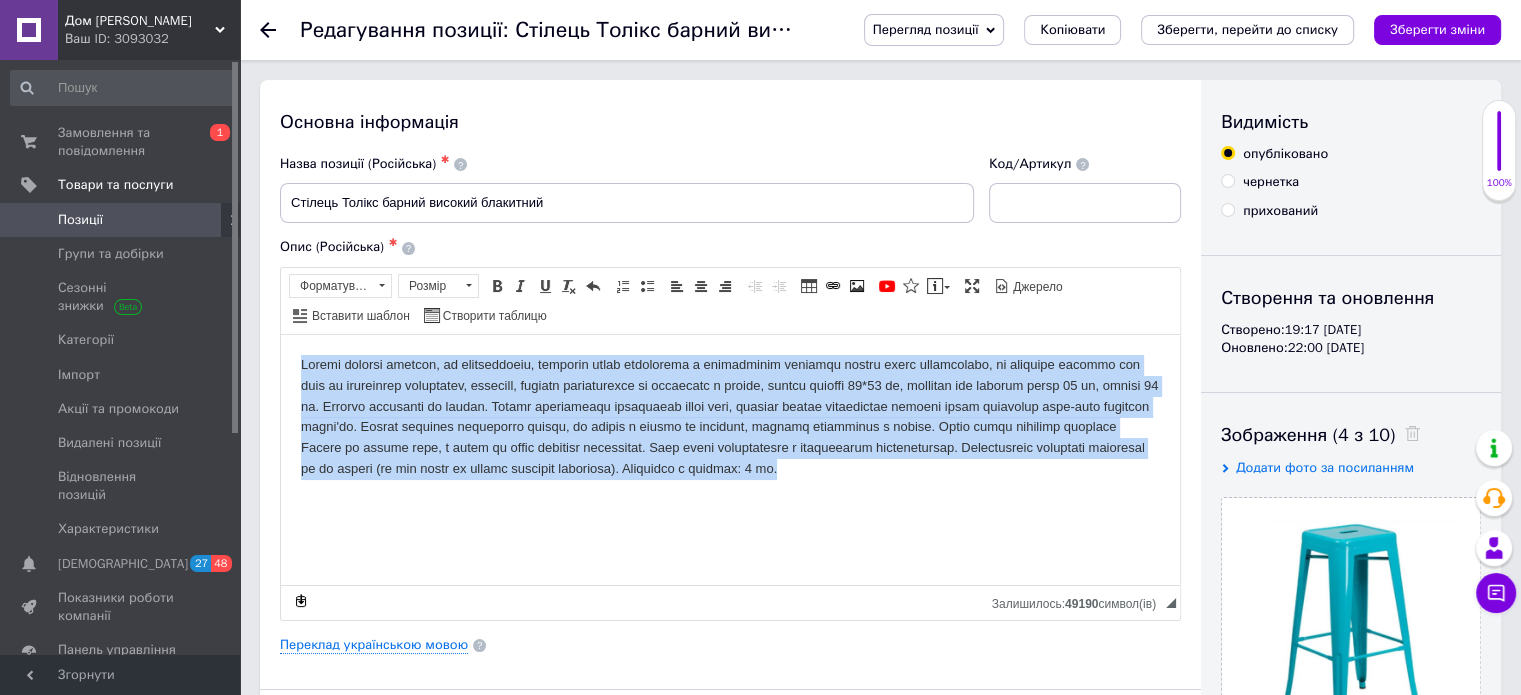 drag, startPoint x: 405, startPoint y: 484, endPoint x: 301, endPoint y: 354, distance: 166.48123 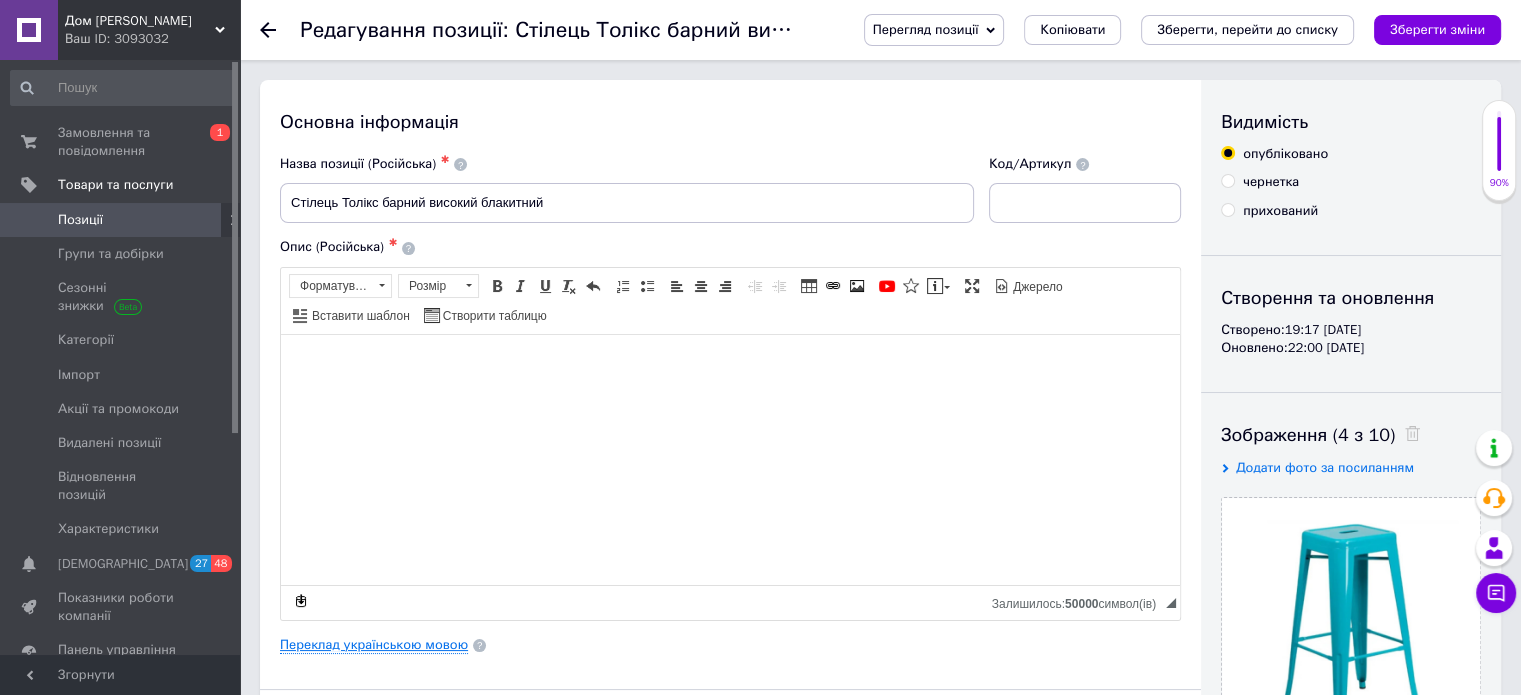 click on "Переклад українською мовою" at bounding box center [374, 645] 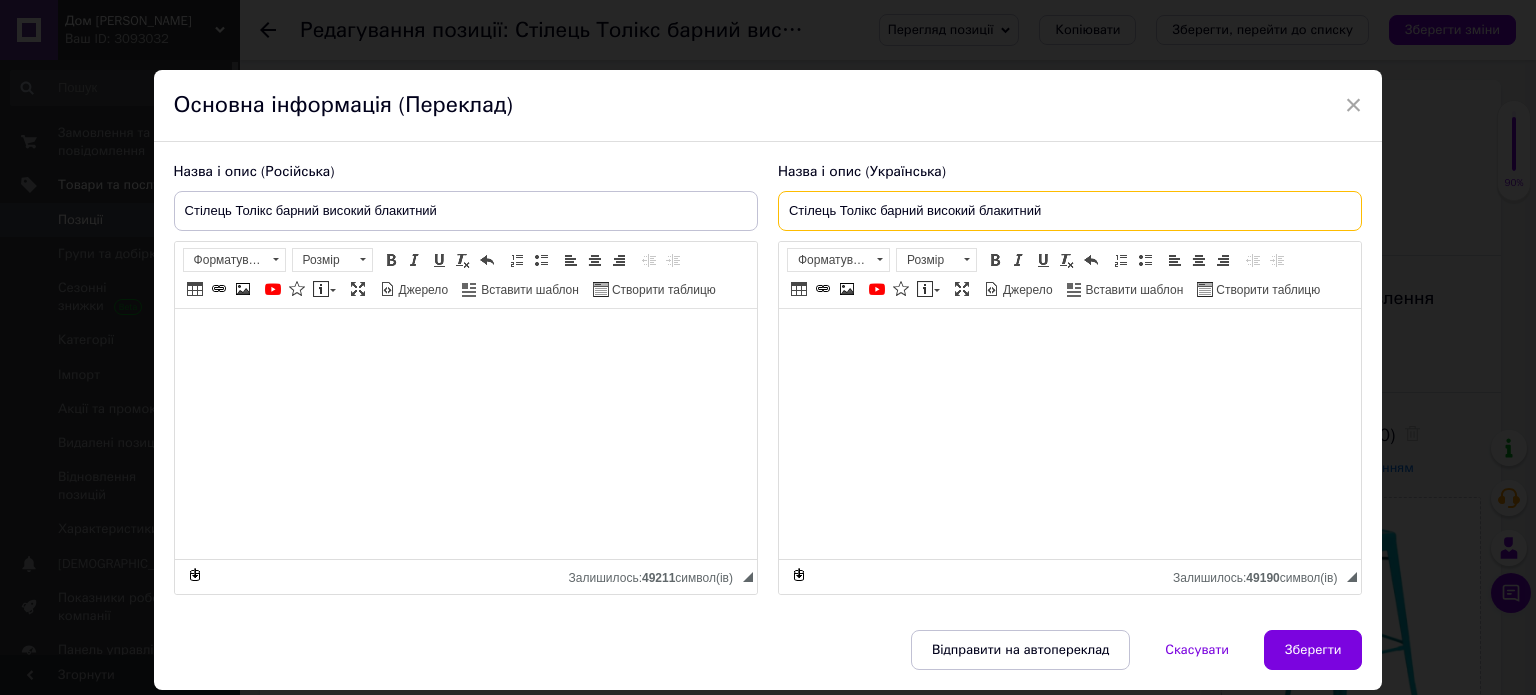 click on "Стілець Толікс барний високий блакитний" at bounding box center [1070, 211] 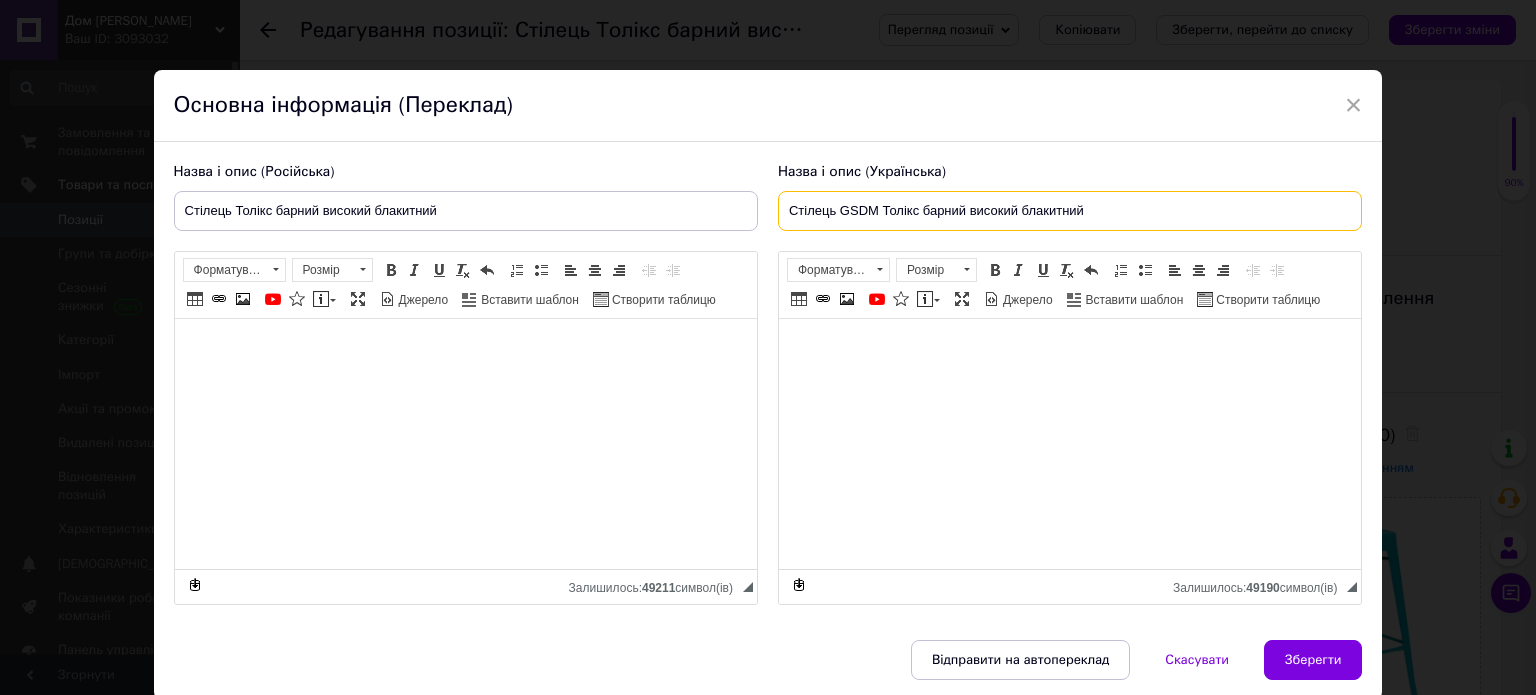 click on "Стілець GSDM Толікс барний високий блакитний" at bounding box center [1070, 211] 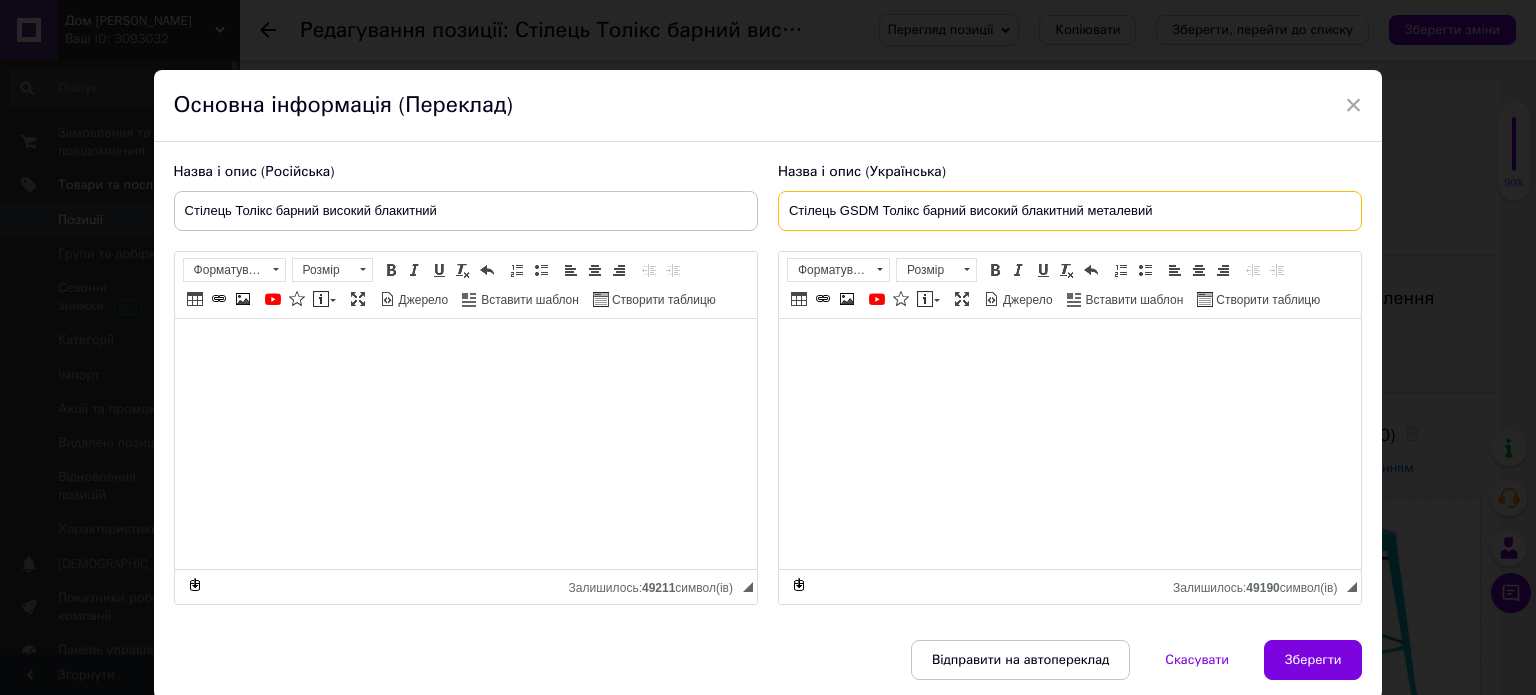type on "Стілець GSDM Толікс барний високий блакитний металевий" 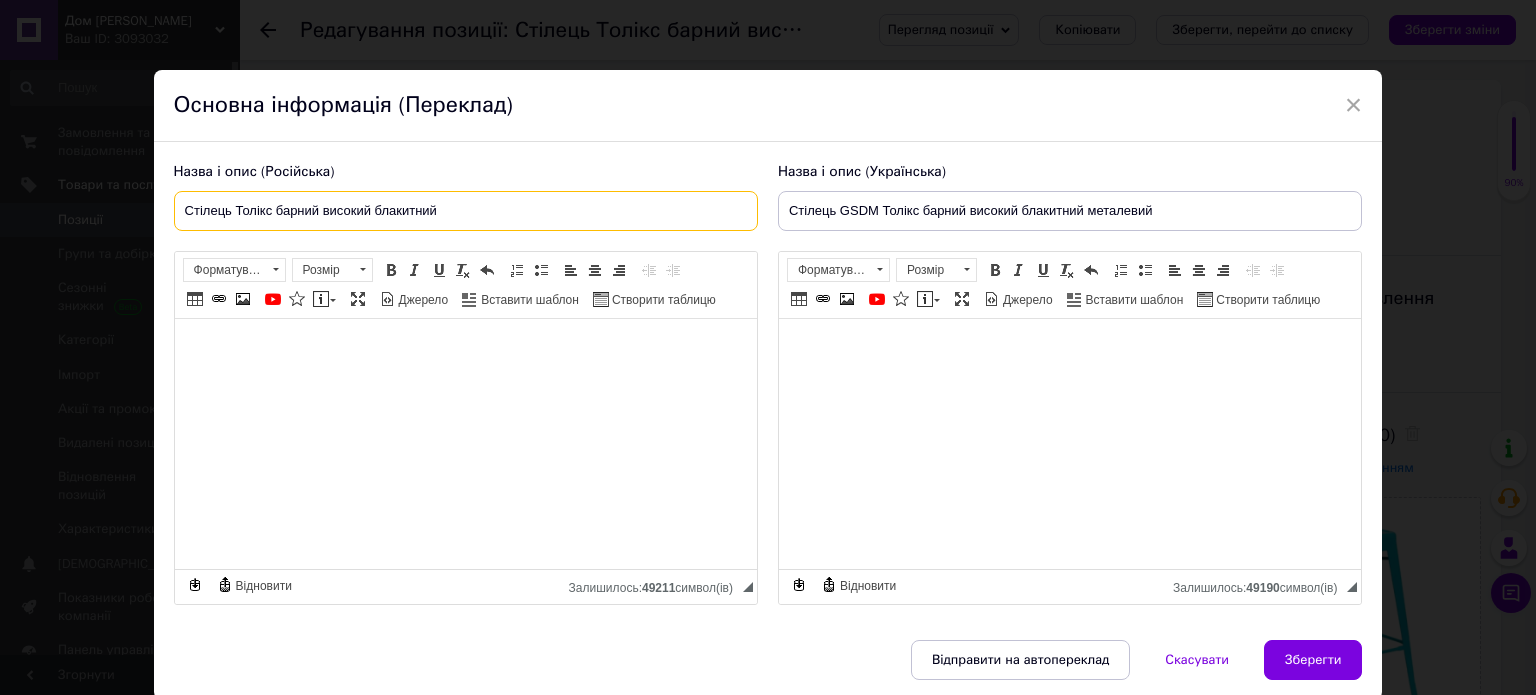 drag, startPoint x: 455, startPoint y: 203, endPoint x: 124, endPoint y: 205, distance: 331.00604 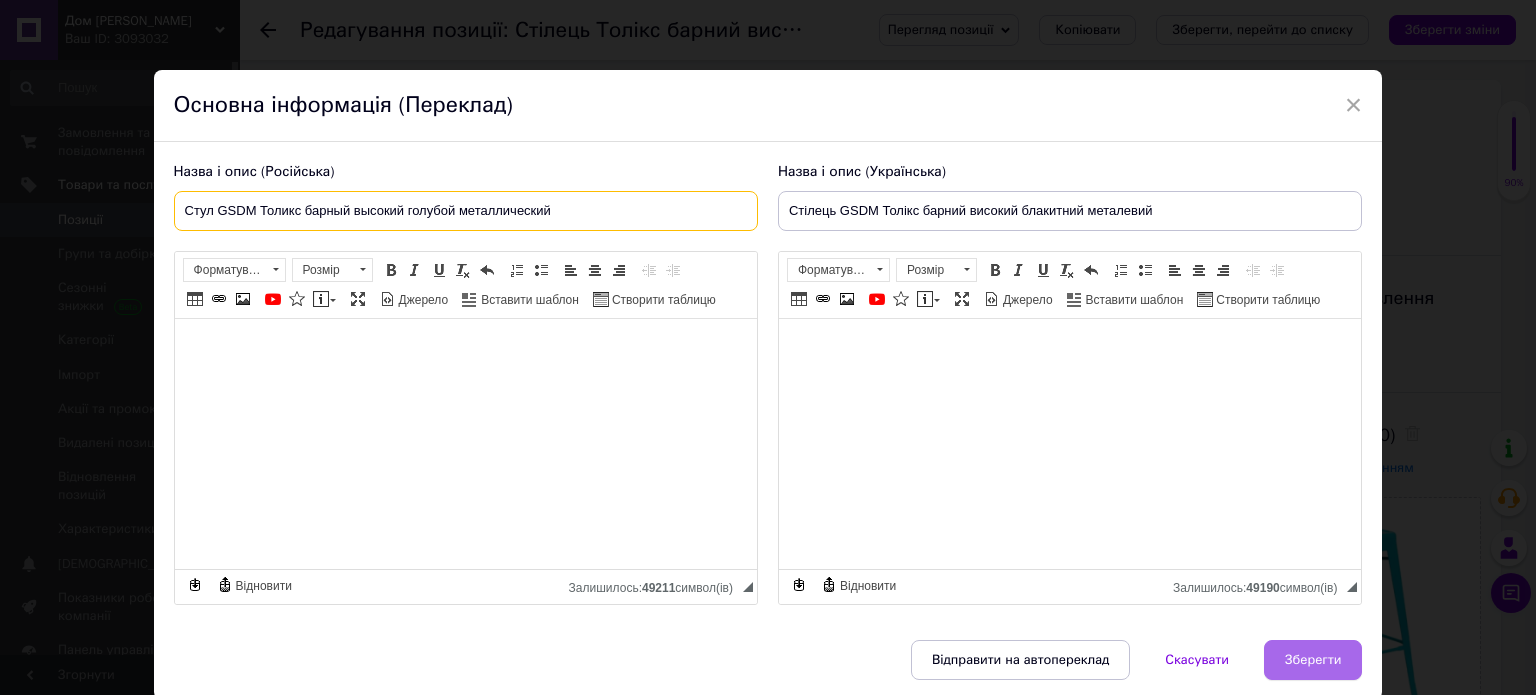 type on "Стул GSDM Толикс барный высокий голубой металлический" 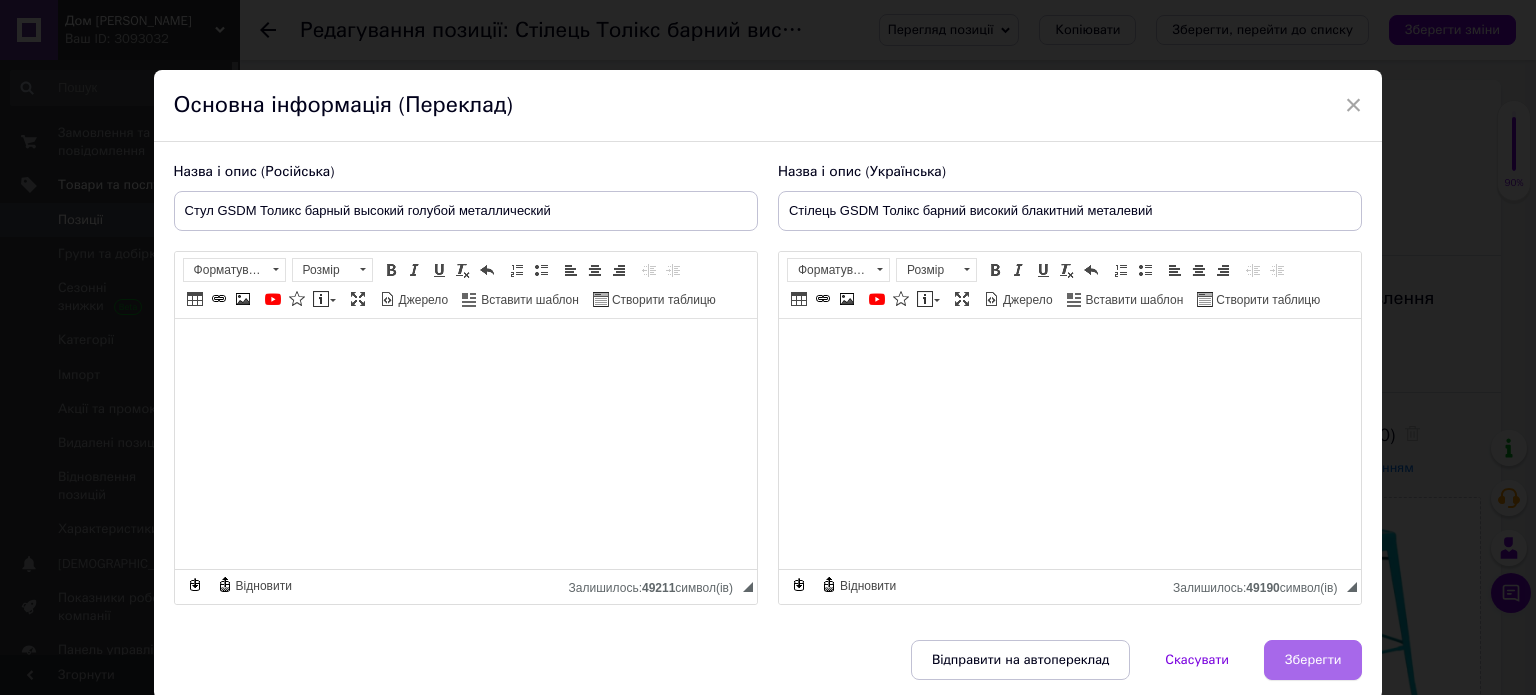 click on "Зберегти" at bounding box center [1313, 660] 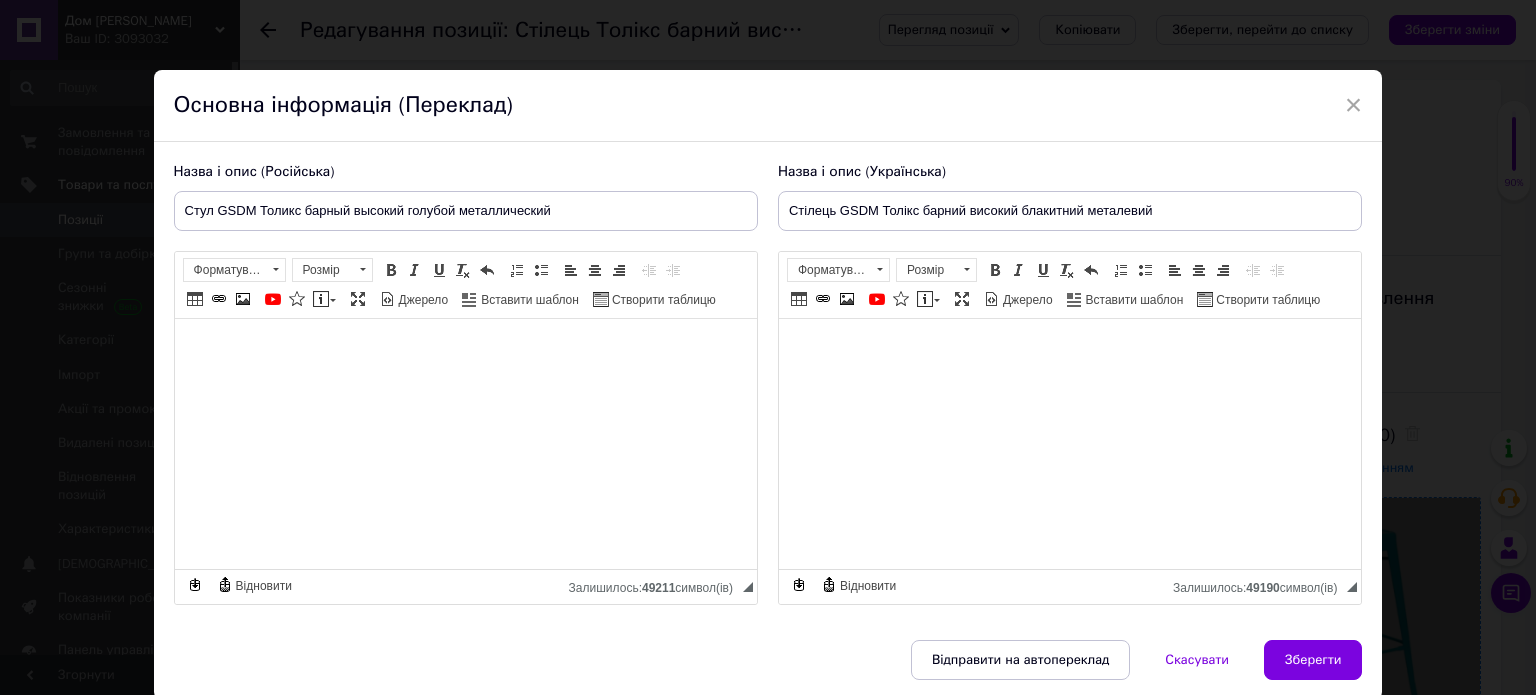 type on "Стул GSDM Толикс барный высокий голубой металлический" 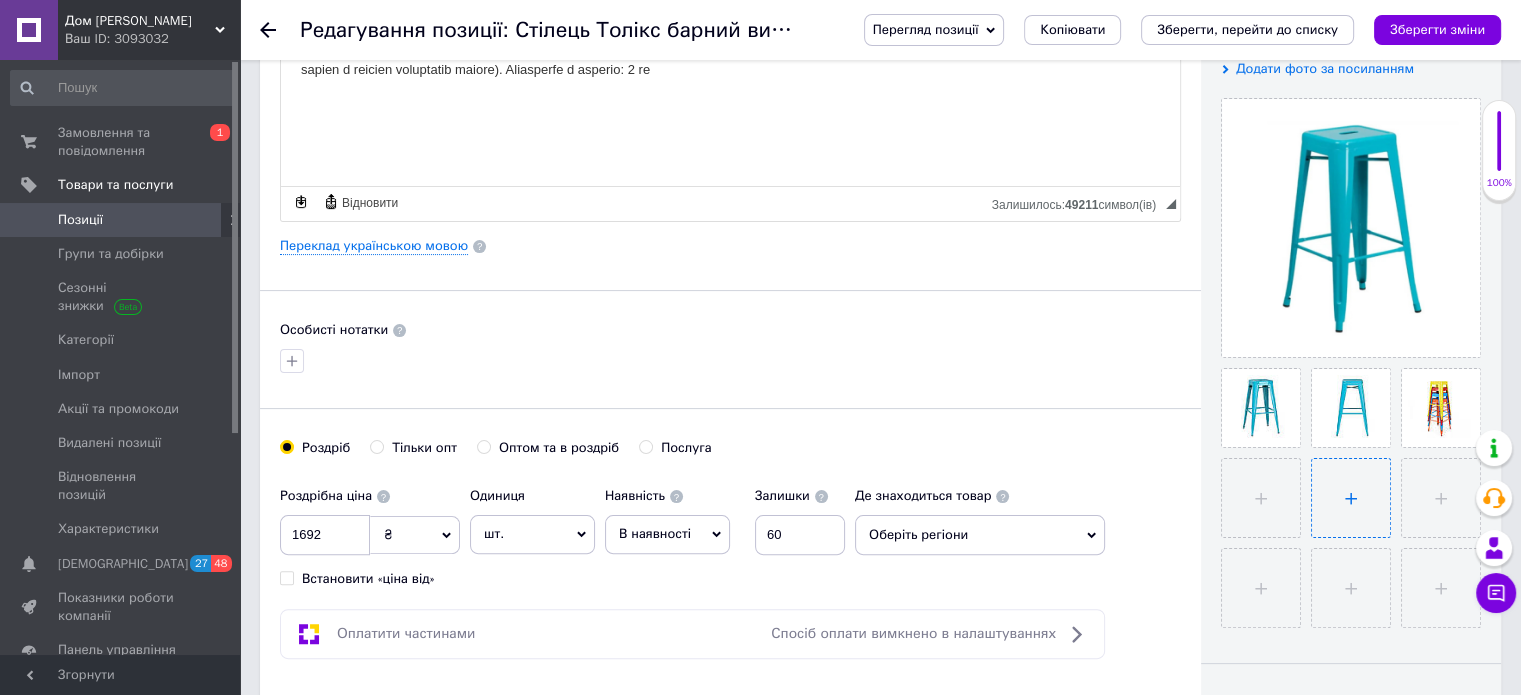 scroll, scrollTop: 400, scrollLeft: 0, axis: vertical 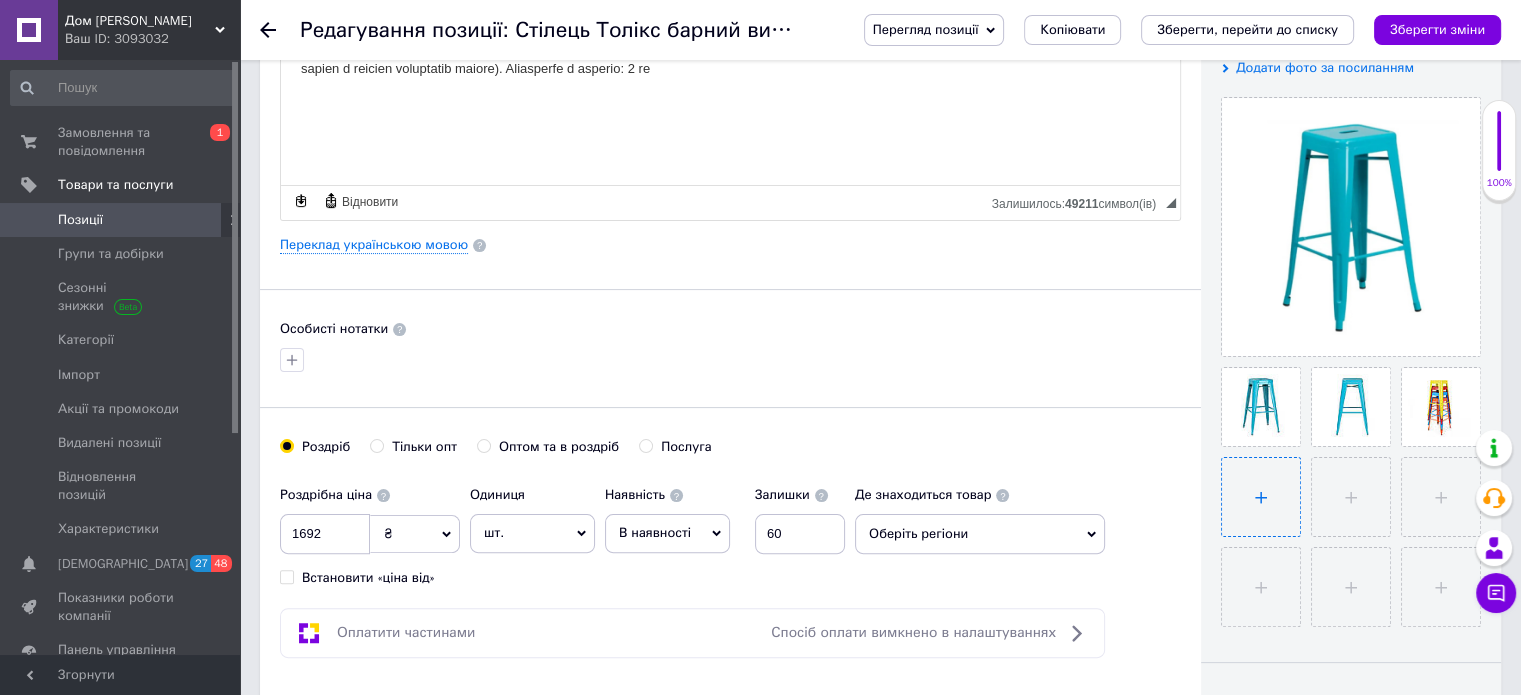 click at bounding box center [1261, 497] 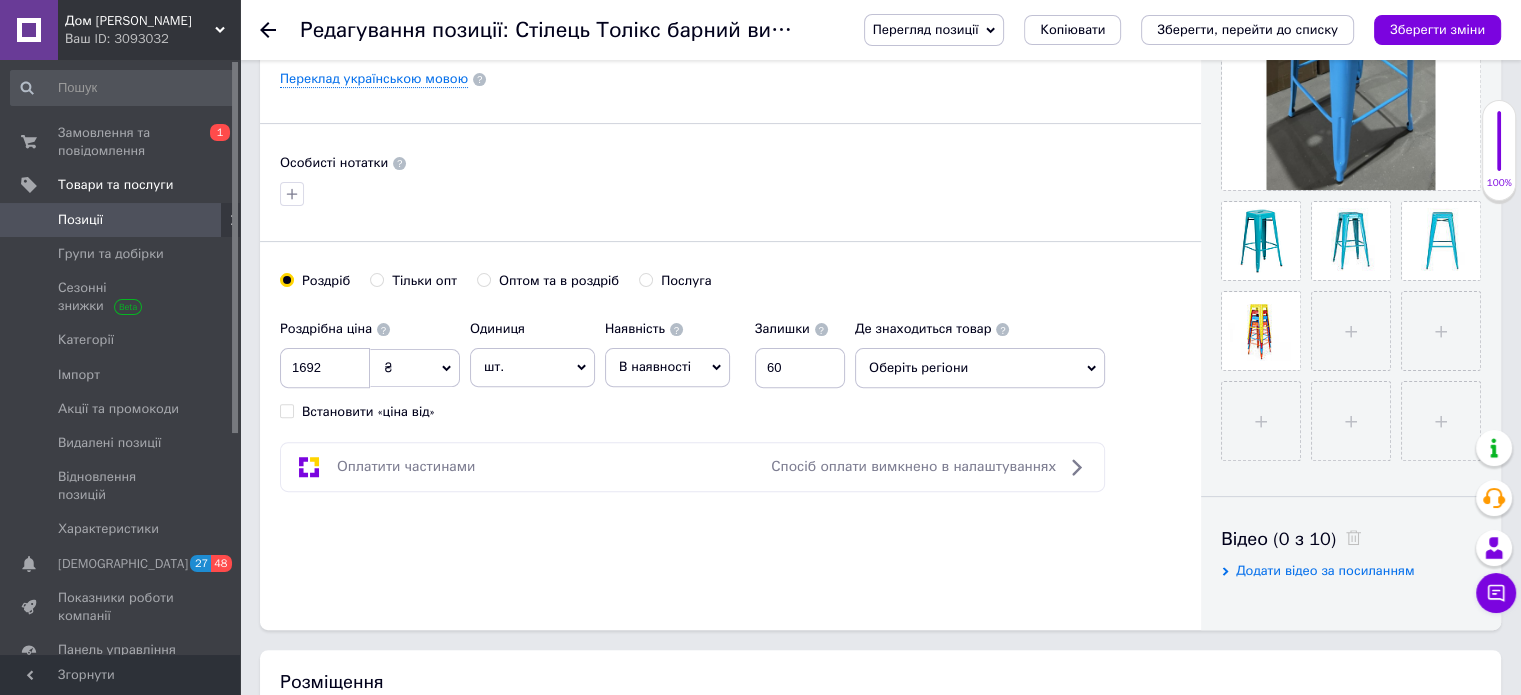 scroll, scrollTop: 900, scrollLeft: 0, axis: vertical 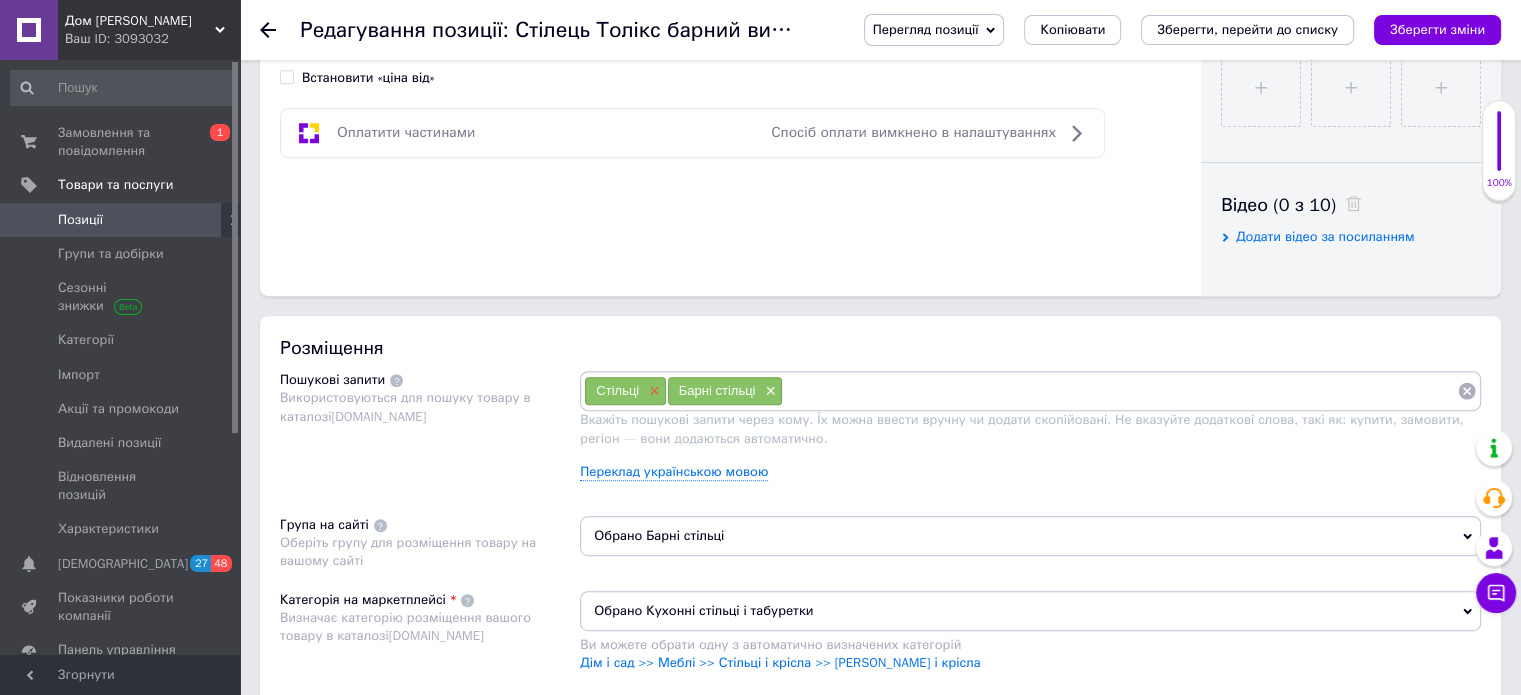 click on "×" at bounding box center [652, 391] 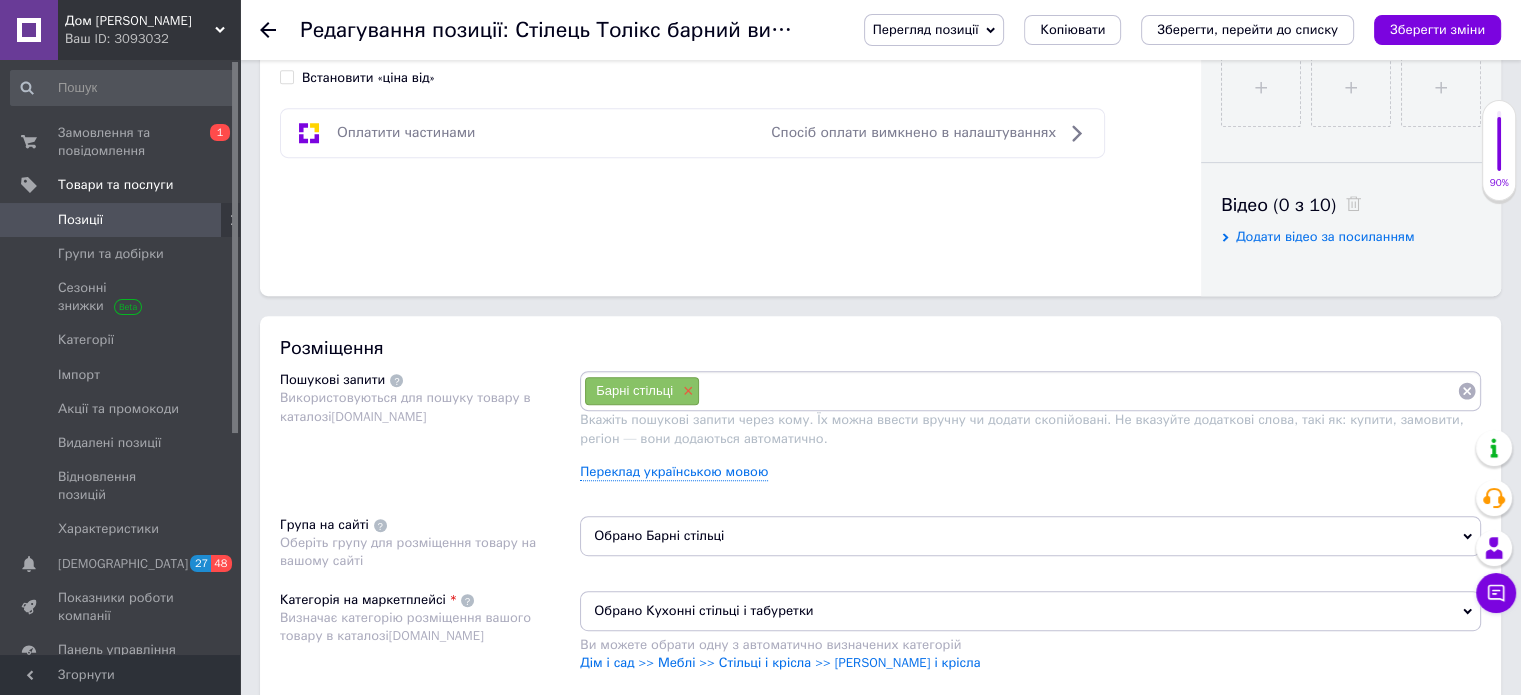 click on "×" at bounding box center (686, 391) 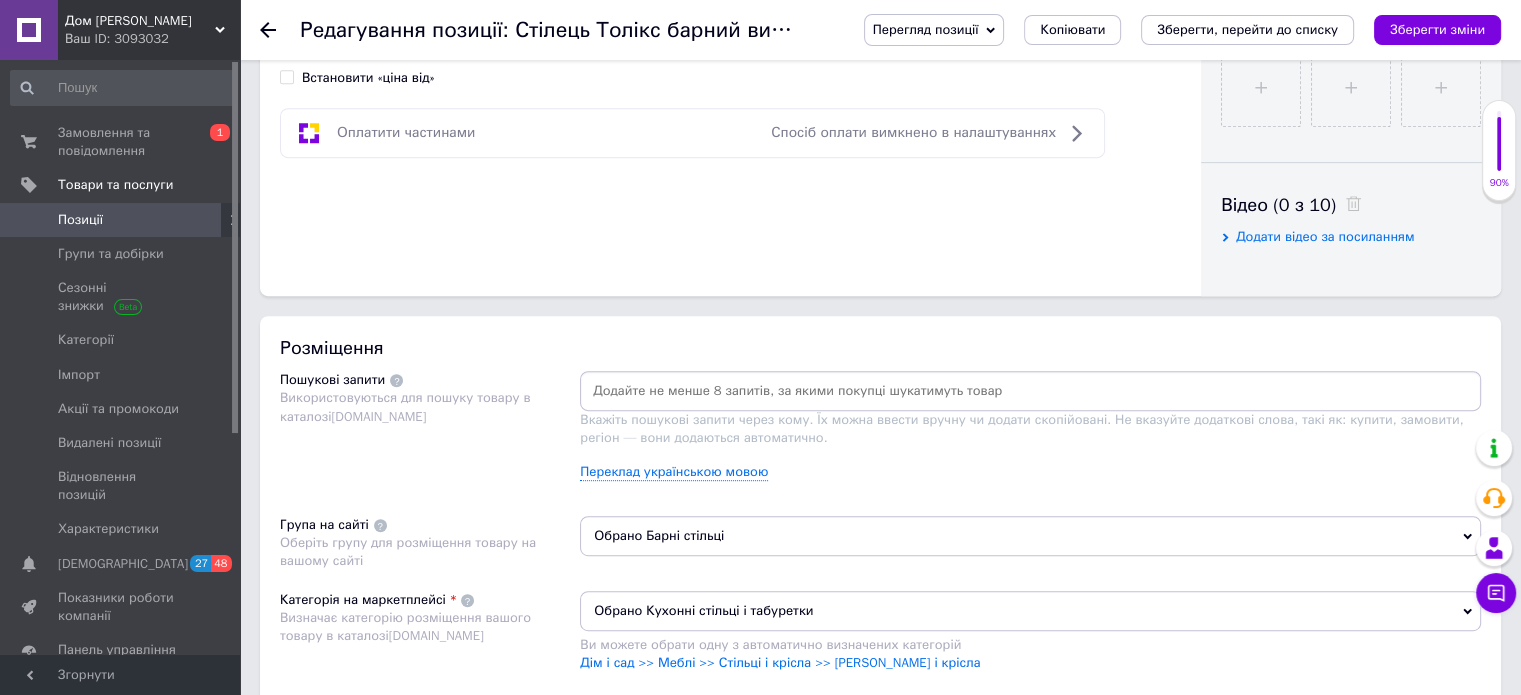 click at bounding box center [1030, 391] 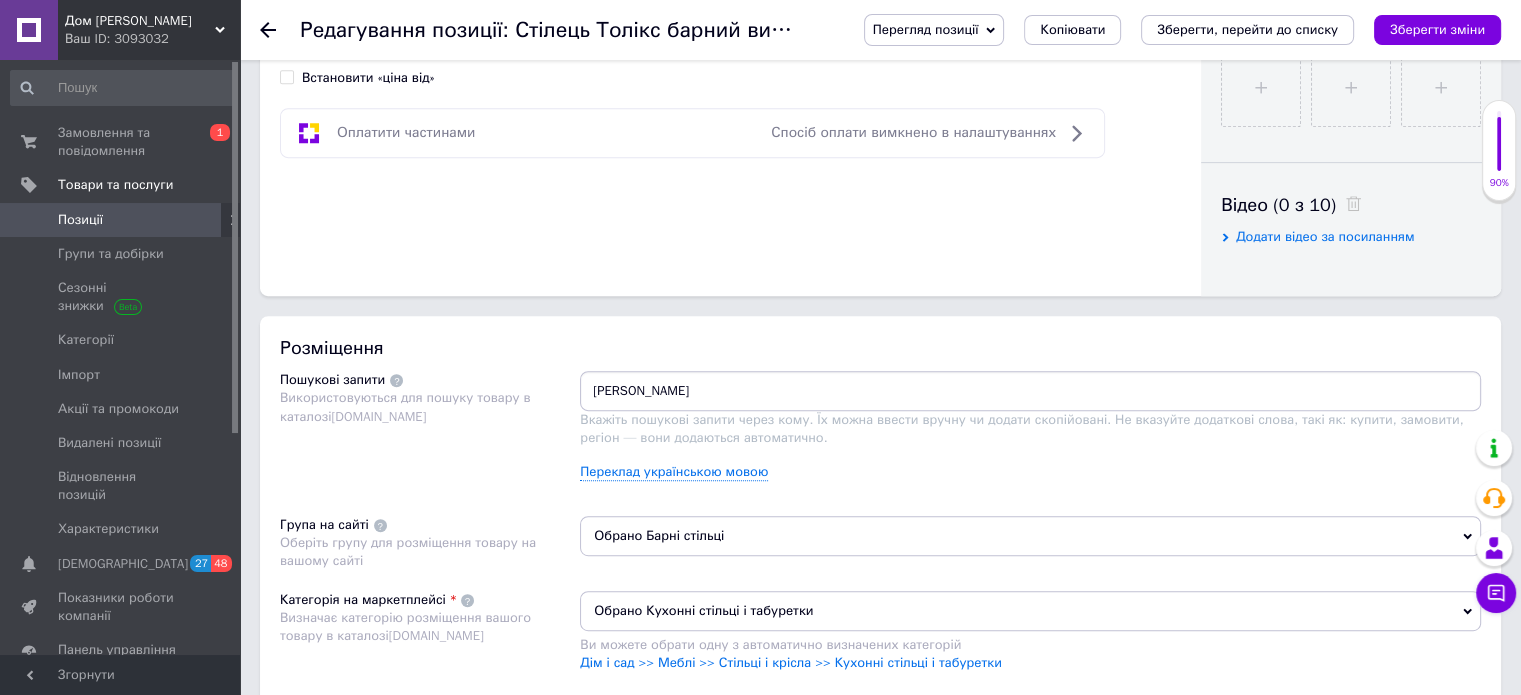 type on "толикс голубой" 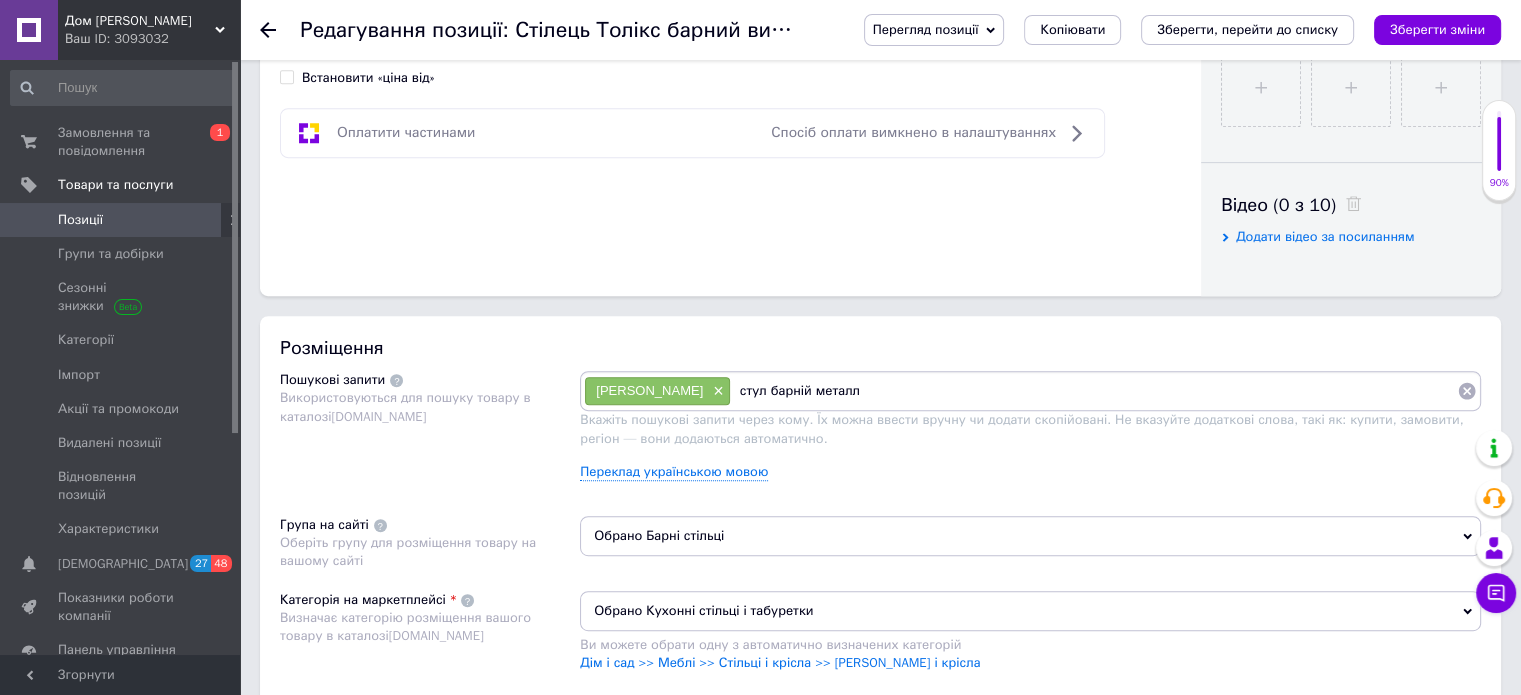 click on "стул барній металл" at bounding box center [1094, 391] 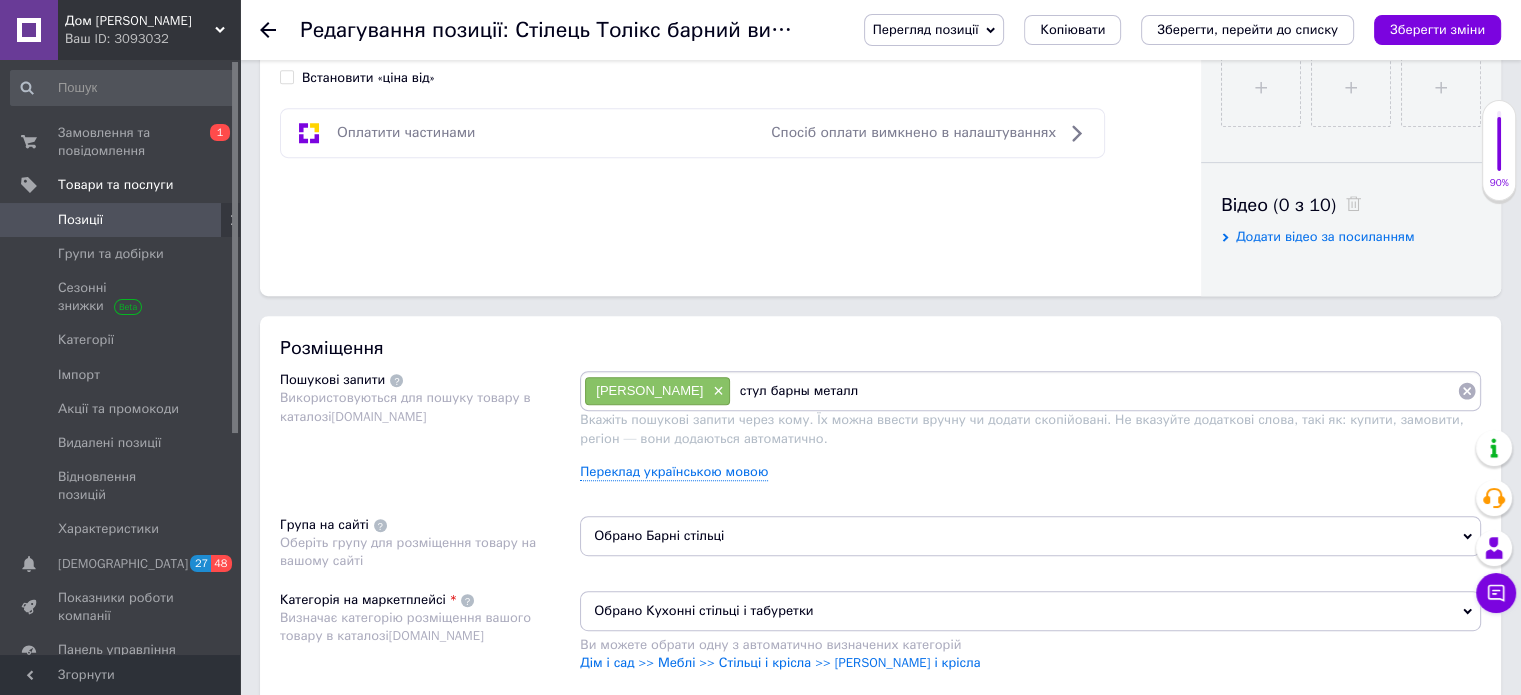 type on "стул барный металл" 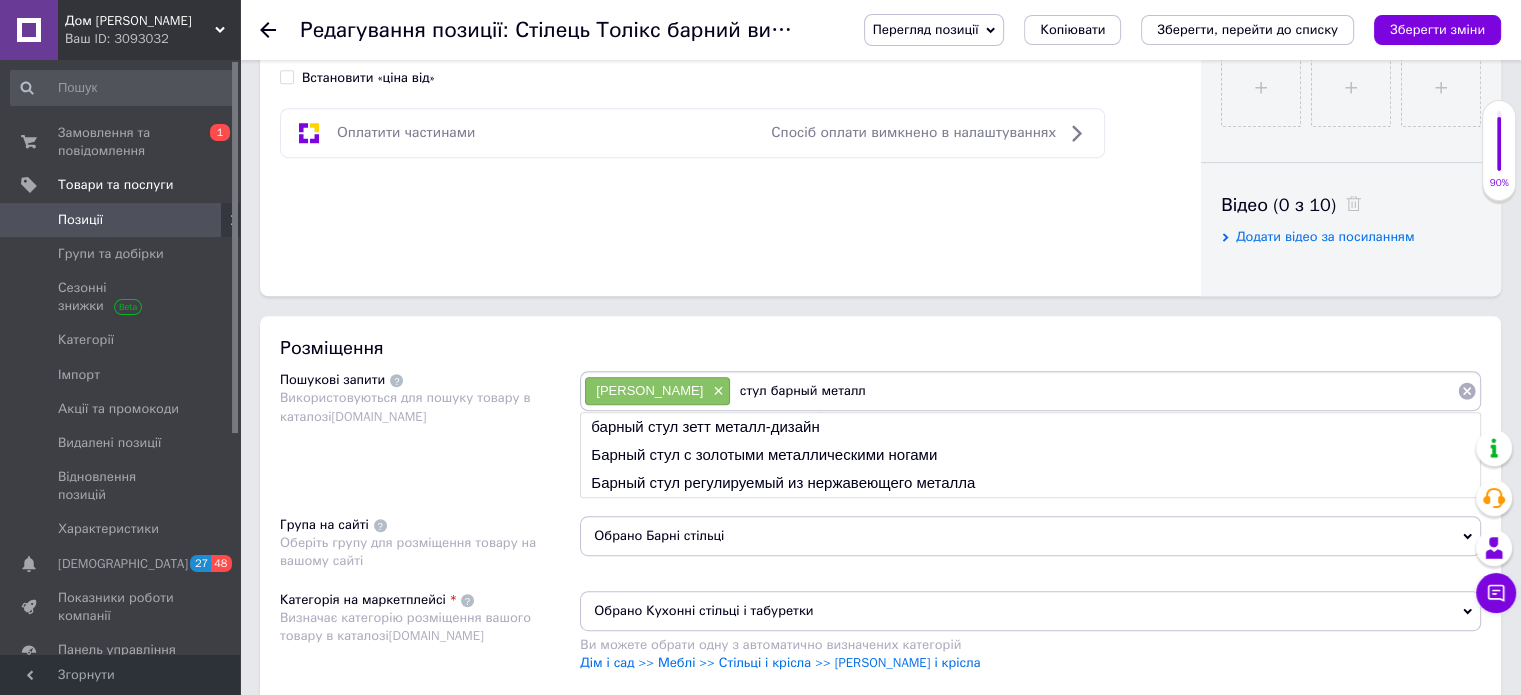 click on "стул барный металл" at bounding box center [1094, 391] 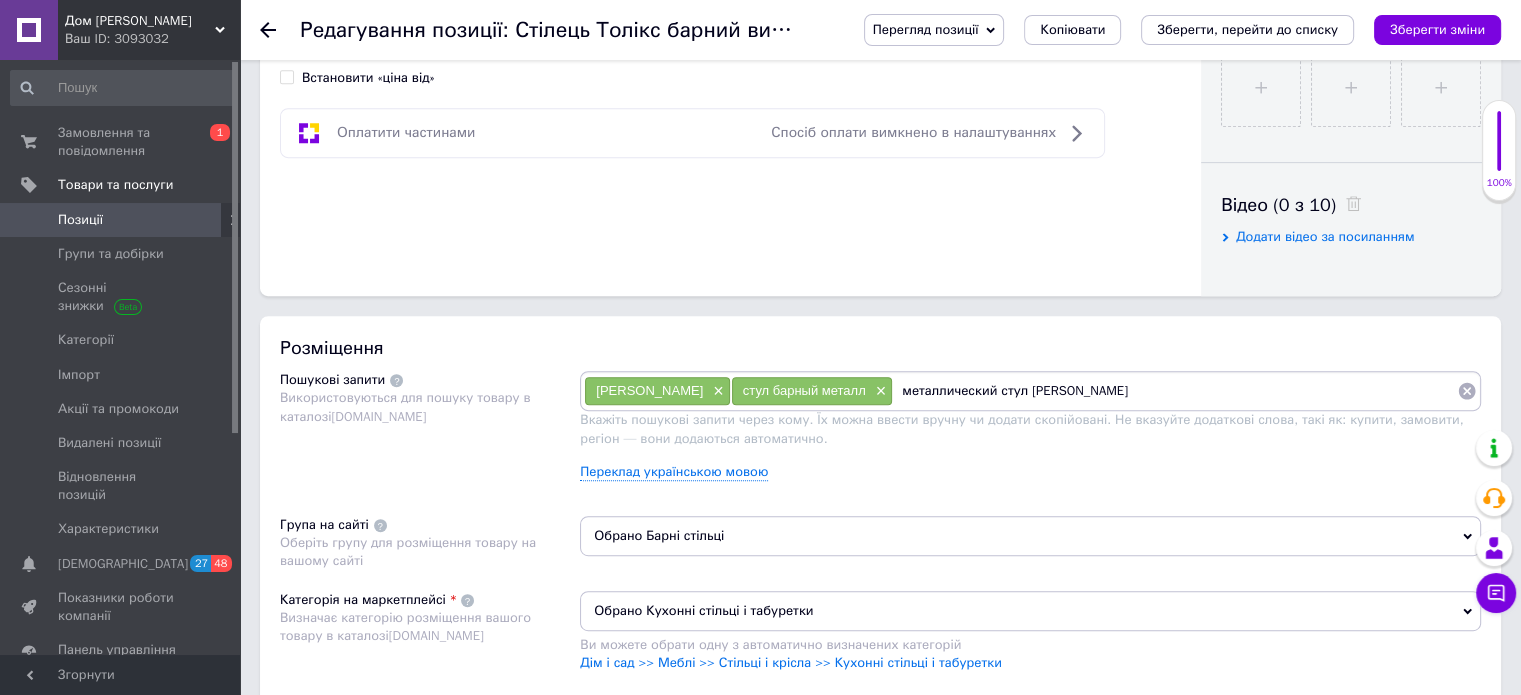 type on "металлический стул толикс" 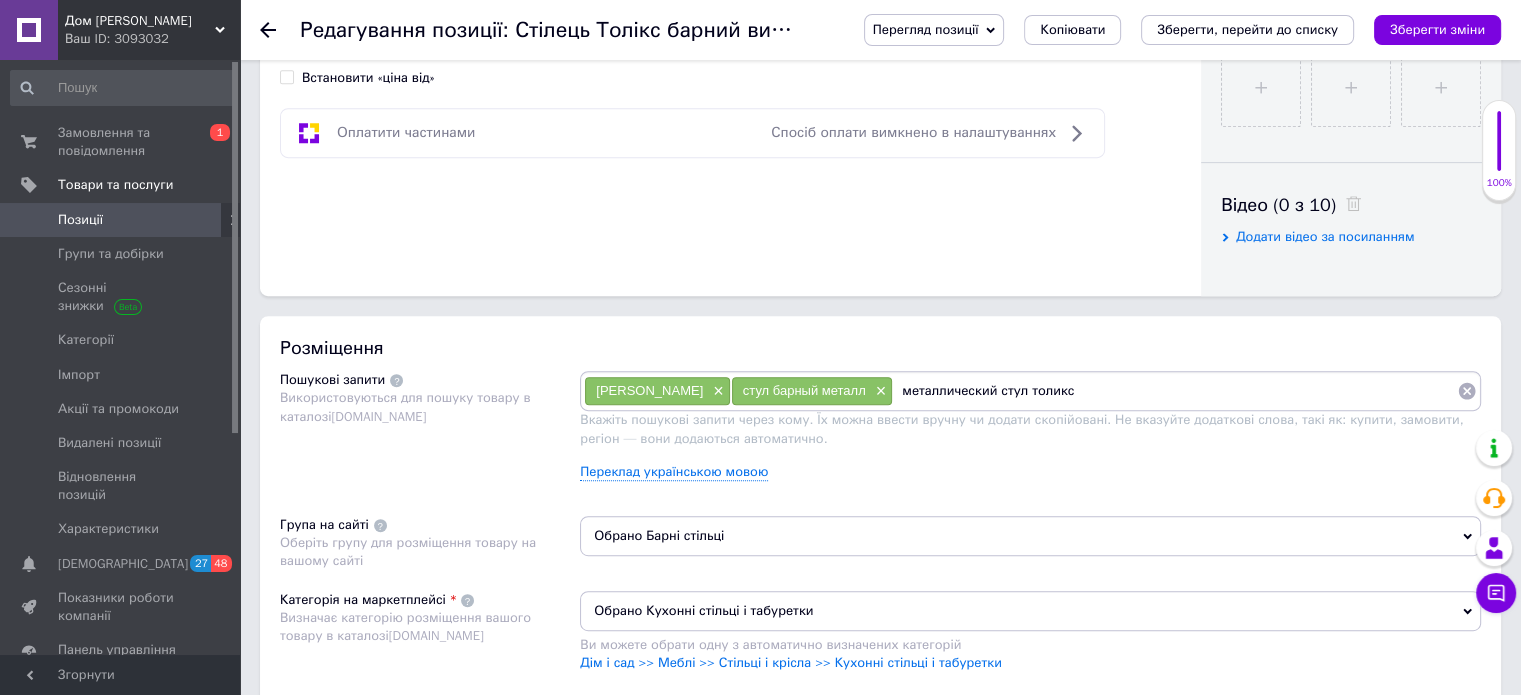 type 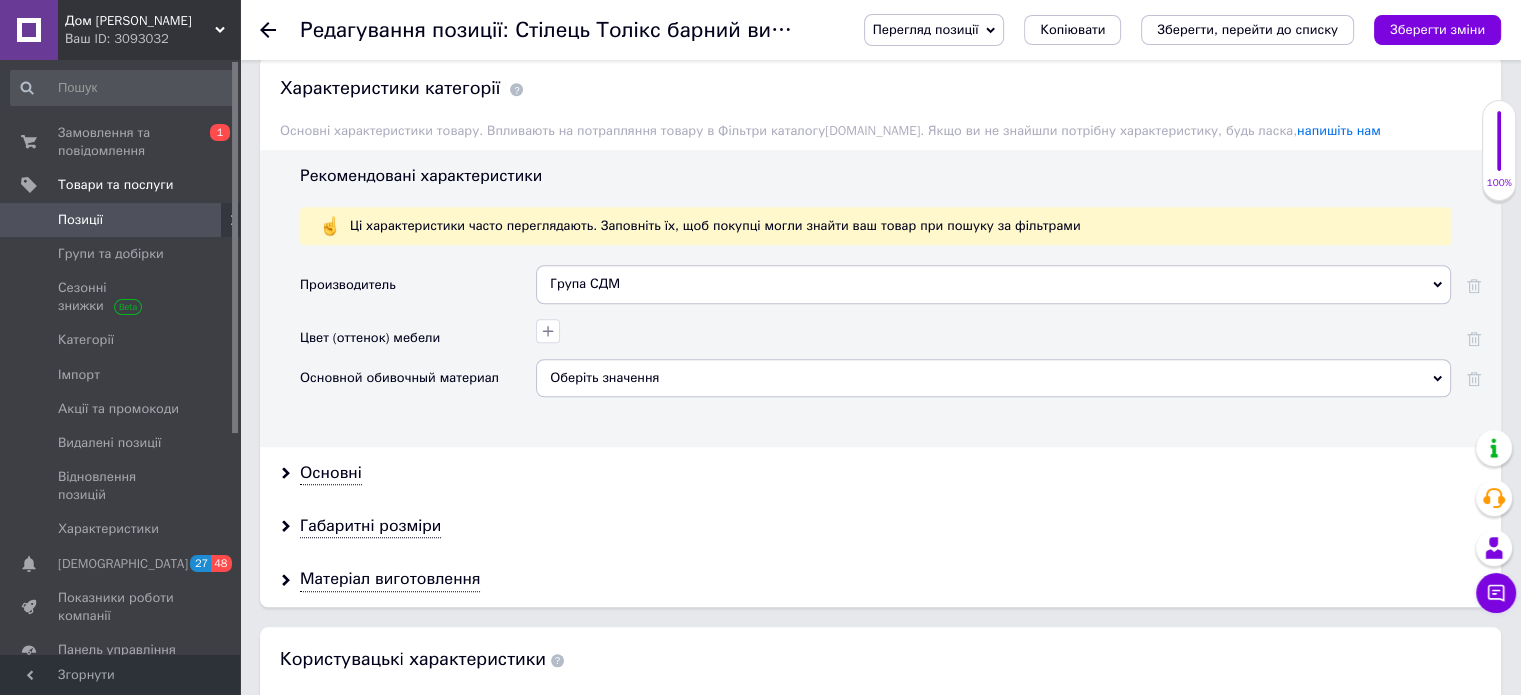 scroll, scrollTop: 1600, scrollLeft: 0, axis: vertical 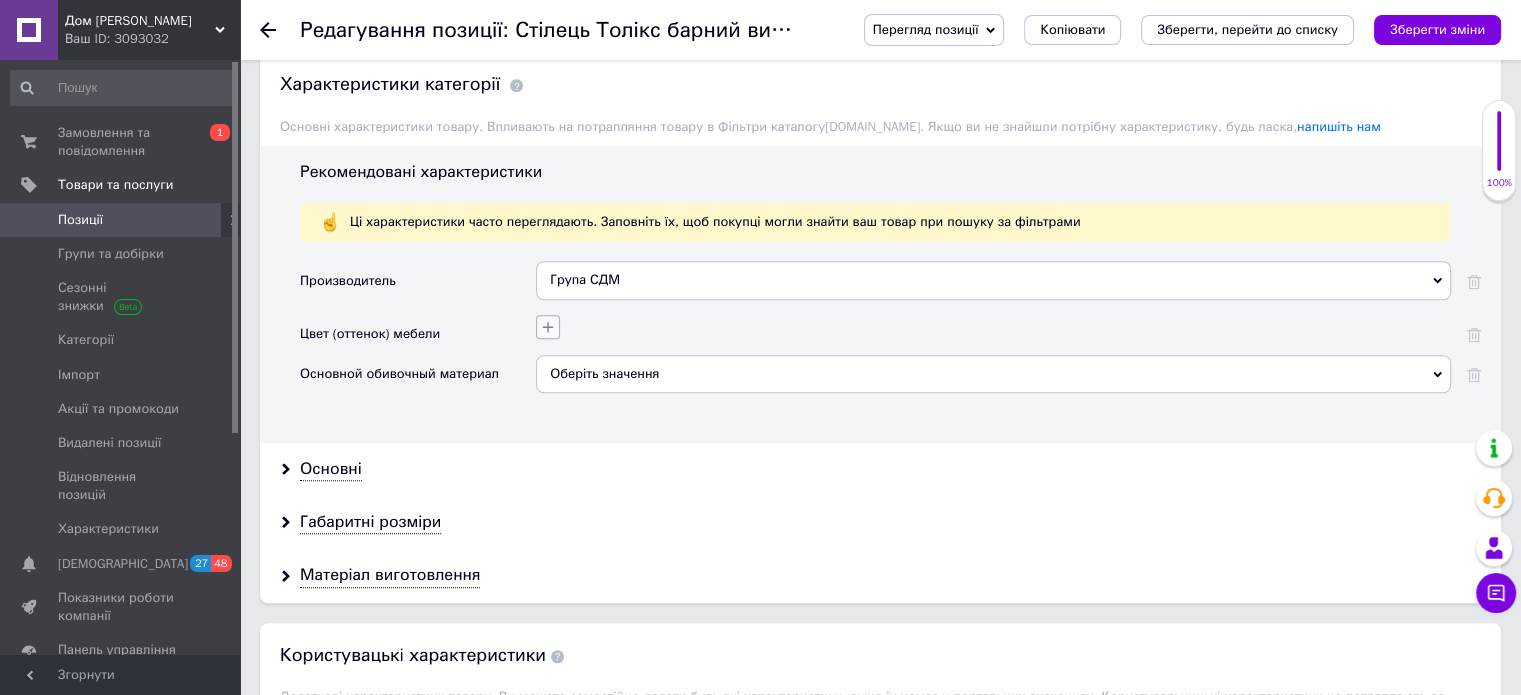 click 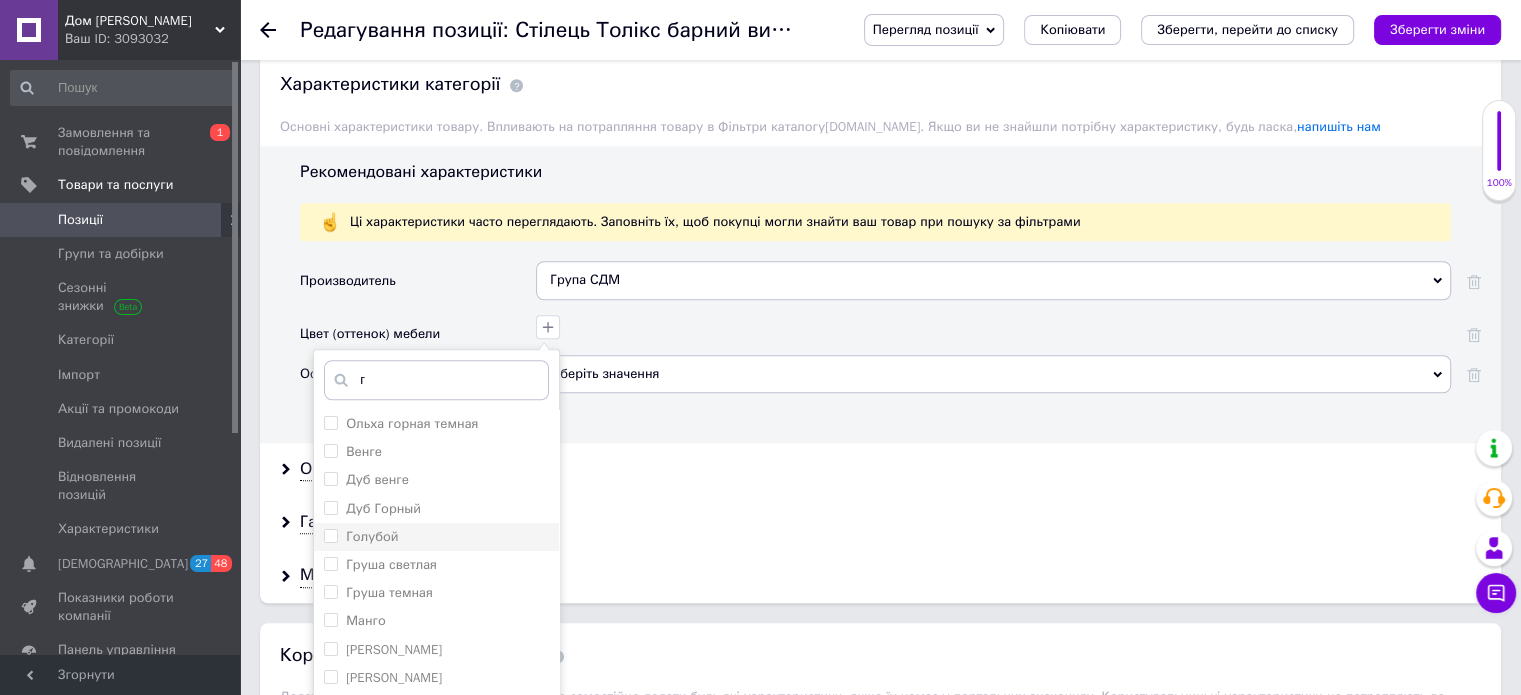 type on "г" 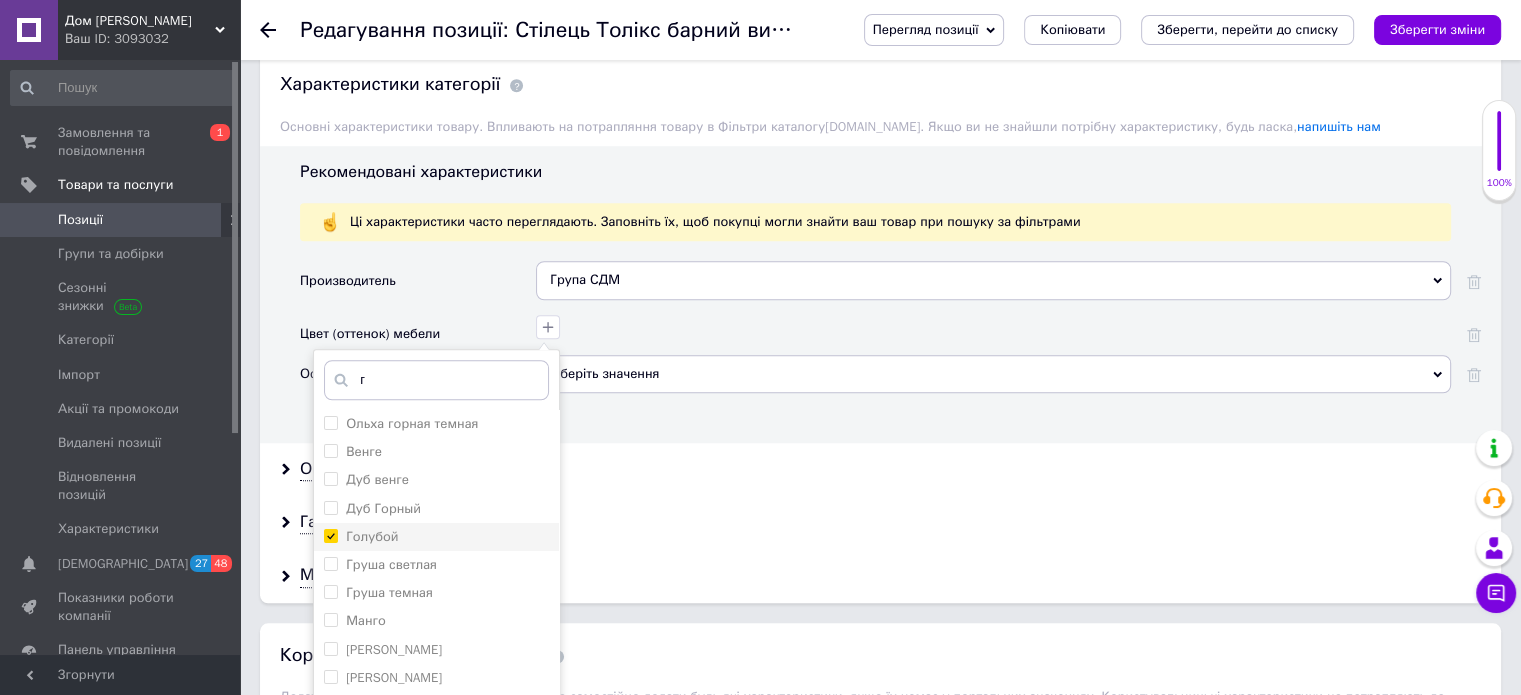 checkbox on "true" 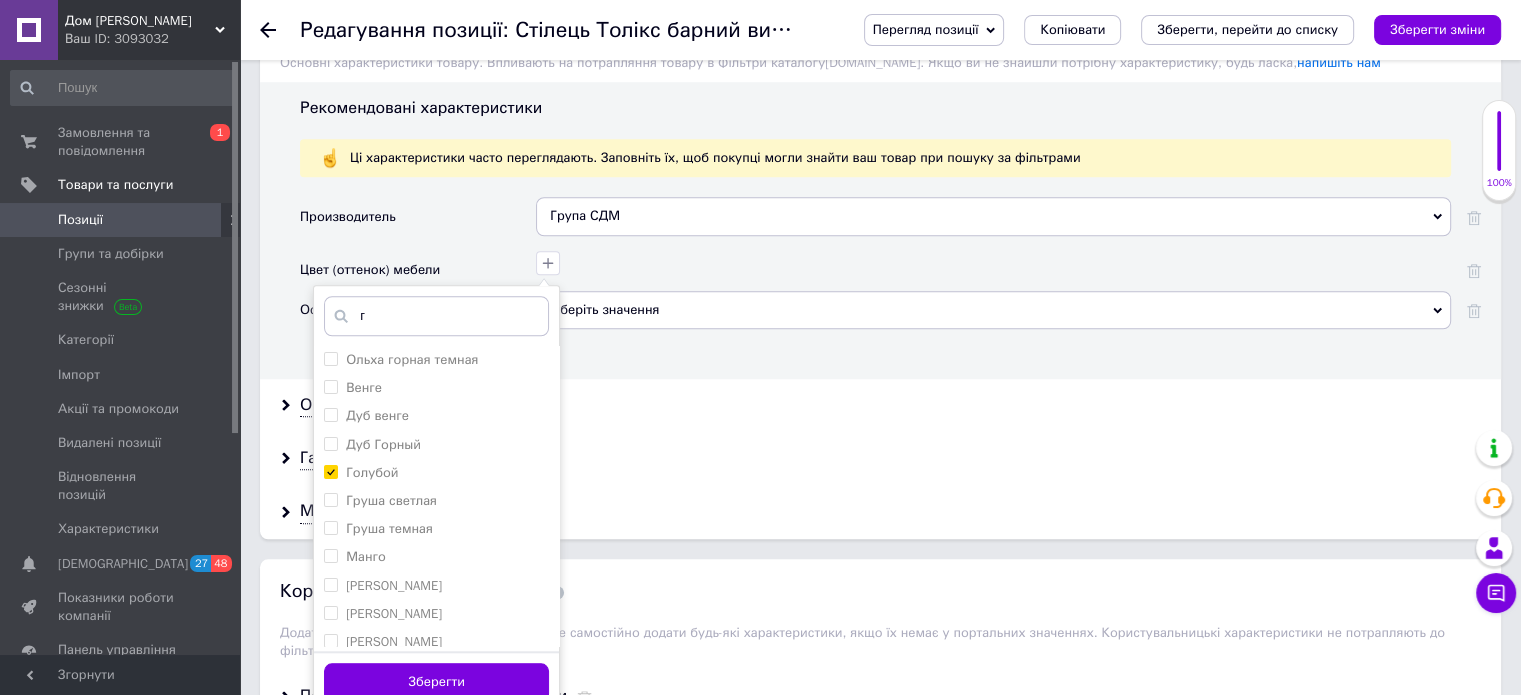 scroll, scrollTop: 1700, scrollLeft: 0, axis: vertical 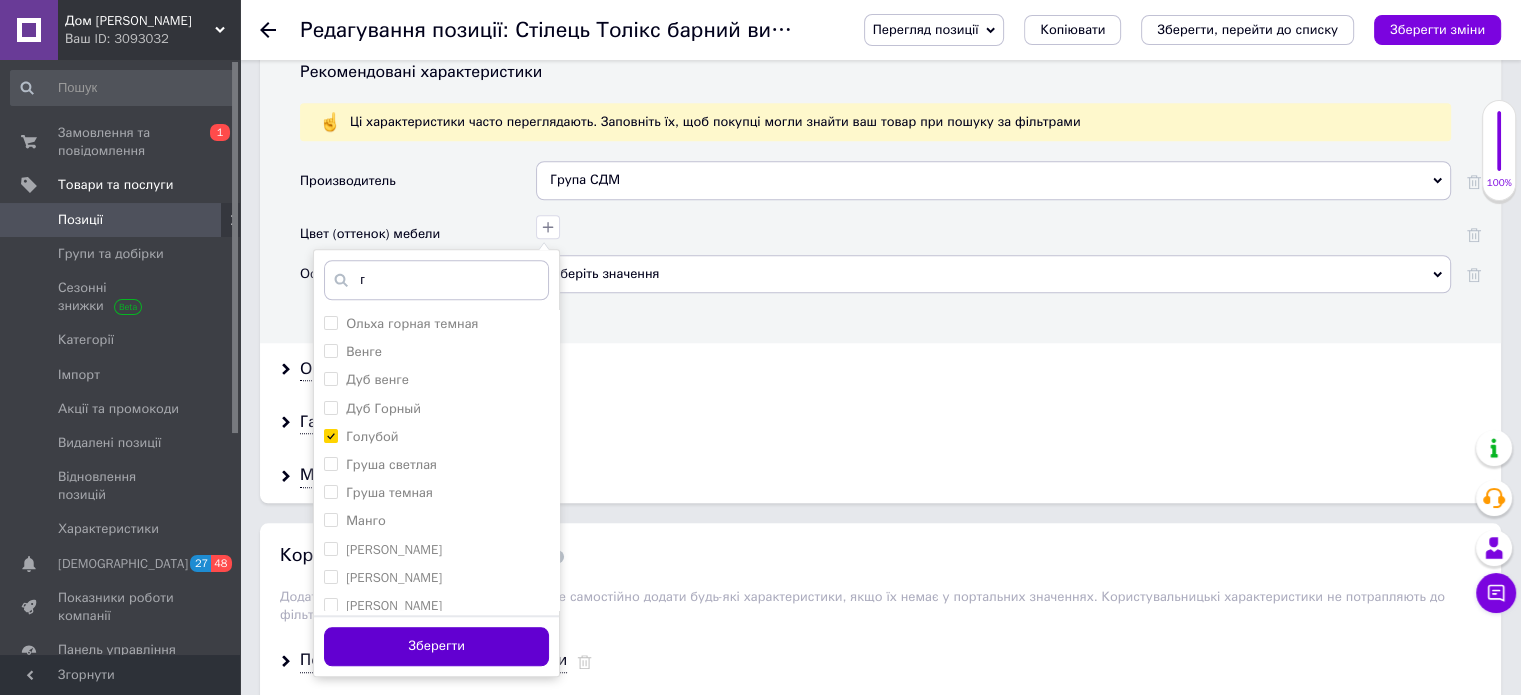 click on "Зберегти" at bounding box center (436, 646) 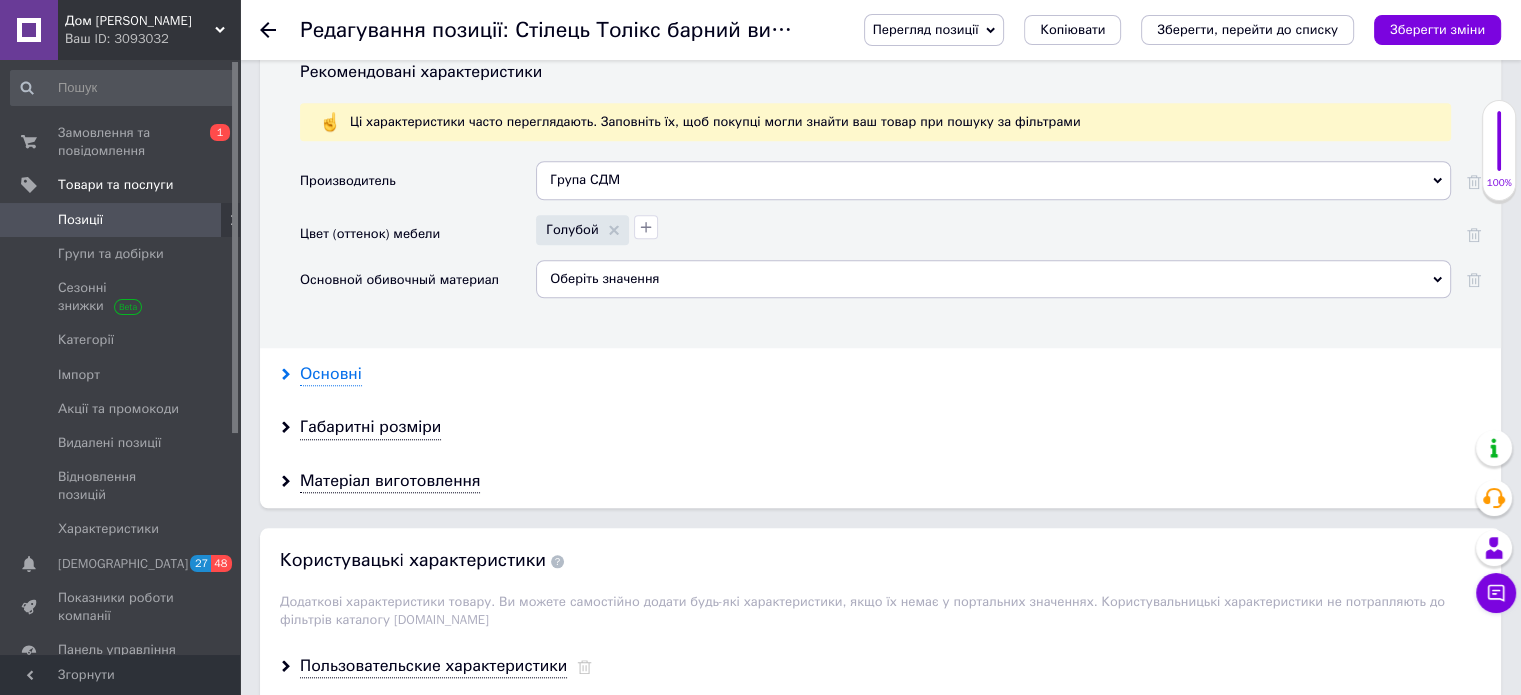 click on "Основні" at bounding box center [331, 374] 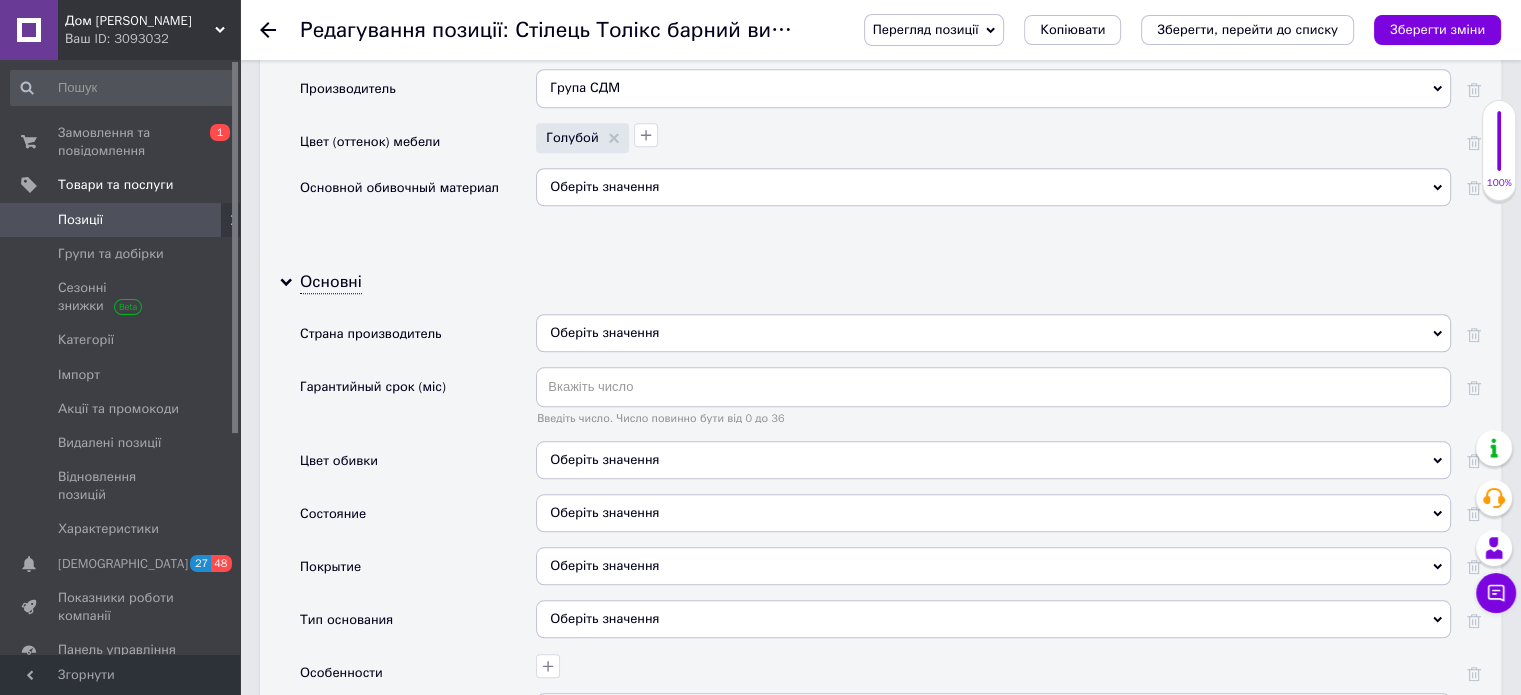 scroll, scrollTop: 1900, scrollLeft: 0, axis: vertical 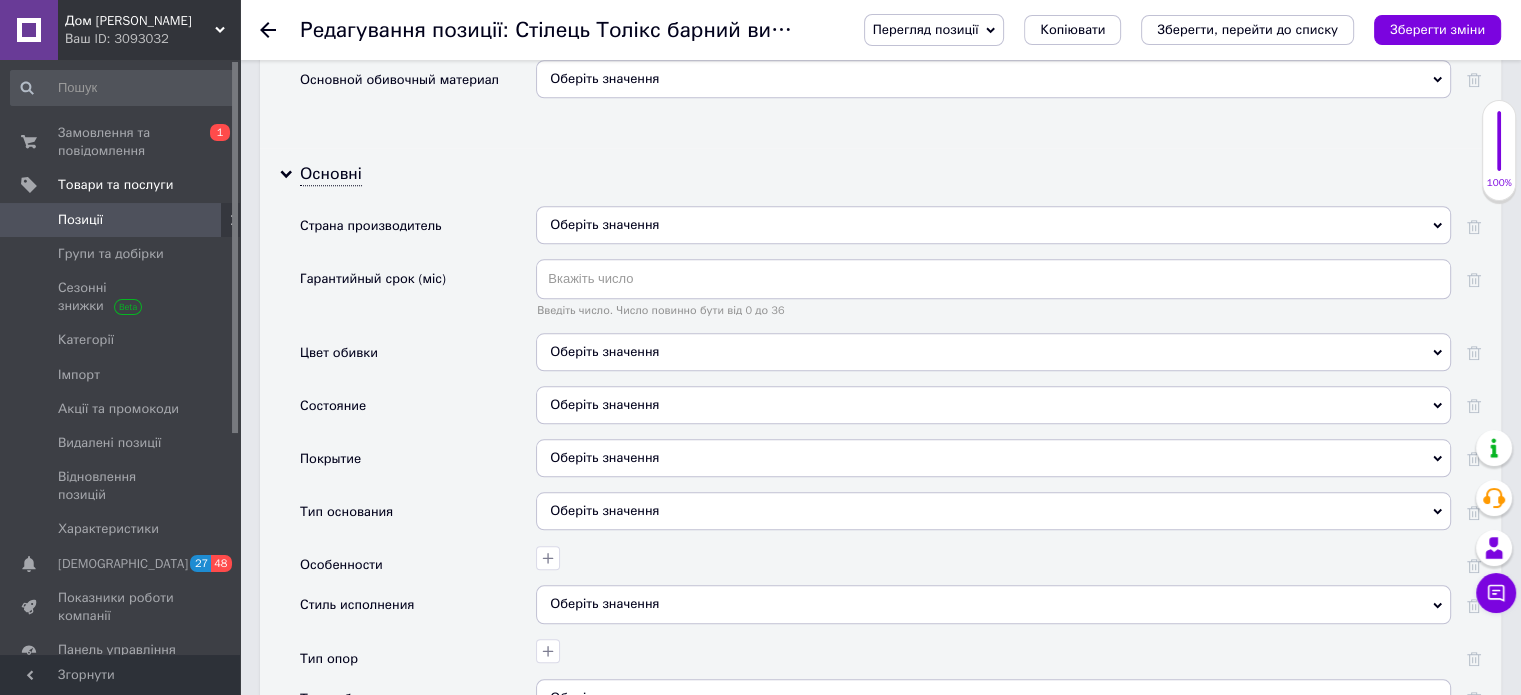click on "Оберіть значення" at bounding box center [993, 405] 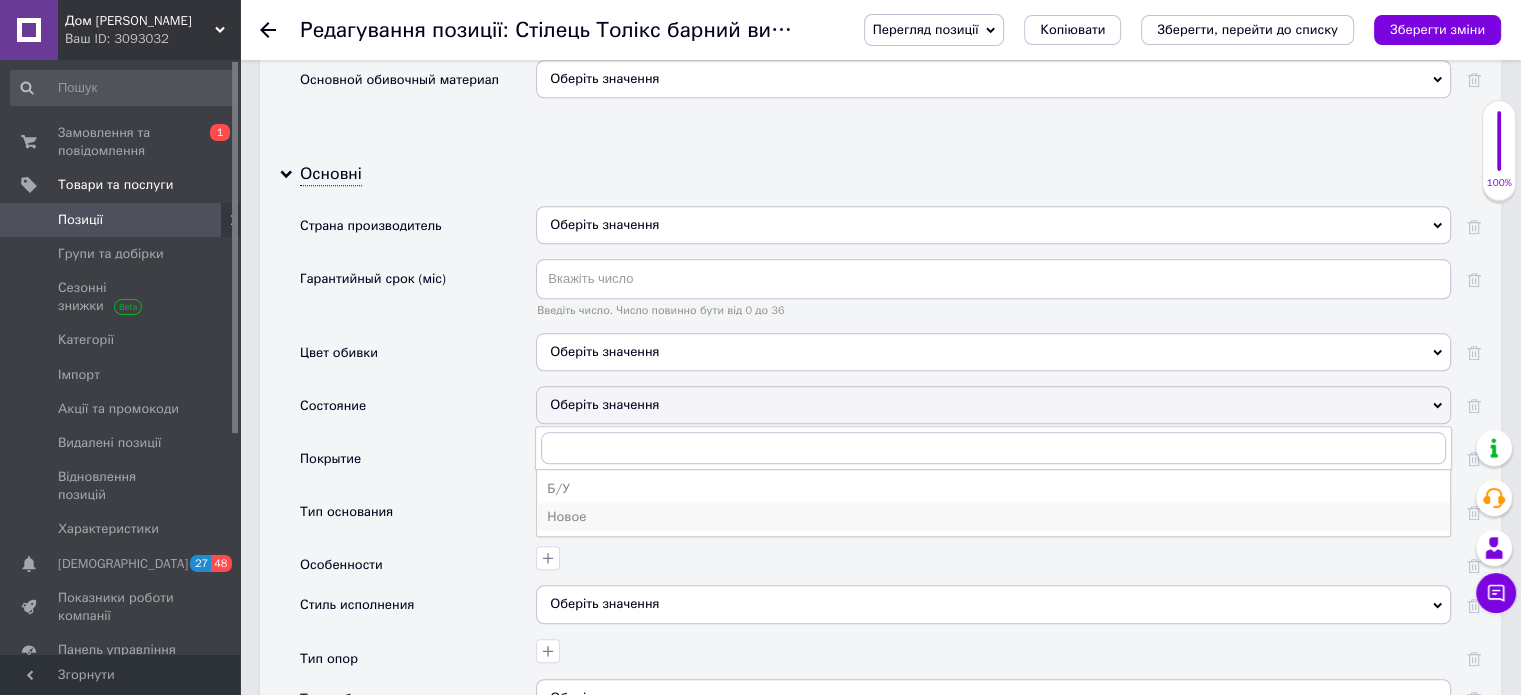 click on "Новое" at bounding box center [993, 517] 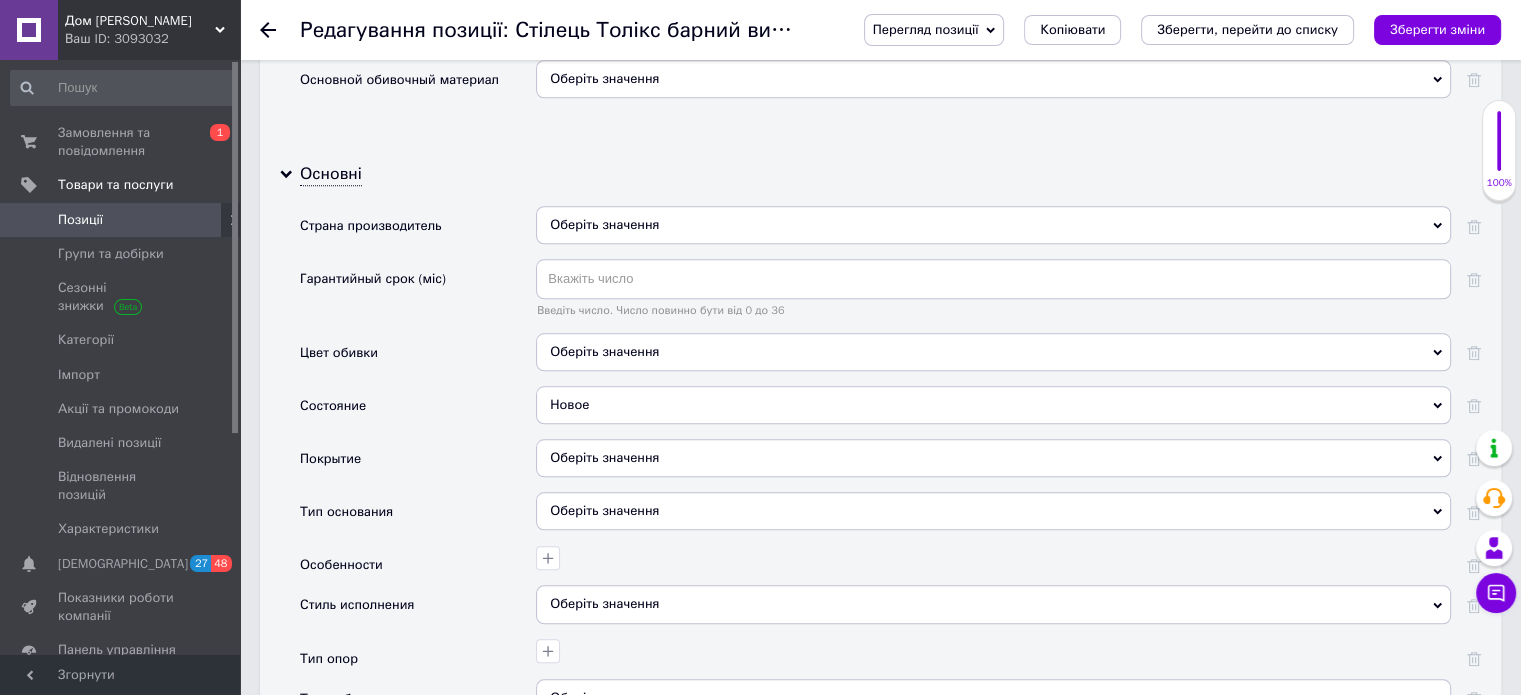 click on "Оберіть значення" at bounding box center [993, 511] 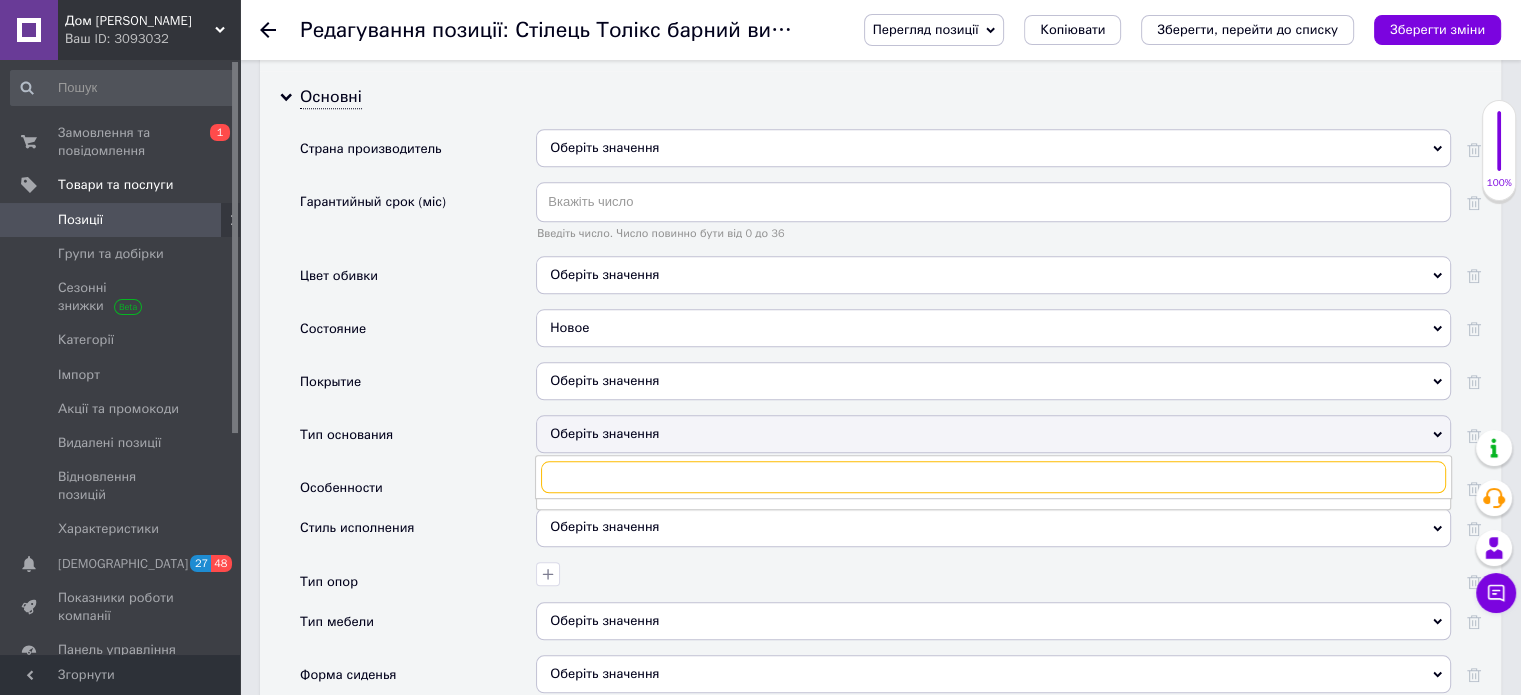 scroll, scrollTop: 2100, scrollLeft: 0, axis: vertical 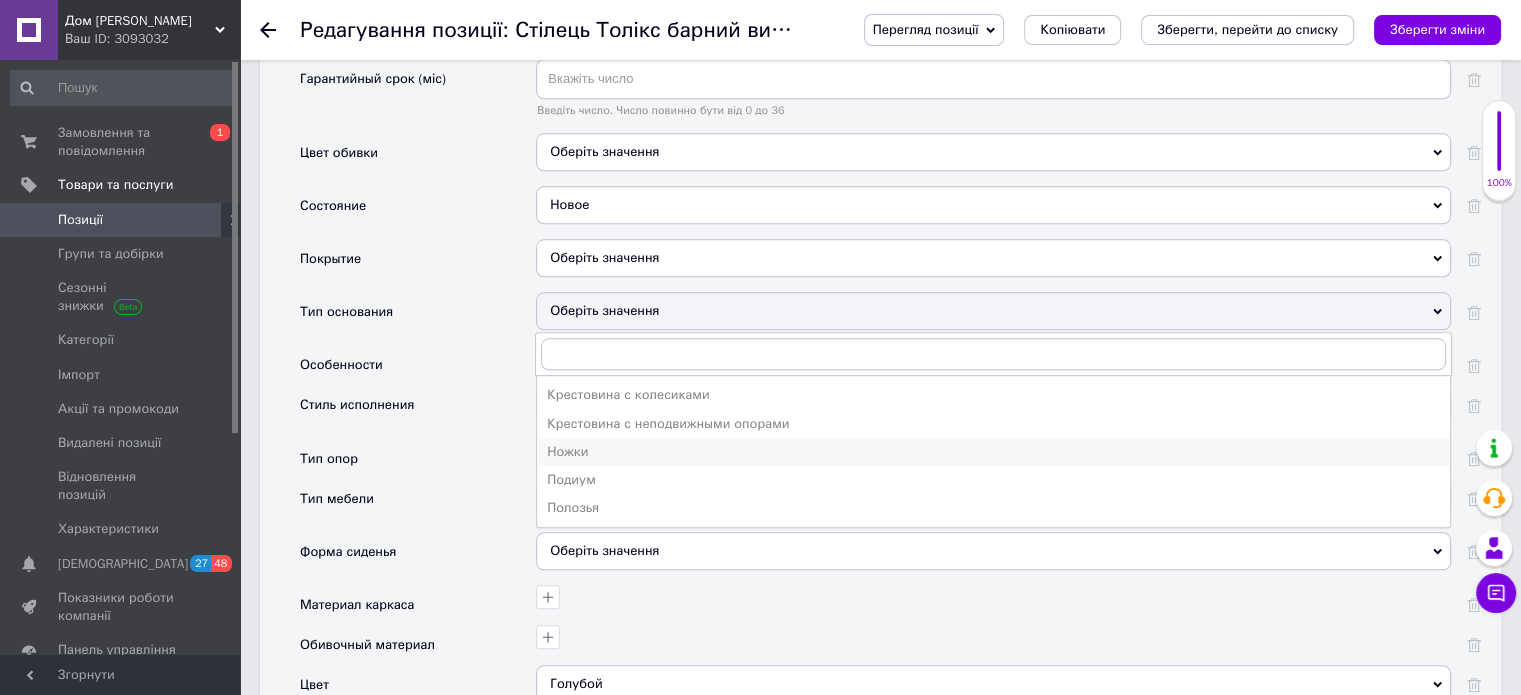 click on "Ножки" at bounding box center (993, 452) 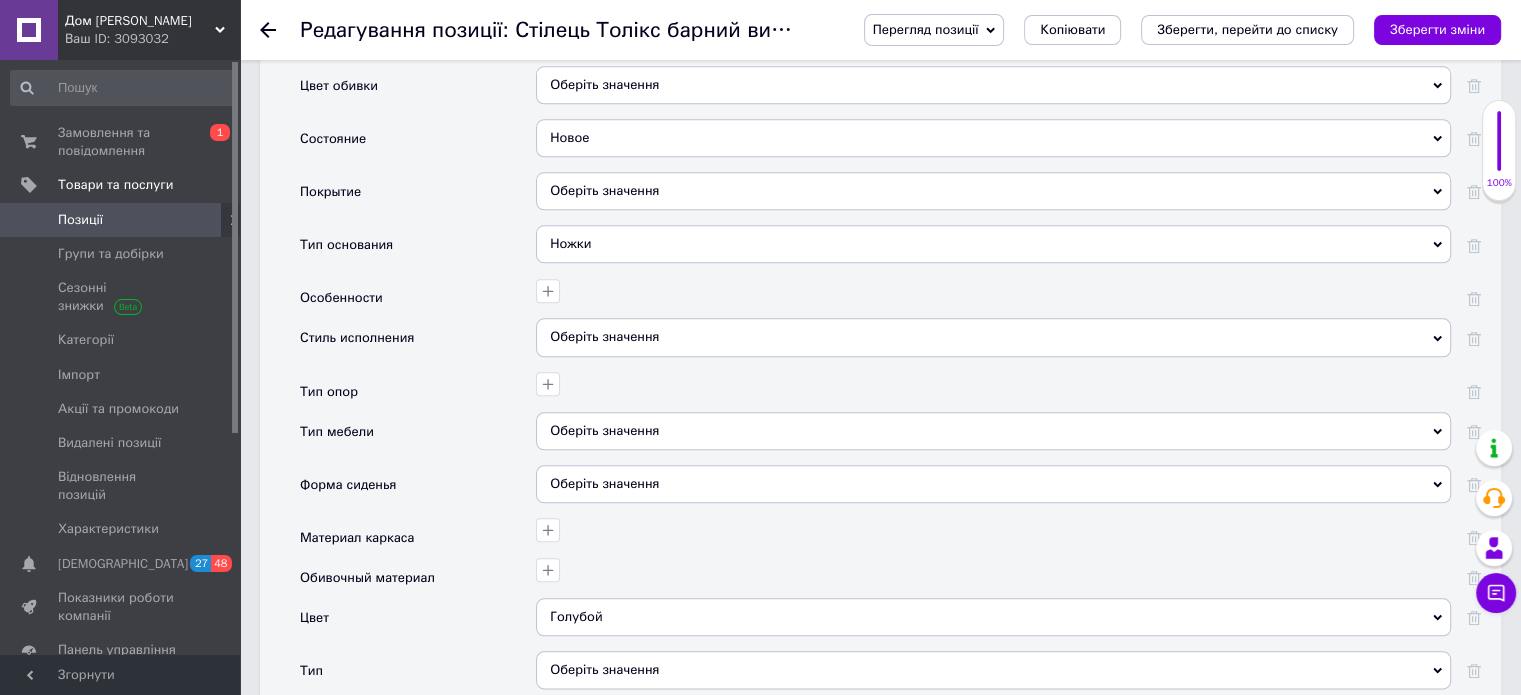scroll, scrollTop: 2300, scrollLeft: 0, axis: vertical 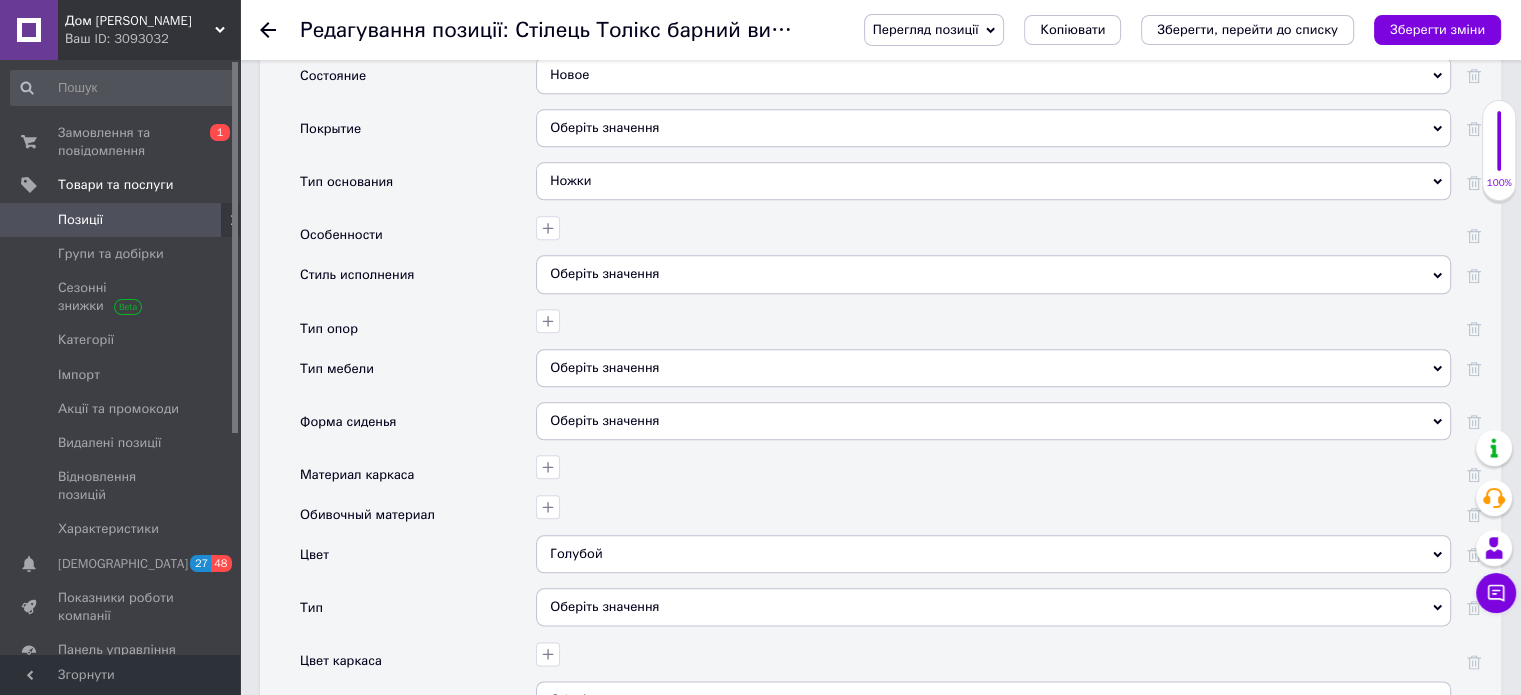 click on "Страна производитель Оберіть значення Гарантийный срок (міс) Введіть число. Число повинно бути від 0 до 36 Цвет обивки Оберіть значення Состояние Новое Б/У Новое Покрытие Оберіть значення Тип основания Ножки Крестовина с колесиками Крестовина с неподвижными опорами Ножки Подиум Полозья Особенности Стиль исполнения Оберіть значення Тип опор Тип мебели Оберіть значення Форма сиденья Оберіть значення Материал каркаса Обивочный материал Цвет Голубой Голубой Тип Оберіть значення Цвет каркаса Подножка Оберіть значення Так Ні Наличие подлокотников Так Ні" at bounding box center (890, 385) 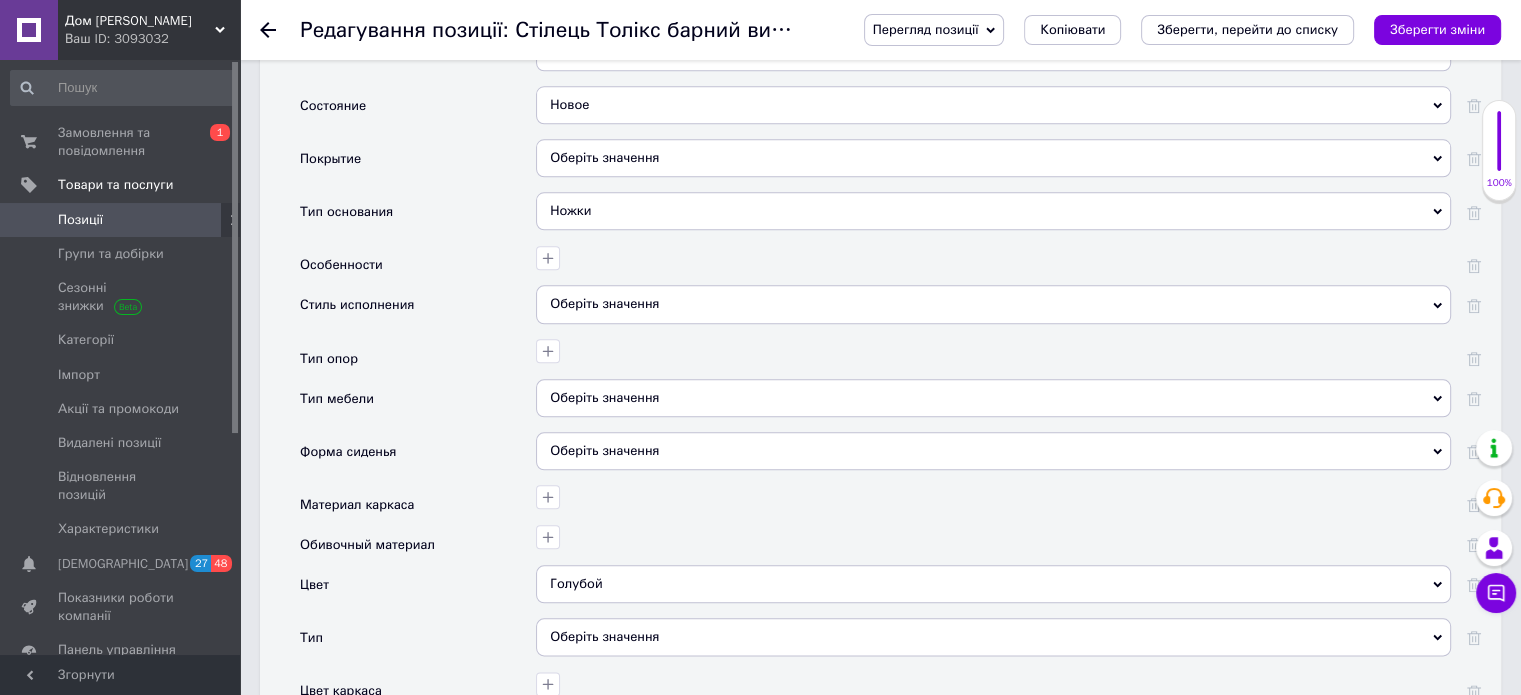 click on "Оберіть значення" at bounding box center [993, 451] 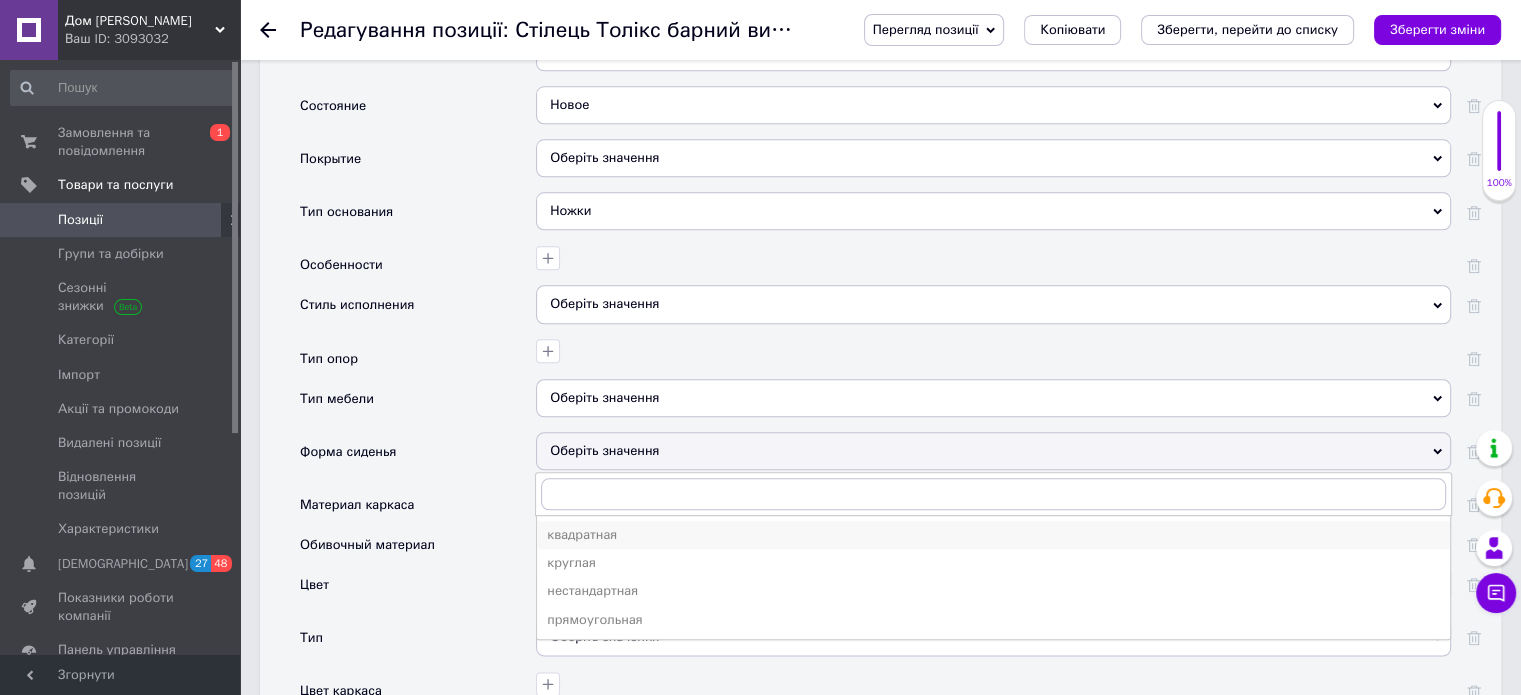click on "квадратная" at bounding box center (993, 535) 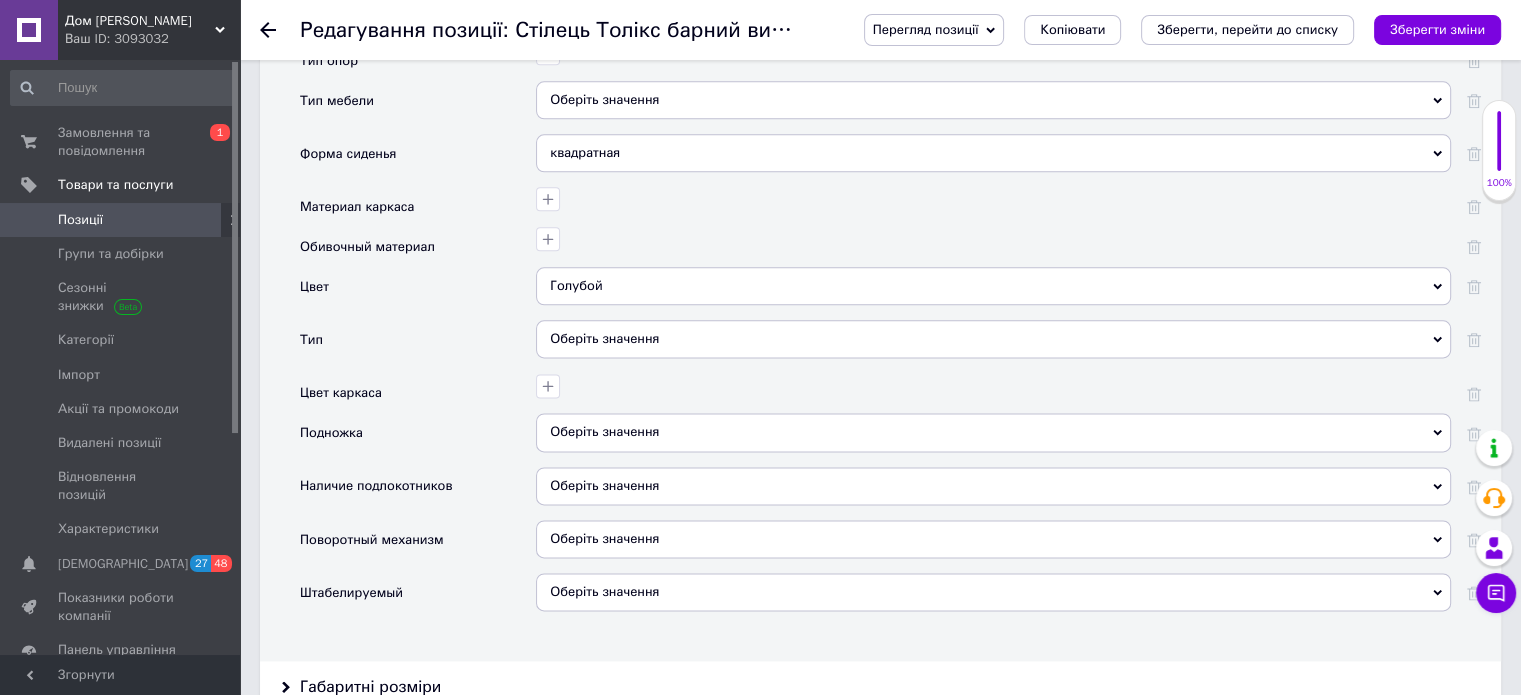 scroll, scrollTop: 2500, scrollLeft: 0, axis: vertical 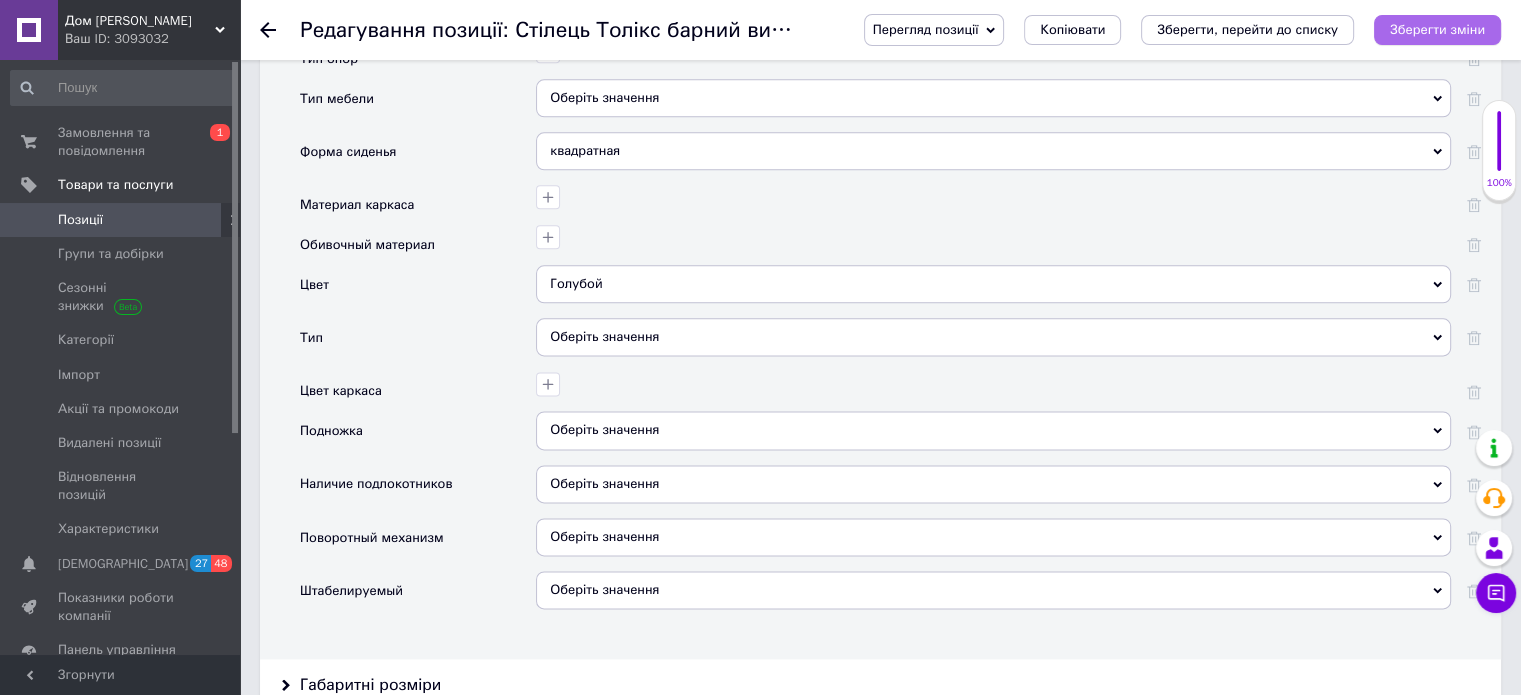 click on "Зберегти зміни" at bounding box center [1437, 29] 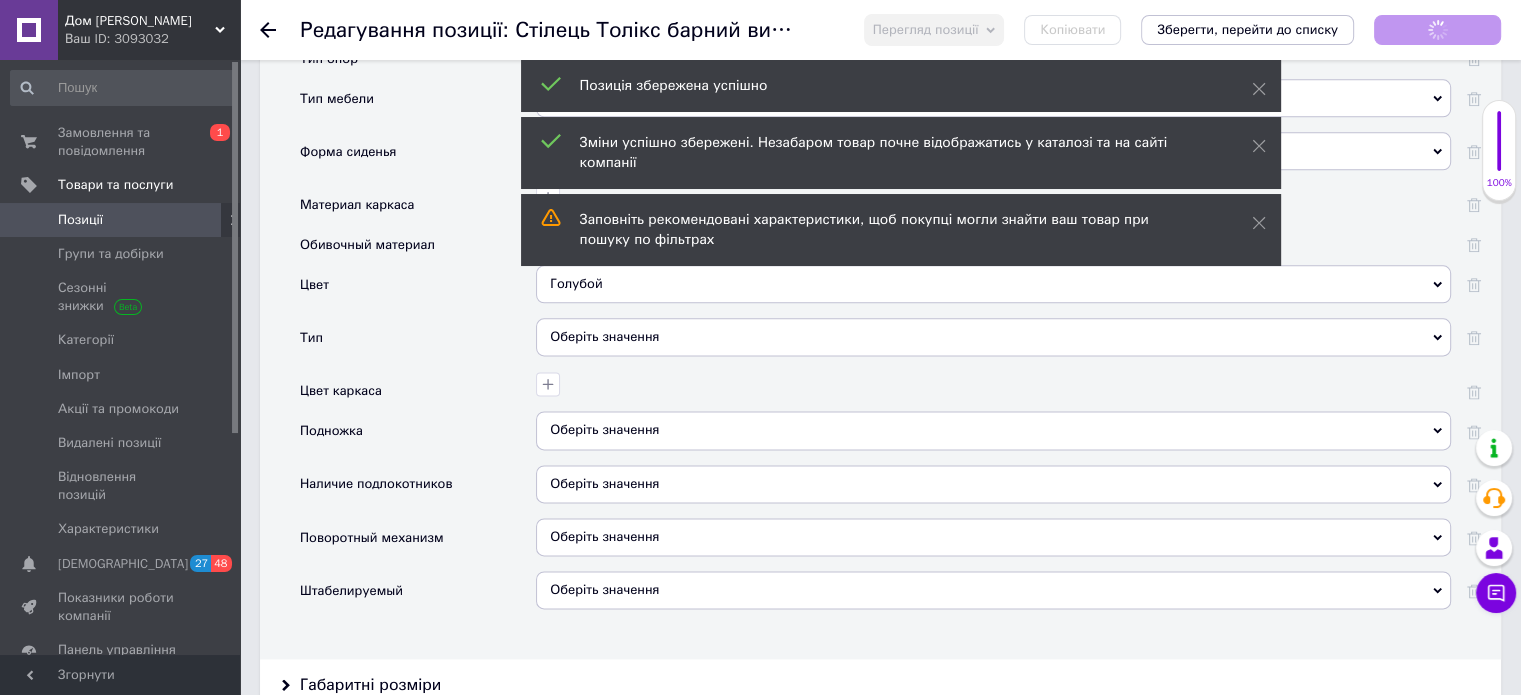 click on "Оберіть значення" at bounding box center [993, 590] 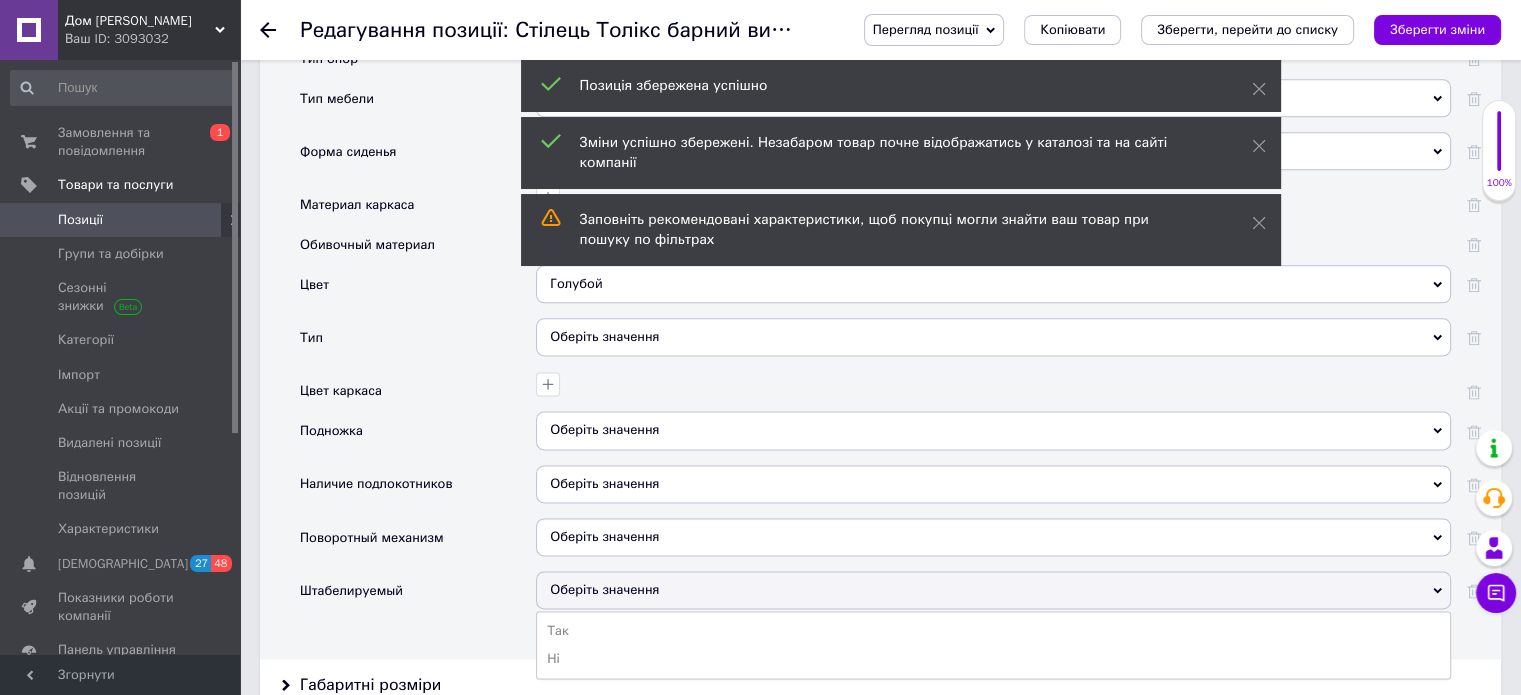 scroll, scrollTop: 2600, scrollLeft: 0, axis: vertical 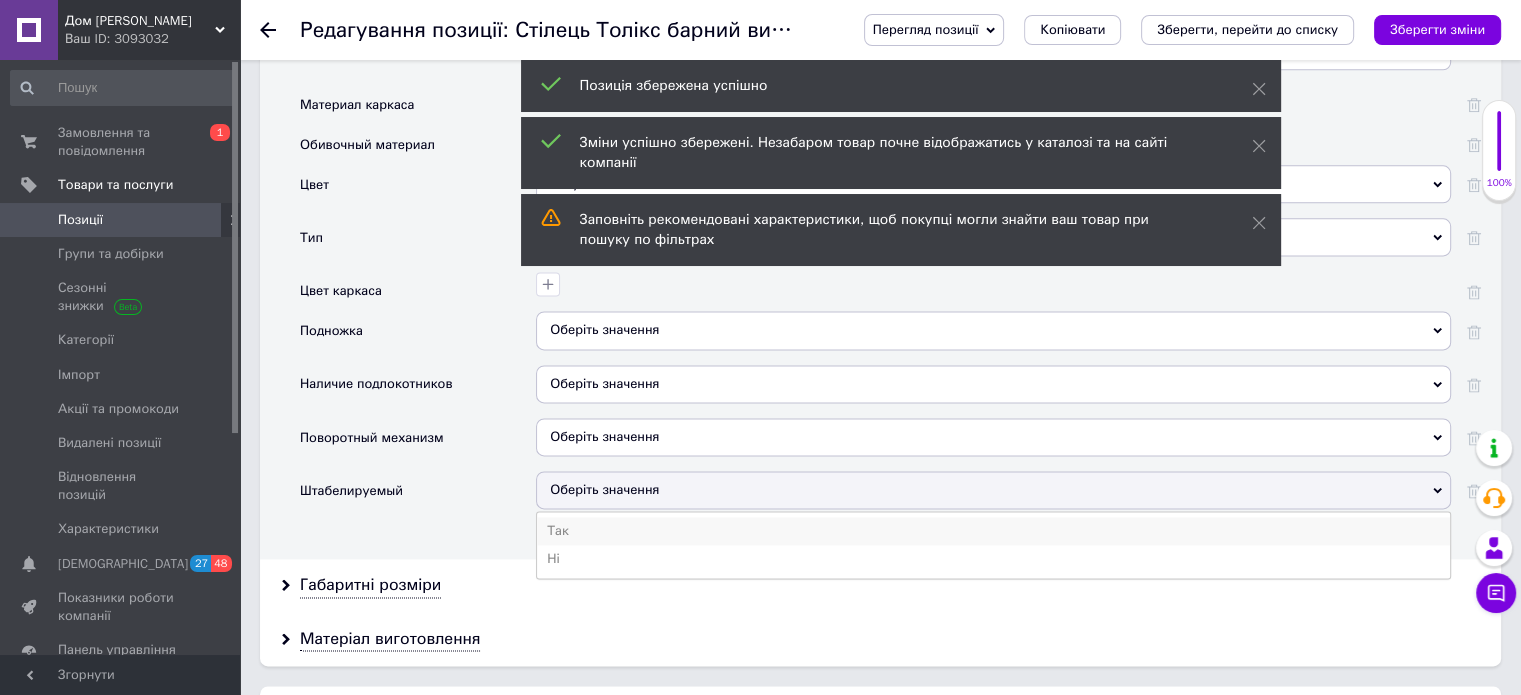 click on "Так" at bounding box center [993, 531] 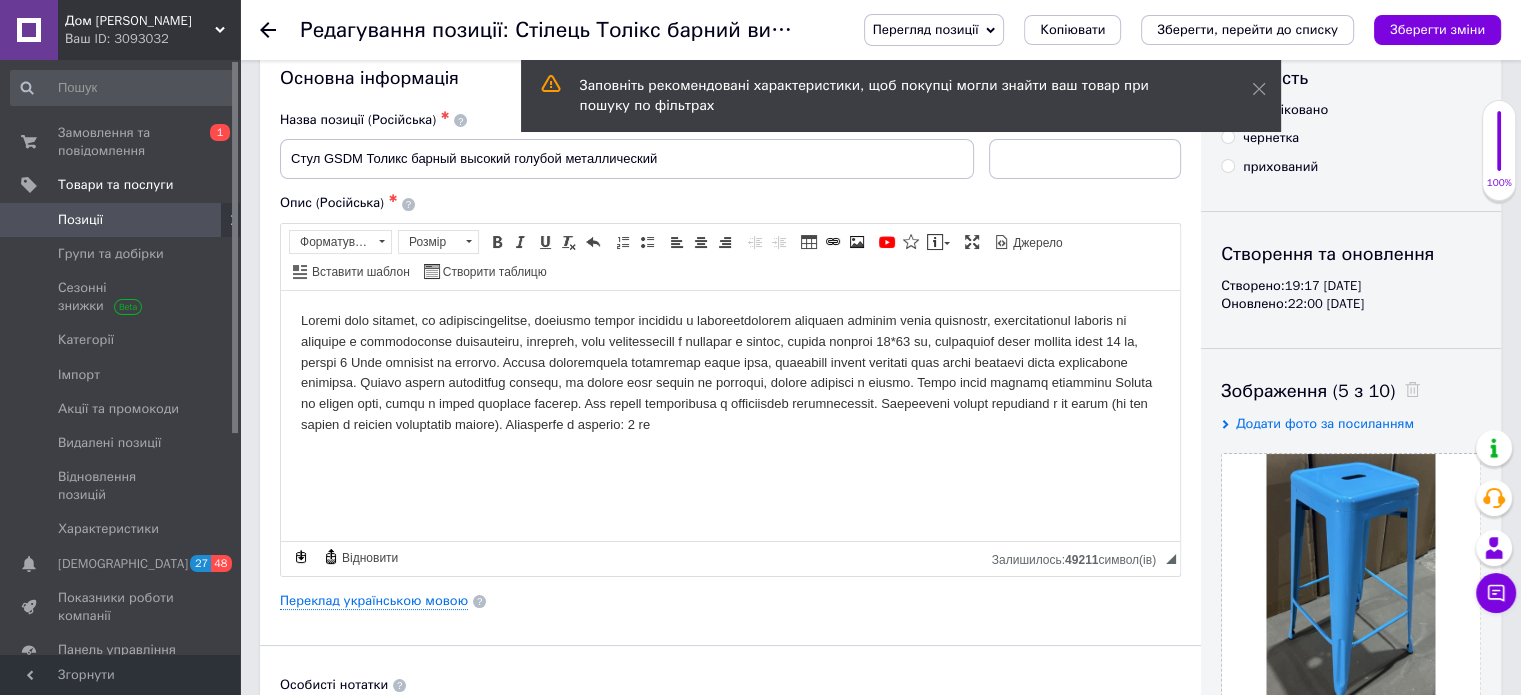 scroll, scrollTop: 0, scrollLeft: 0, axis: both 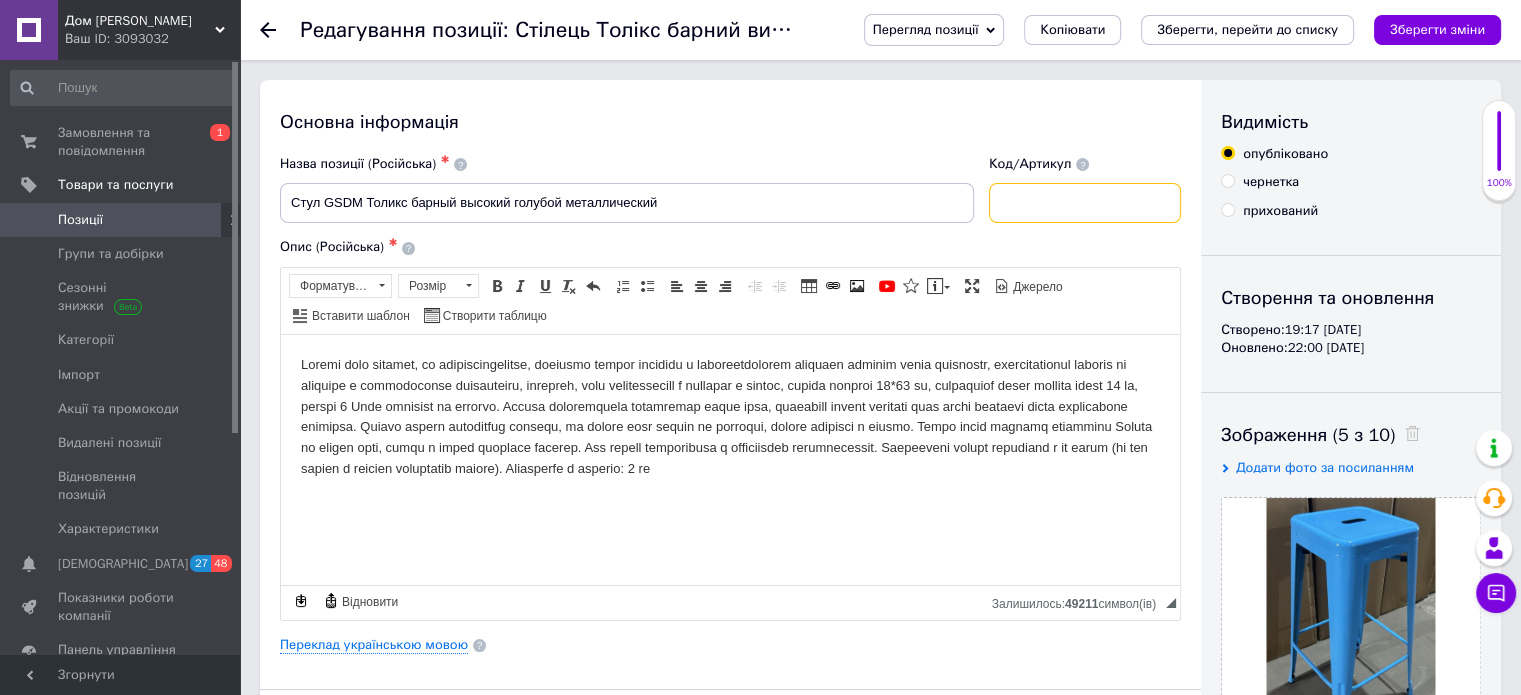 click at bounding box center [1085, 203] 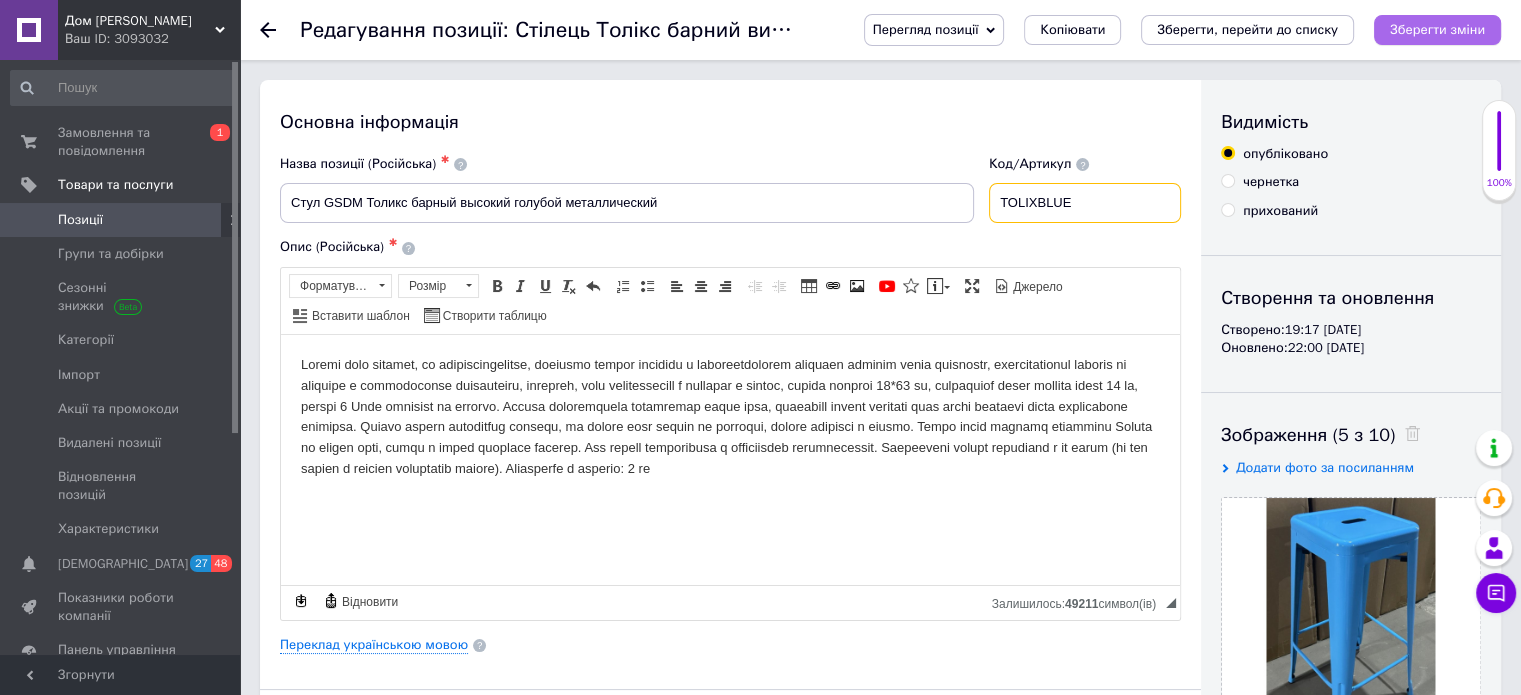 type on "TOLIXBLUE" 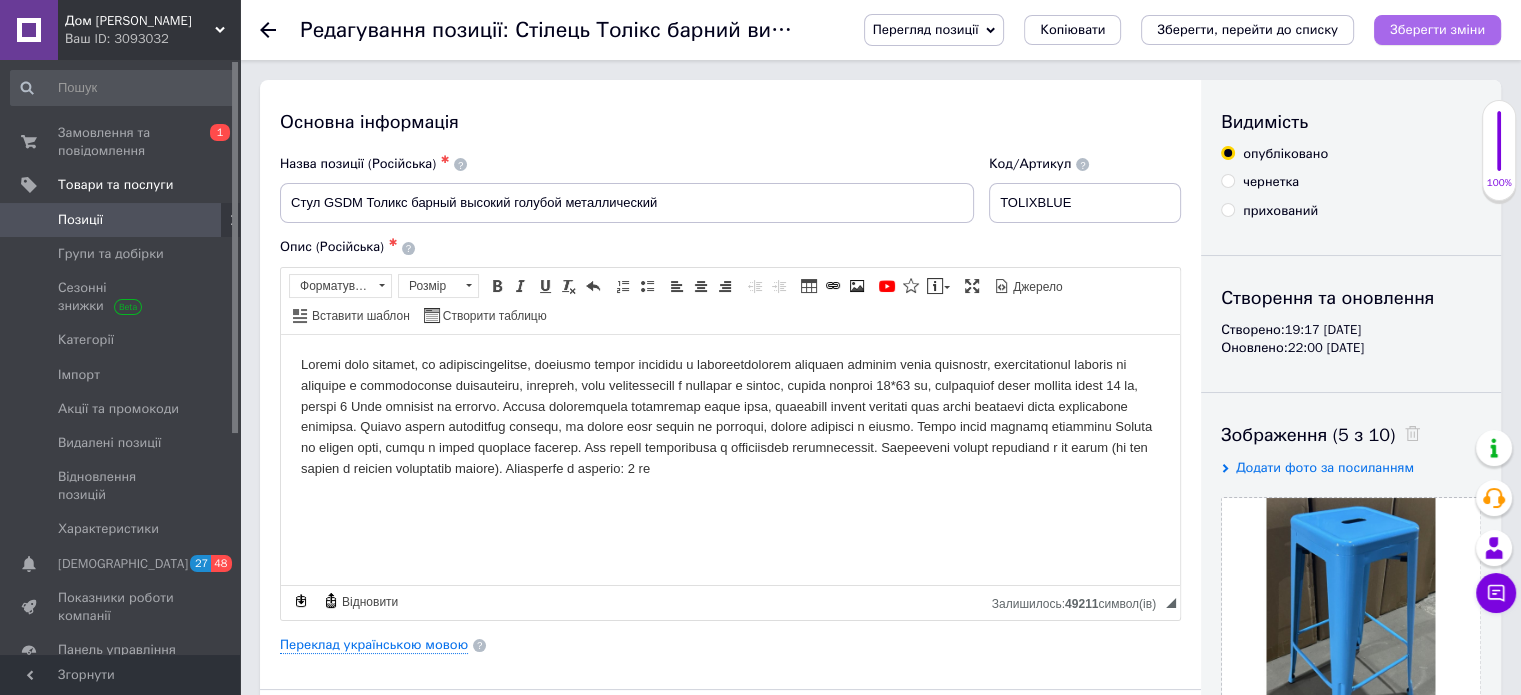 click on "Зберегти зміни" at bounding box center [1437, 29] 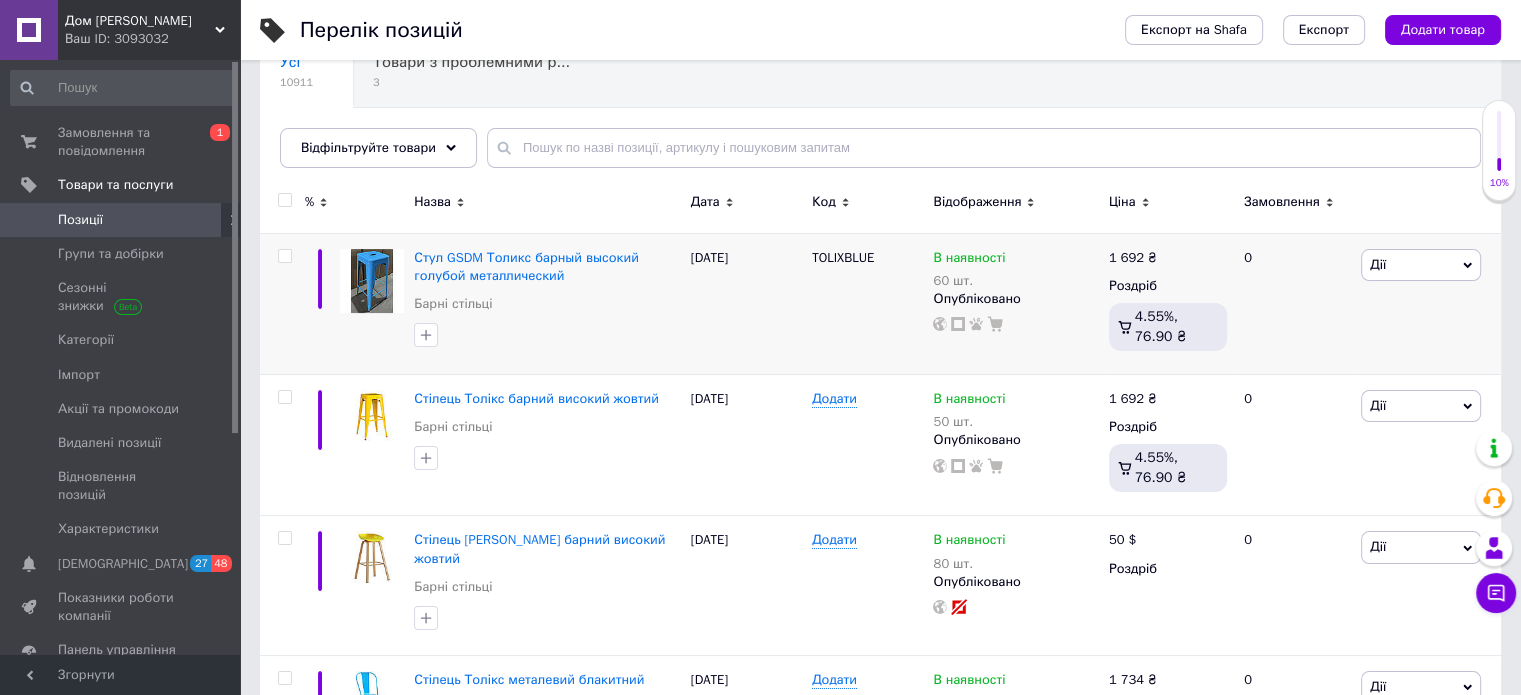 scroll, scrollTop: 200, scrollLeft: 0, axis: vertical 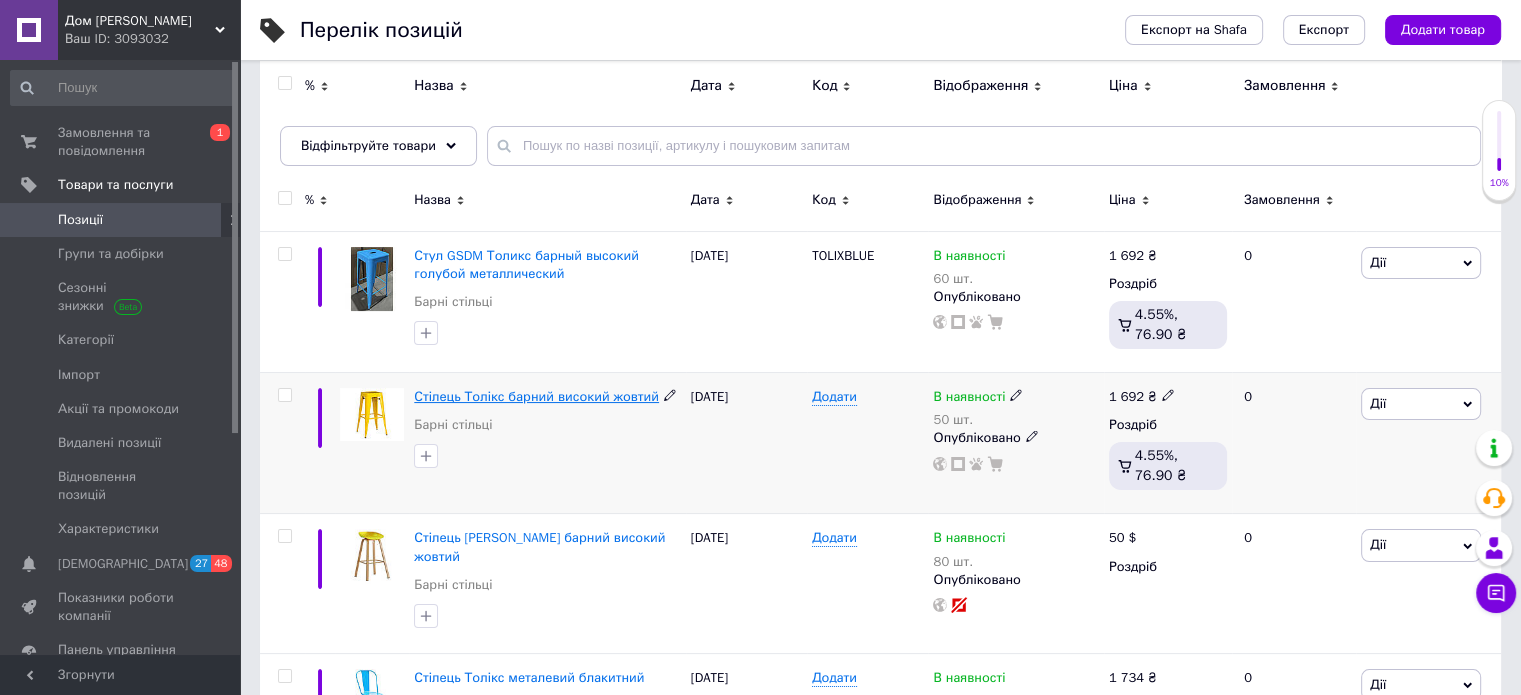 click on "Стілець Толікс барний високий жовтий" at bounding box center [536, 396] 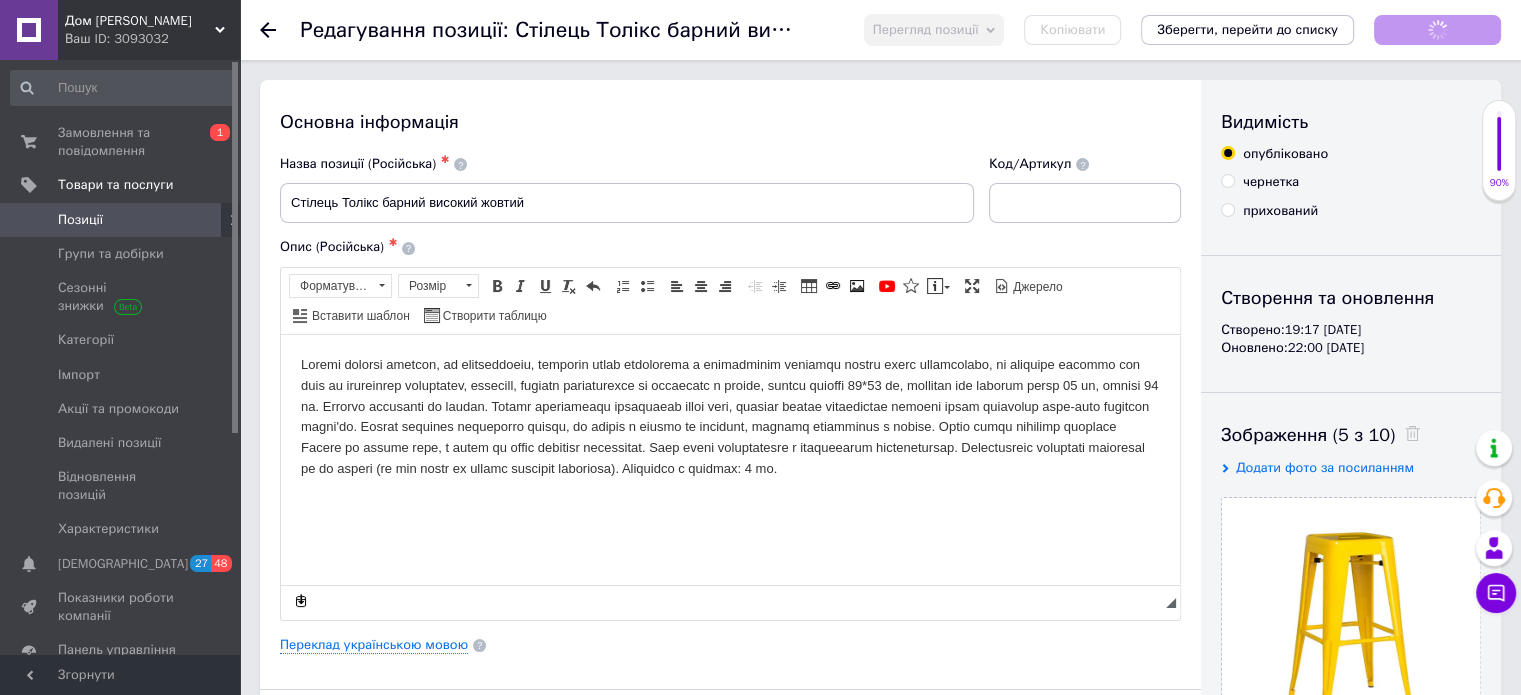 scroll, scrollTop: 0, scrollLeft: 0, axis: both 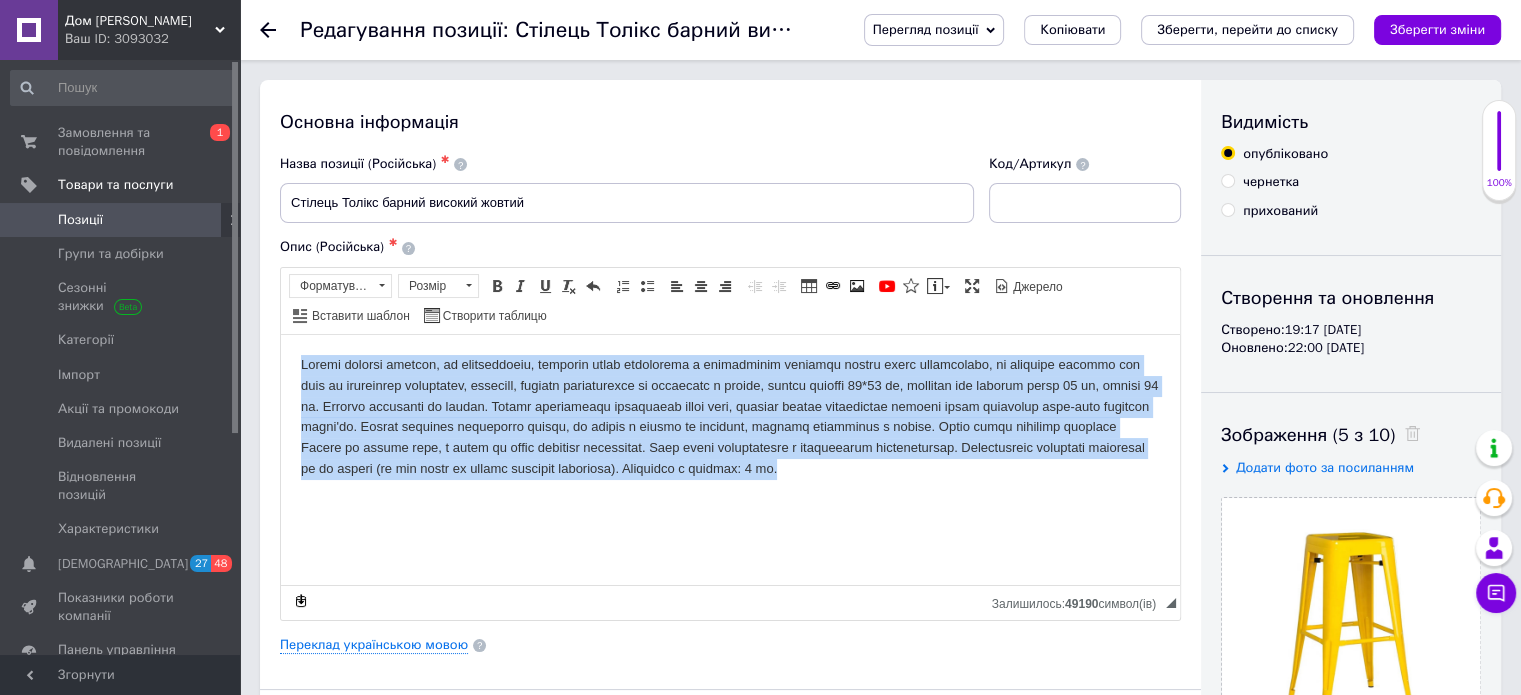 drag, startPoint x: 399, startPoint y: 496, endPoint x: 247, endPoint y: 360, distance: 203.96078 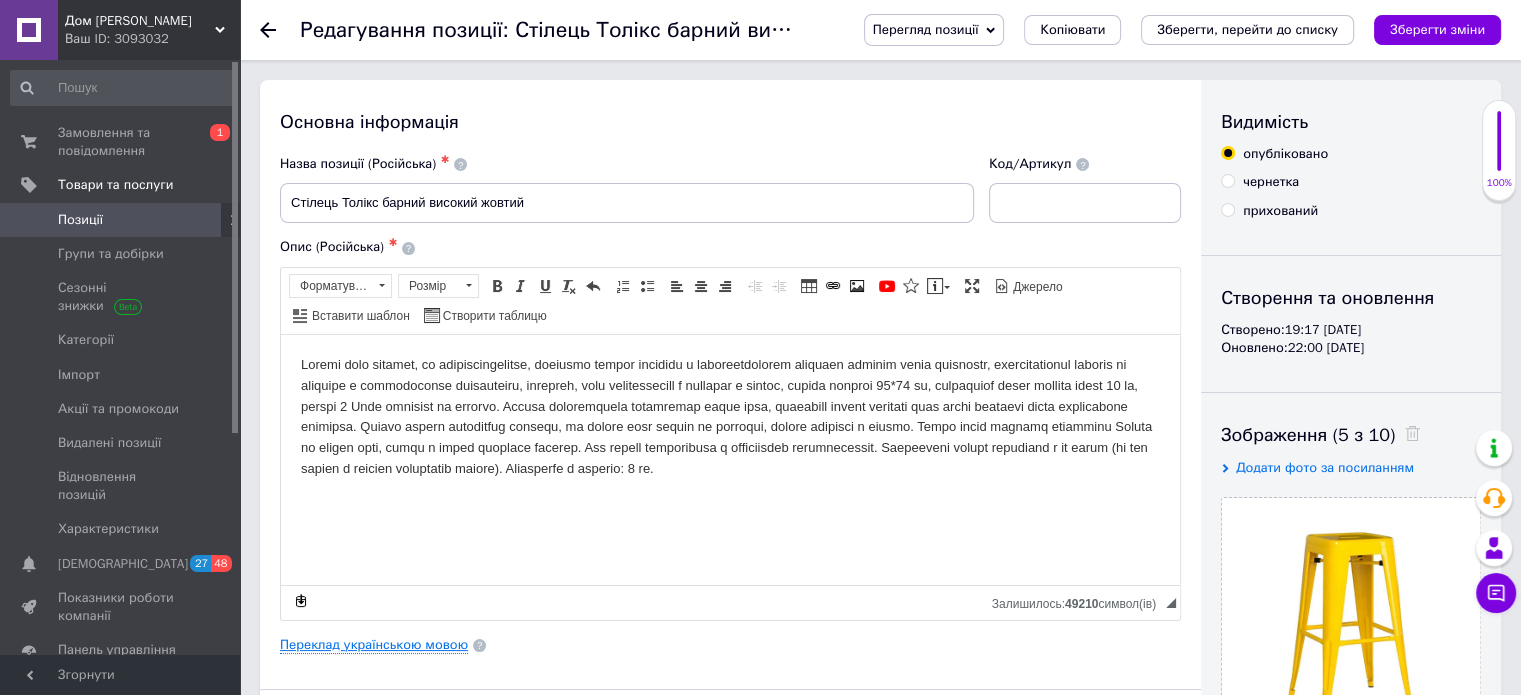 click on "Основна інформація Назва позиції (Російська) ✱ Стілець Толікс барний високий жовтий Код/Артикул Опис (Російська) ✱ Розширений текстовий редактор, C37AD72D-573D-4162-993E-9C24C67F71EC Панель інструментів редактора Форматування Форматування Розмір Розмір   Жирний  Сполучення клавіш Ctrl+B   Курсив  Сполучення клавіш Ctrl+I   Підкреслений  Сполучення клавіш Ctrl+U   Видалити форматування   Повернути  Сполучення клавіш Ctrl+Z   Вставити/видалити нумерований список   Вставити/видалити маркований список   По лівому краю   По центру   По правому краю   Зменшити відступ     Таблиця" at bounding box center (730, 638) 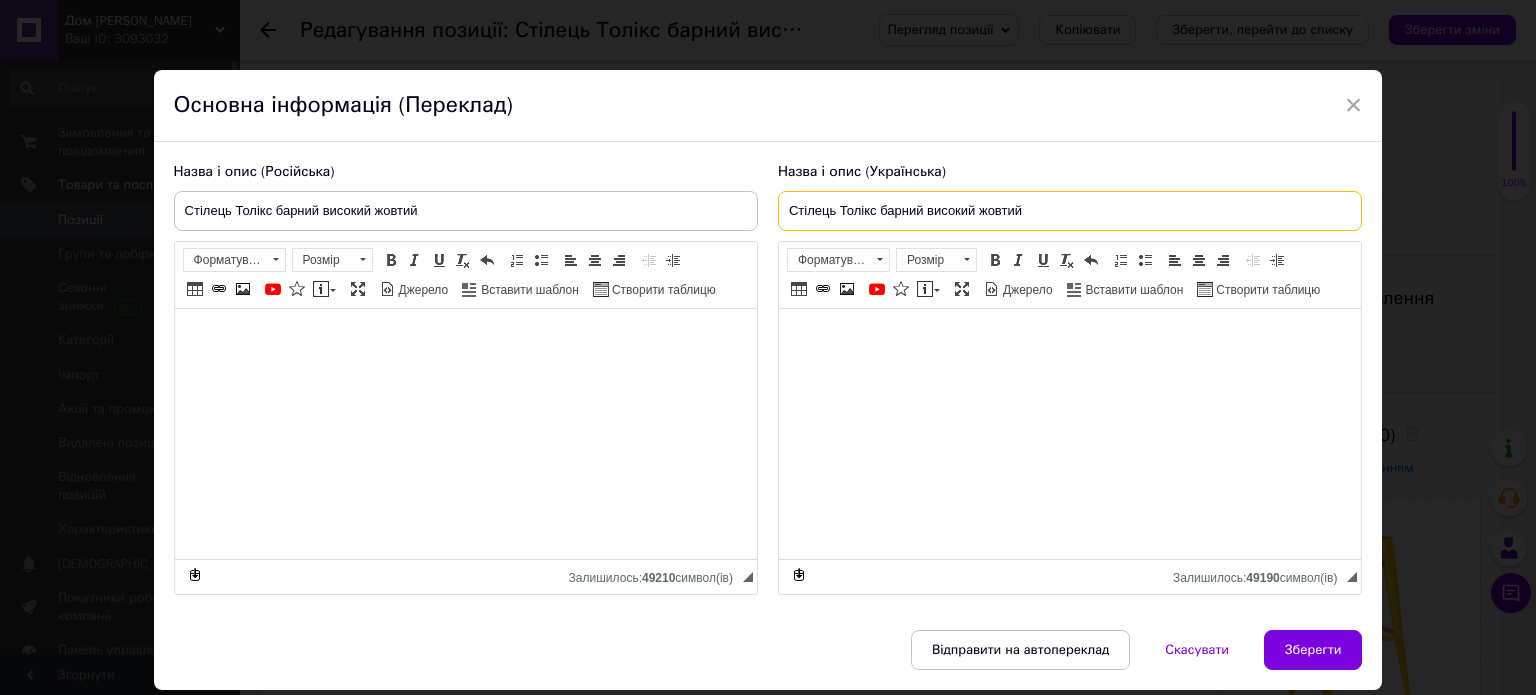 click on "Стілець Толікс барний високий жовтий" at bounding box center [1070, 211] 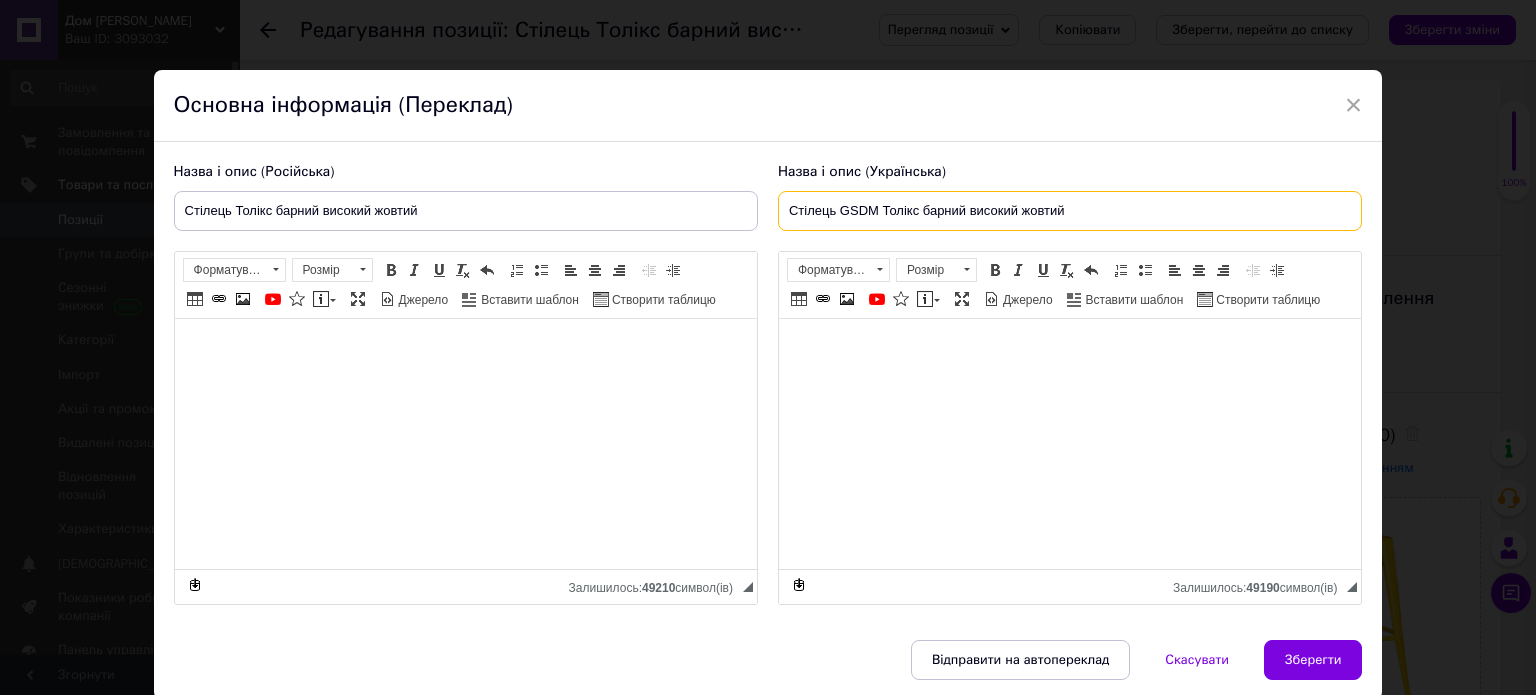 click on "Стілець GSDM Толікс барний високий жовтий" at bounding box center (1070, 211) 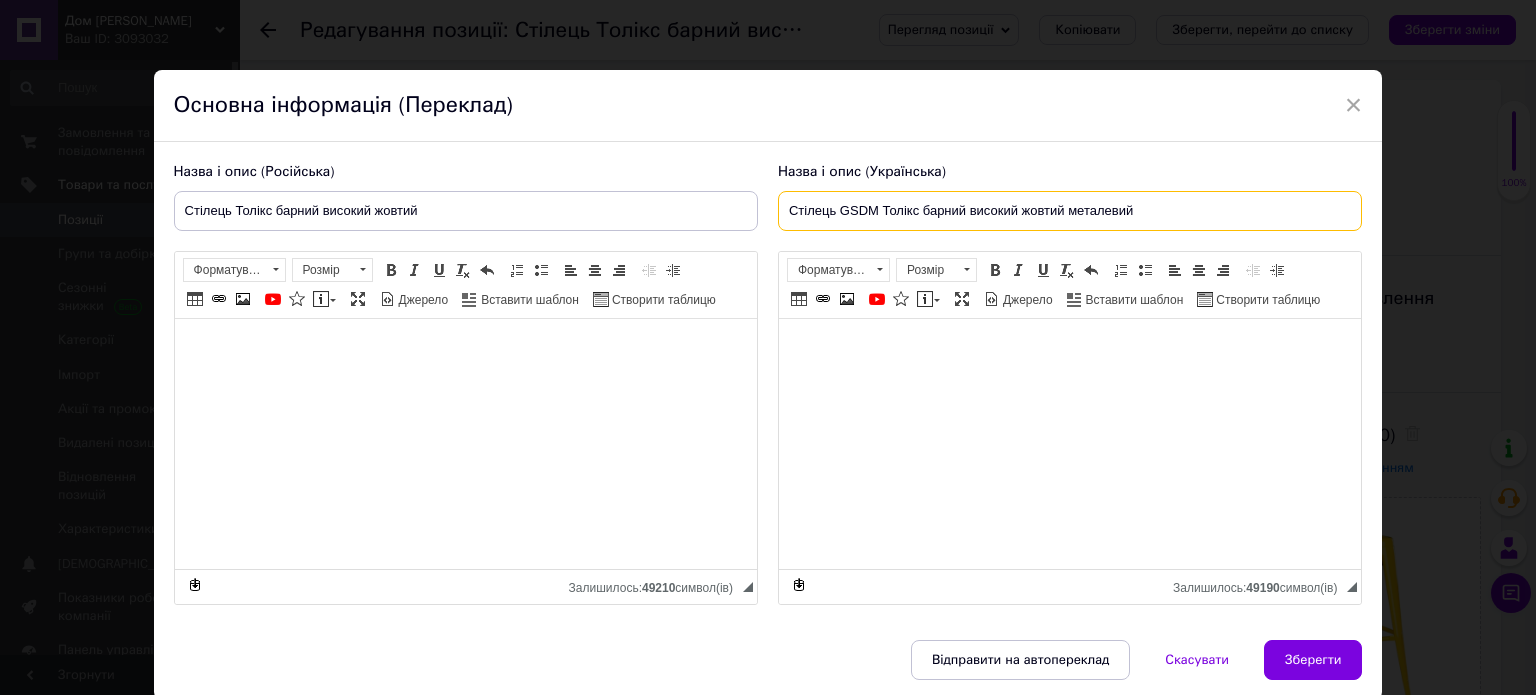 type on "Стілець GSDM Толікс барний високий жовтий металевий" 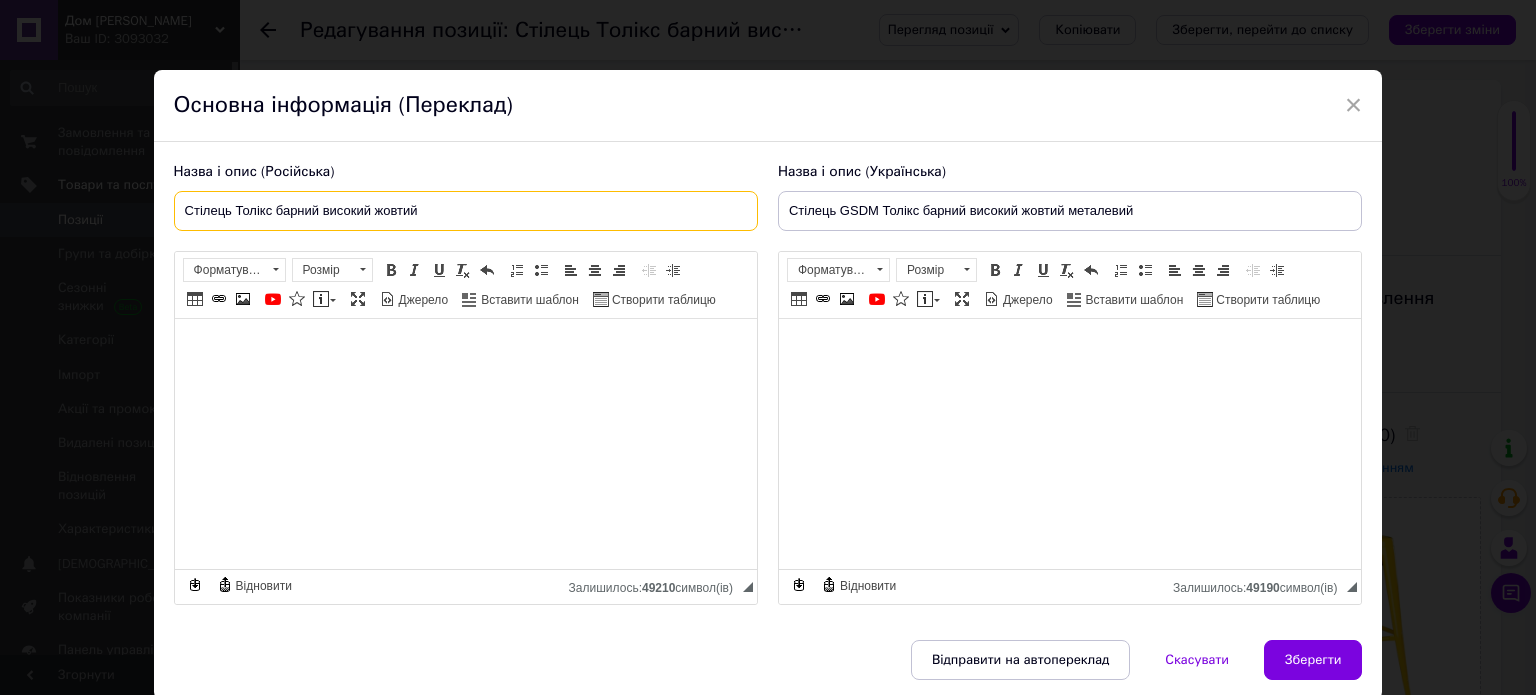 drag, startPoint x: 431, startPoint y: 215, endPoint x: 164, endPoint y: 198, distance: 267.54065 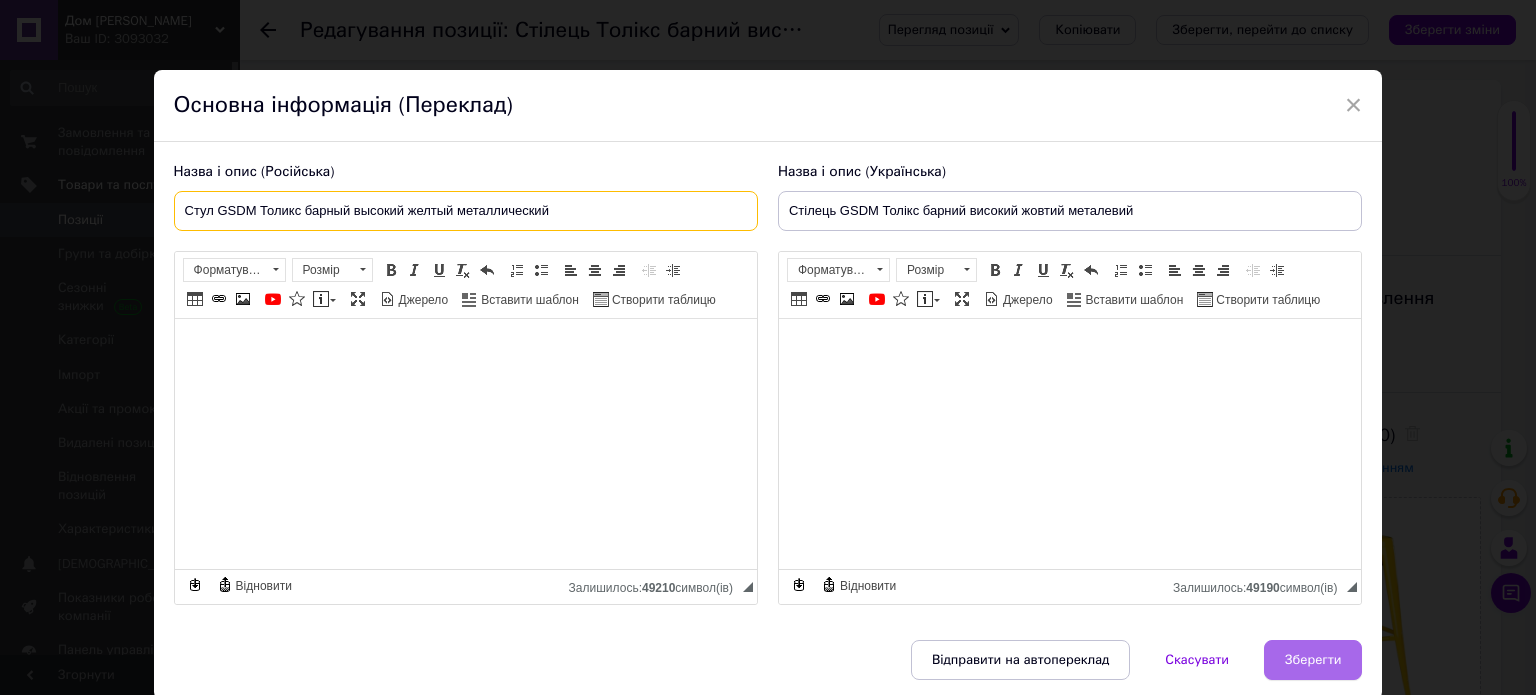 type on "Стул GSDM Толикс барный высокий желтый металлический" 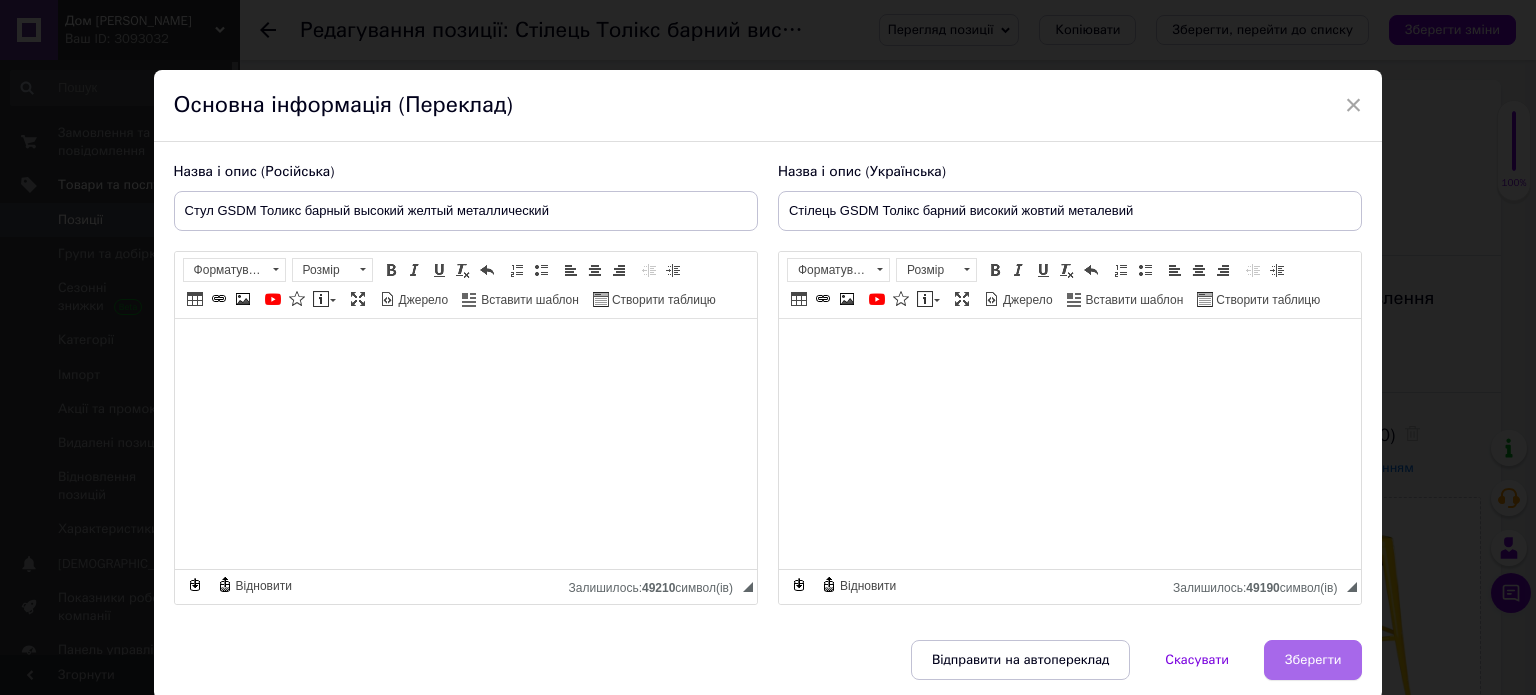 click on "Зберегти" at bounding box center (1313, 660) 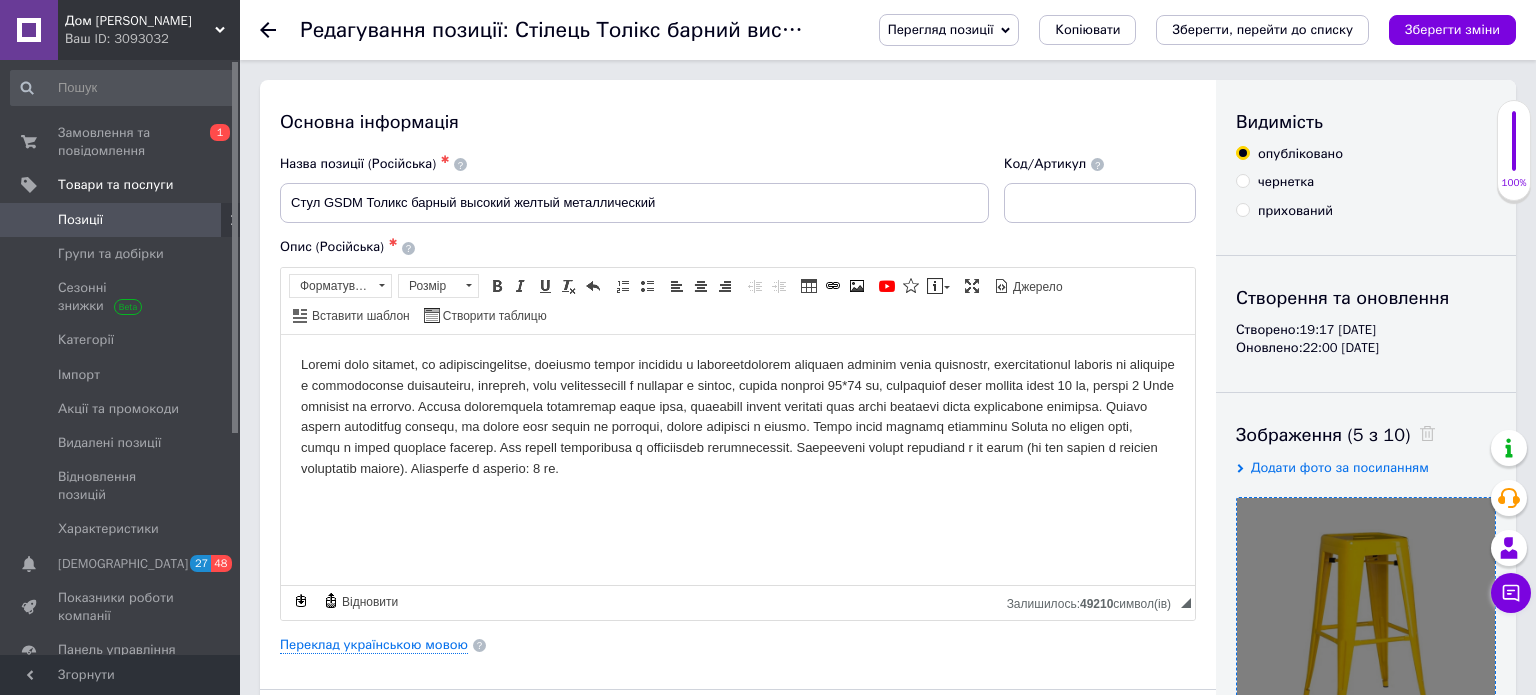 type on "Стул GSDM Толикс барный высокий желтый металлический" 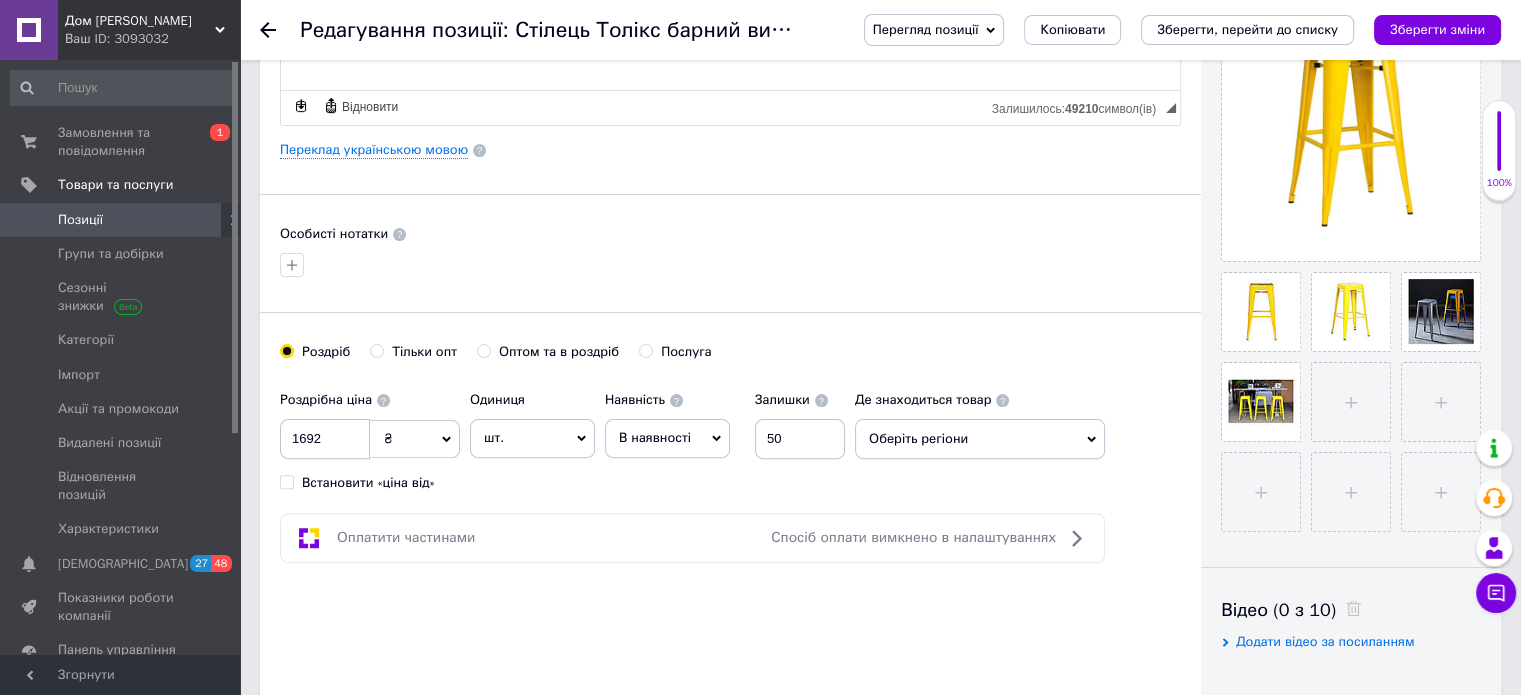 scroll, scrollTop: 500, scrollLeft: 0, axis: vertical 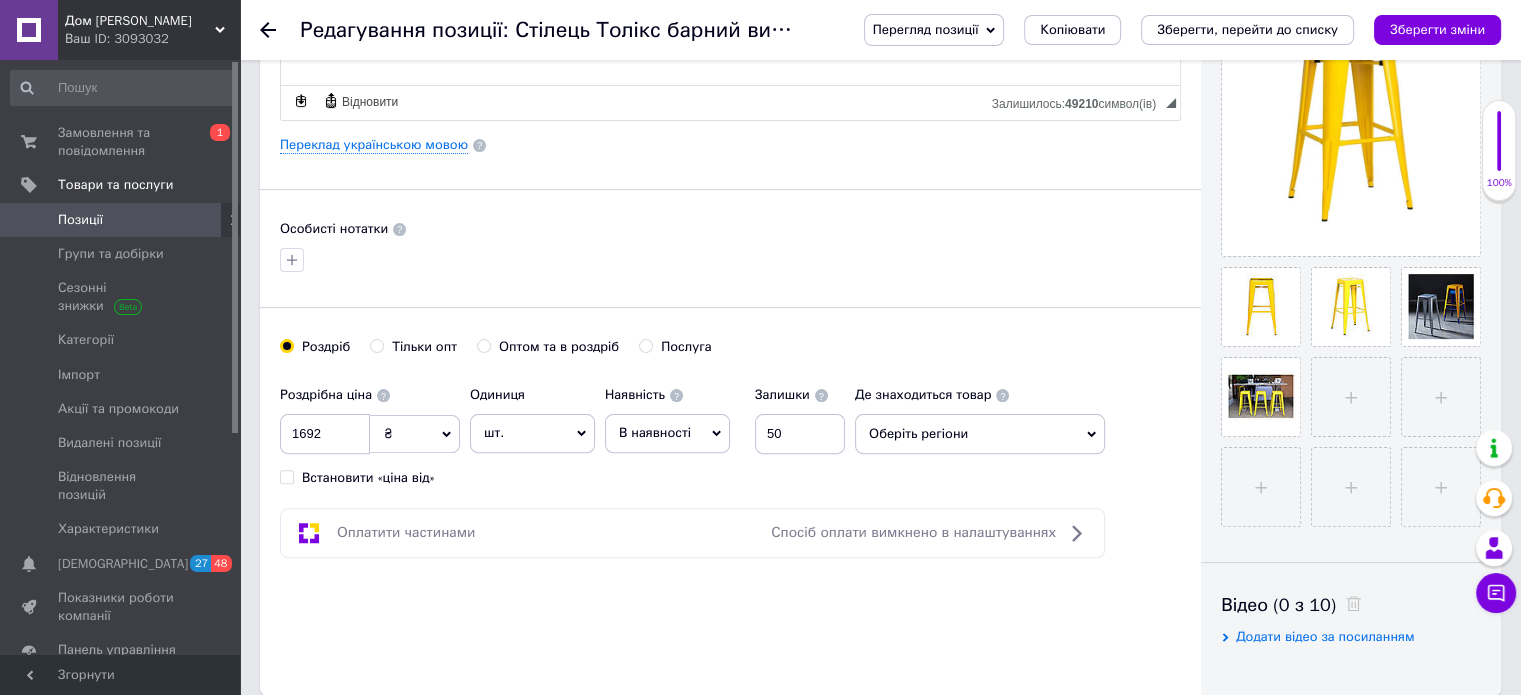 click on "В наявності" at bounding box center [655, 432] 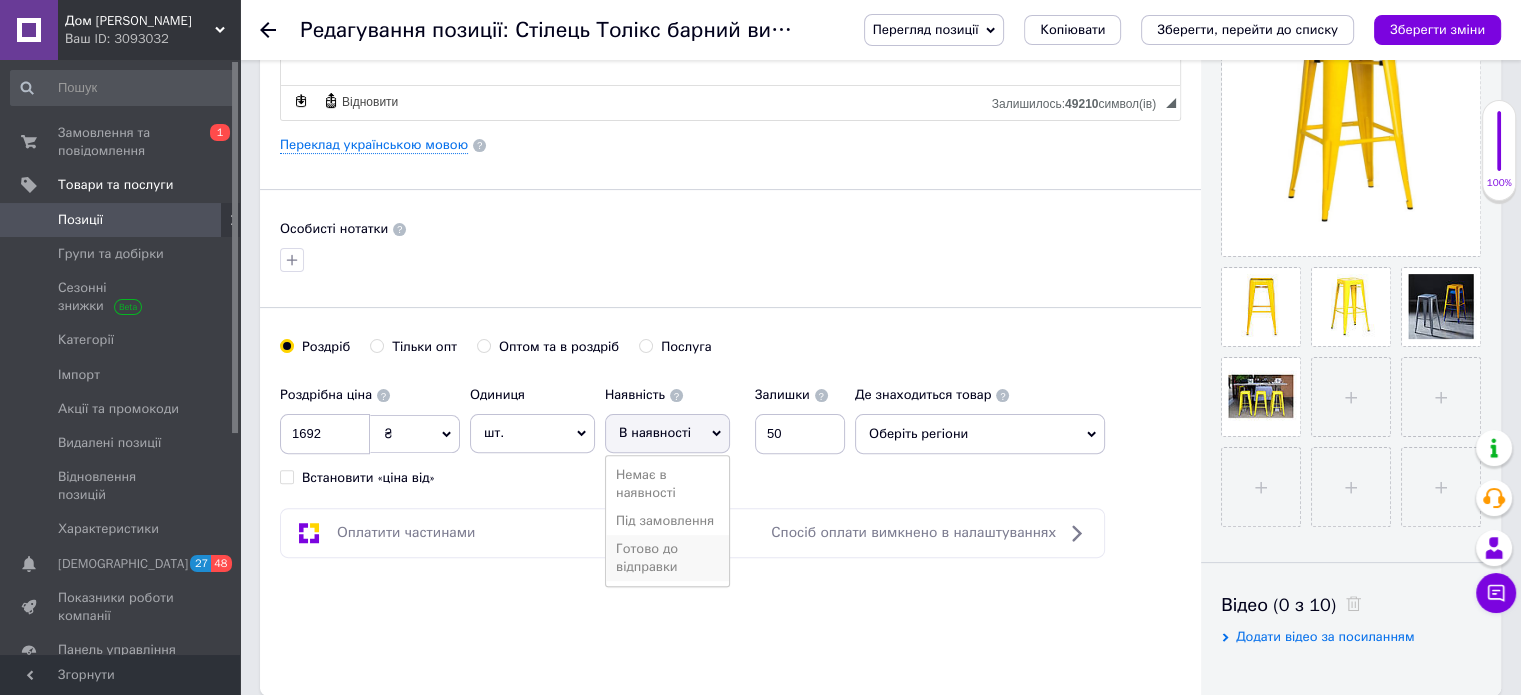 click on "Готово до відправки" at bounding box center (667, 558) 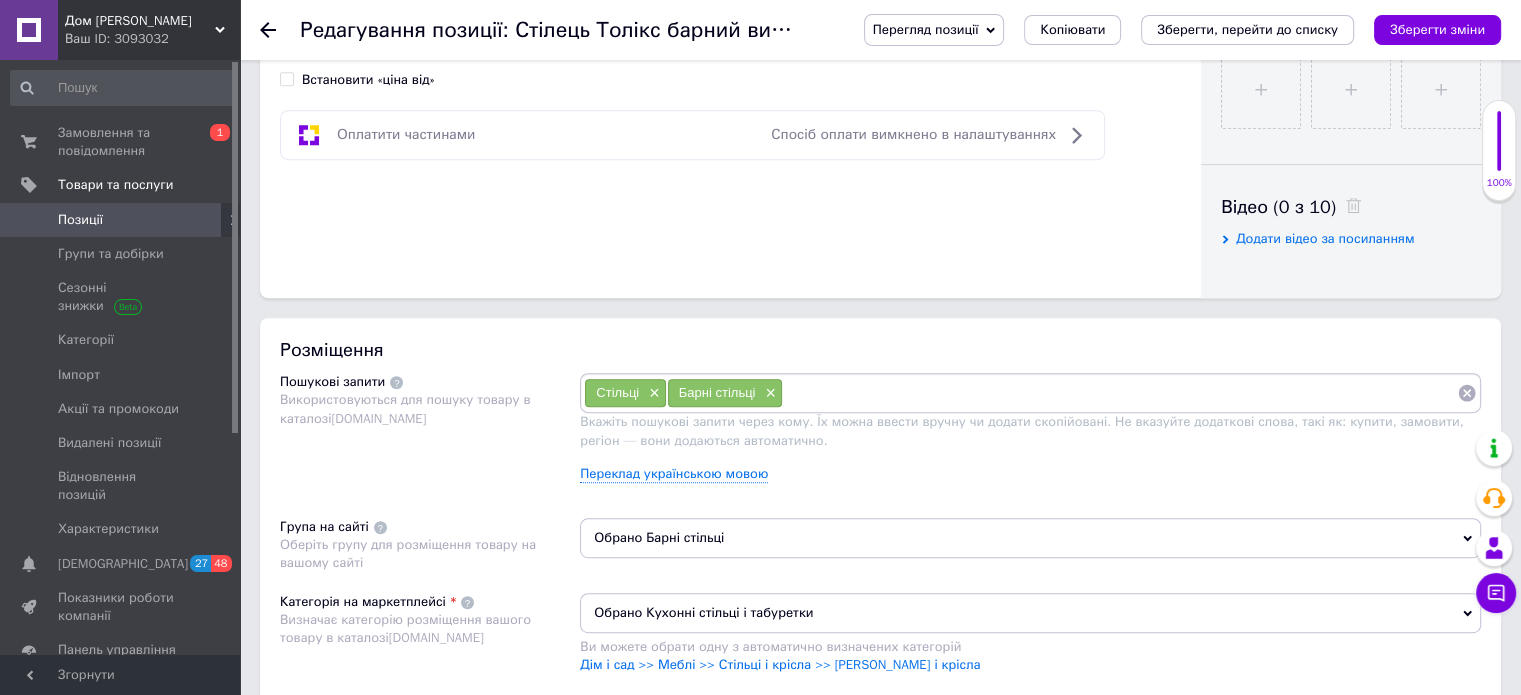 scroll, scrollTop: 900, scrollLeft: 0, axis: vertical 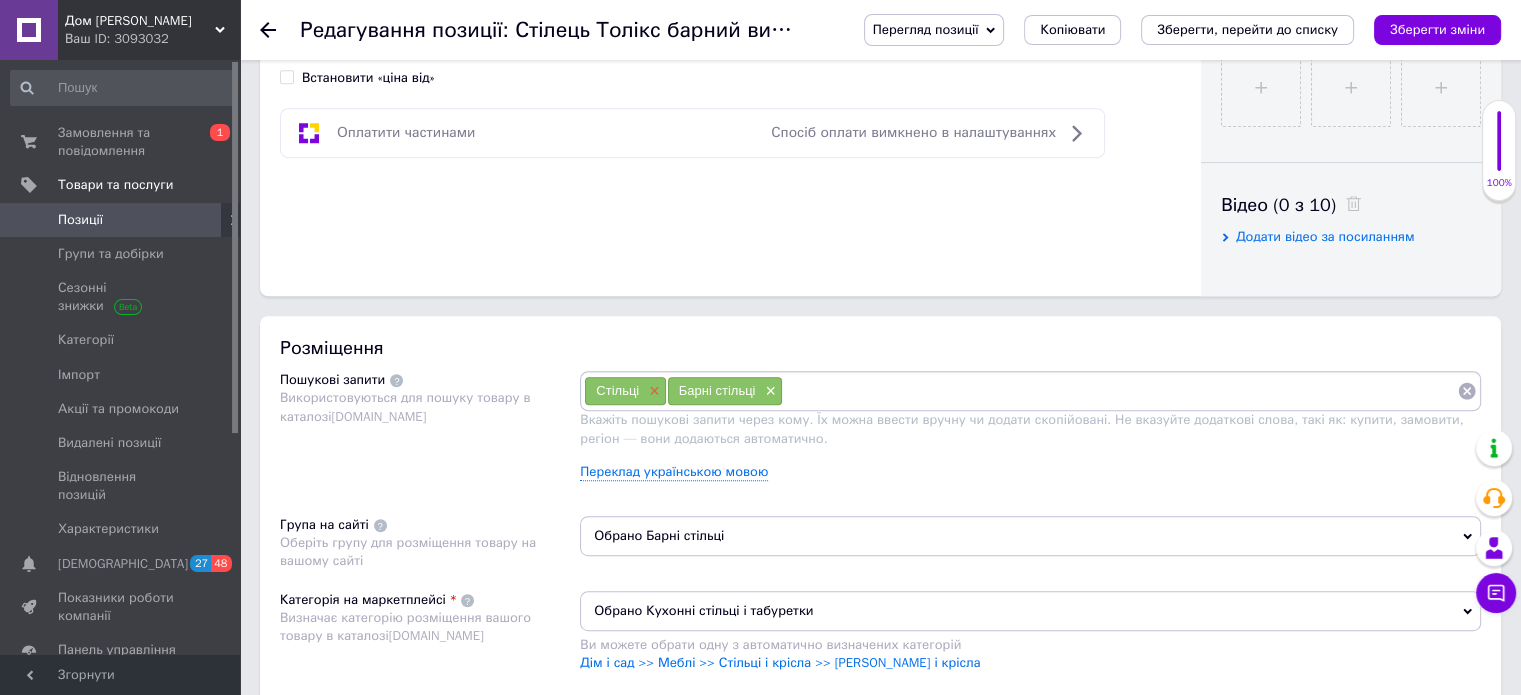 click on "×" at bounding box center [652, 391] 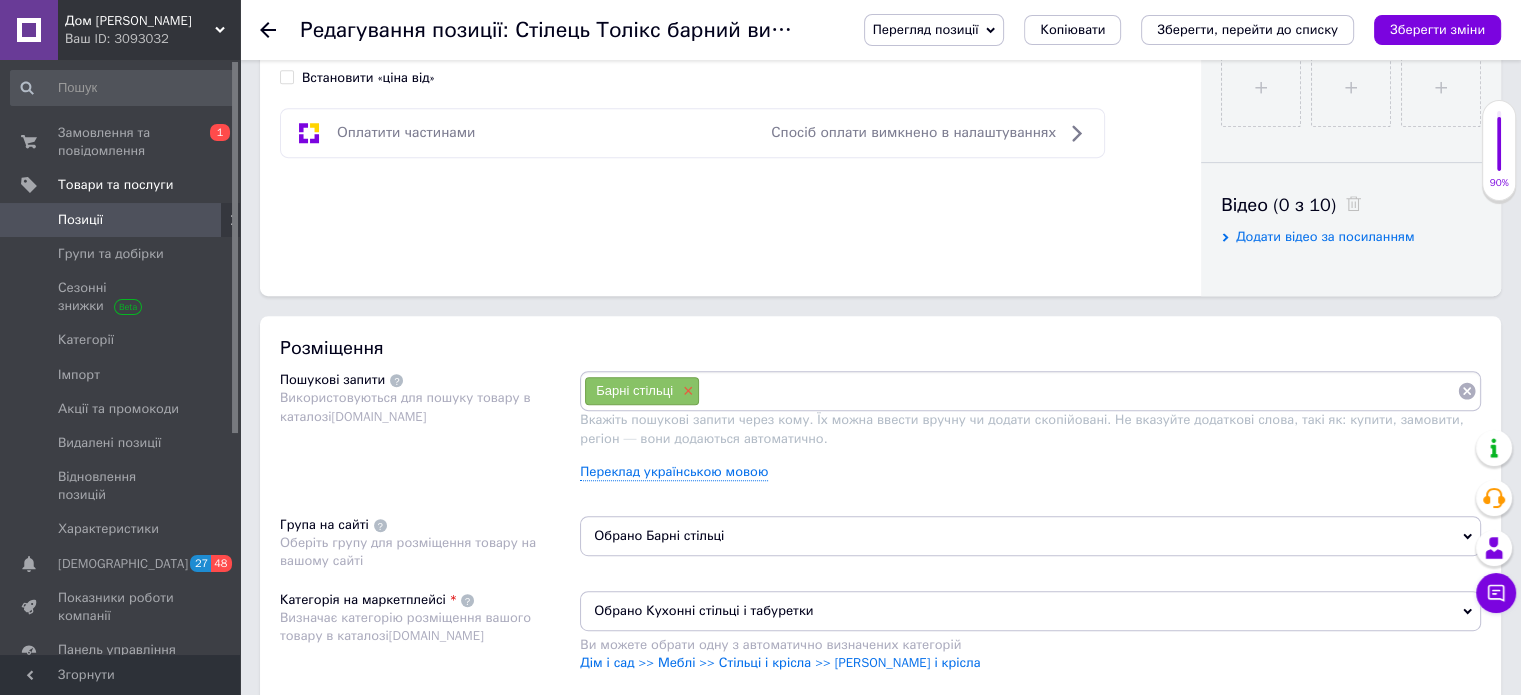click on "×" at bounding box center (686, 391) 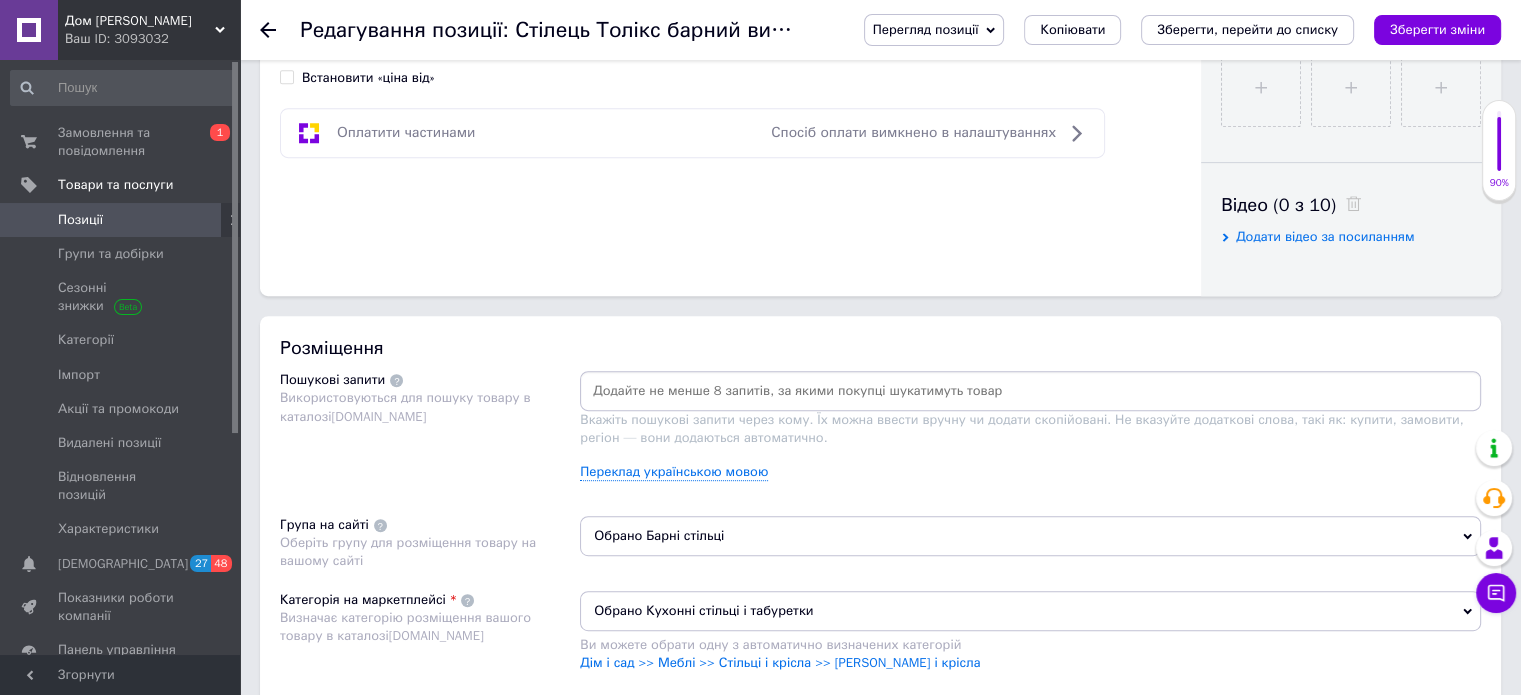 click at bounding box center [1030, 391] 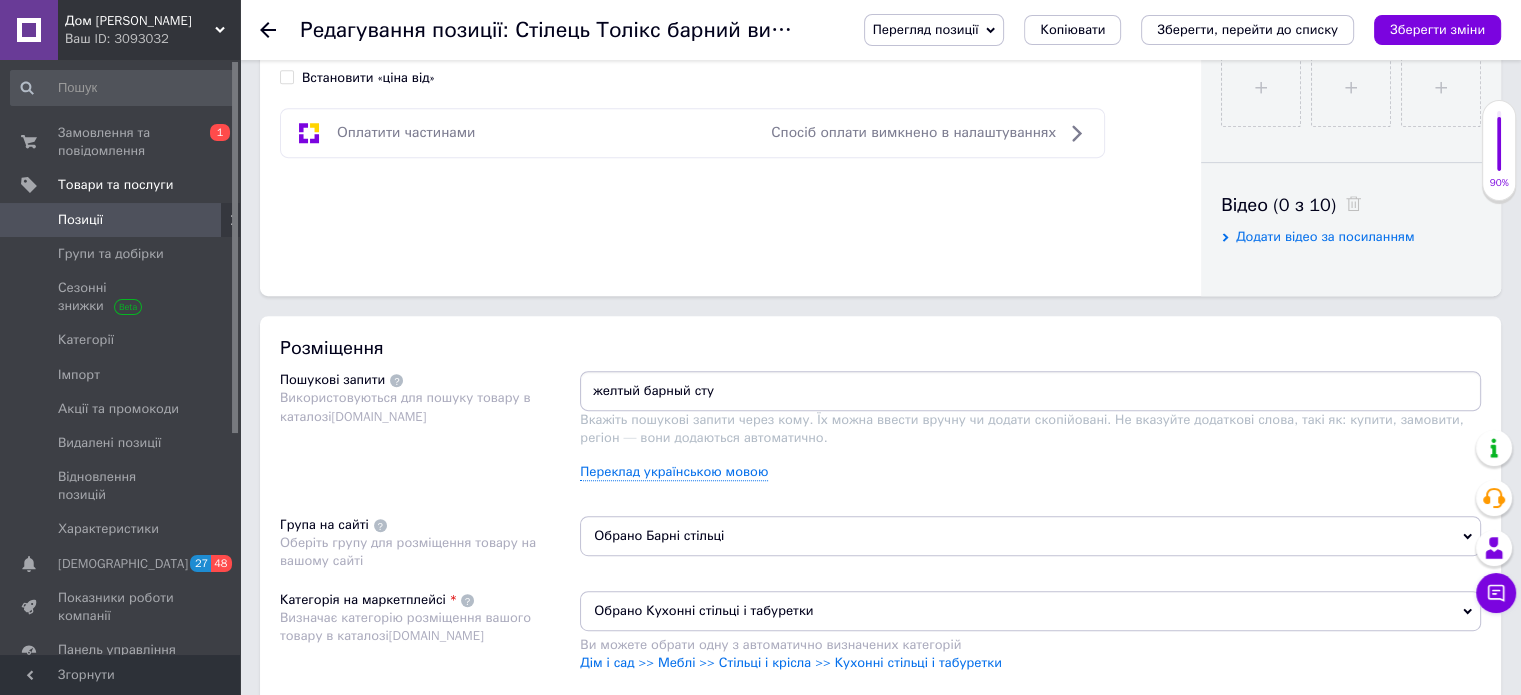 type on "желтый барный стул" 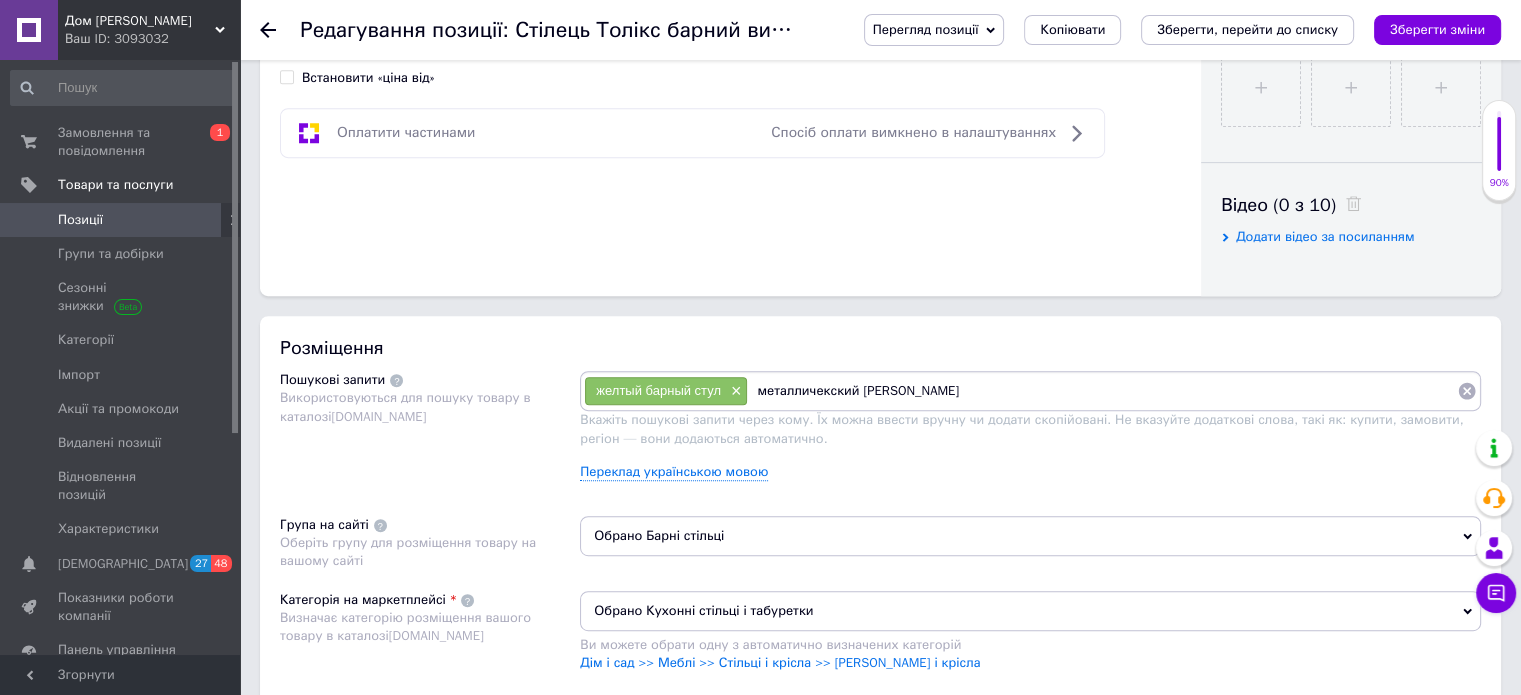 type on "металличекский стул барный" 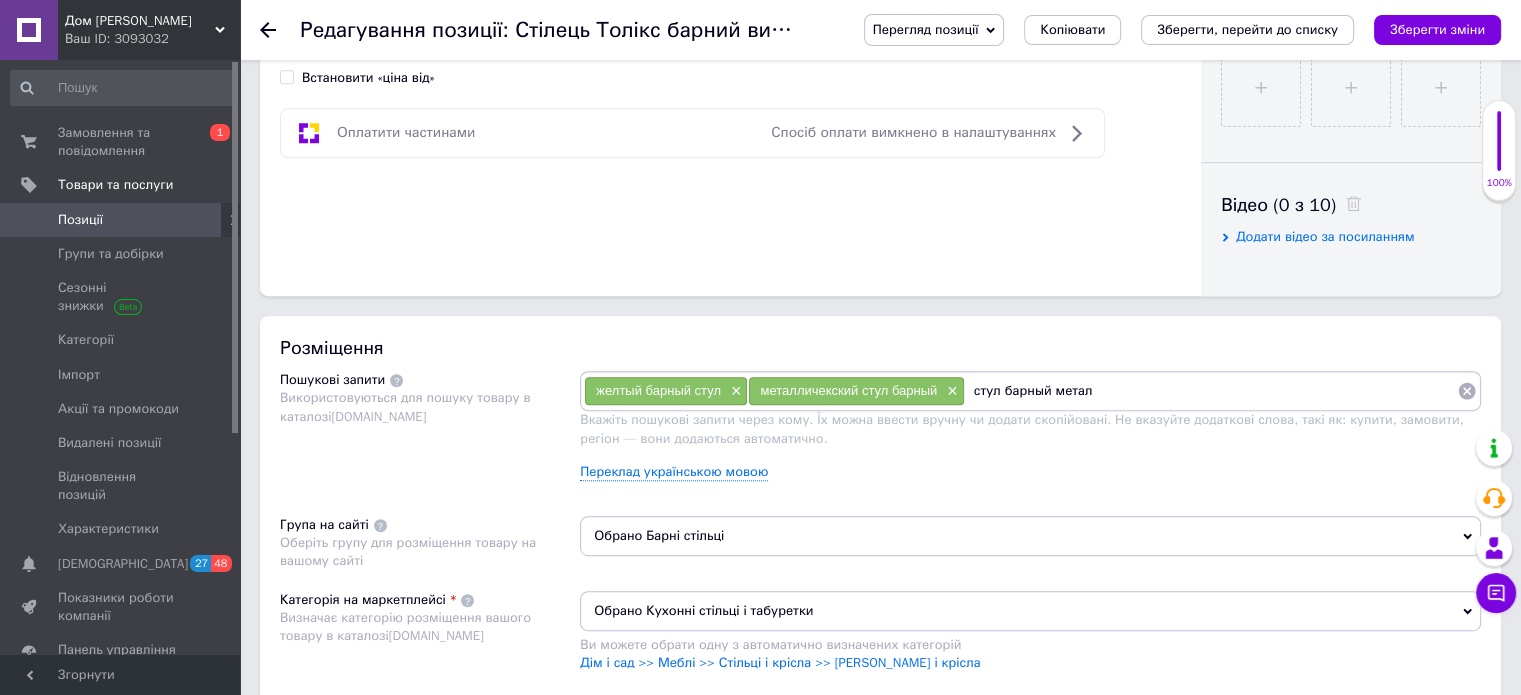 type on "стул барный металл" 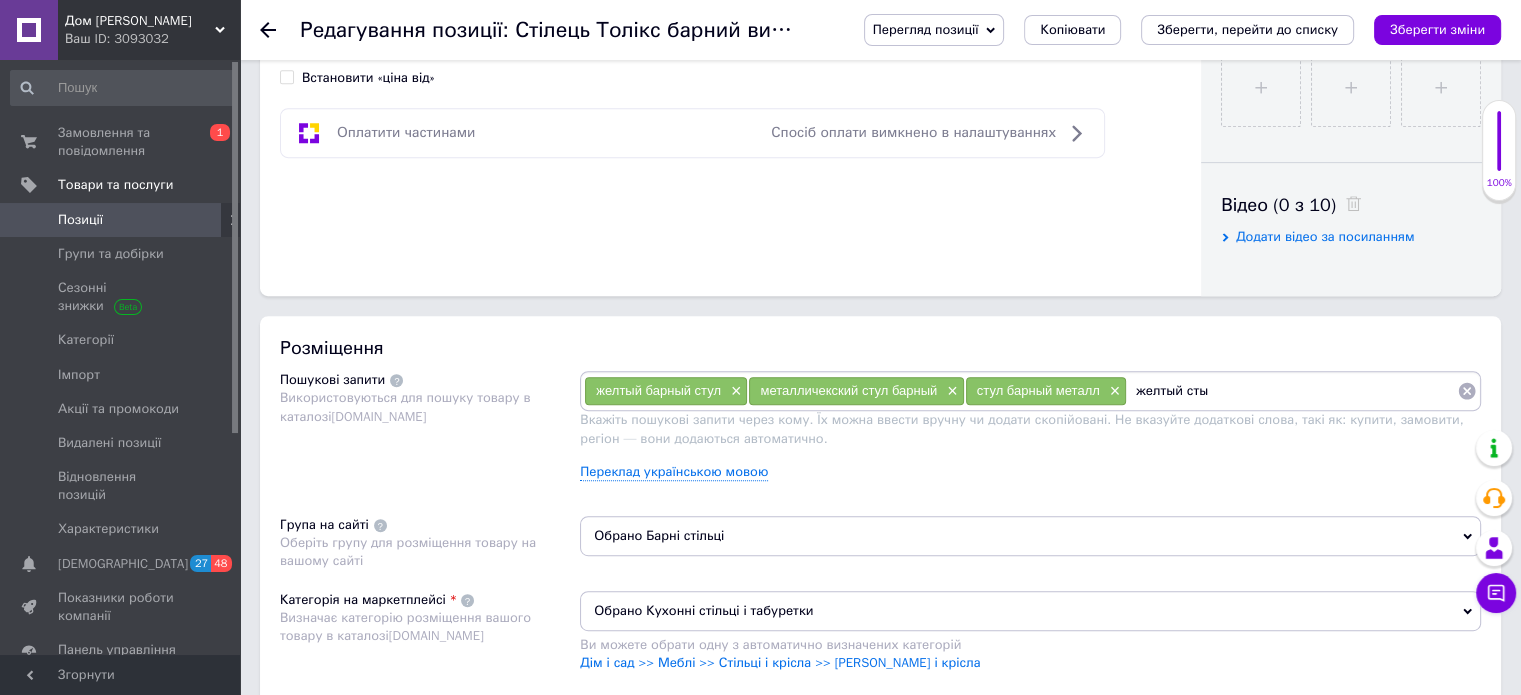 type on "желтый стыл" 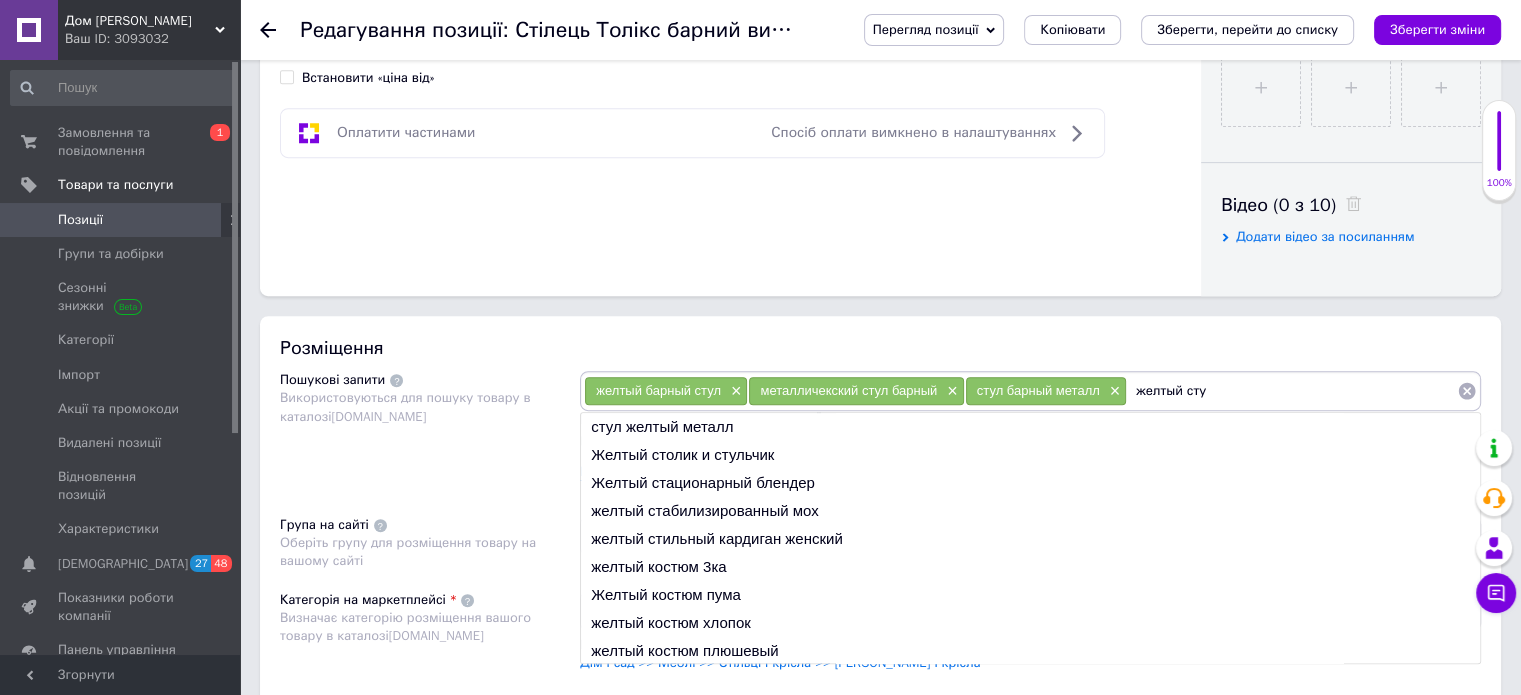 type on "желтый стул" 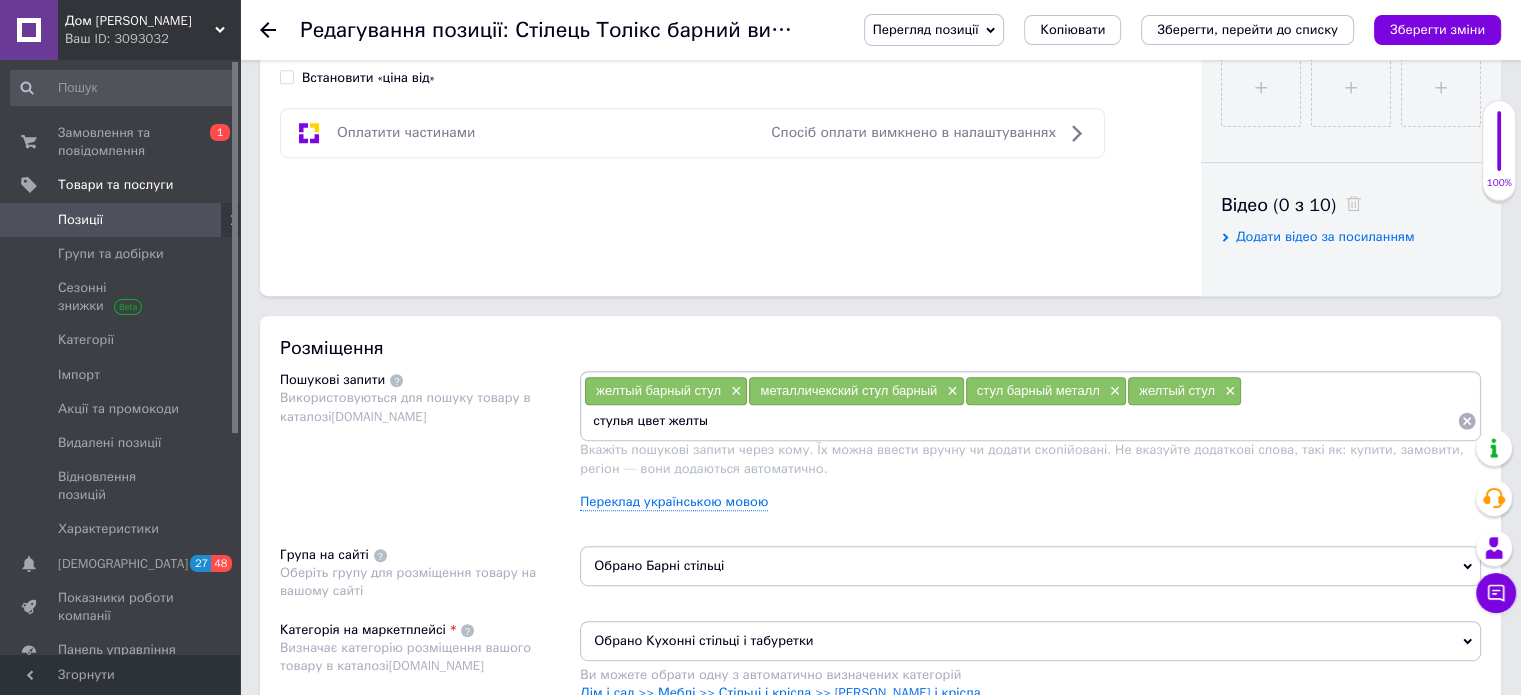 type on "стулья цвет желтый" 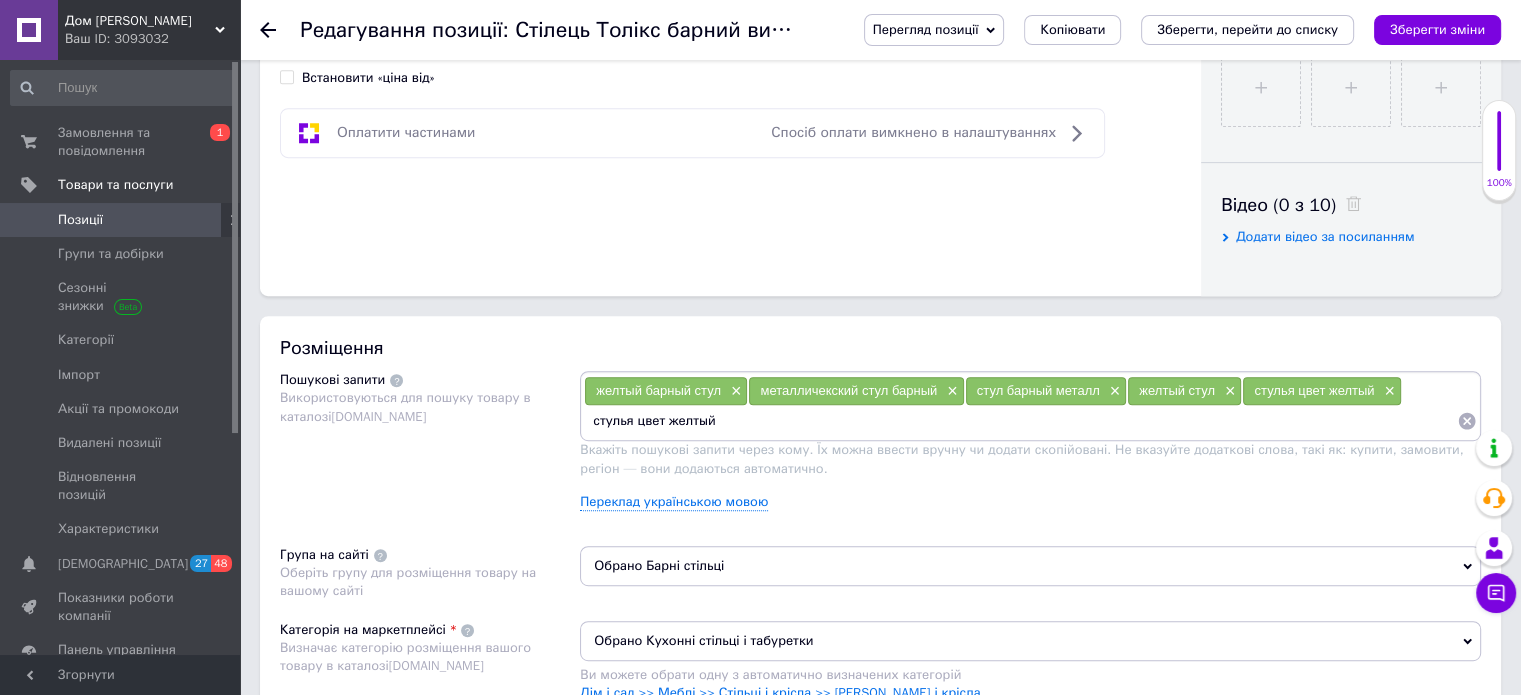 type 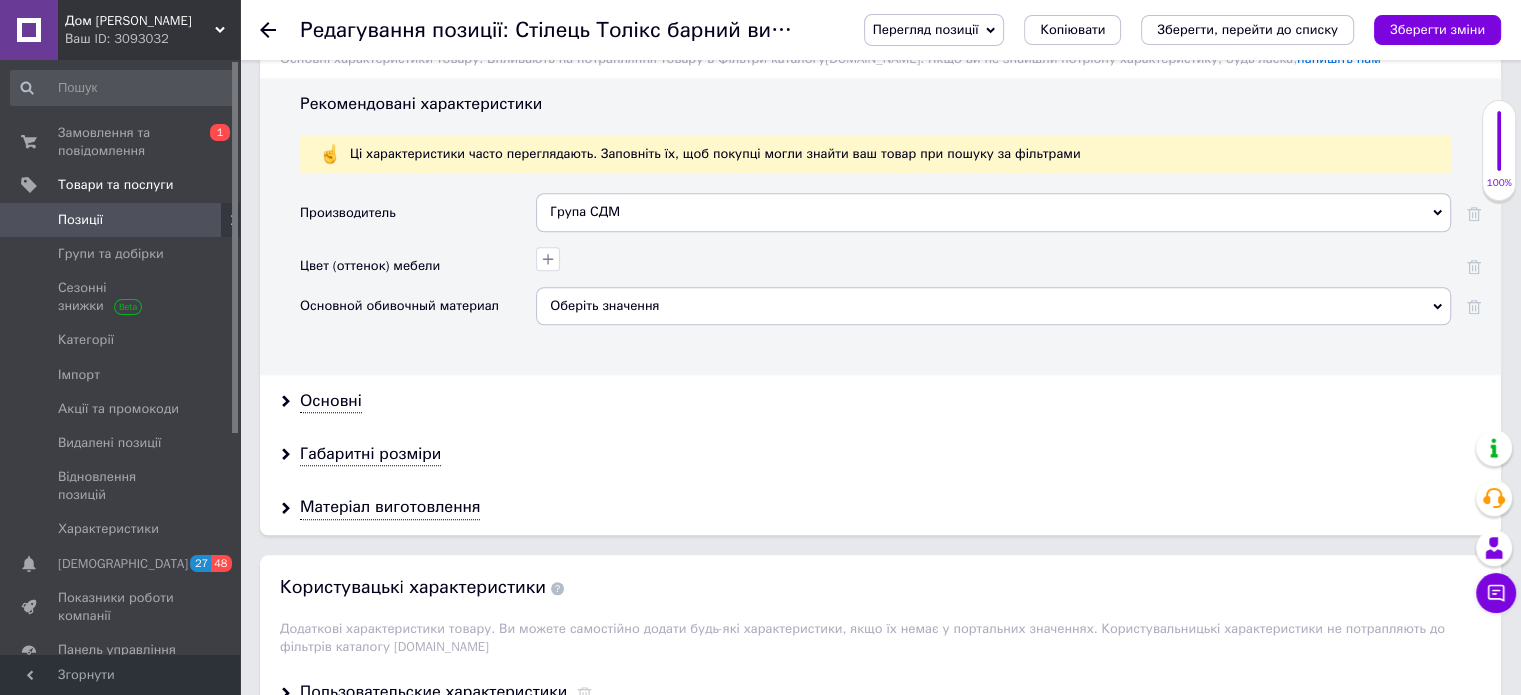 scroll, scrollTop: 1700, scrollLeft: 0, axis: vertical 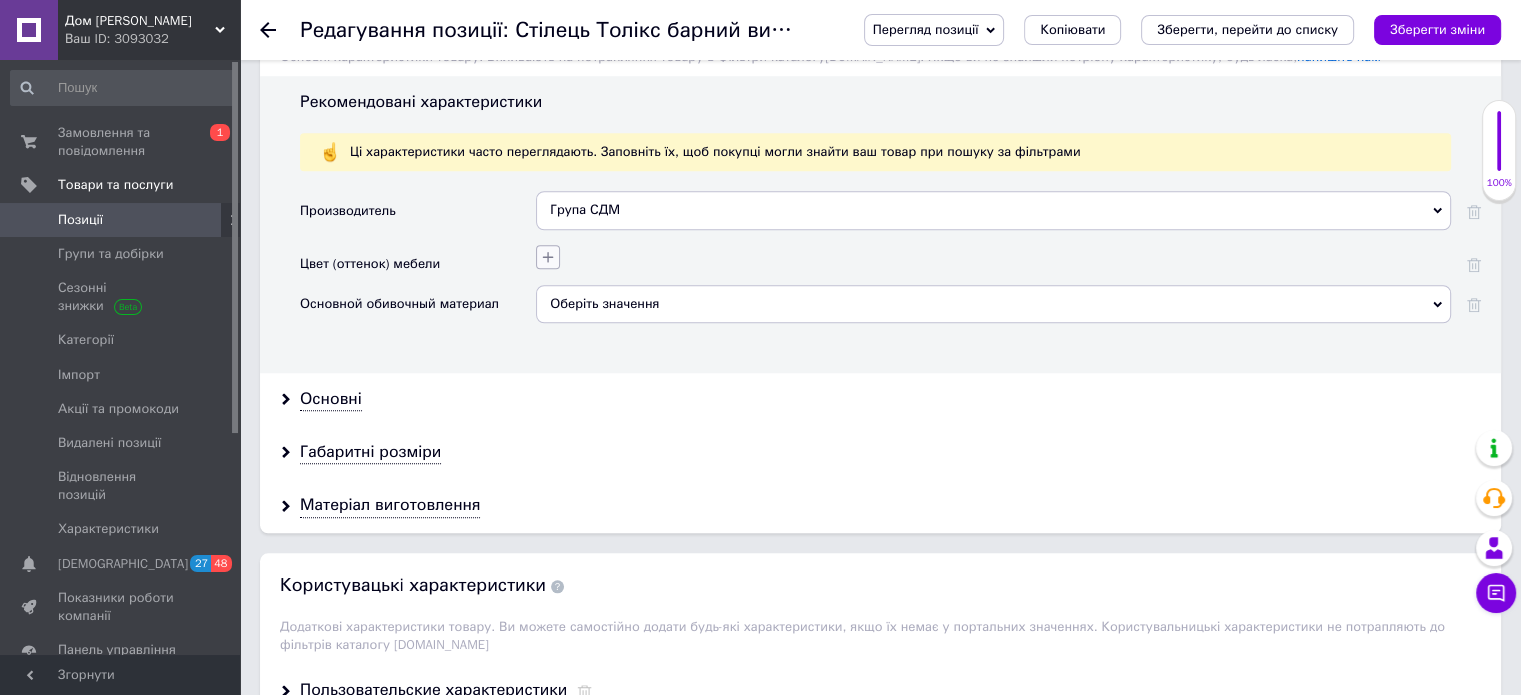 click 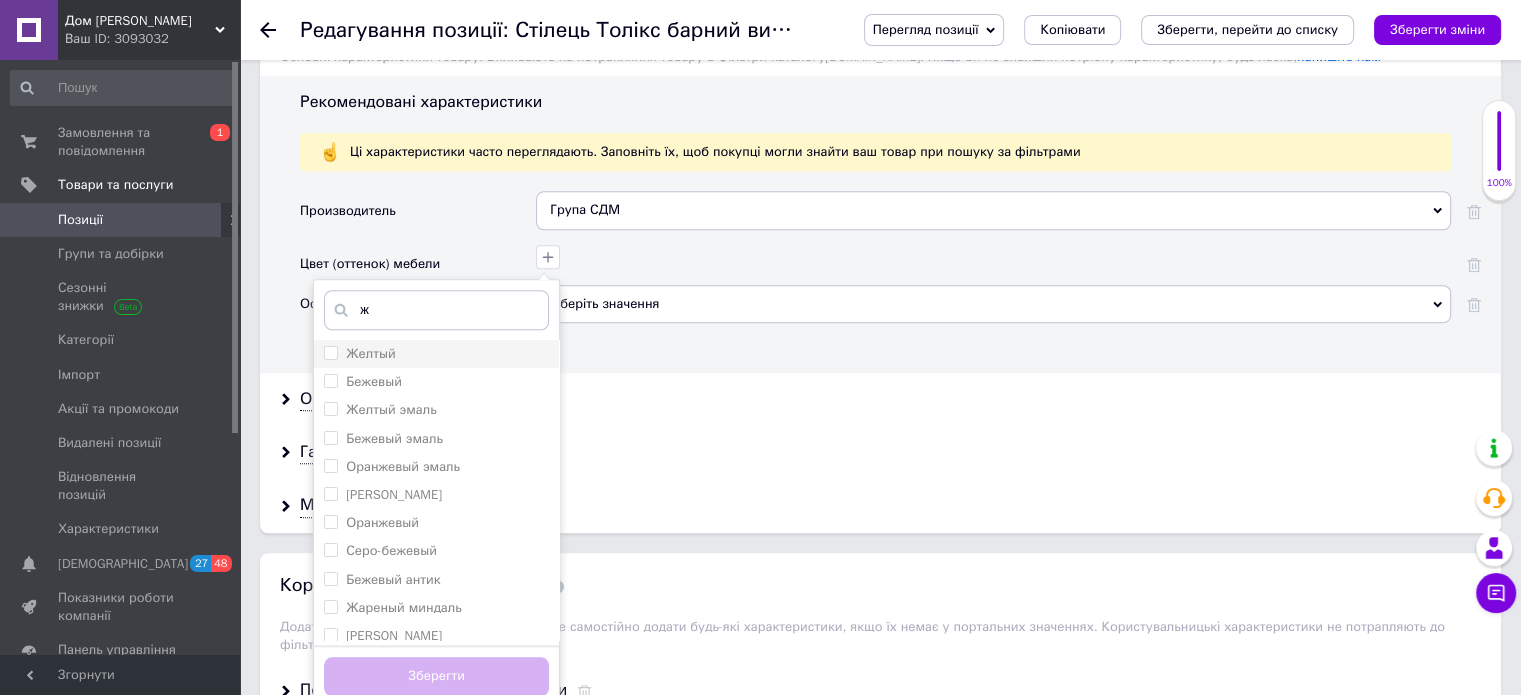 type on "ж" 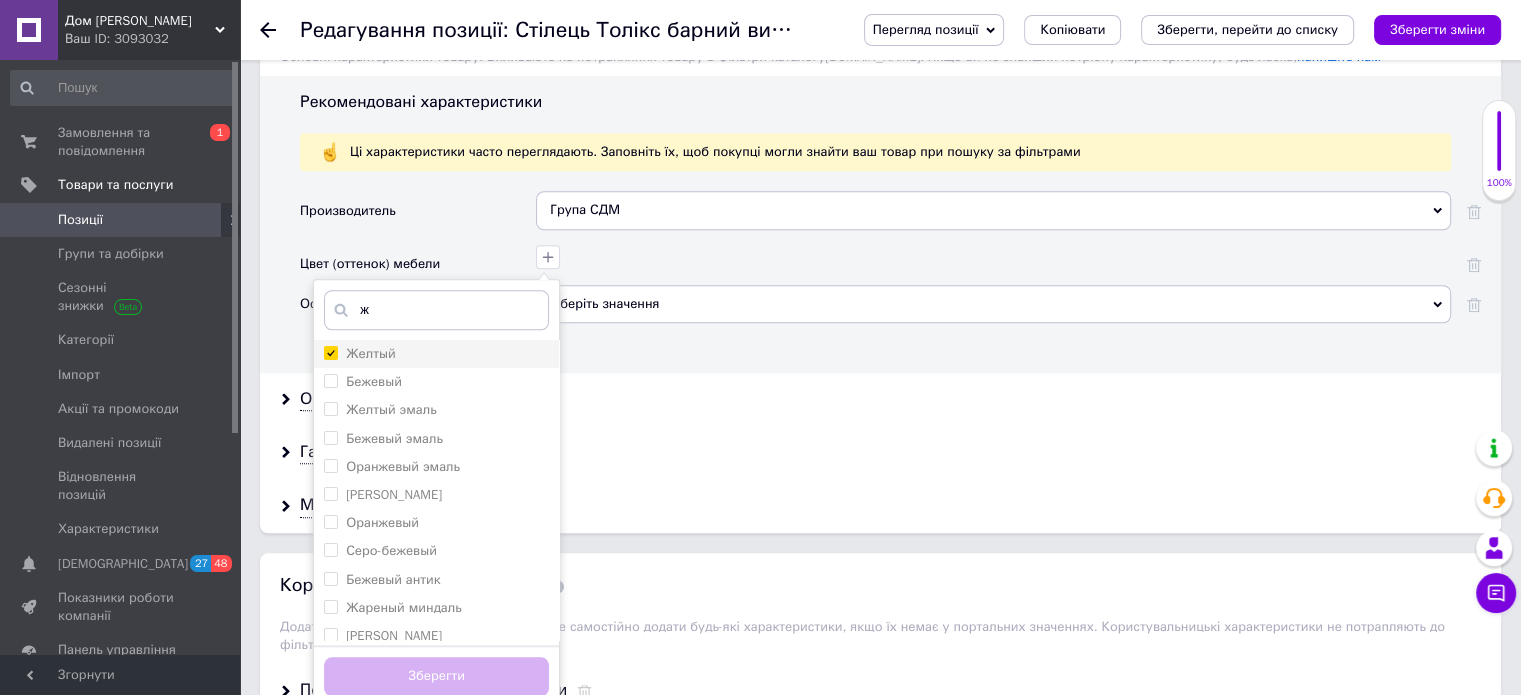 checkbox on "true" 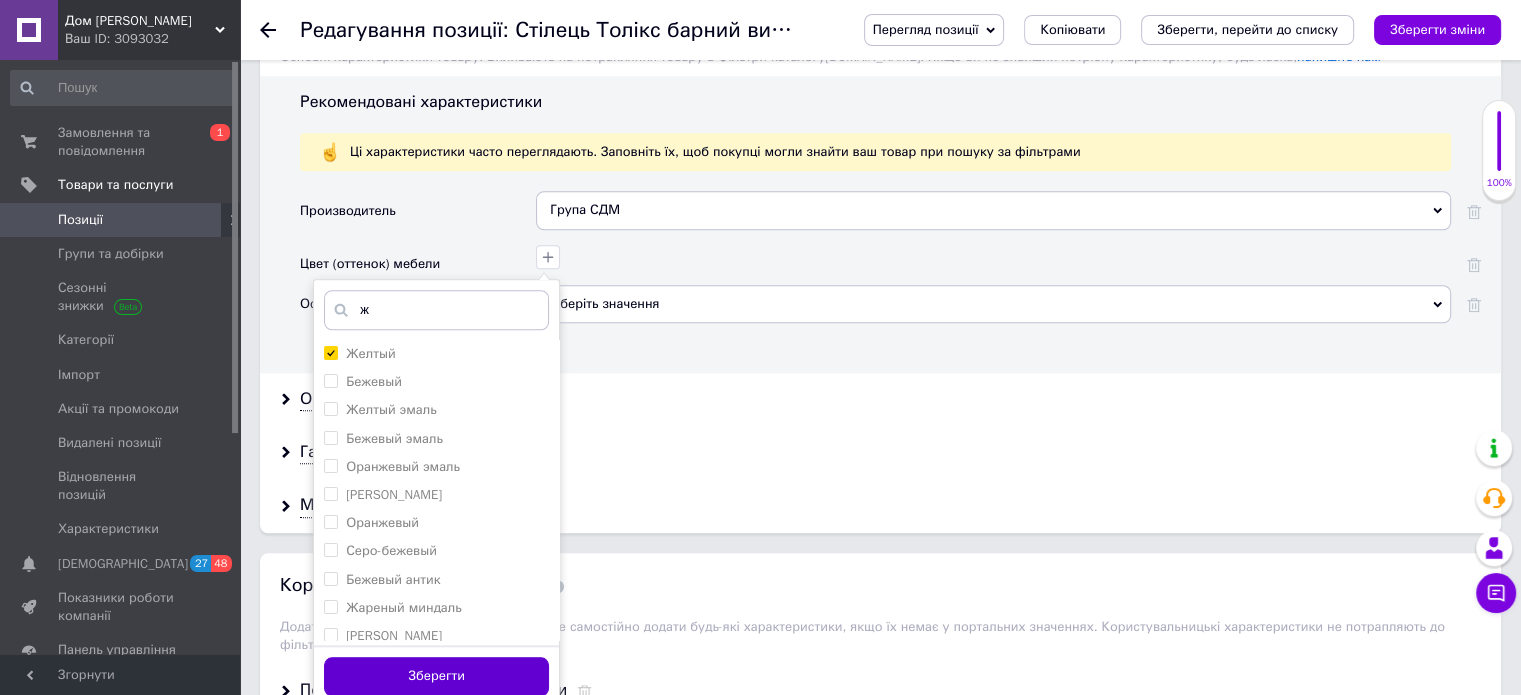 click on "Зберегти" at bounding box center [436, 676] 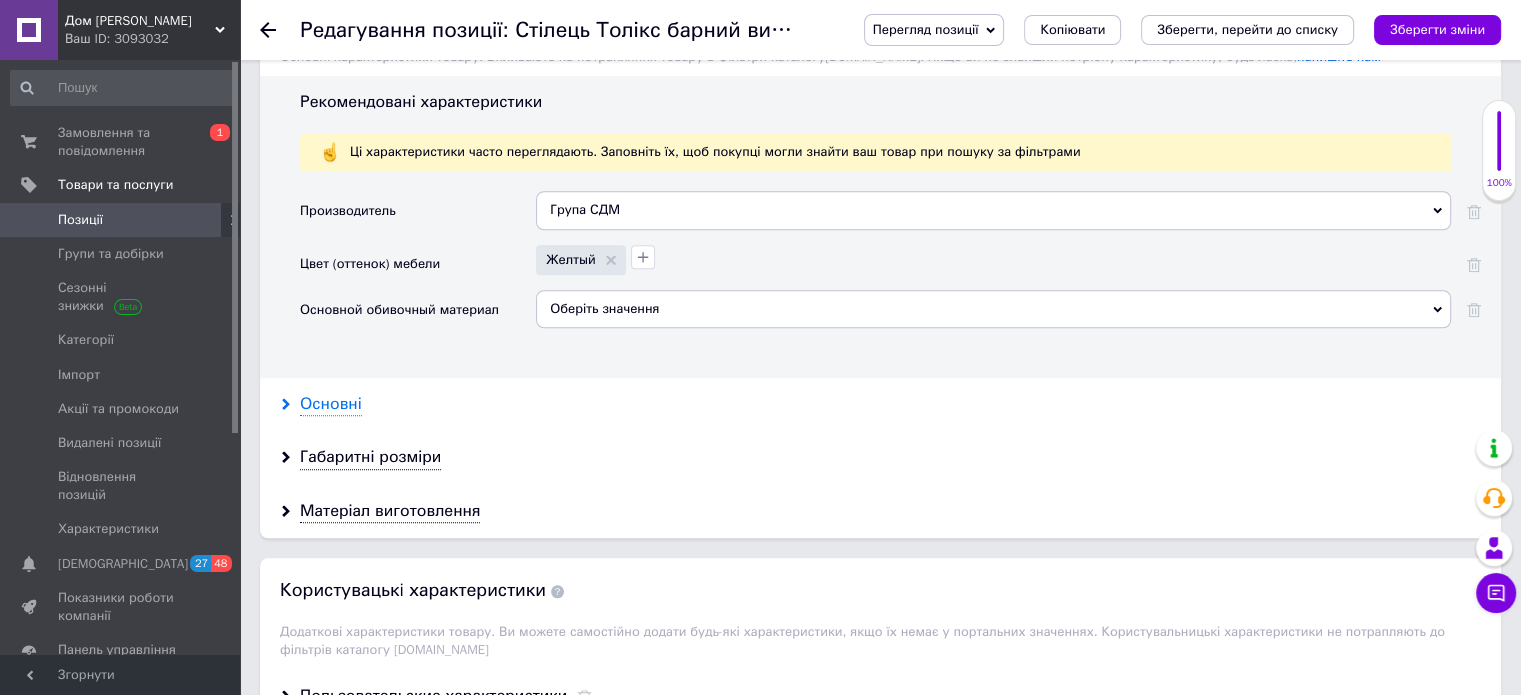 click on "Основні" at bounding box center (331, 404) 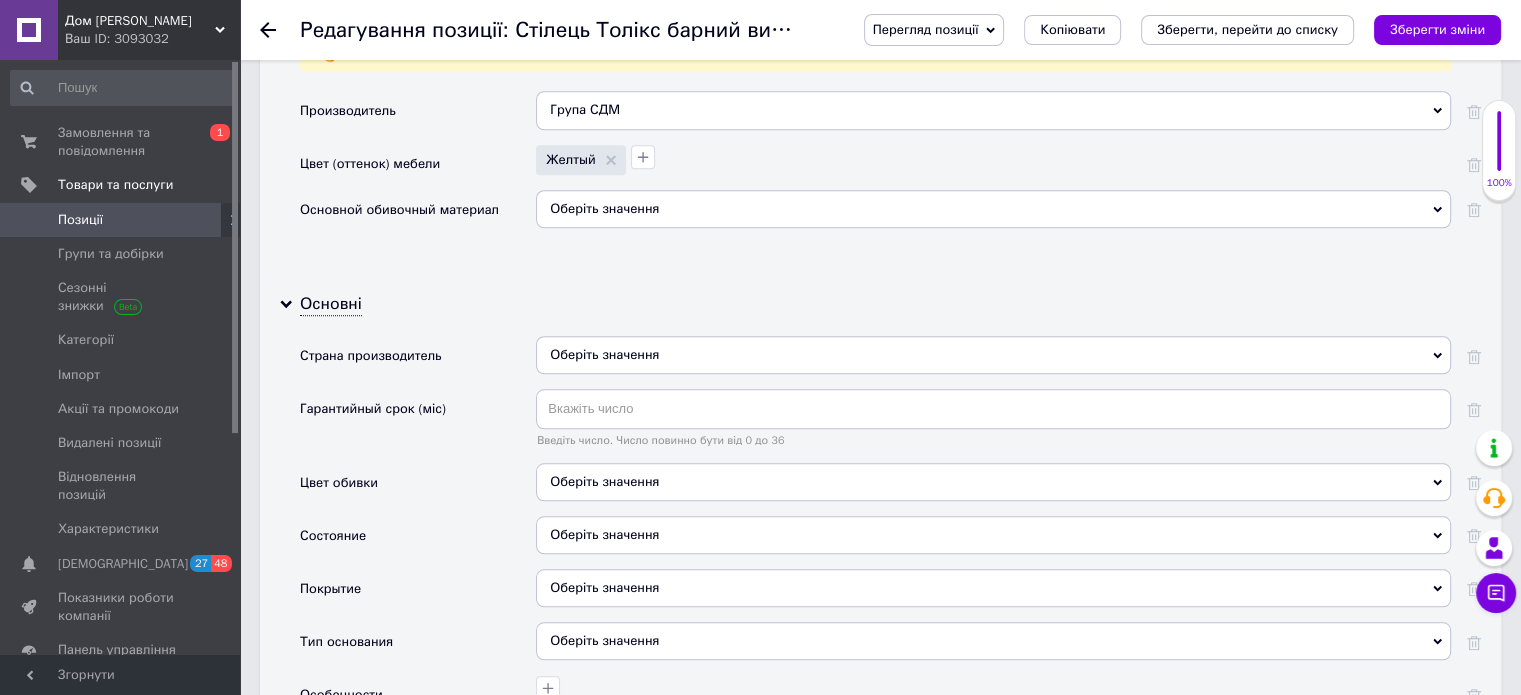 scroll, scrollTop: 1900, scrollLeft: 0, axis: vertical 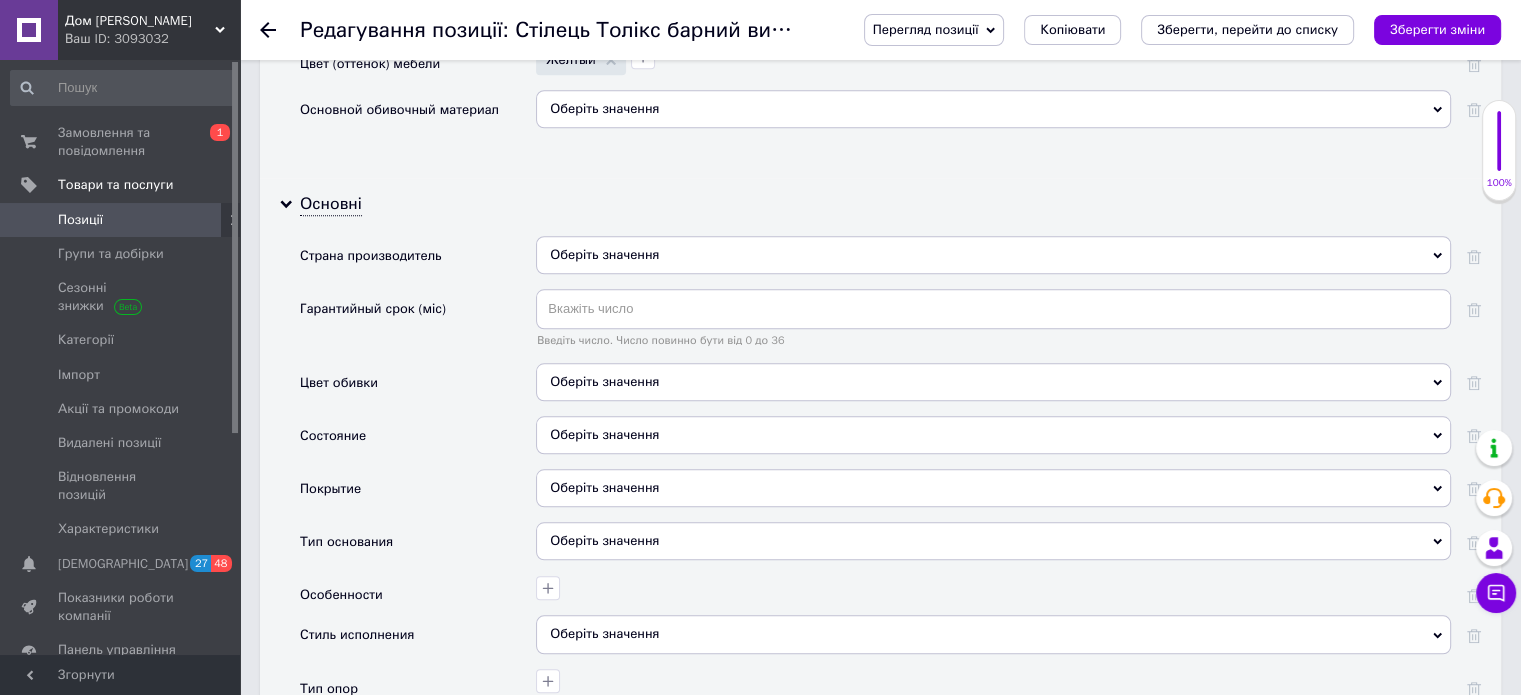 click on "Оберіть значення" at bounding box center [993, 435] 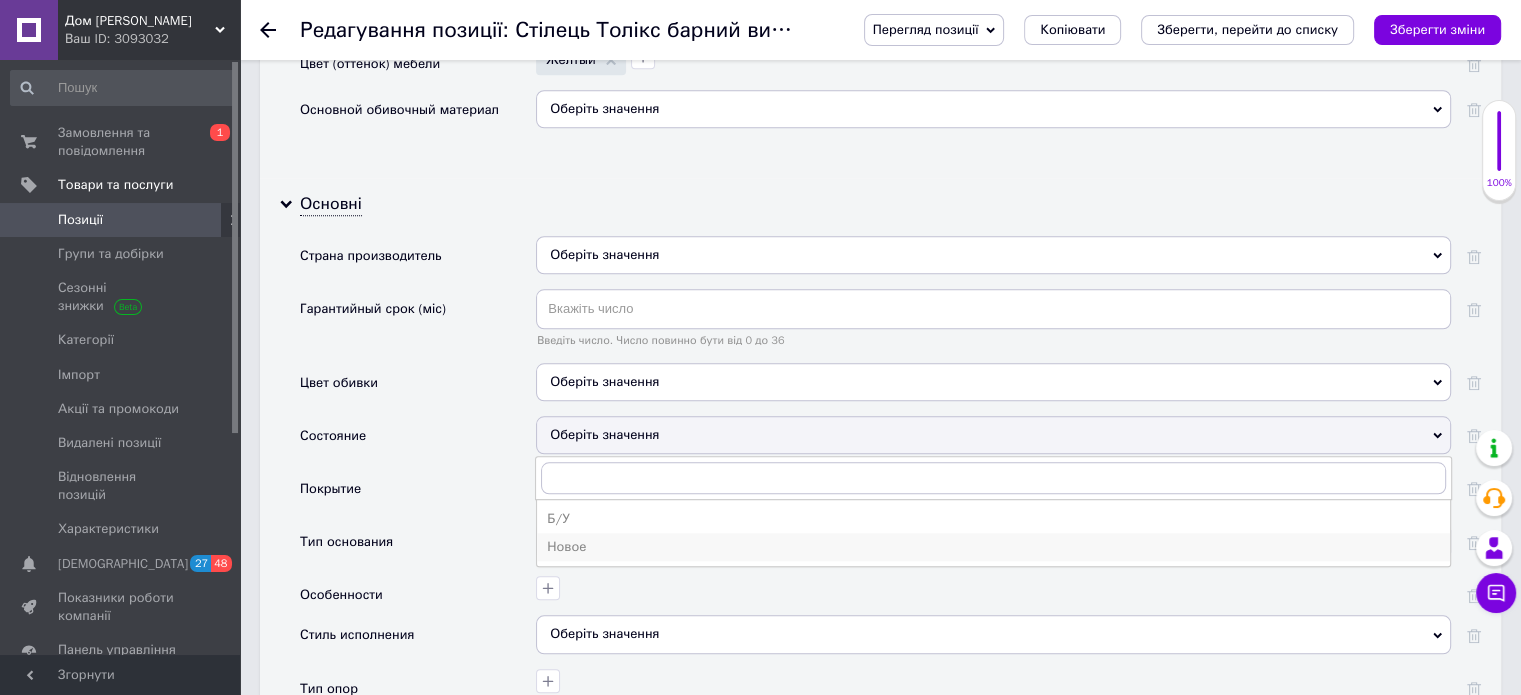 click on "Новое" at bounding box center [993, 547] 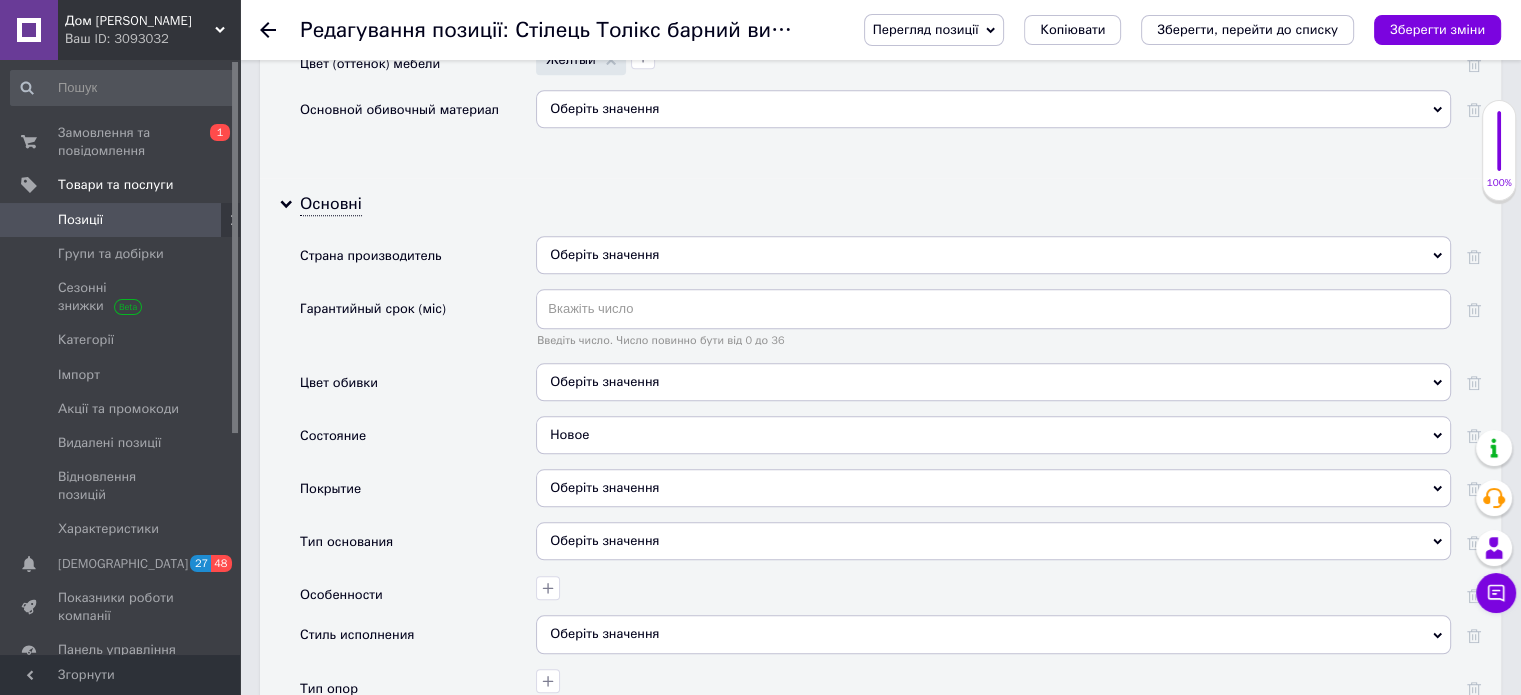 click on "Оберіть значення" at bounding box center (993, 541) 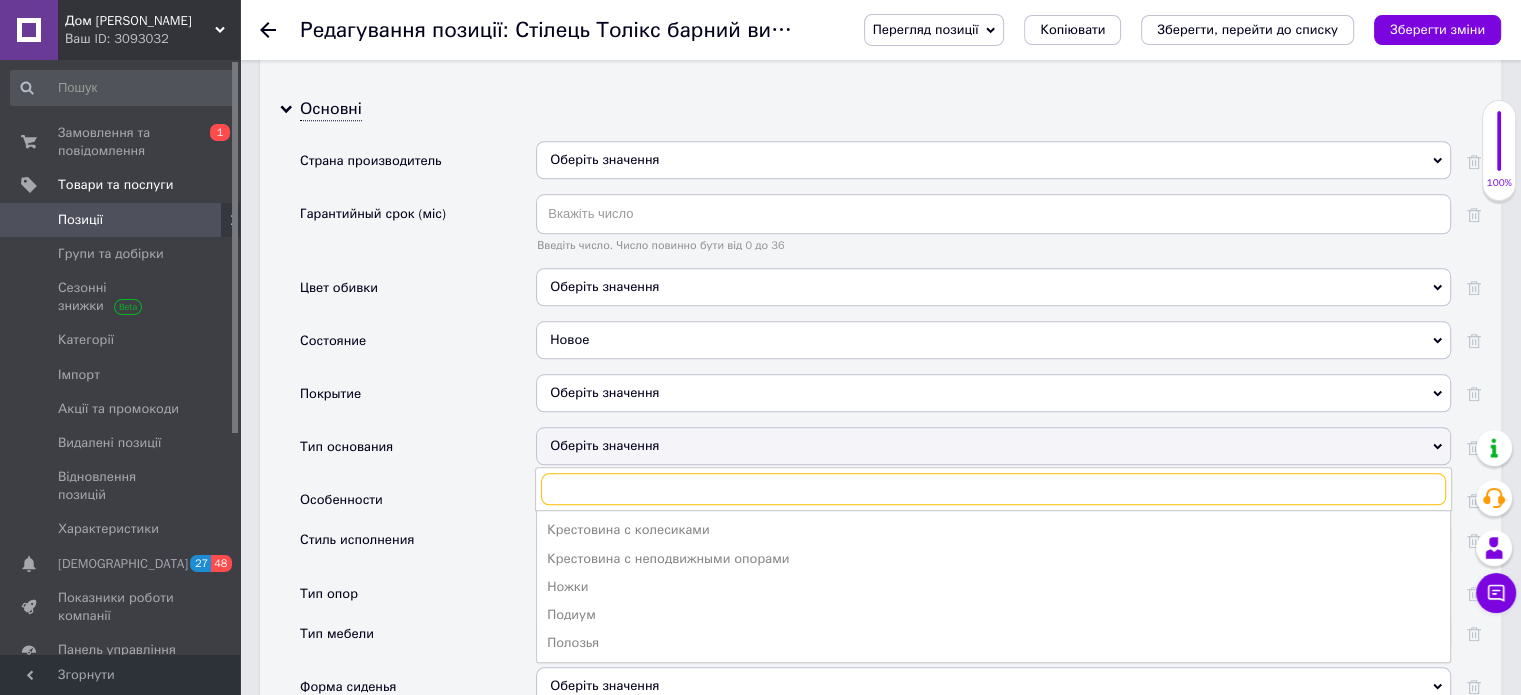 scroll, scrollTop: 2100, scrollLeft: 0, axis: vertical 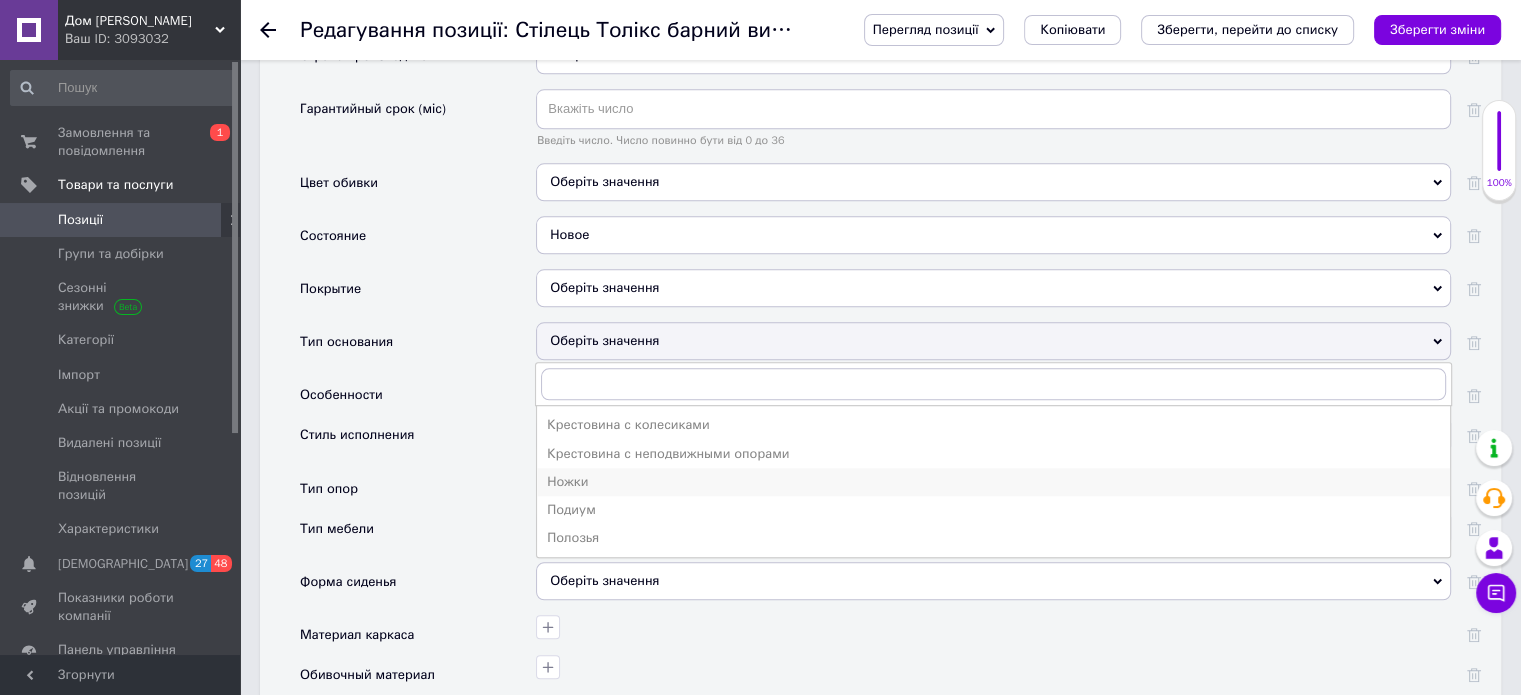 click on "Ножки" at bounding box center [993, 482] 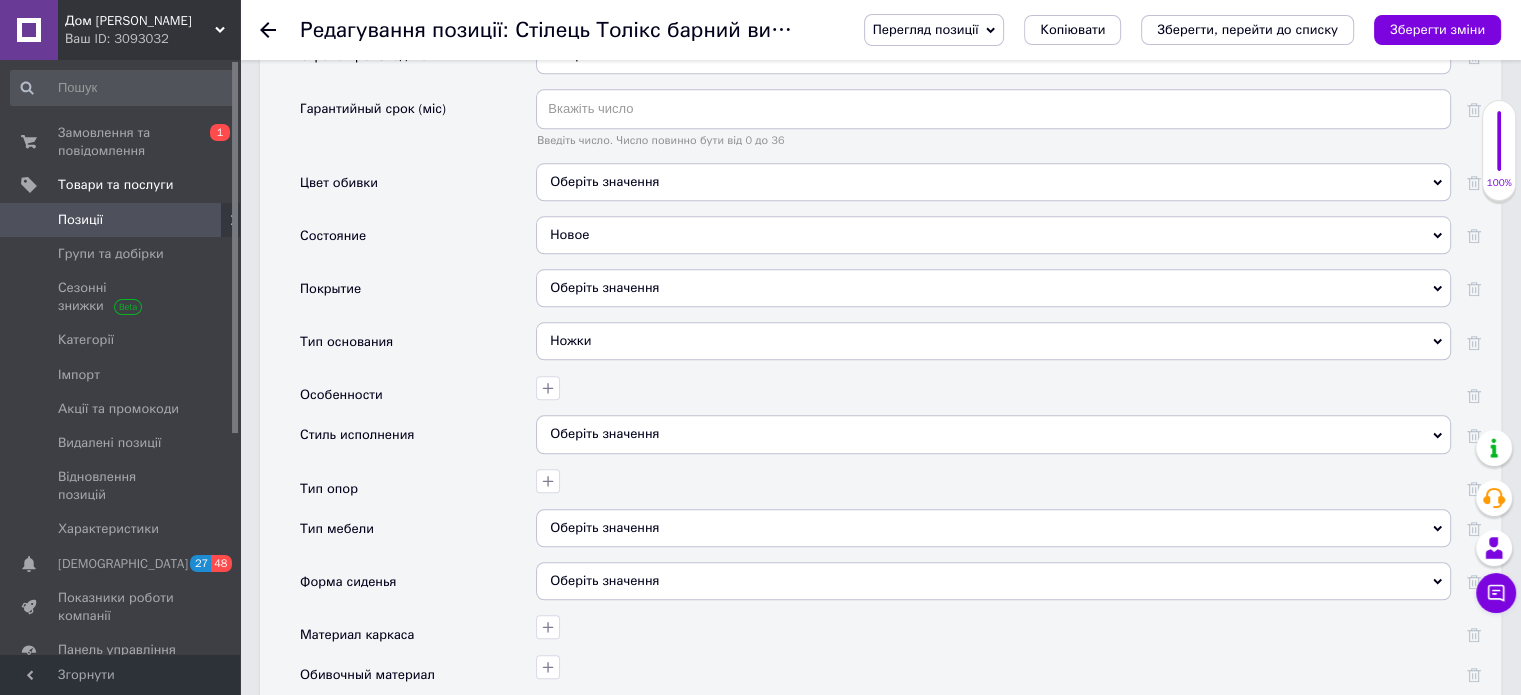 scroll, scrollTop: 2300, scrollLeft: 0, axis: vertical 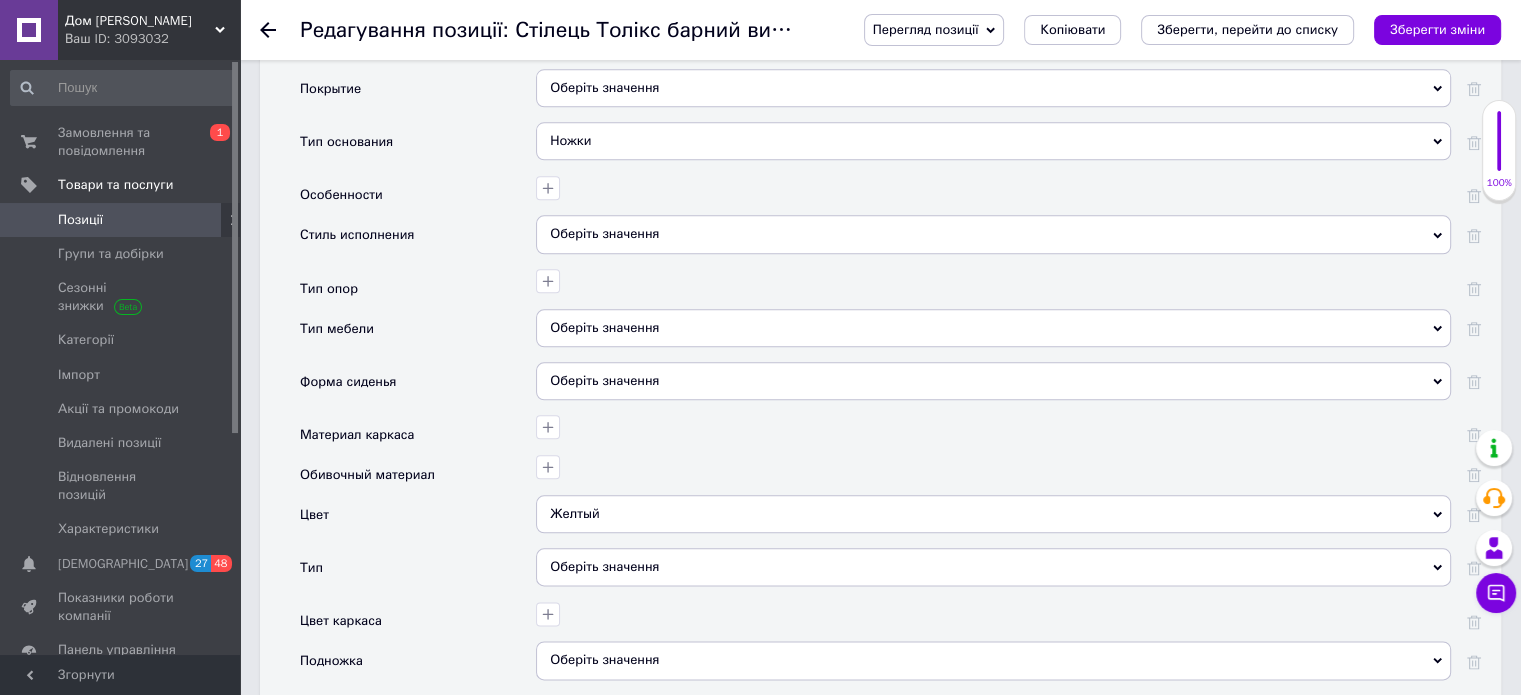click on "Оберіть значення" at bounding box center (993, 328) 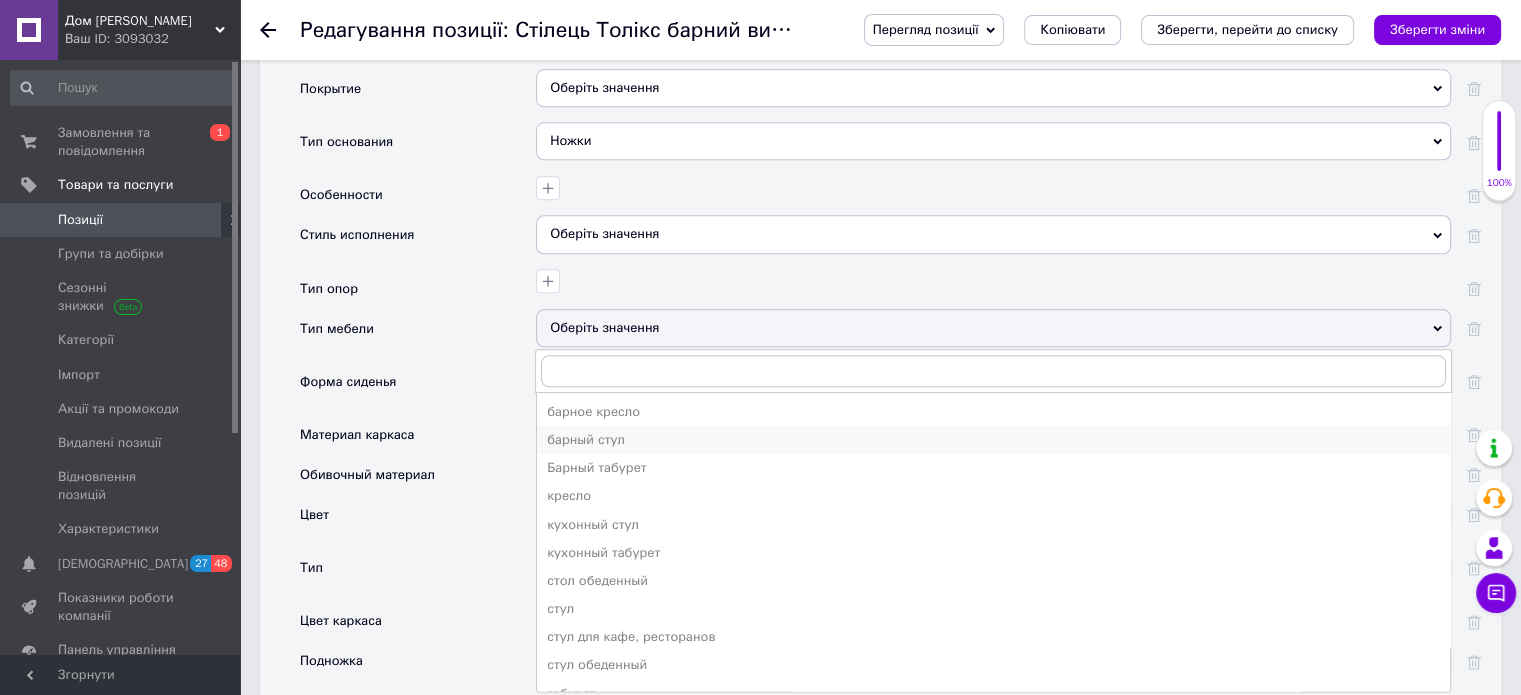 click on "барный стул" at bounding box center [993, 440] 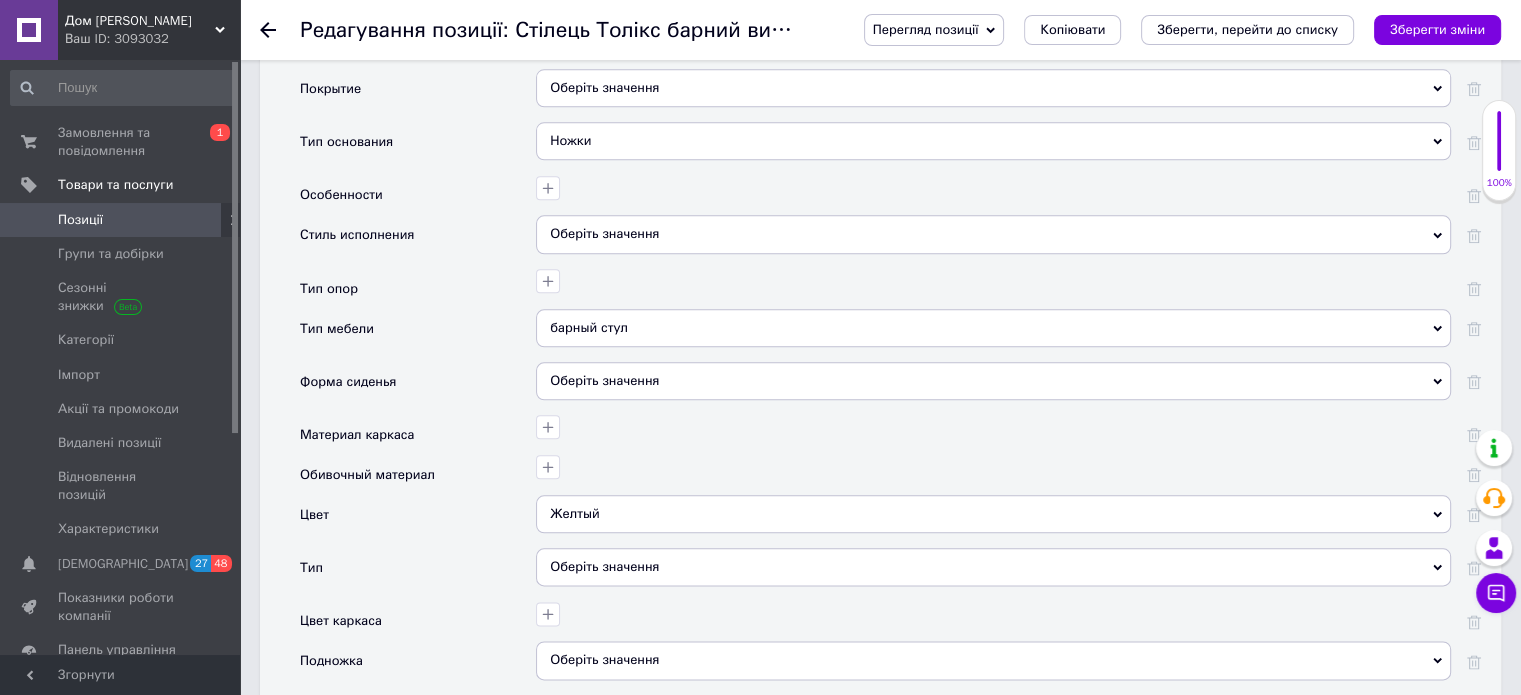click on "барный стул" at bounding box center [993, 328] 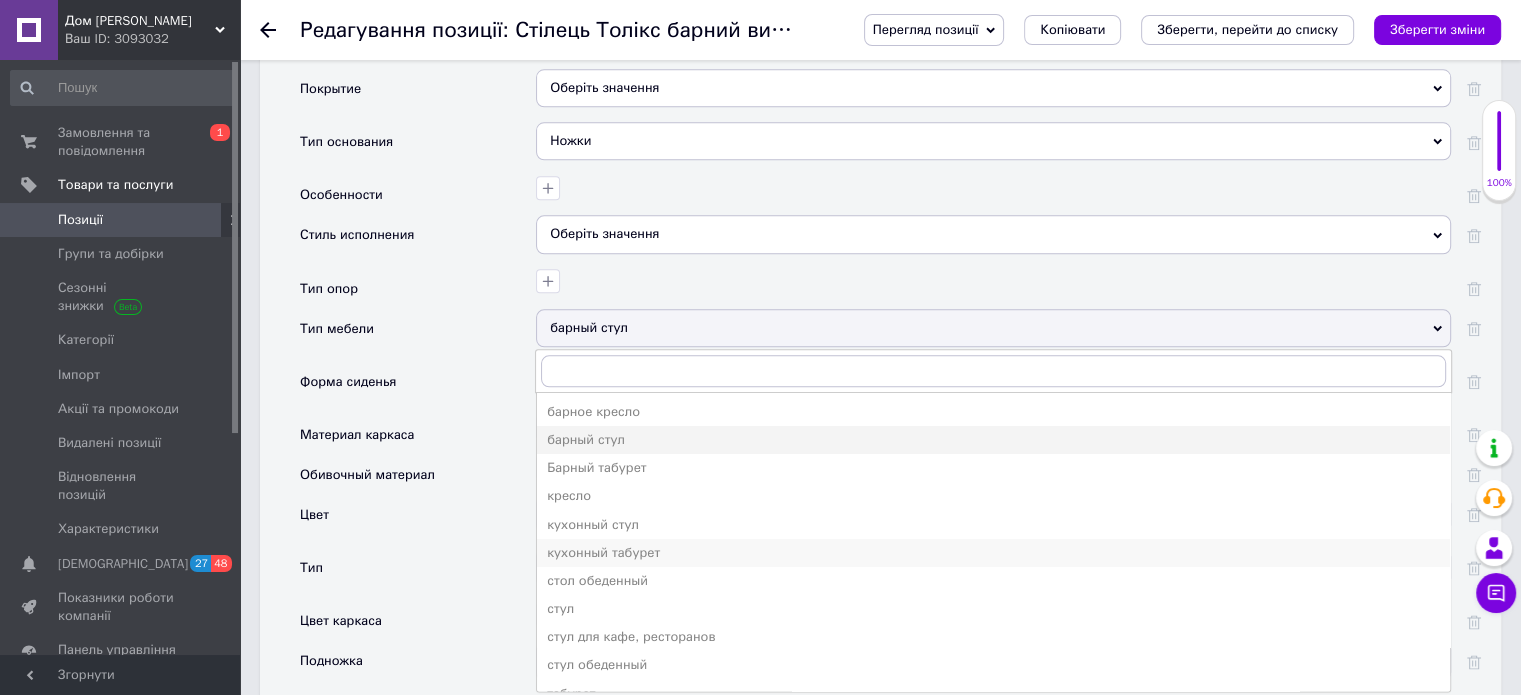 click on "кухонный табурет" at bounding box center (993, 553) 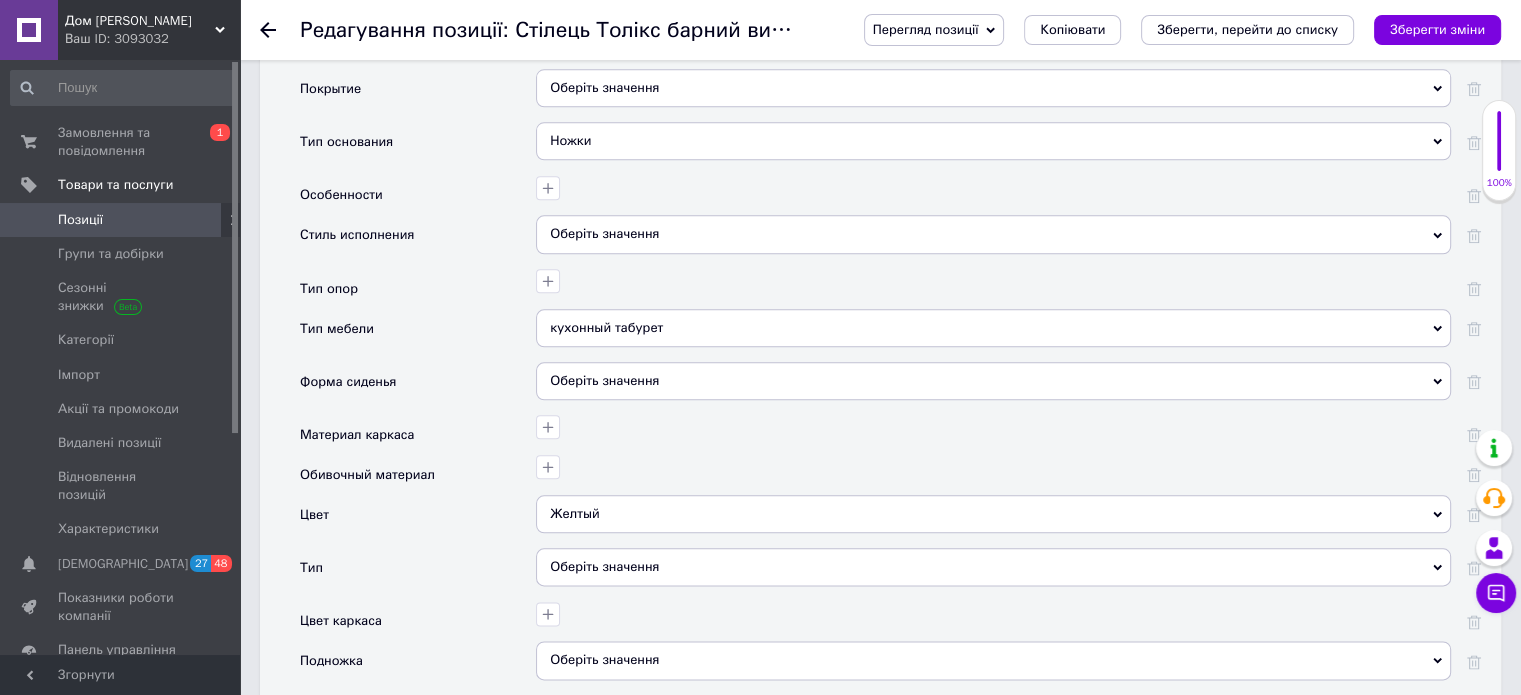 click on "кухонный табурет" at bounding box center [993, 328] 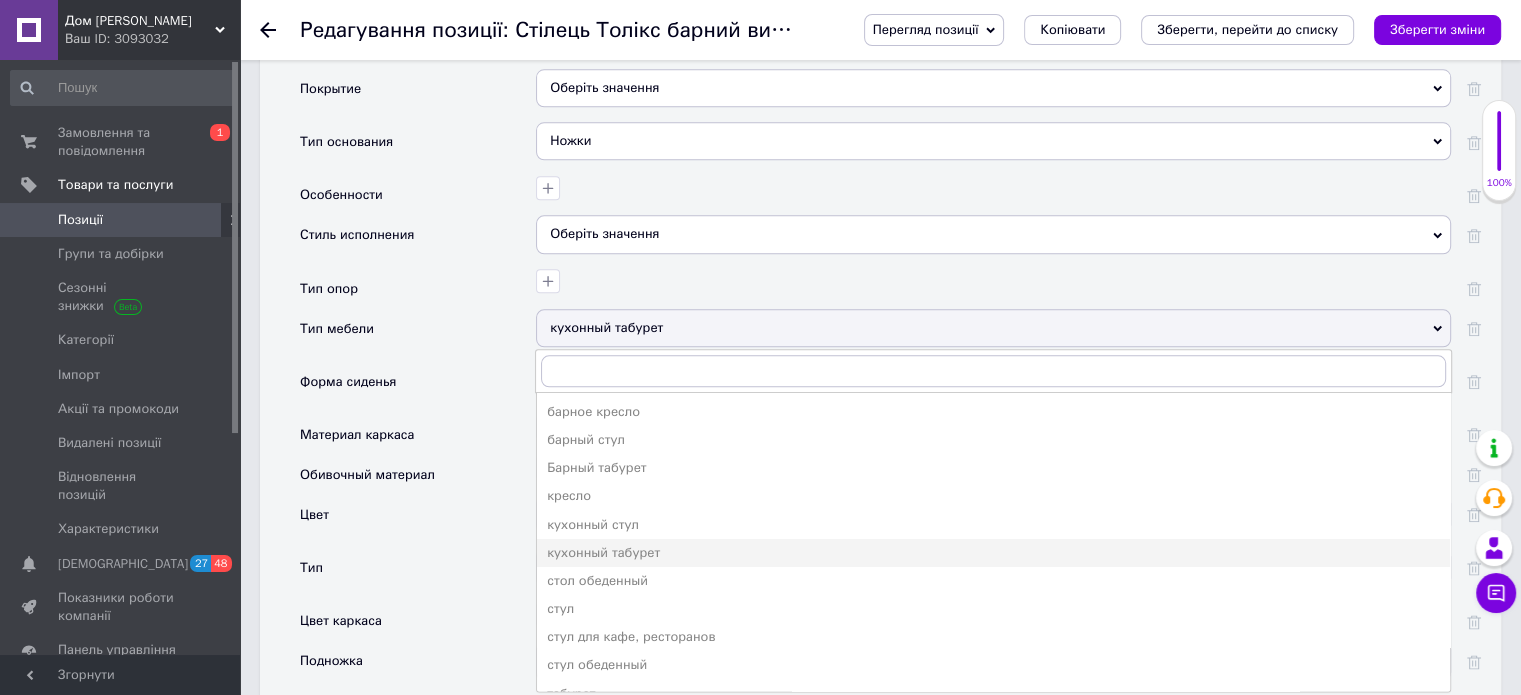 click on "Барный табурет" at bounding box center [993, 468] 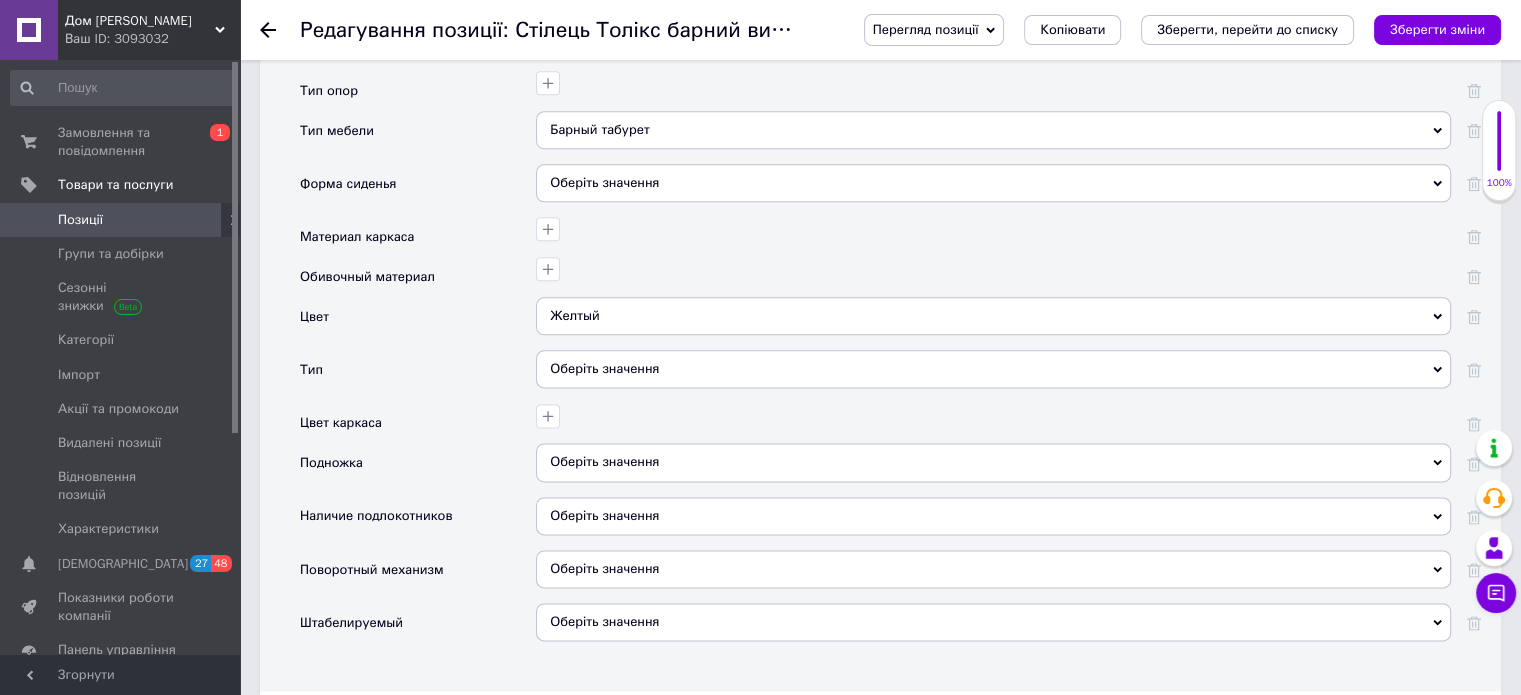 scroll, scrollTop: 2500, scrollLeft: 0, axis: vertical 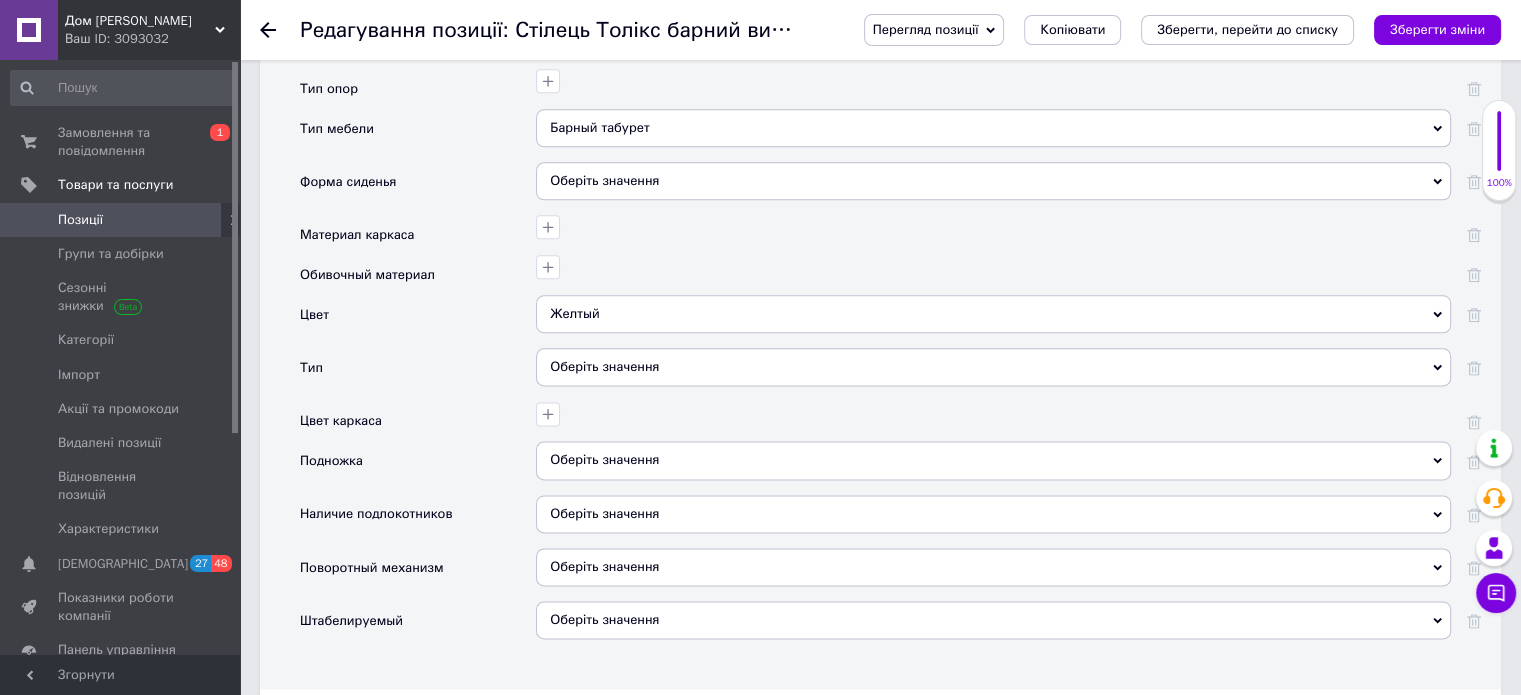 click on "Оберіть значення" at bounding box center (993, 367) 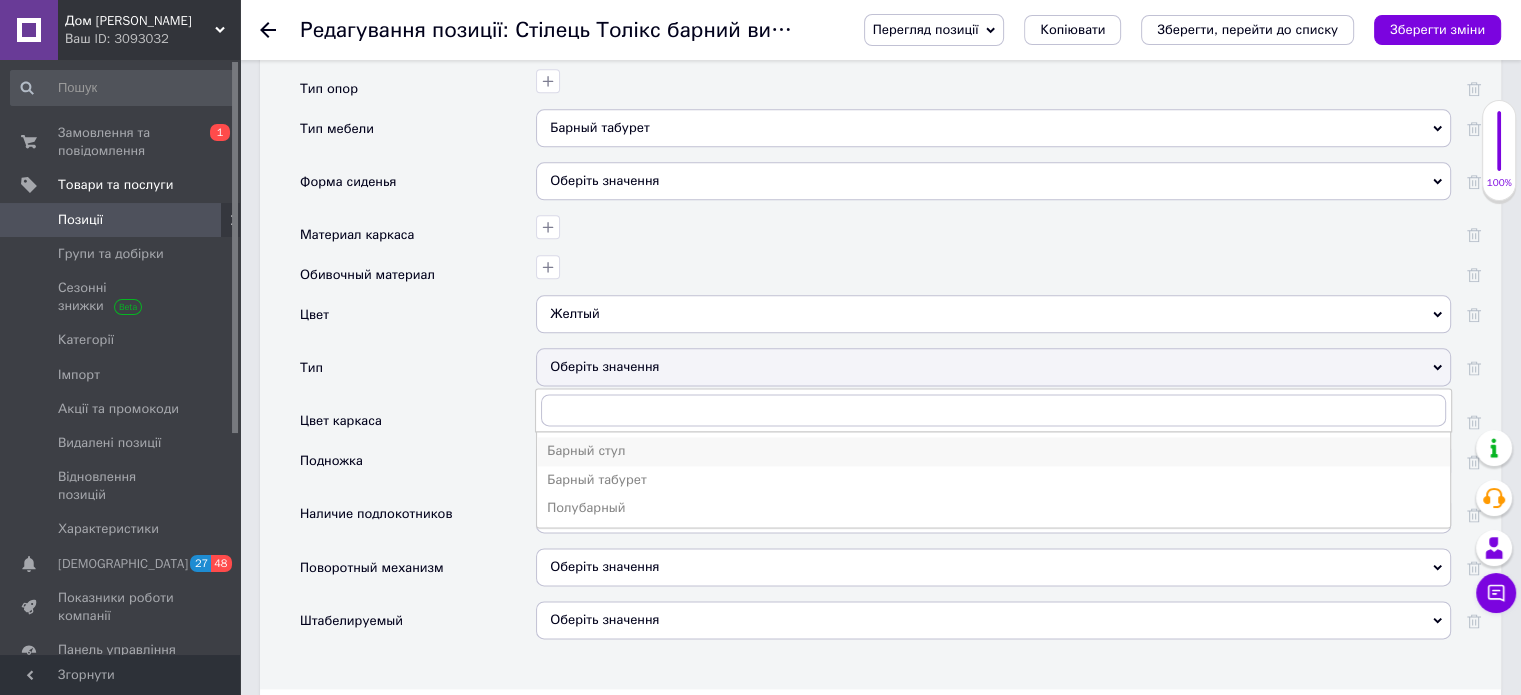 click on "Барный стул" at bounding box center (993, 451) 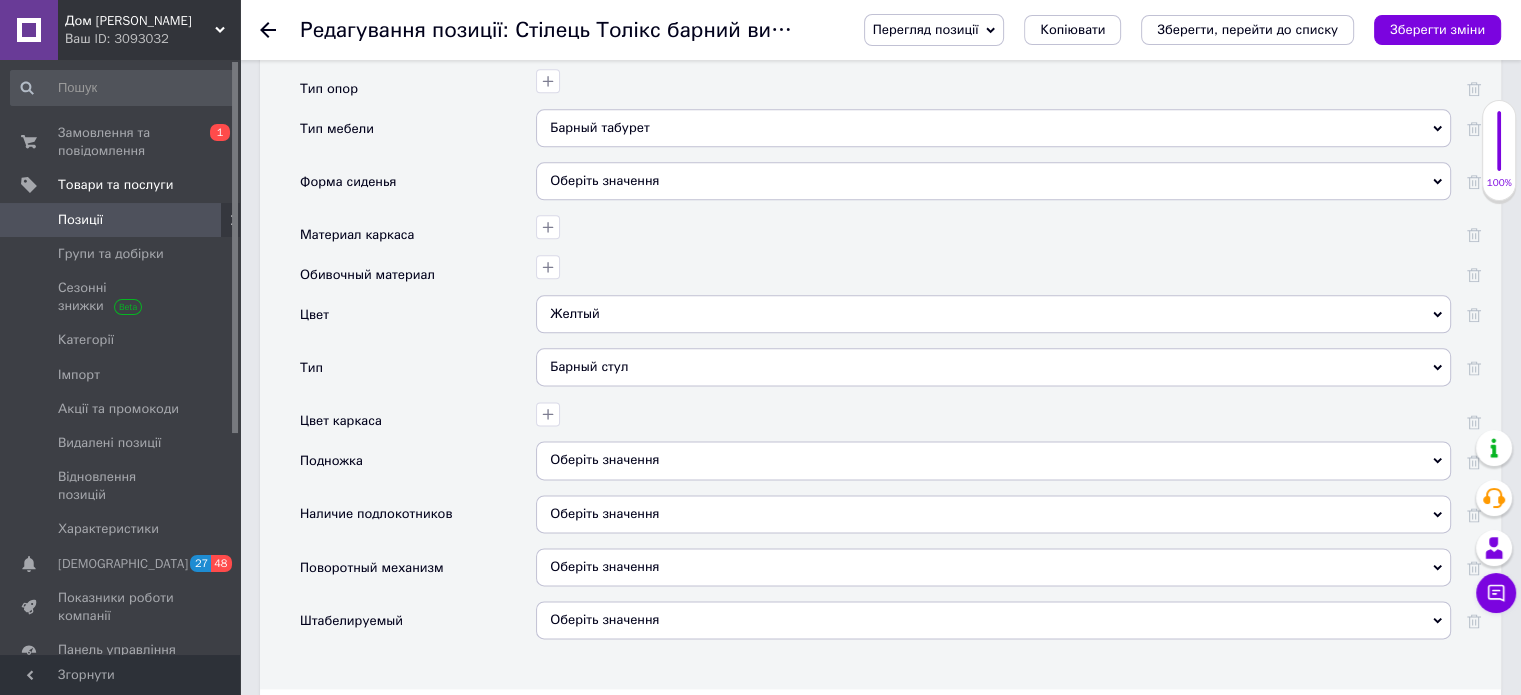 click on "Барный стул" at bounding box center [993, 367] 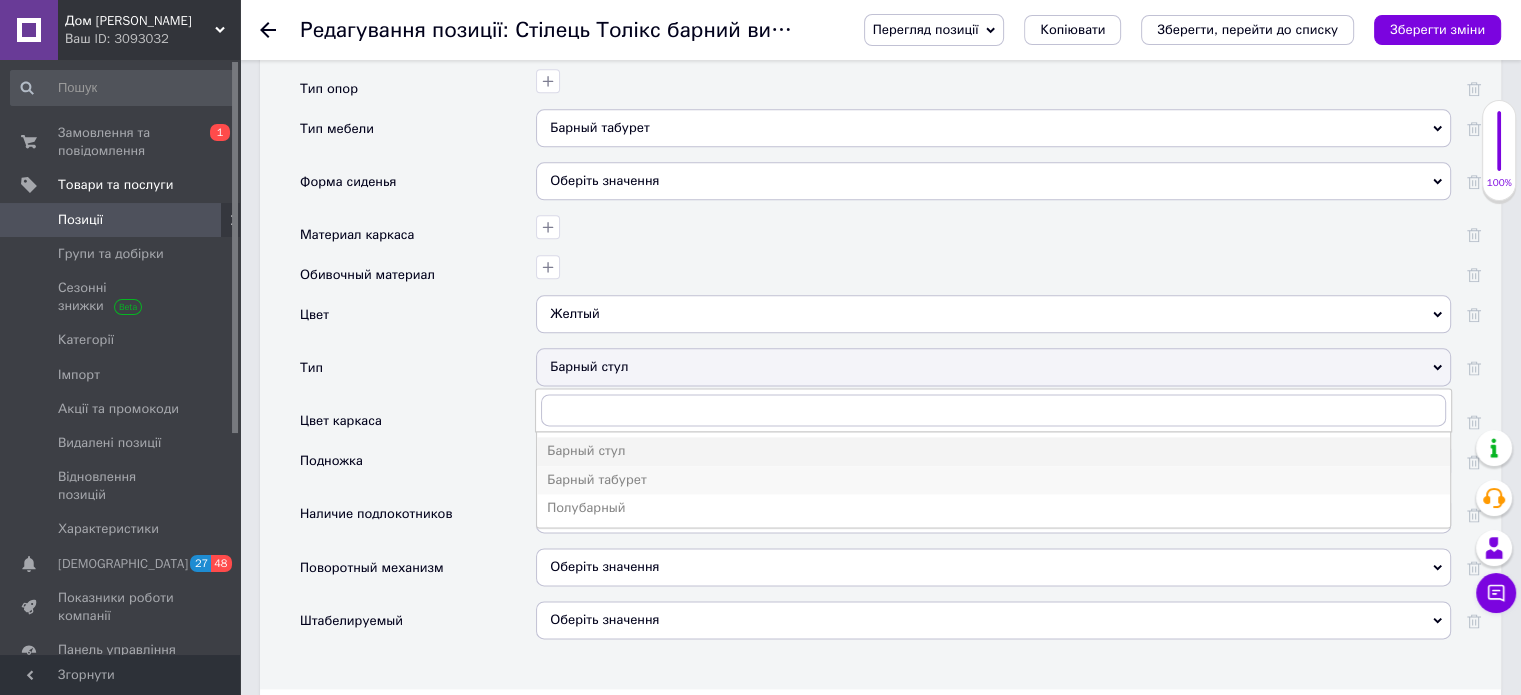 click on "Барный табурет" at bounding box center (993, 480) 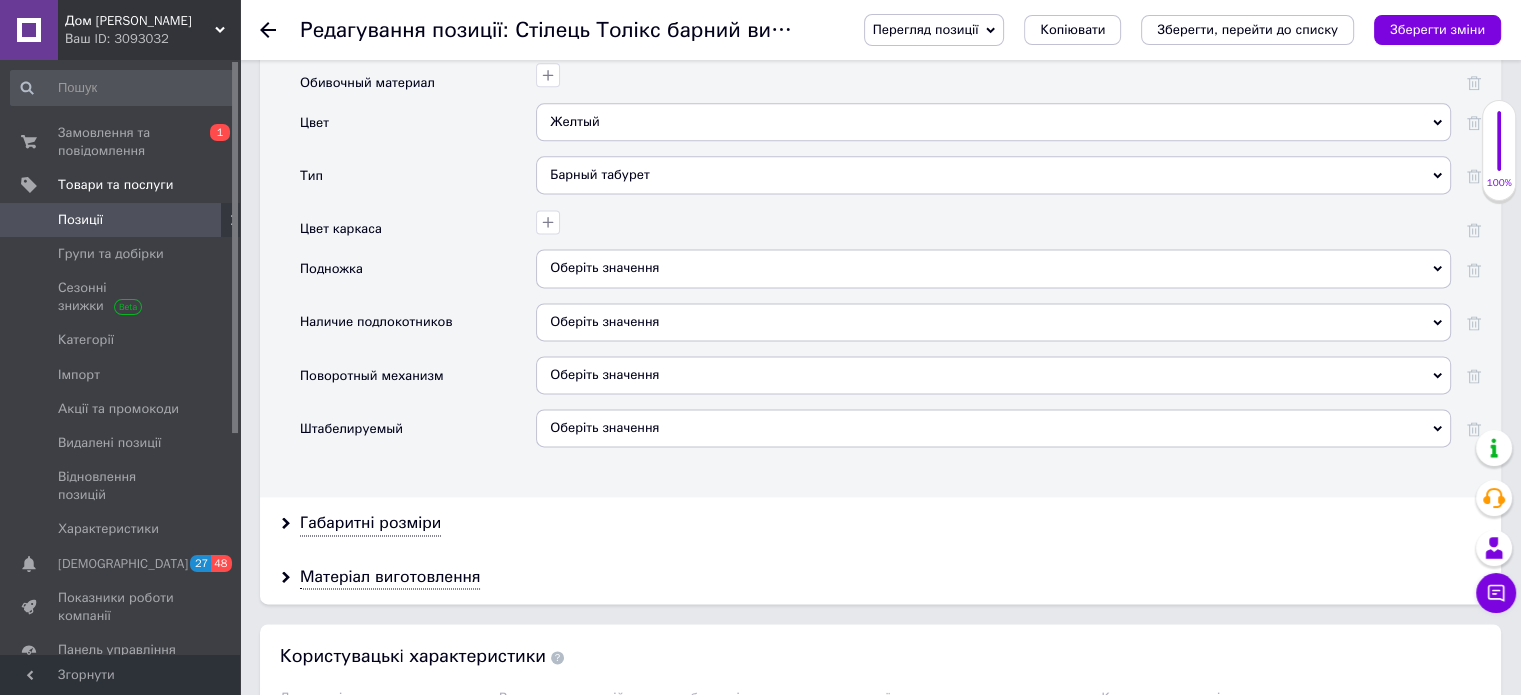 scroll, scrollTop: 2700, scrollLeft: 0, axis: vertical 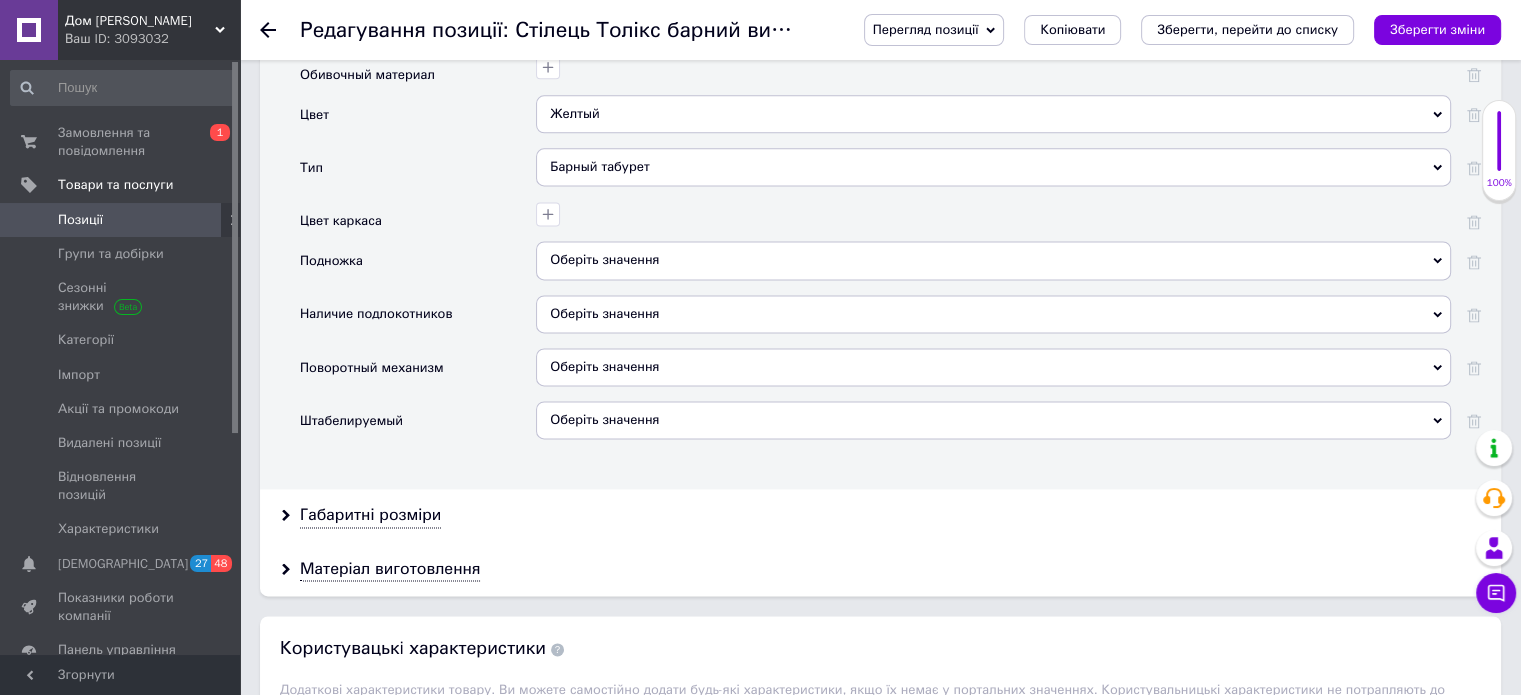 click on "Оберіть значення" at bounding box center [993, 420] 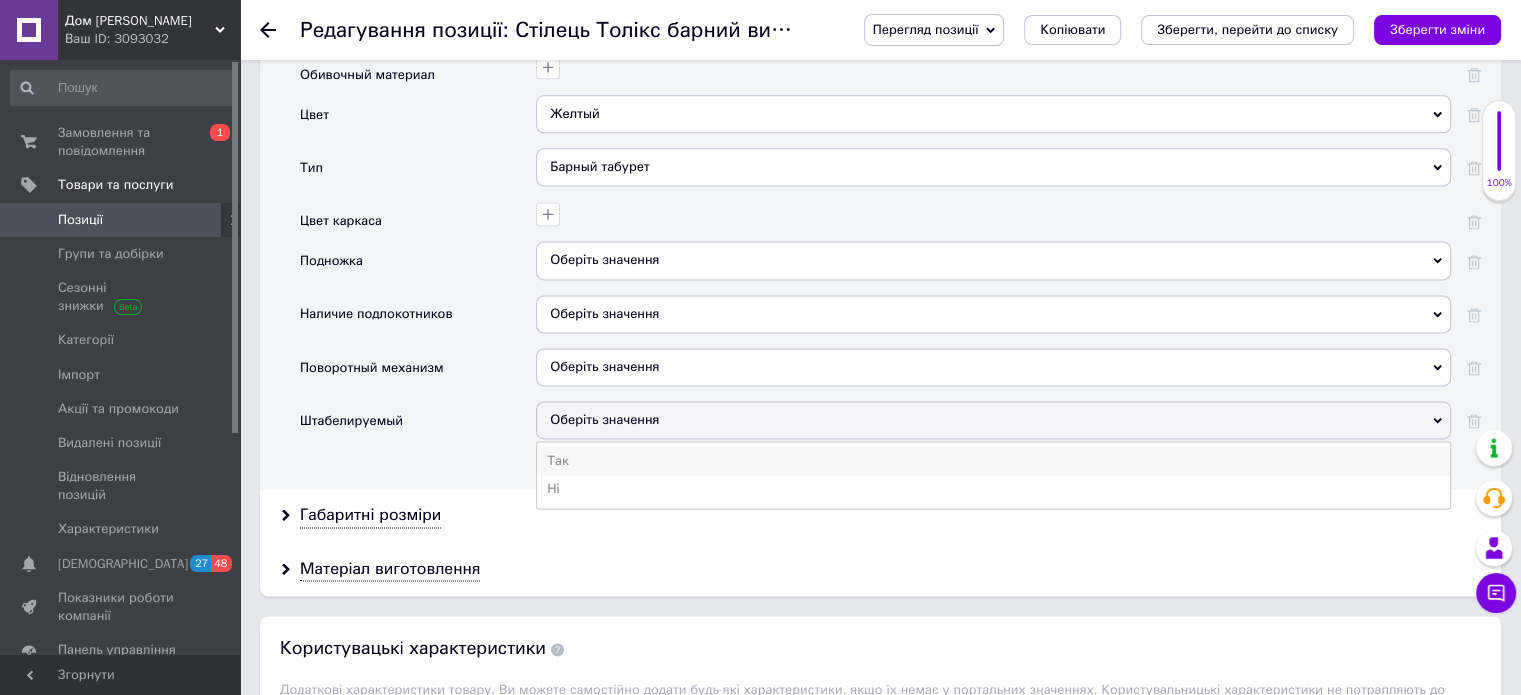 click on "Так" at bounding box center [993, 461] 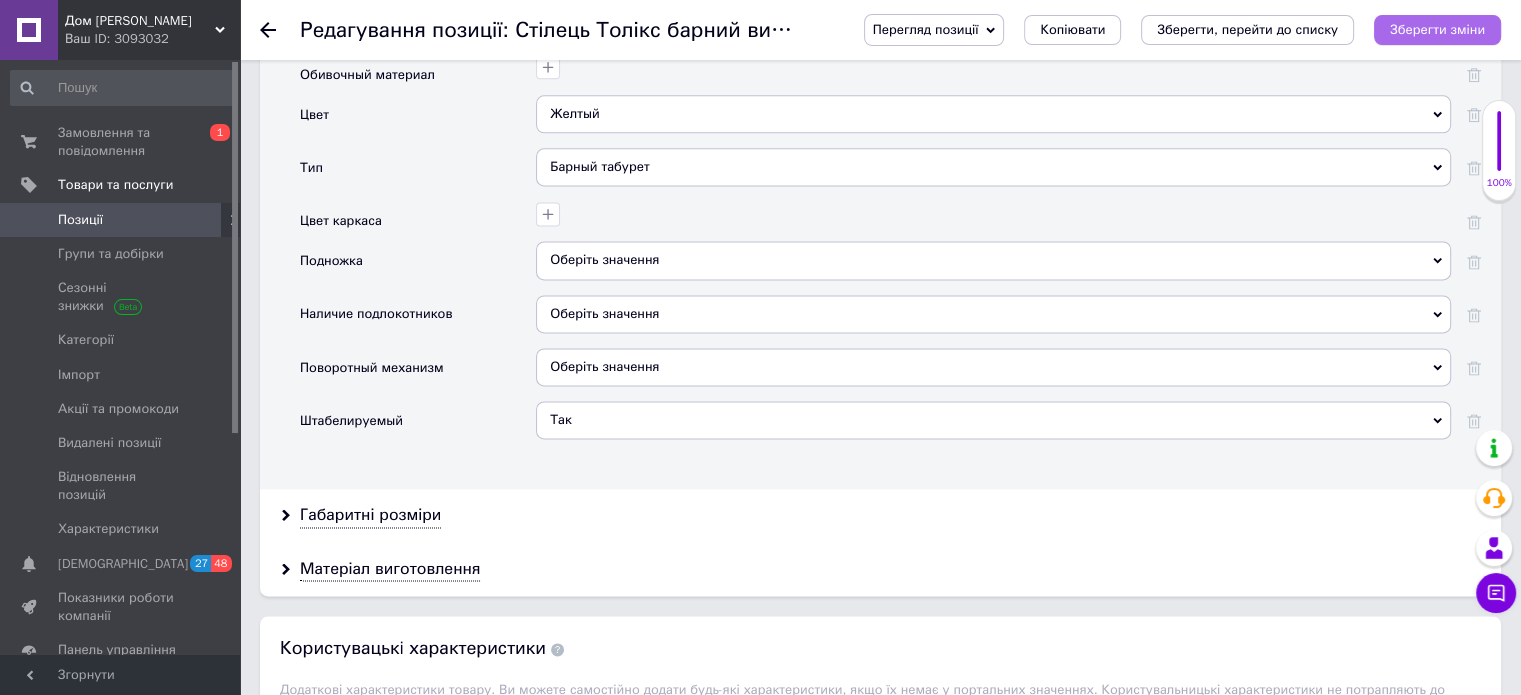 click on "Зберегти зміни" at bounding box center [1437, 30] 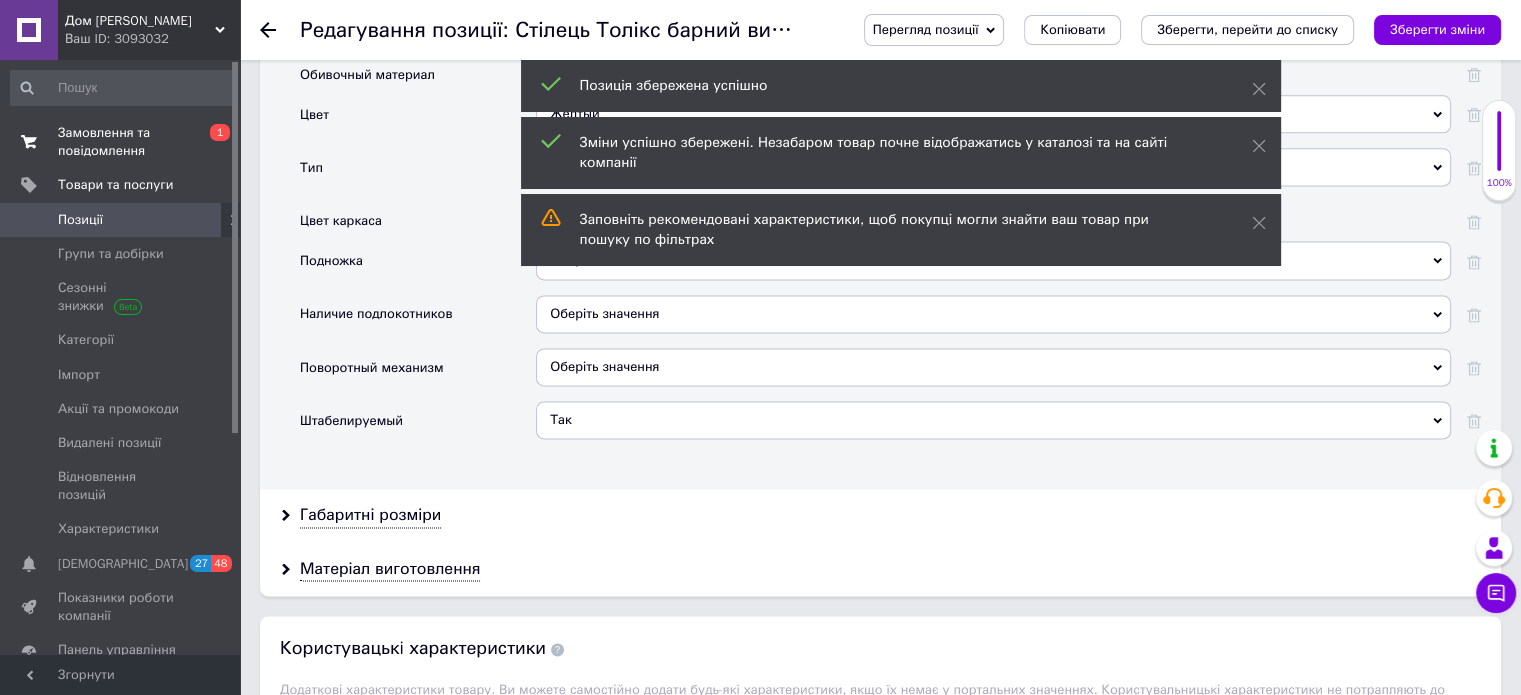 click on "Замовлення та повідомлення" at bounding box center (121, 142) 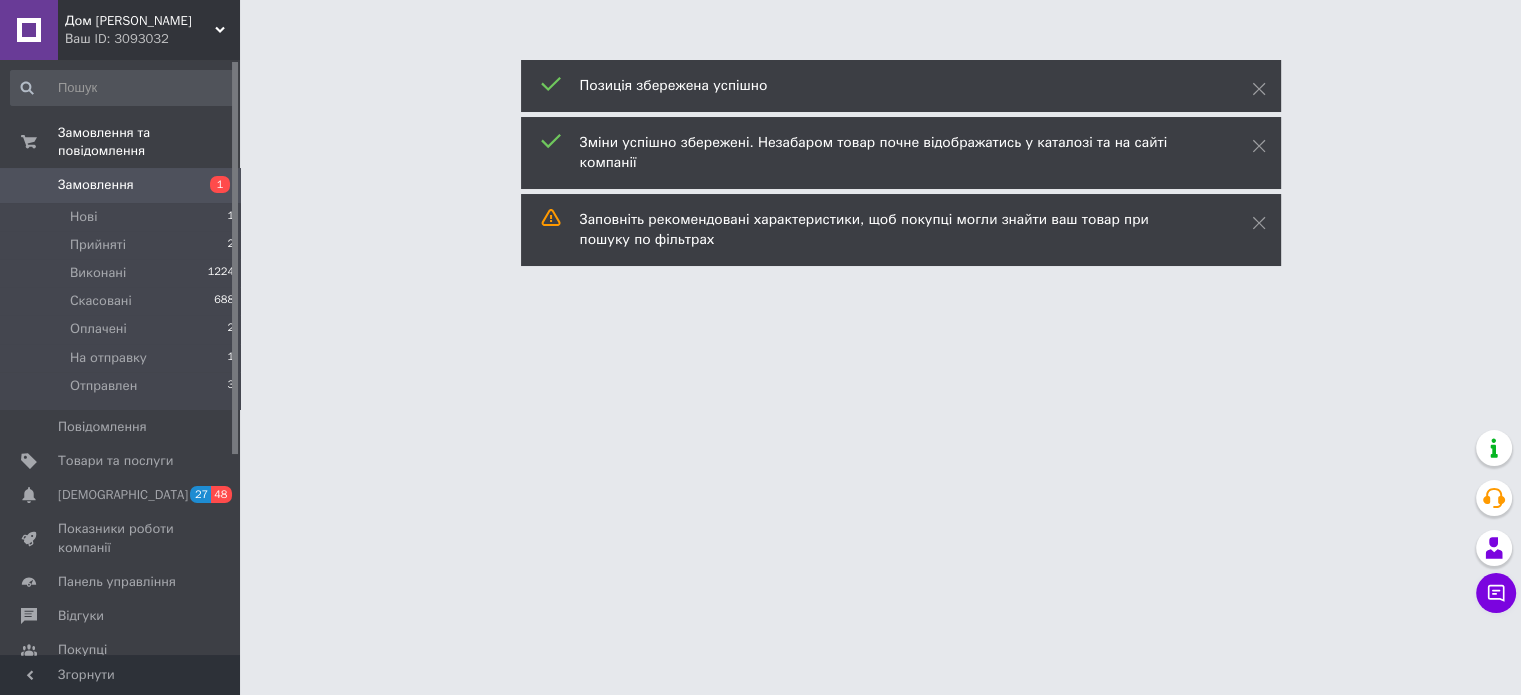 scroll, scrollTop: 0, scrollLeft: 0, axis: both 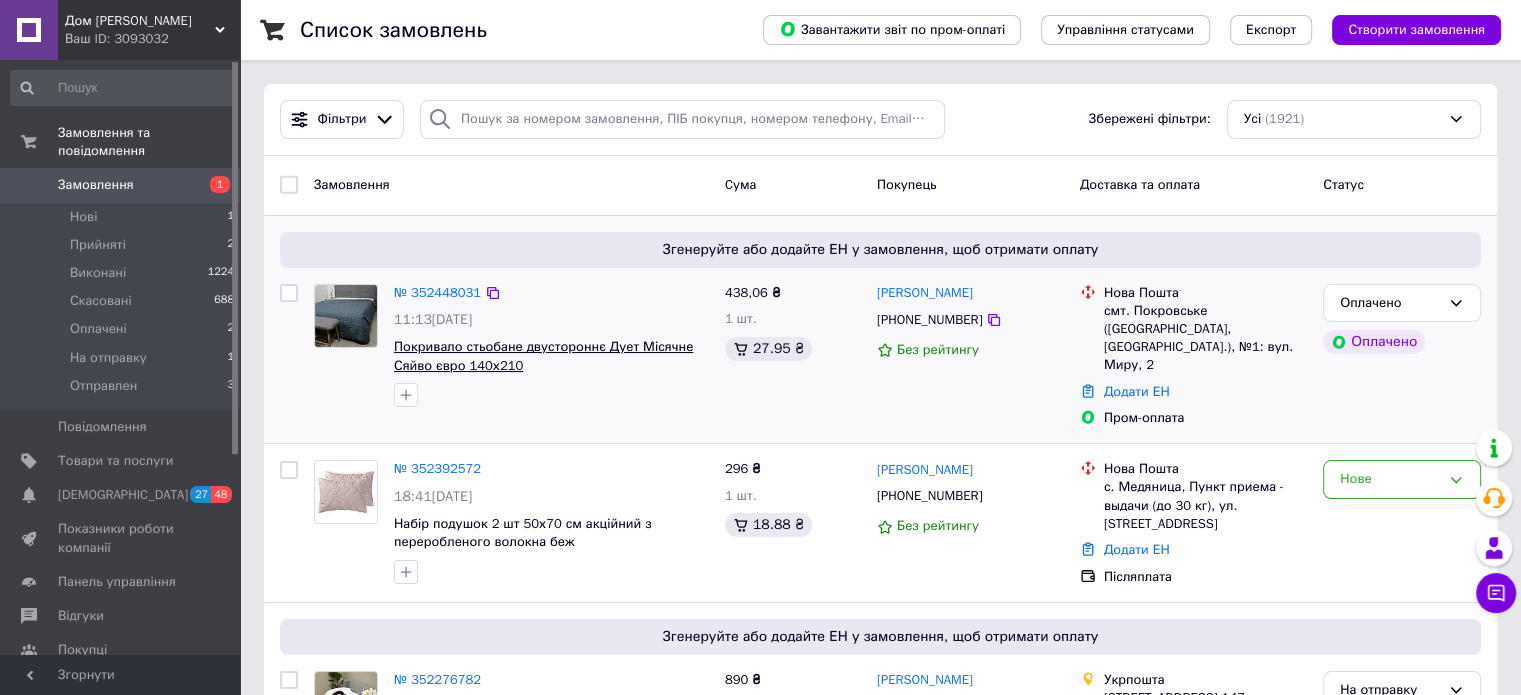 click on "Покривало стьобане двустороннє Дует Місячне Сяйво євро 140х210" at bounding box center [543, 356] 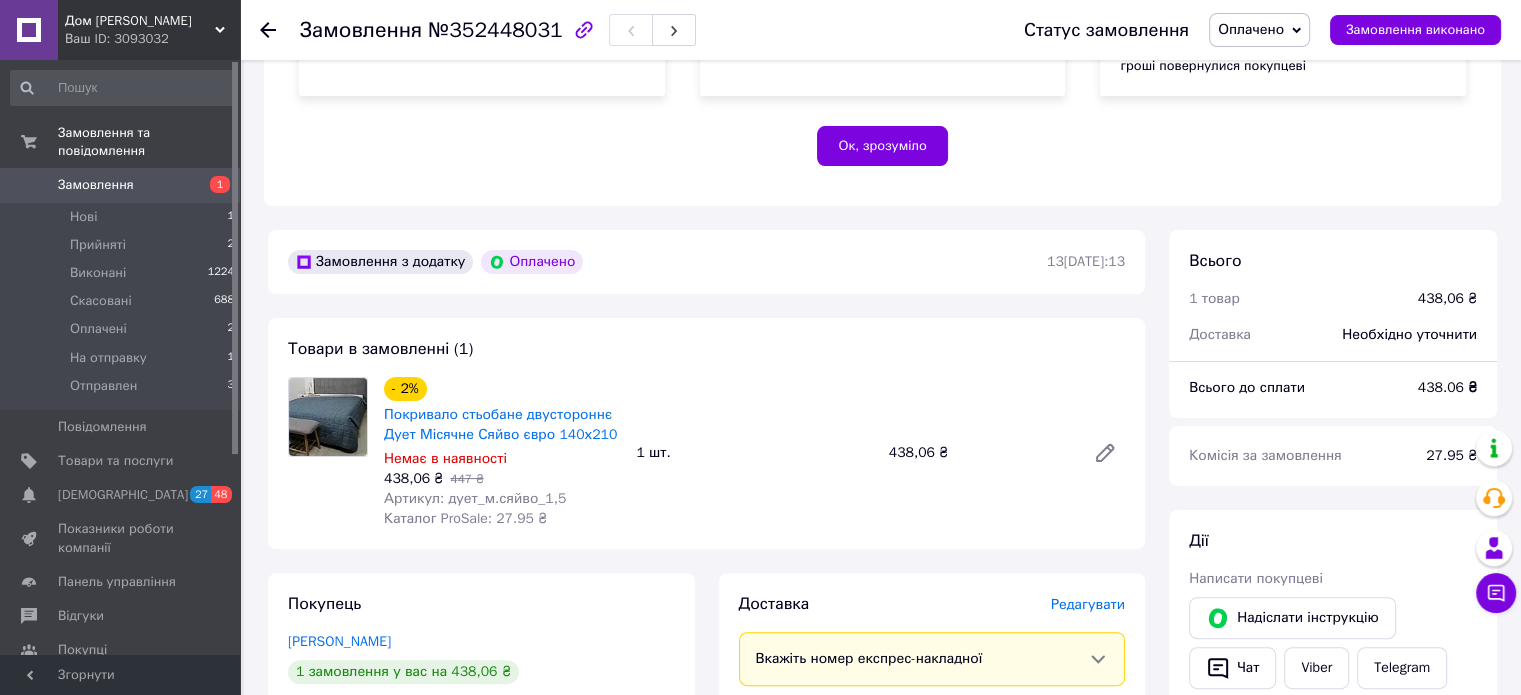 scroll, scrollTop: 400, scrollLeft: 0, axis: vertical 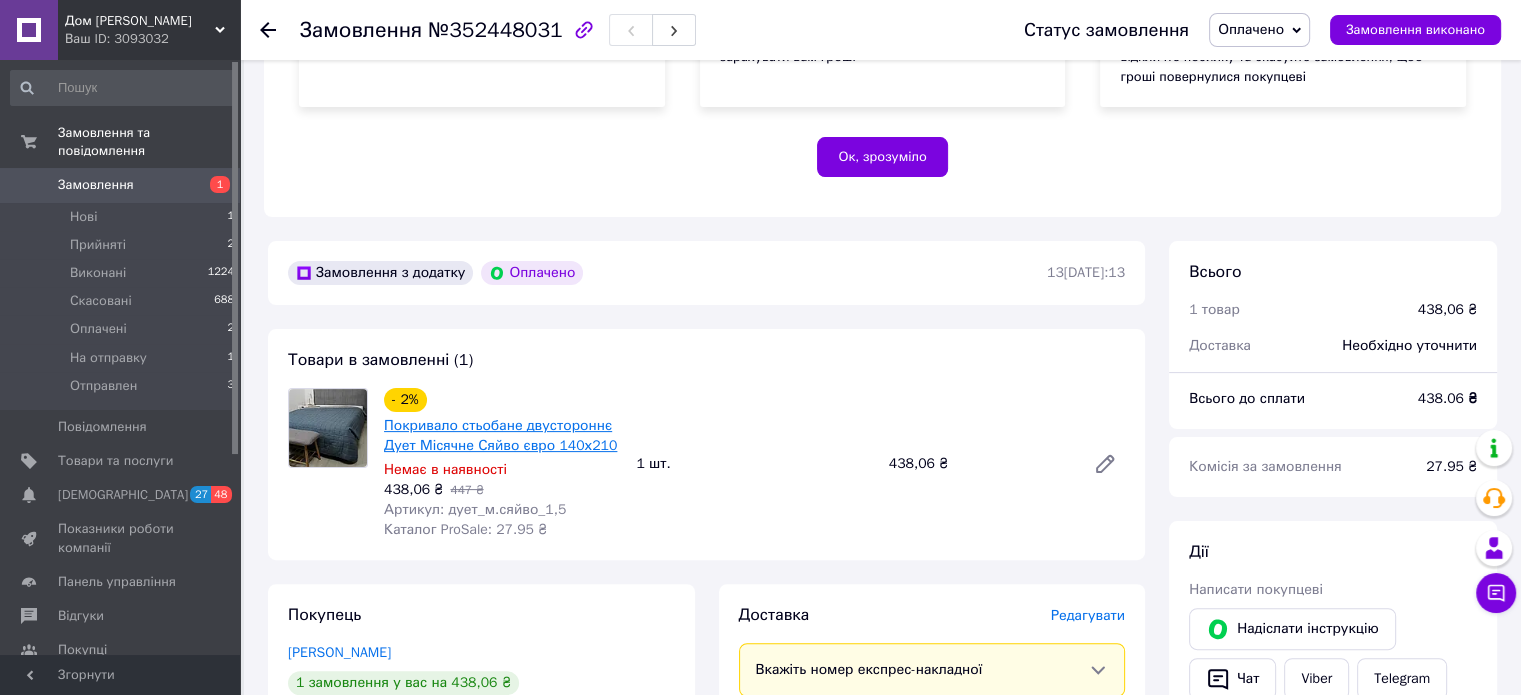 click on "Покривало стьобане двустороннє Дует Місячне Сяйво євро 140х210" at bounding box center (500, 435) 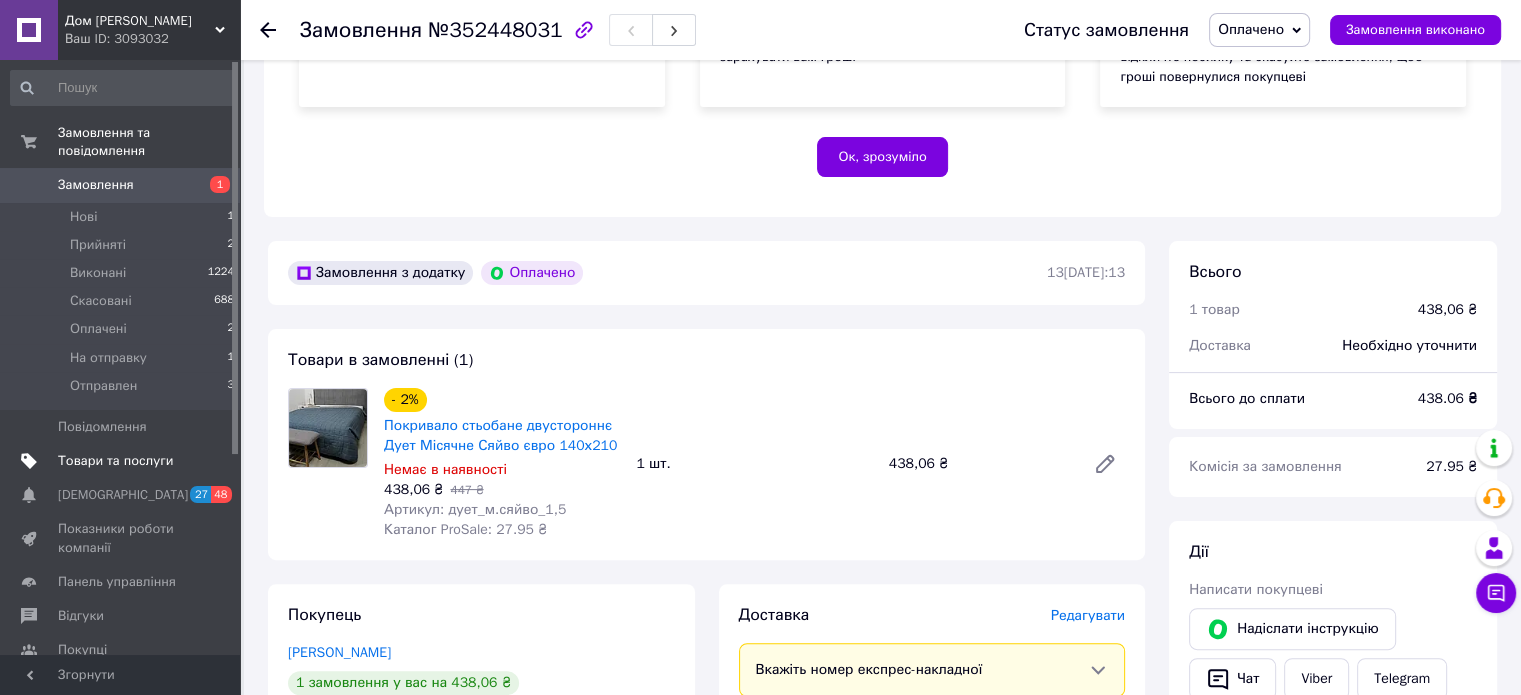 click on "Товари та послуги" at bounding box center [115, 461] 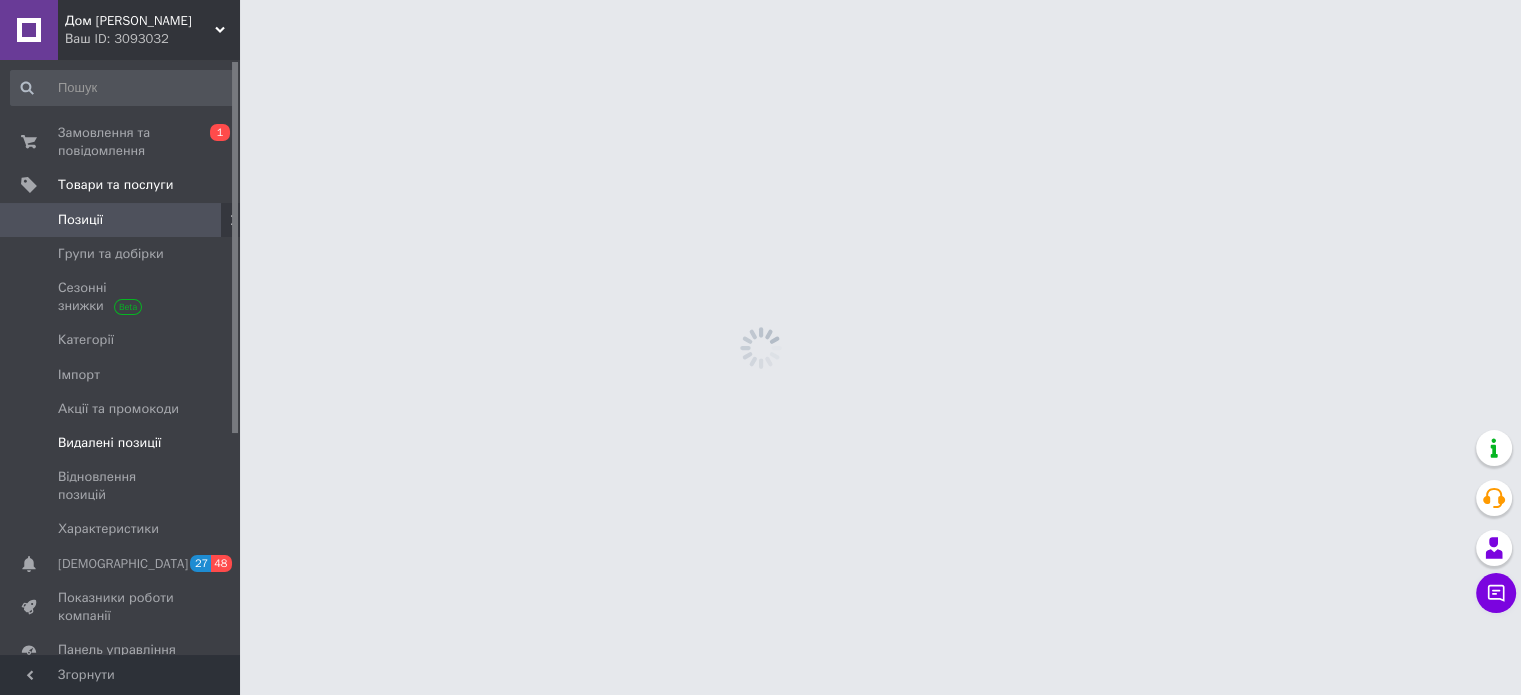 scroll, scrollTop: 0, scrollLeft: 0, axis: both 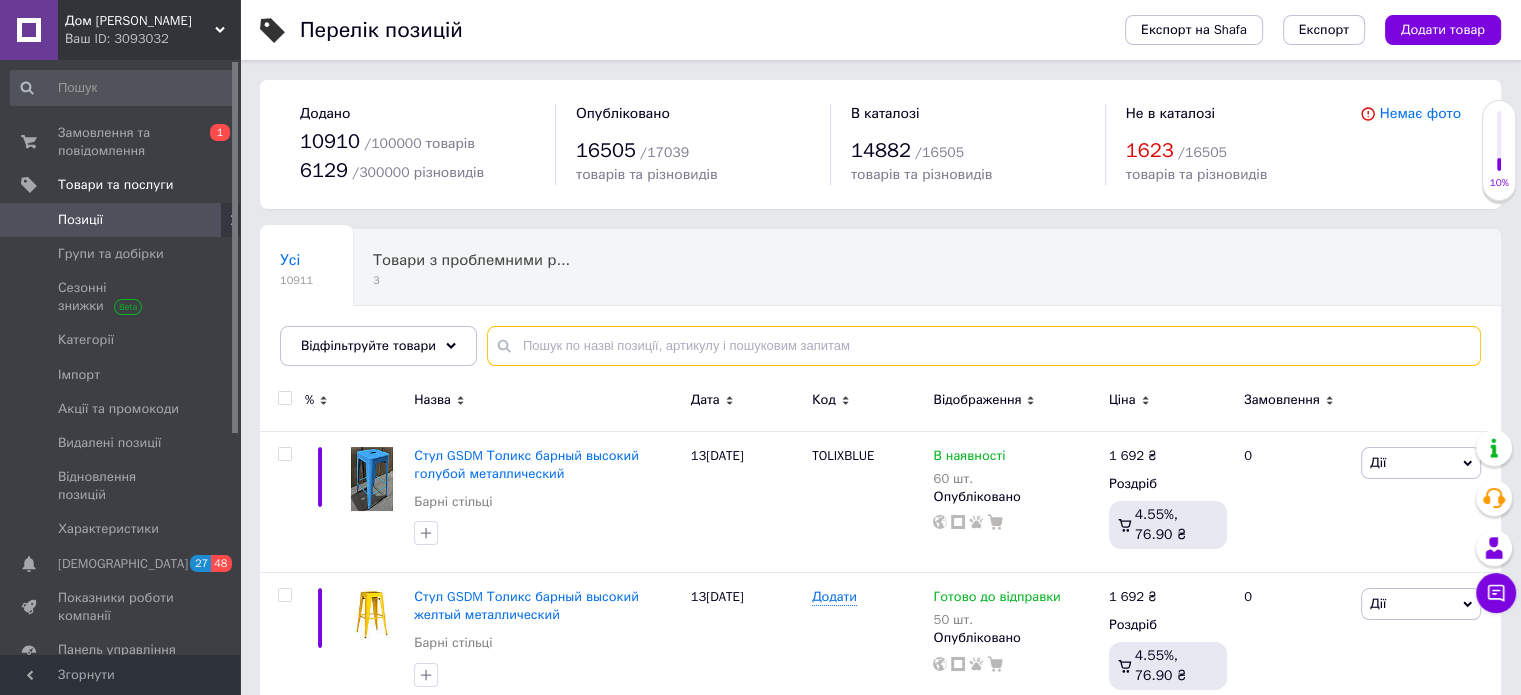 click at bounding box center [984, 346] 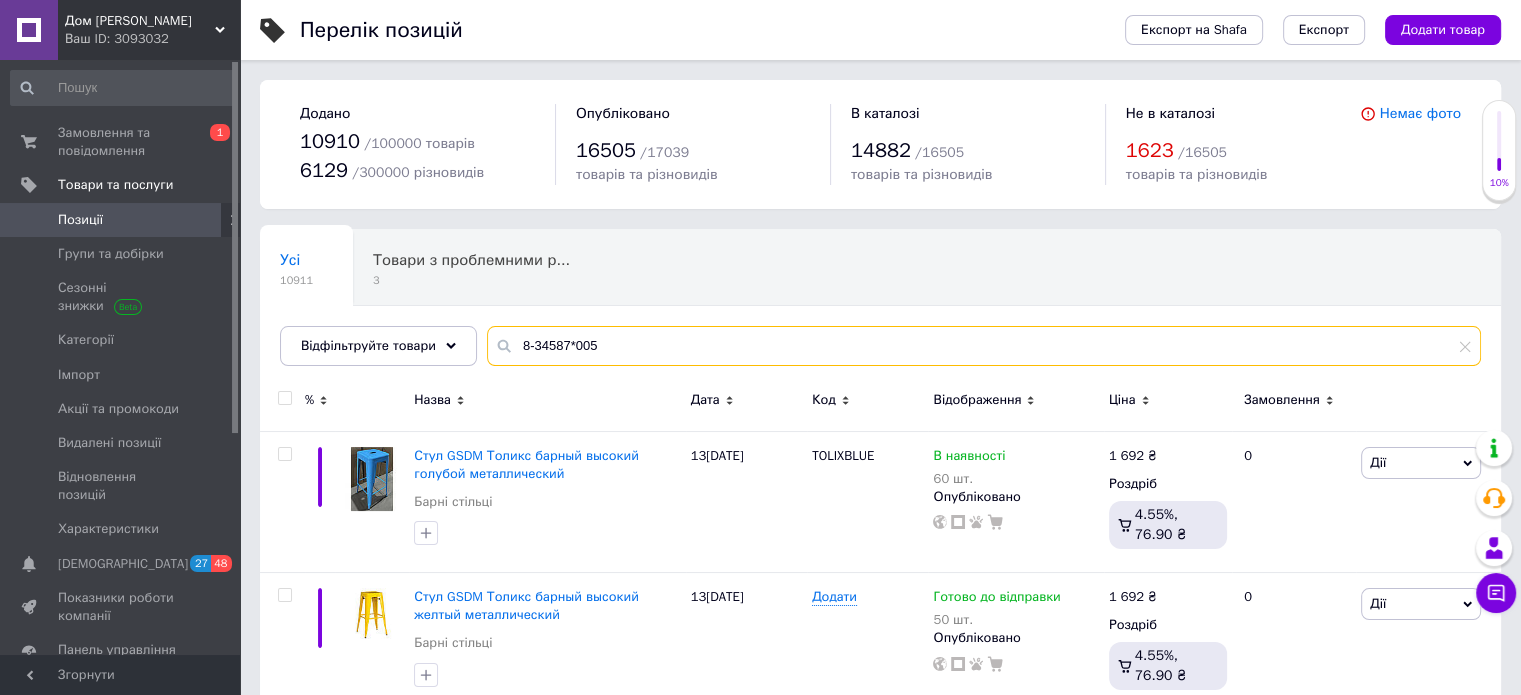 type on "8-34587*005" 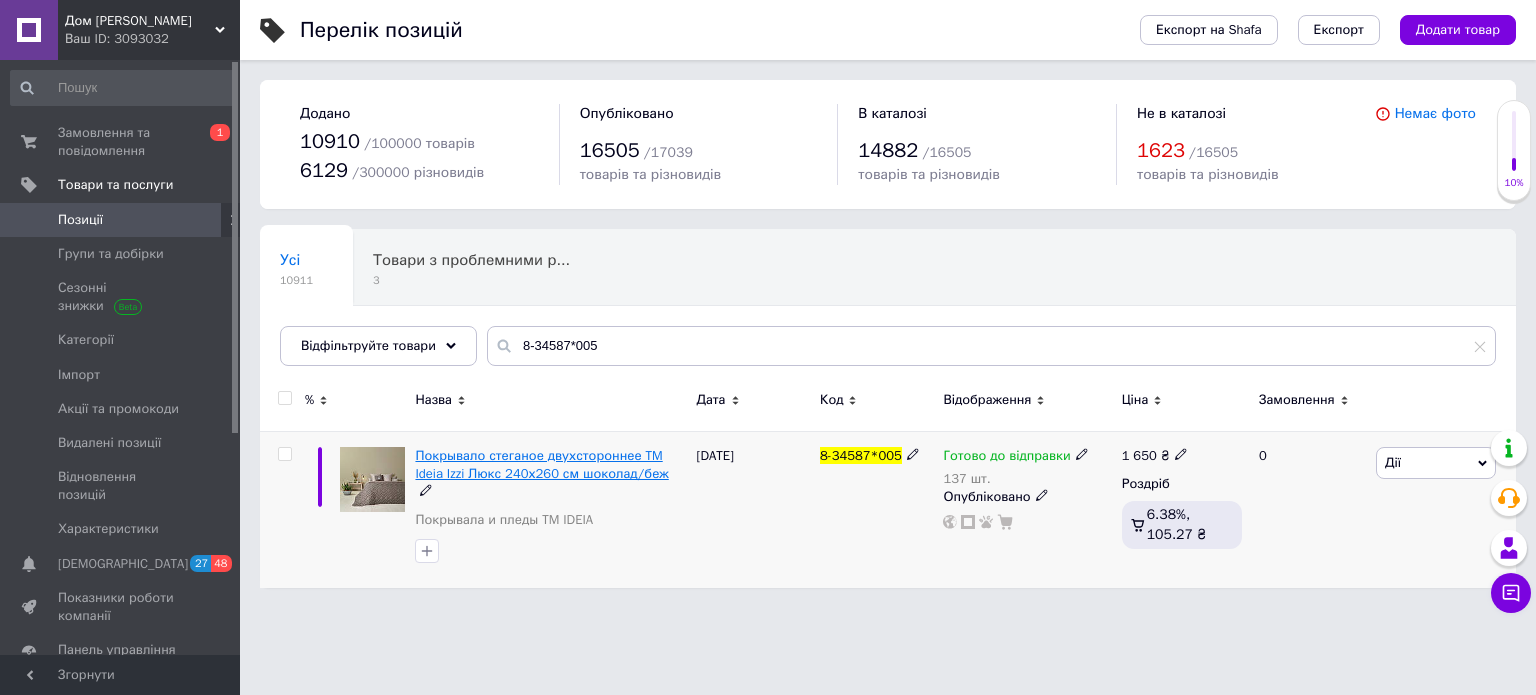 click on "Покрывало стеганое двухстороннее TM Ideia Izzi Люкс 240х260 см шоколад/беж" at bounding box center (541, 464) 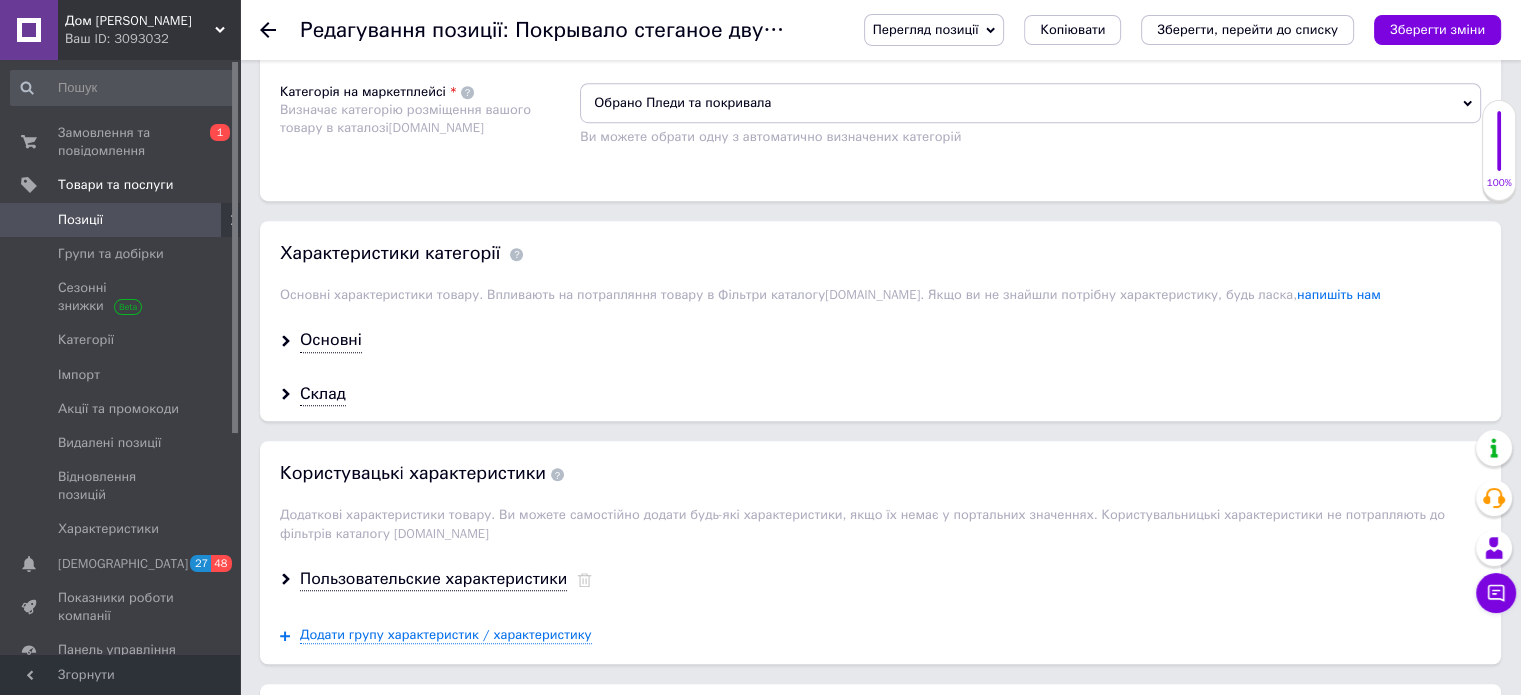 scroll, scrollTop: 1900, scrollLeft: 0, axis: vertical 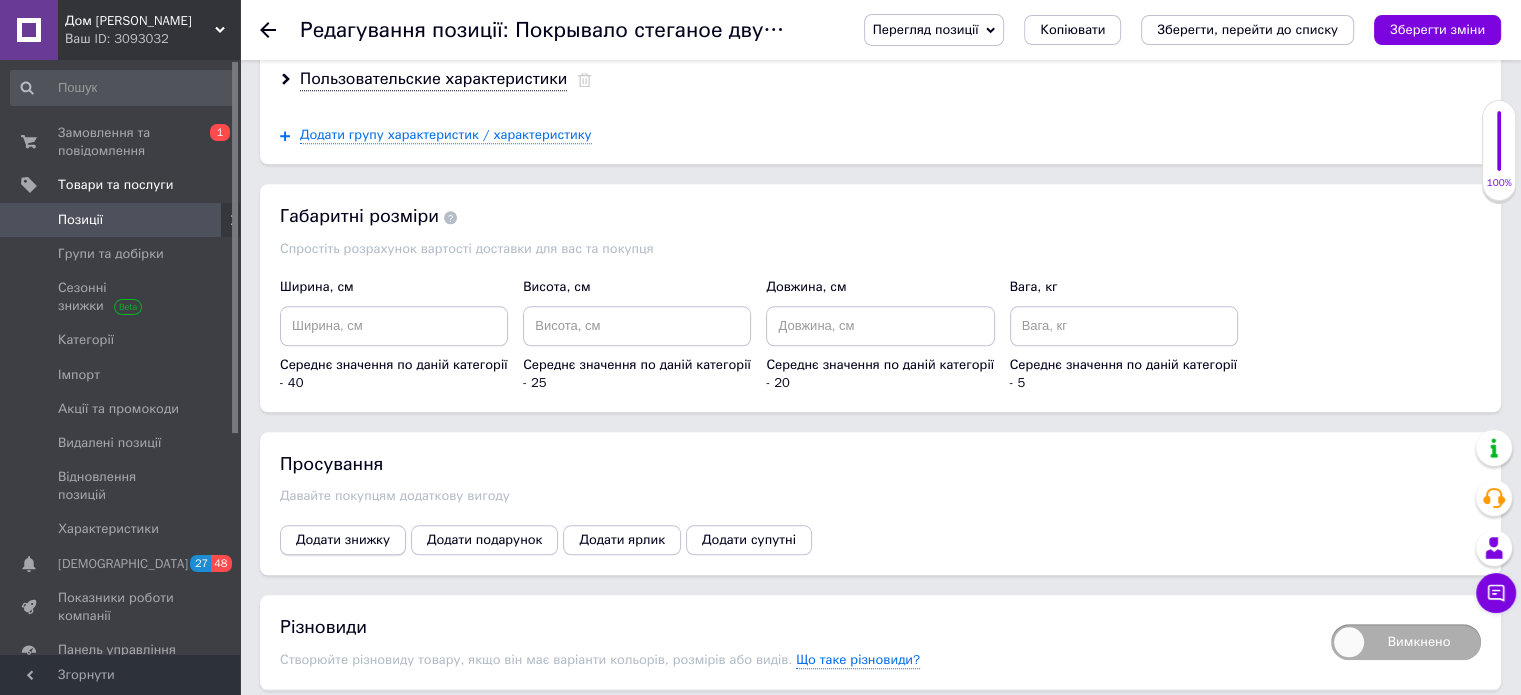 click on "Додати знижку" at bounding box center [343, 540] 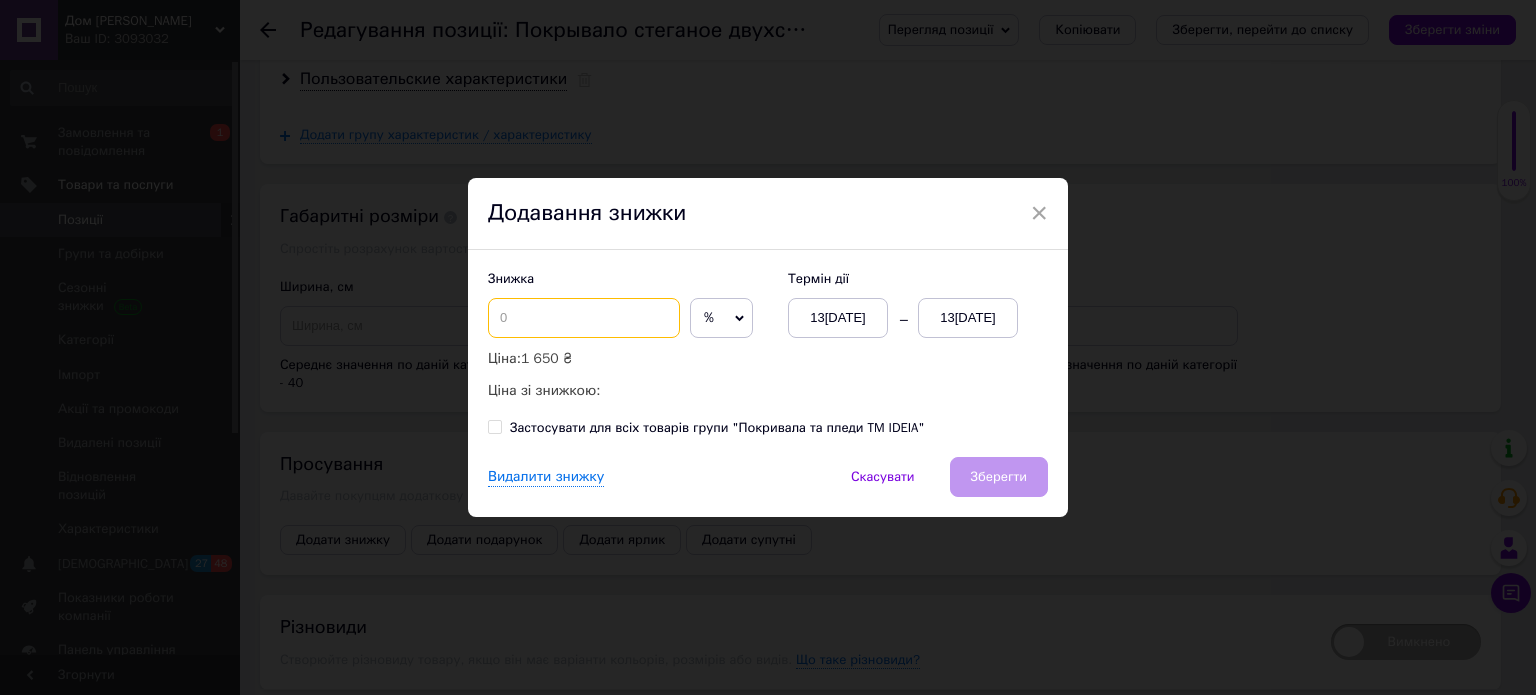 click at bounding box center [584, 318] 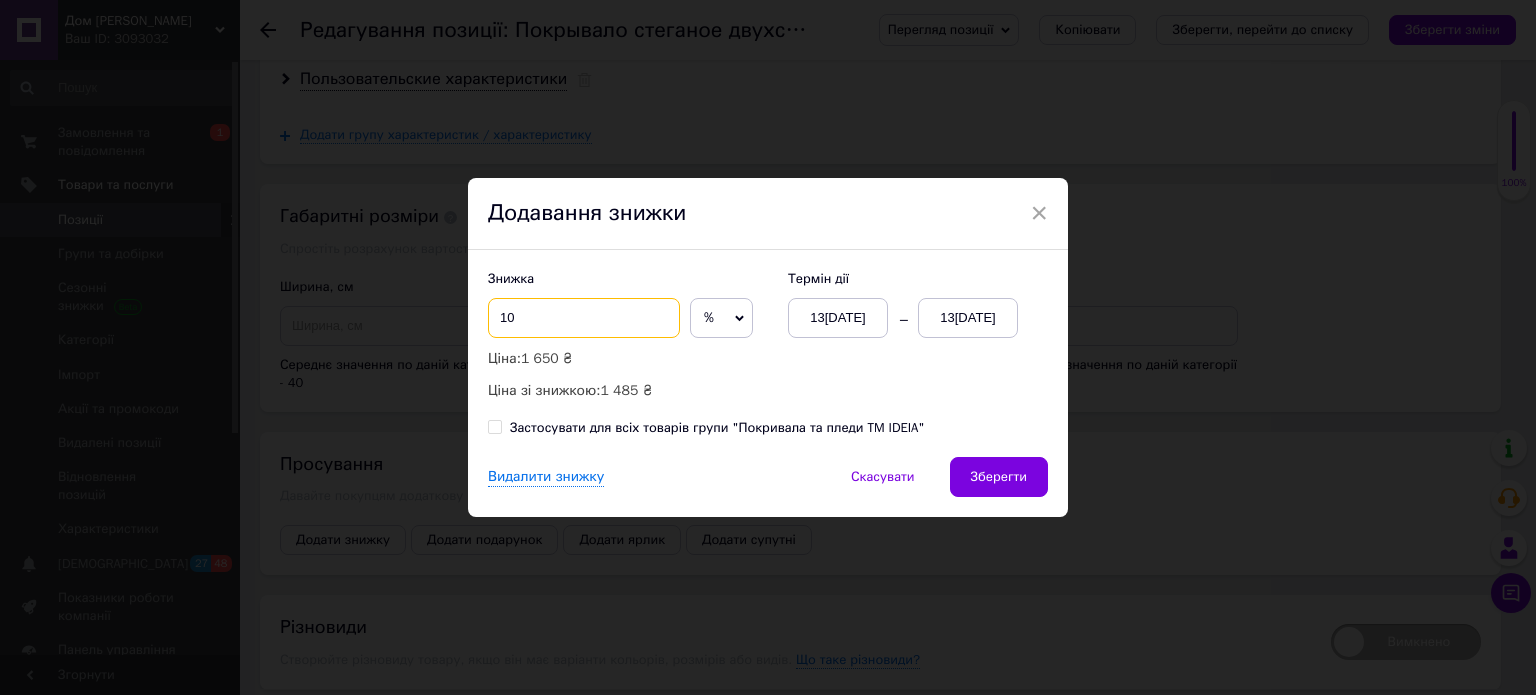 type on "10" 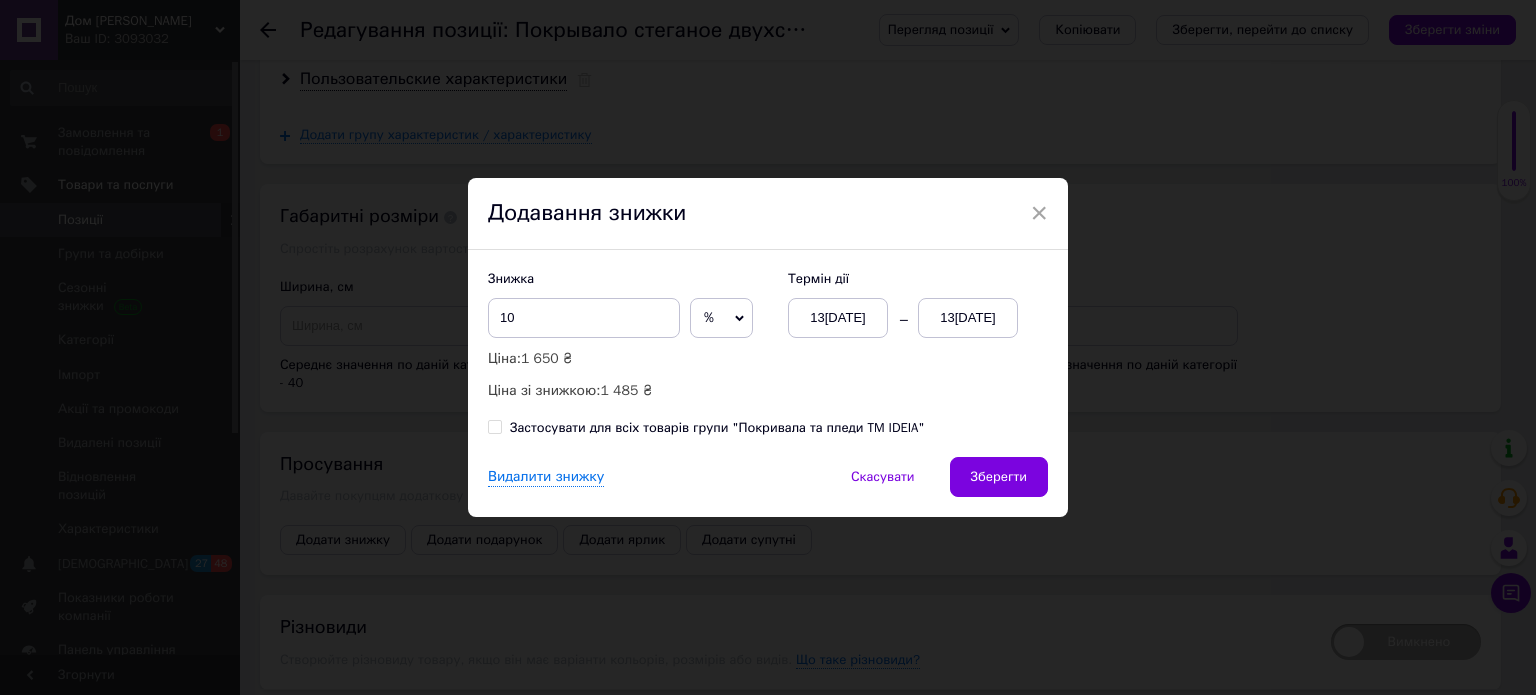 click on "13[DATE]" at bounding box center [968, 318] 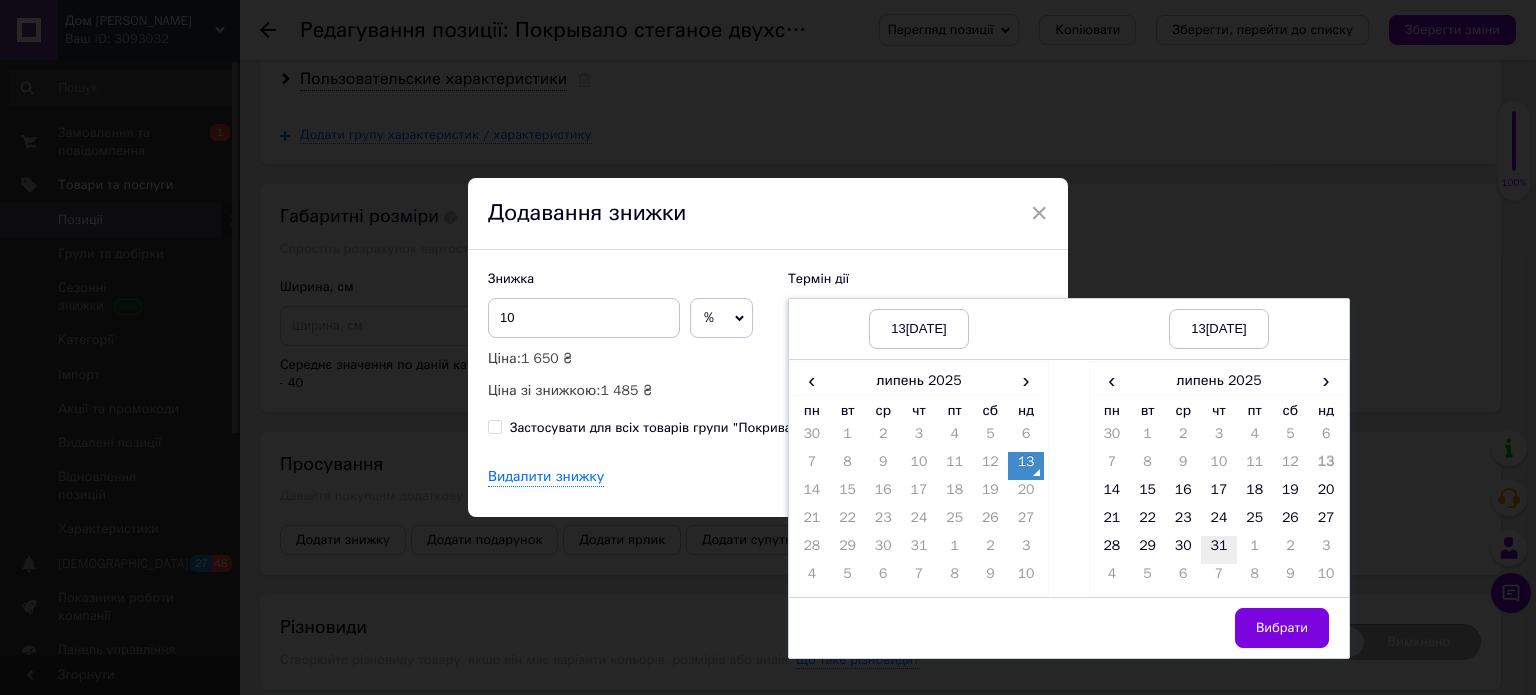 click on "31" at bounding box center (1219, 550) 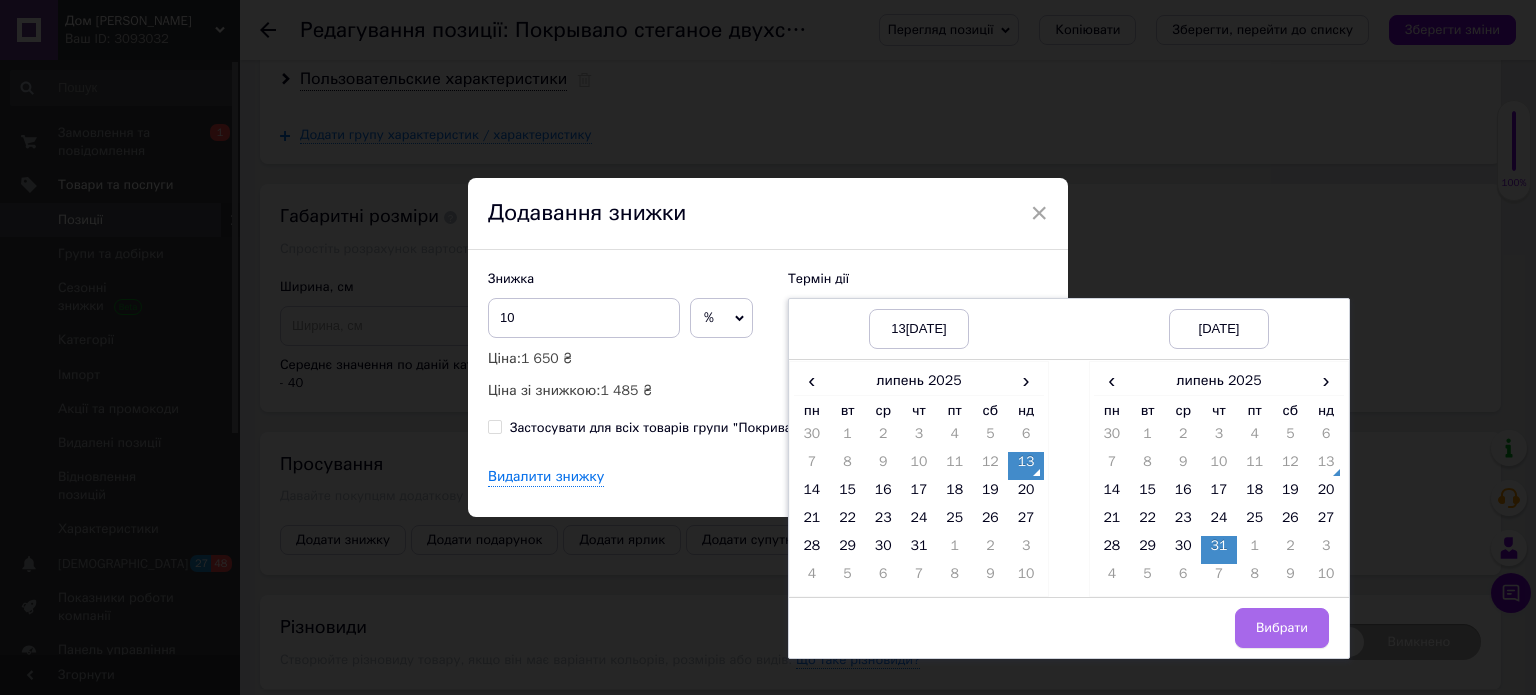 click on "Вибрати" at bounding box center (1282, 628) 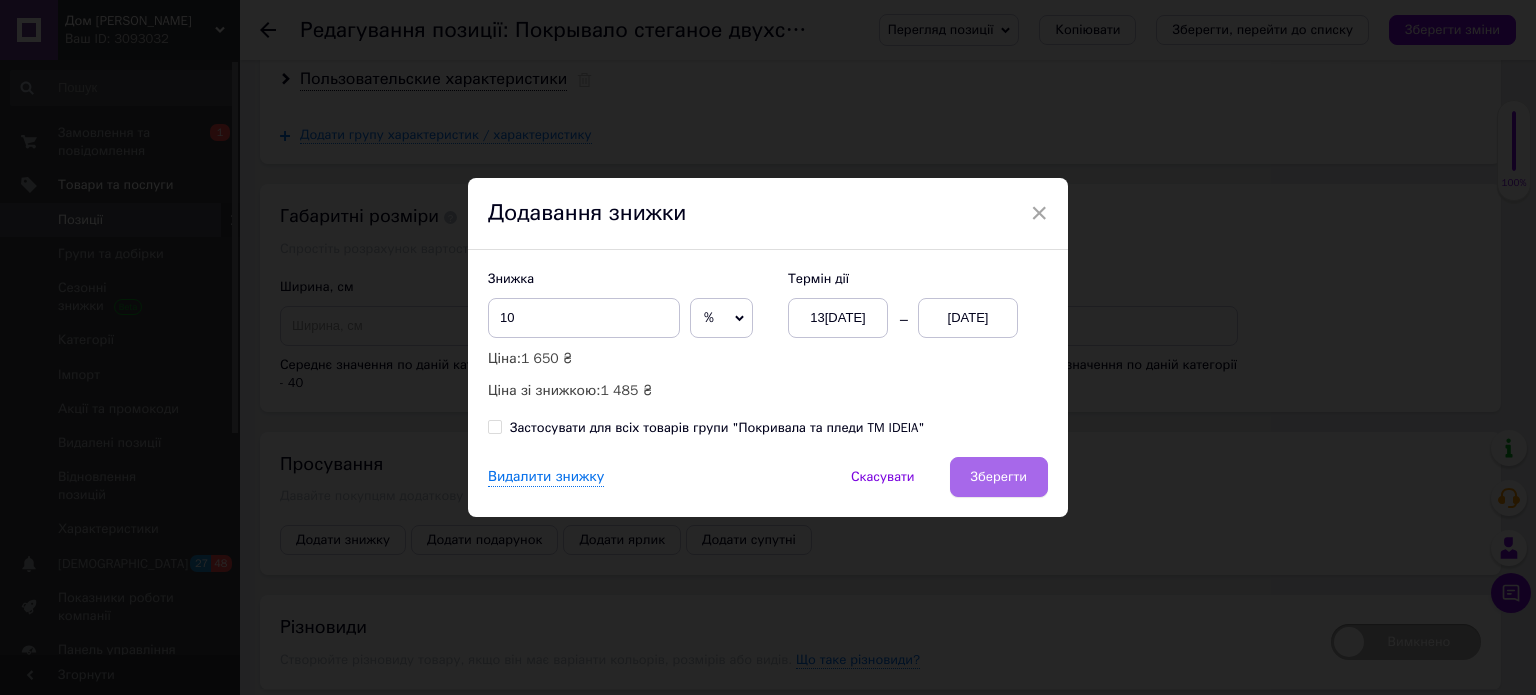 click on "Зберегти" at bounding box center (999, 477) 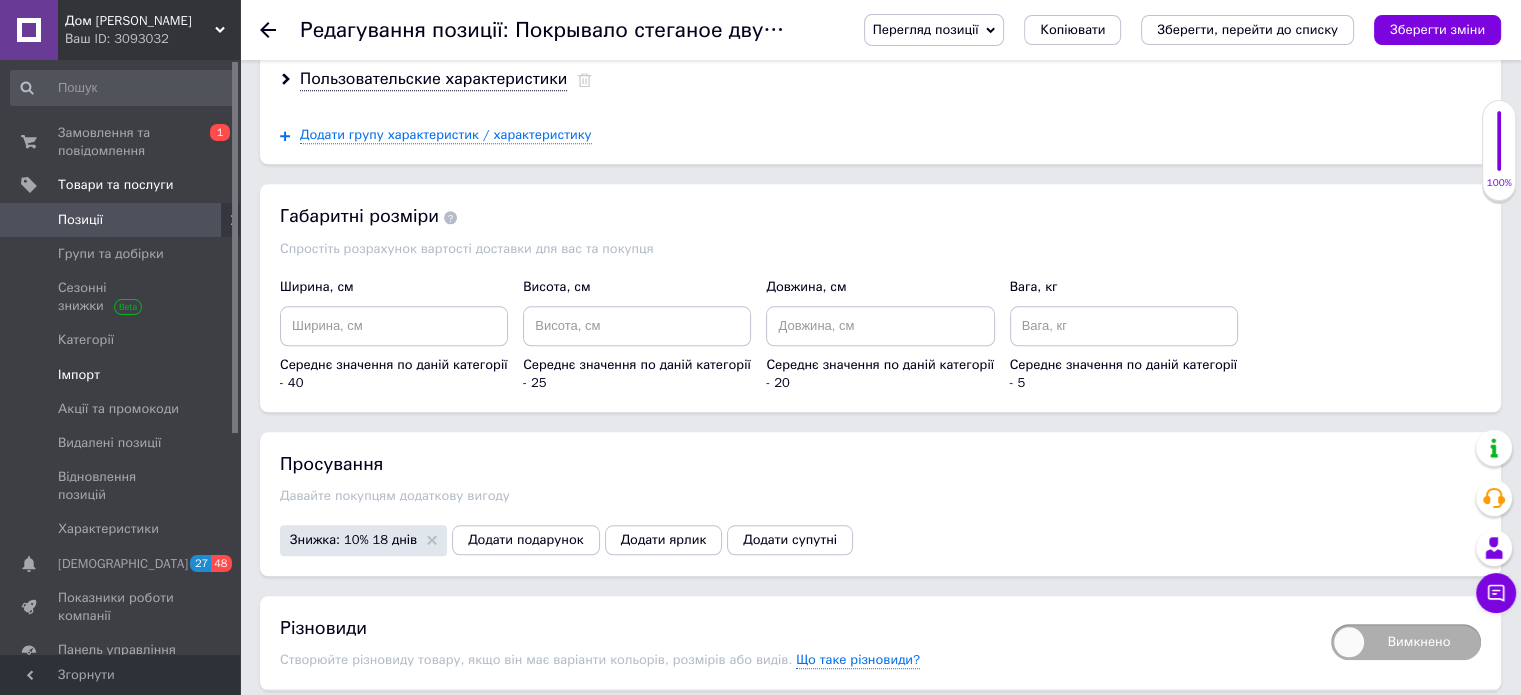 click on "Імпорт" at bounding box center [79, 375] 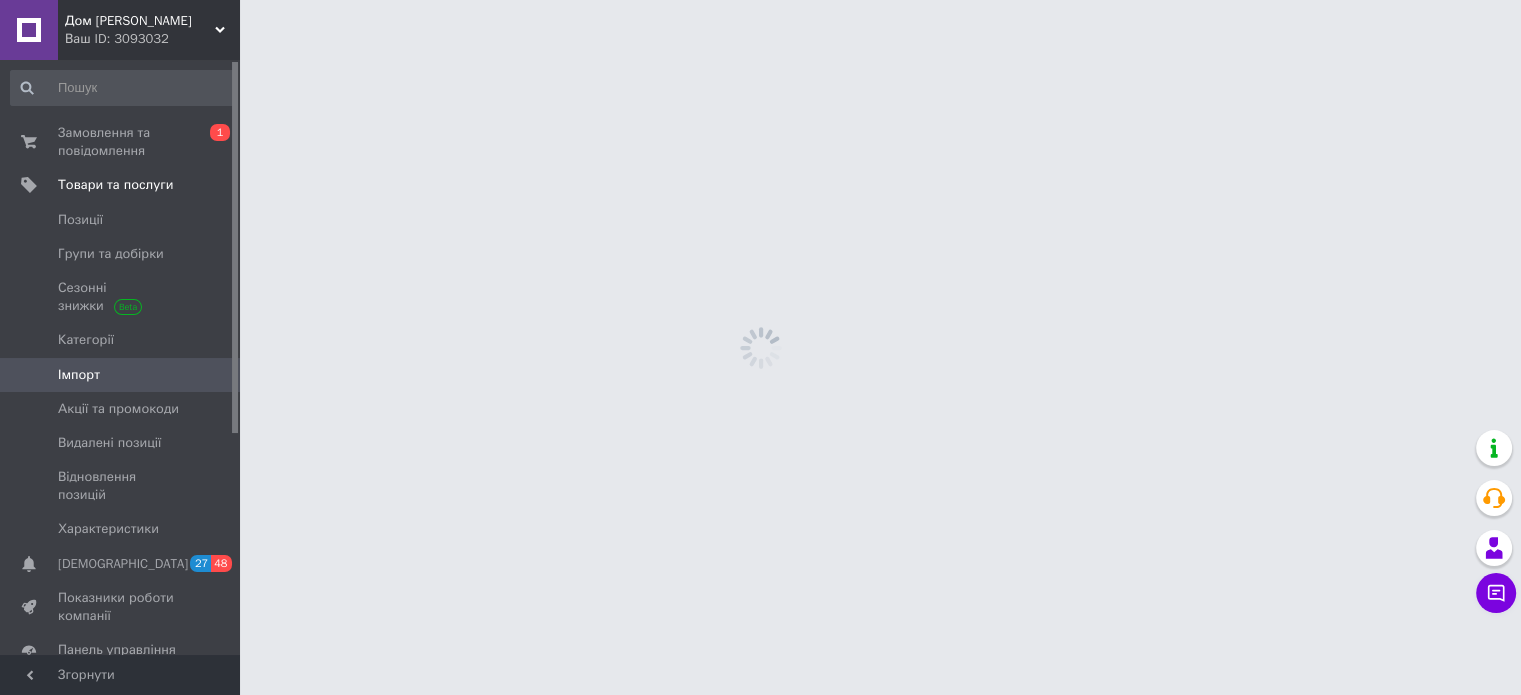 scroll, scrollTop: 0, scrollLeft: 0, axis: both 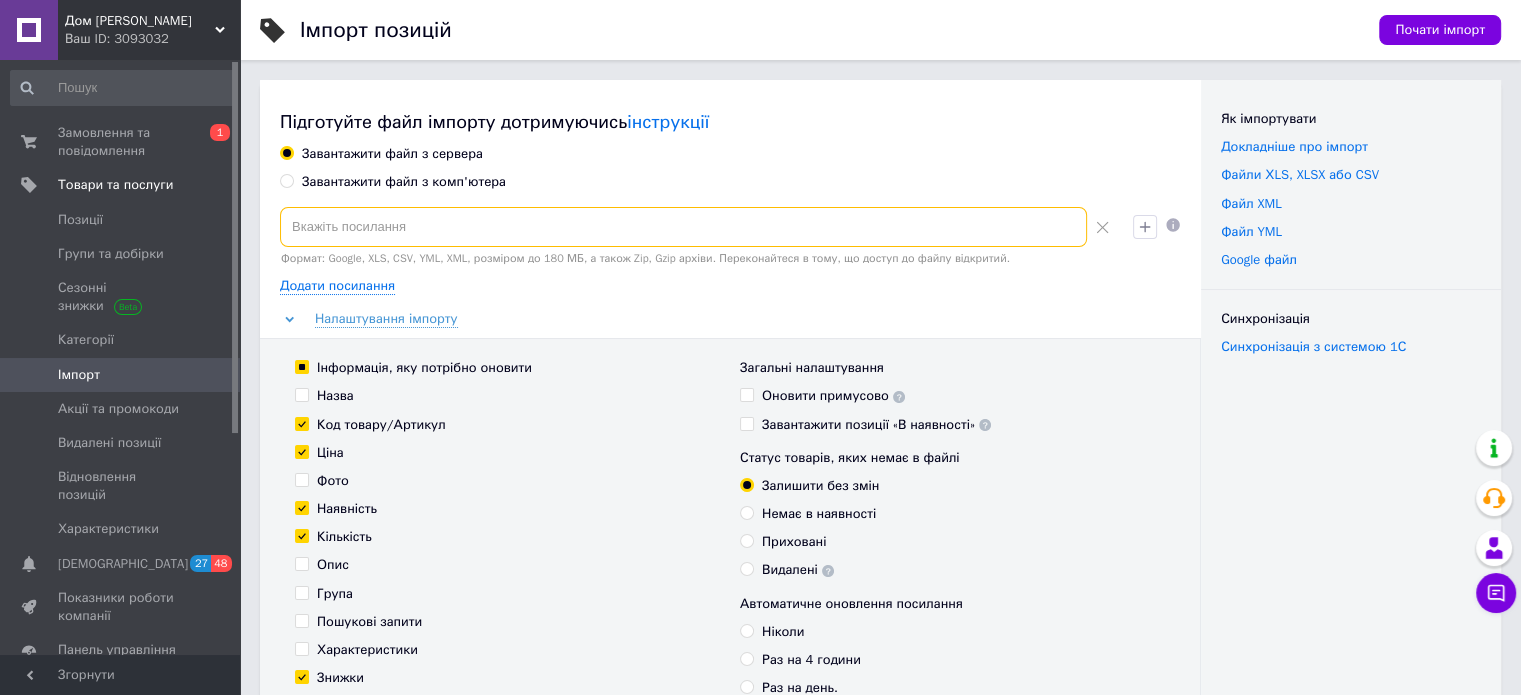 click at bounding box center [683, 227] 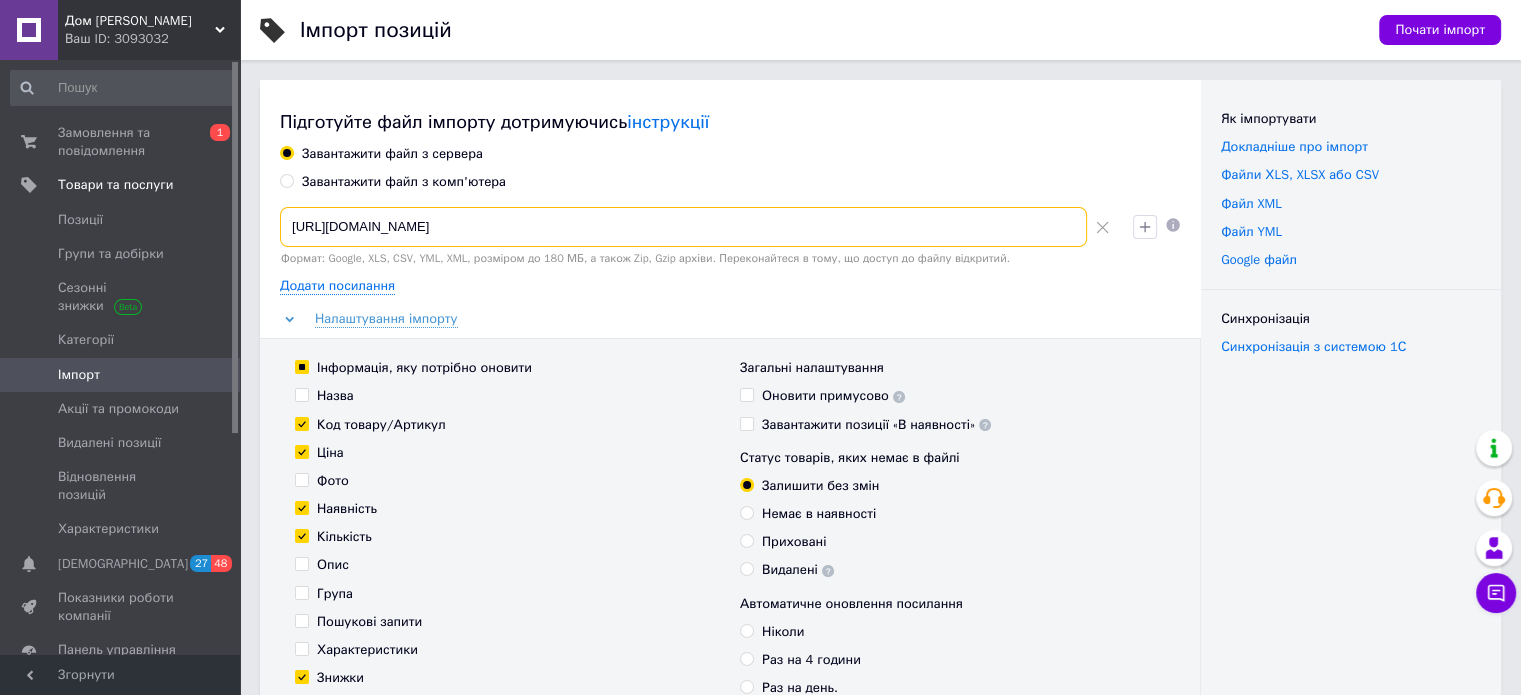 scroll, scrollTop: 0, scrollLeft: 2786, axis: horizontal 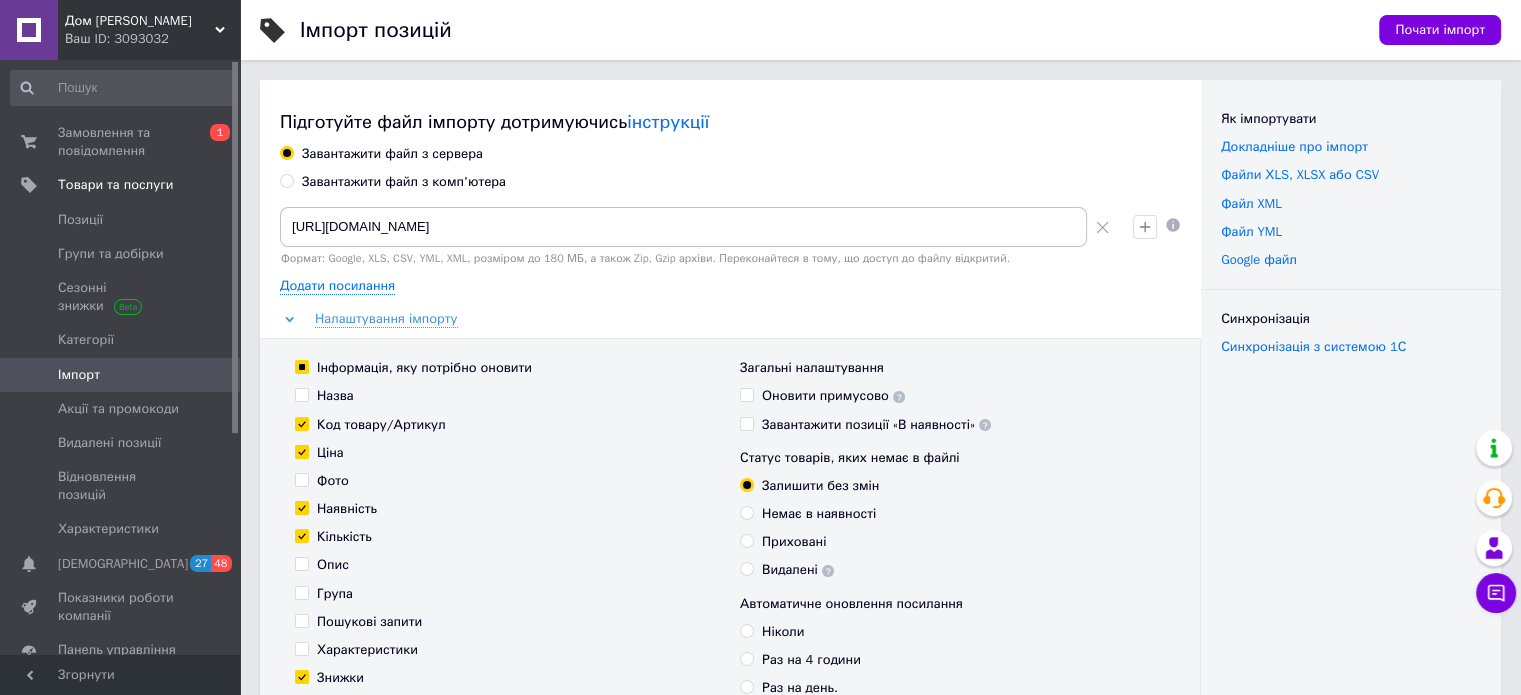 click on "Оновити примусово" at bounding box center [833, 396] 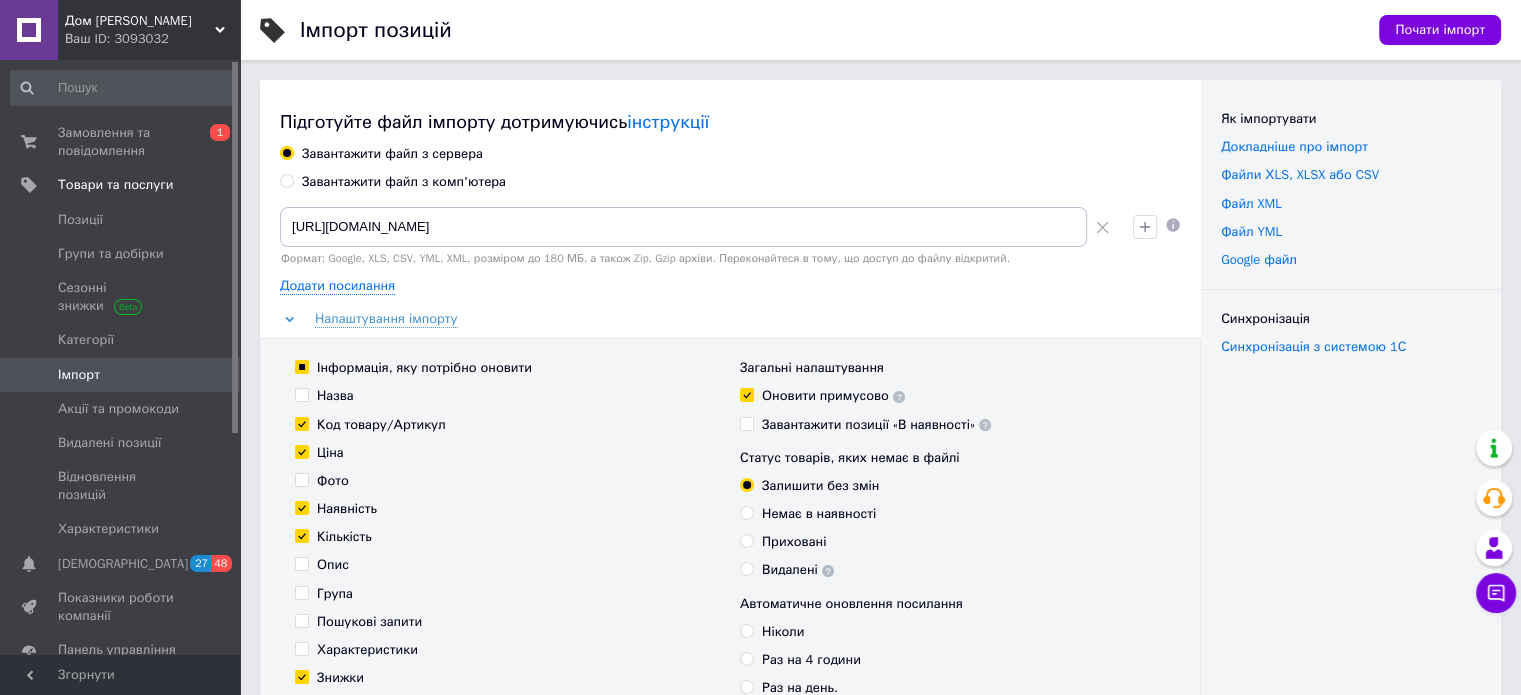 checkbox on "true" 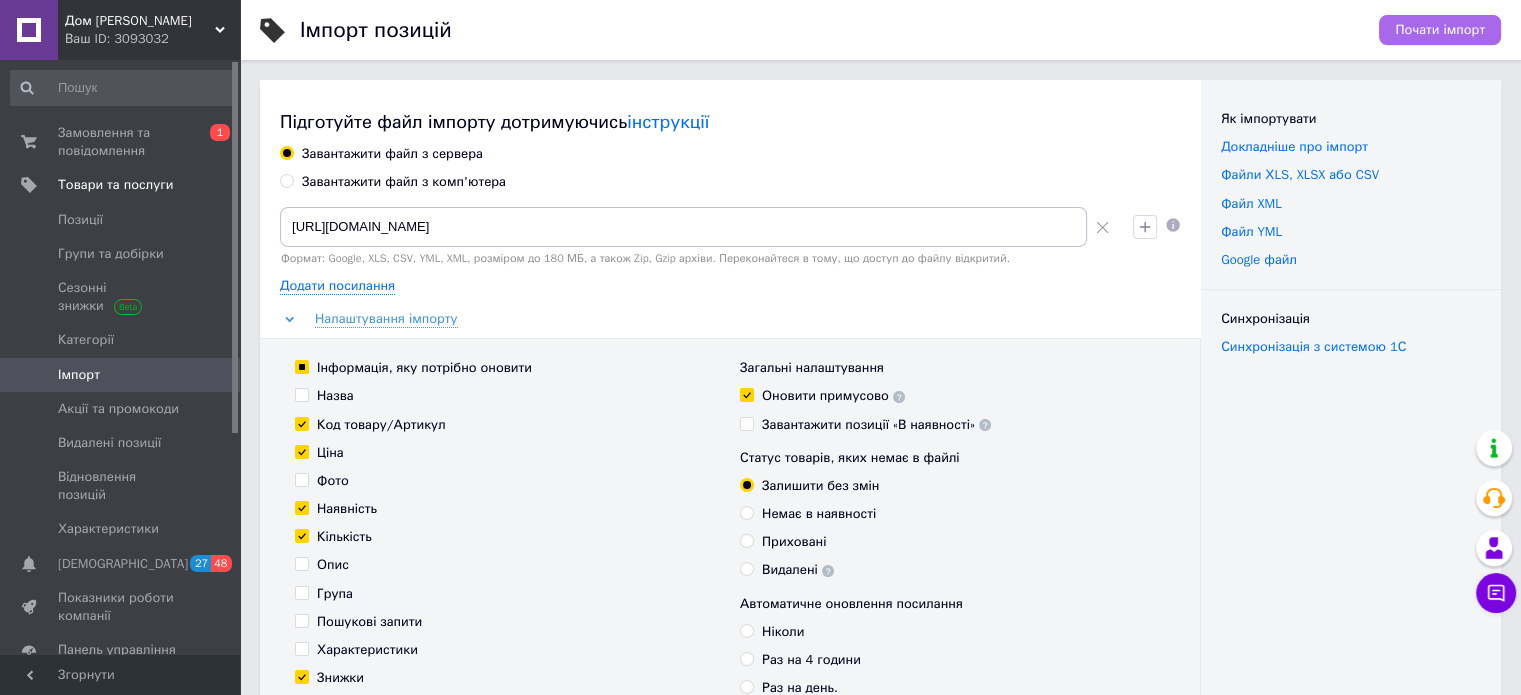 click on "Почати імпорт" at bounding box center (1440, 30) 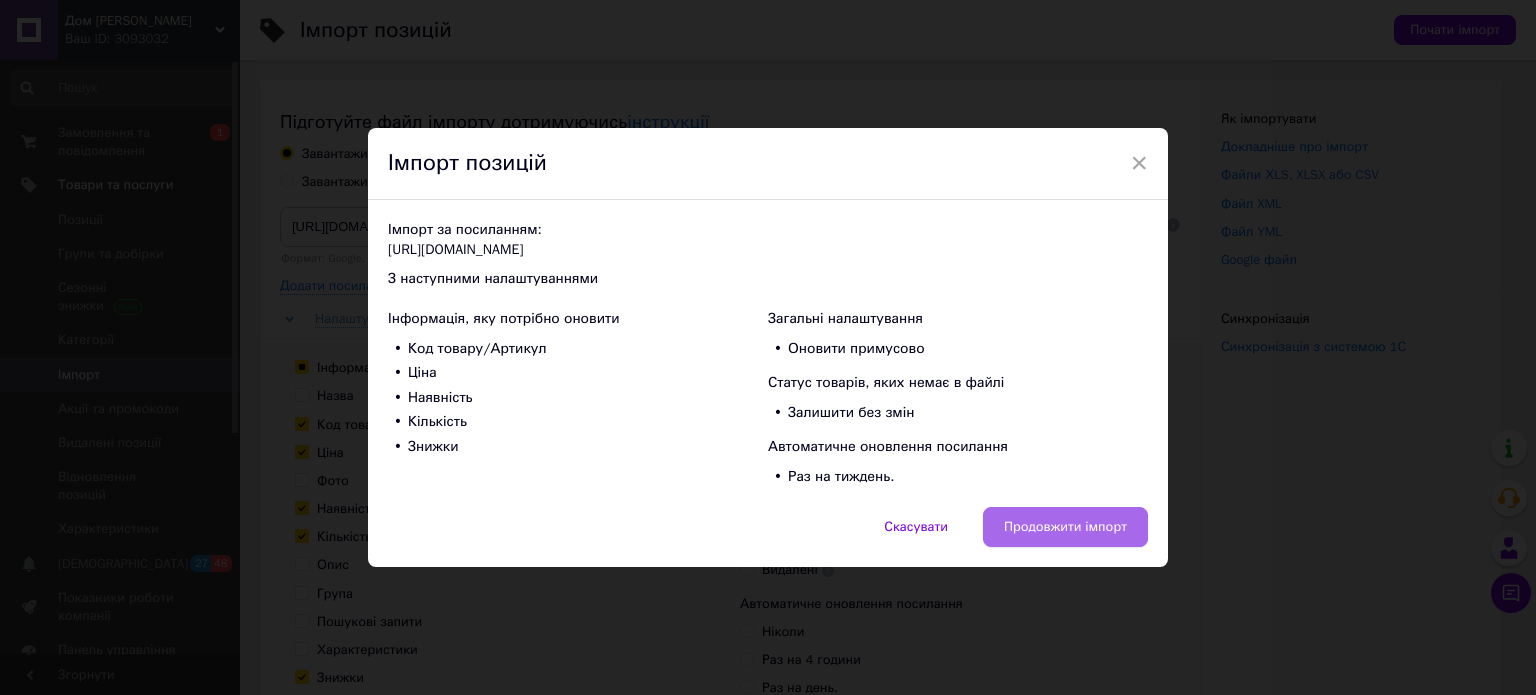 click on "Продовжити імпорт" at bounding box center [1065, 527] 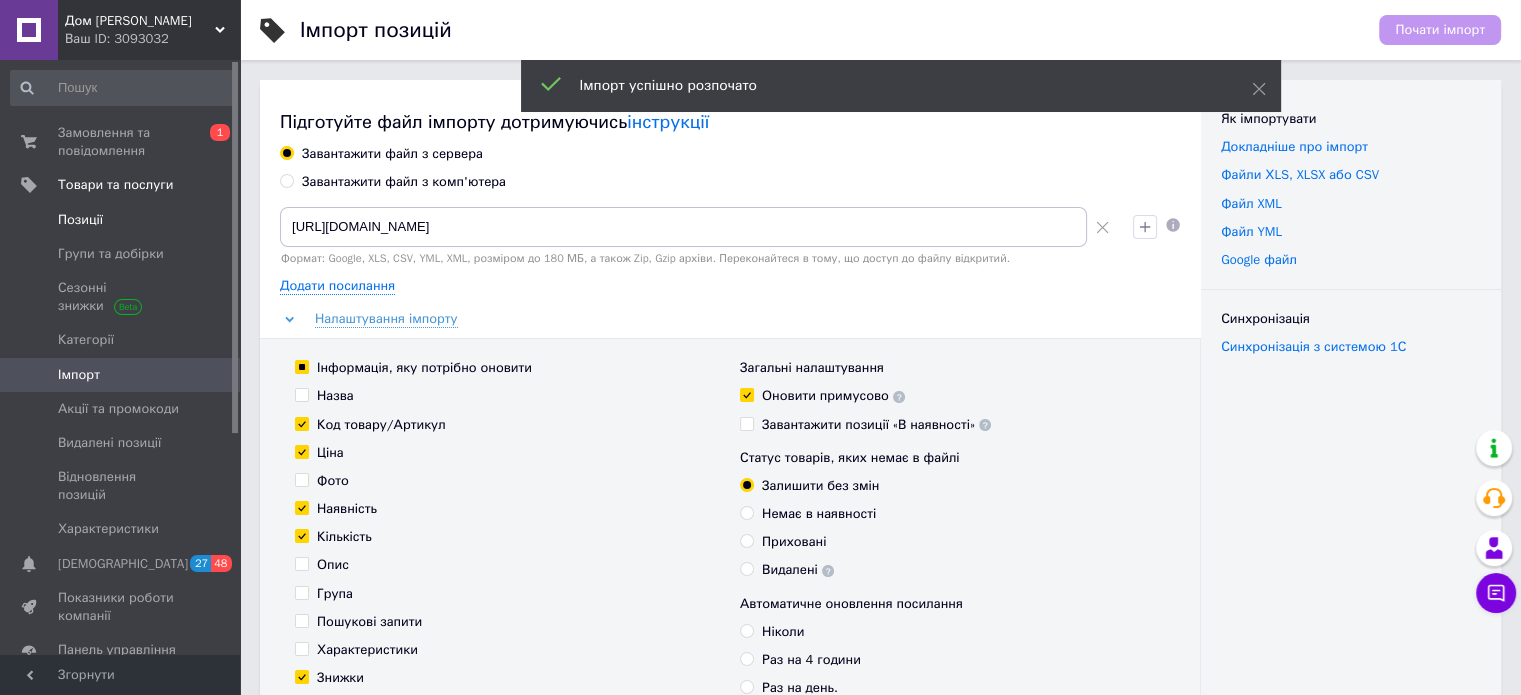 click on "Позиції" at bounding box center (80, 220) 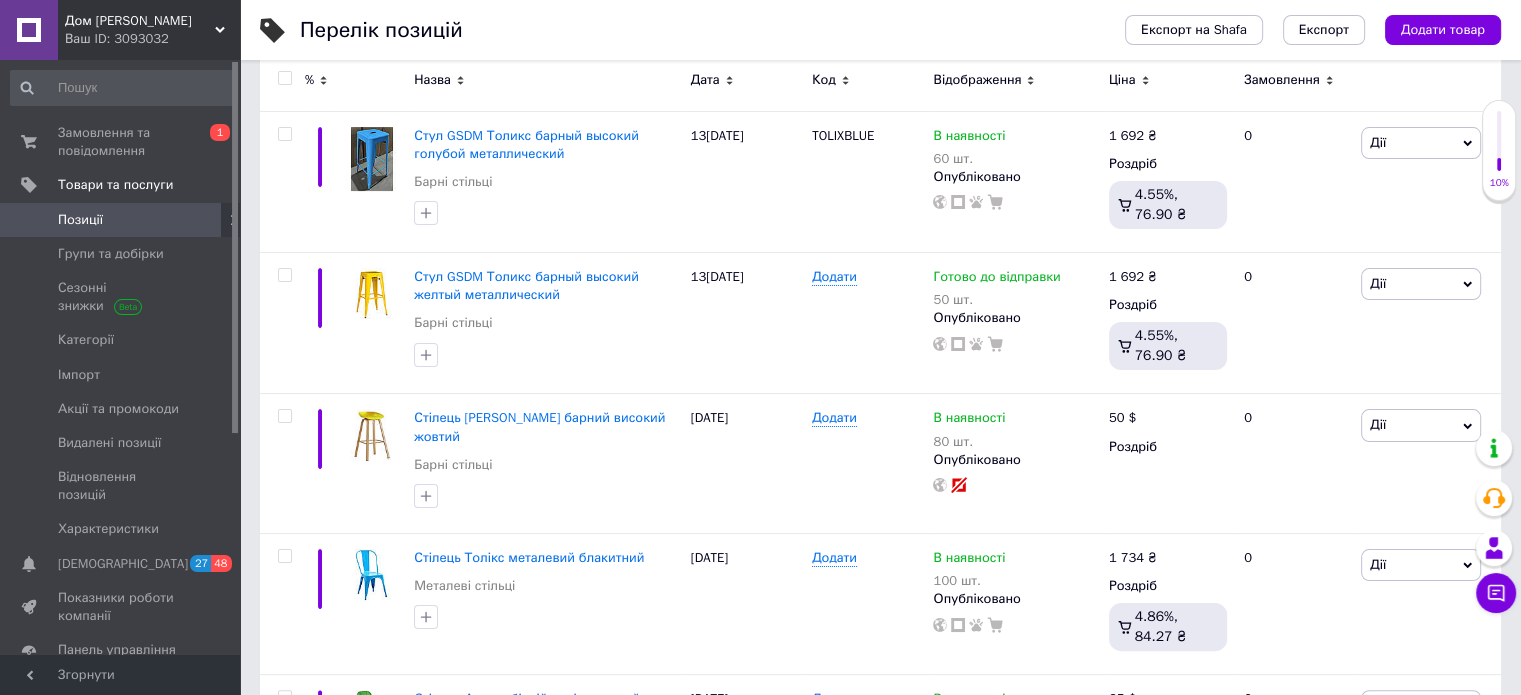 scroll, scrollTop: 400, scrollLeft: 0, axis: vertical 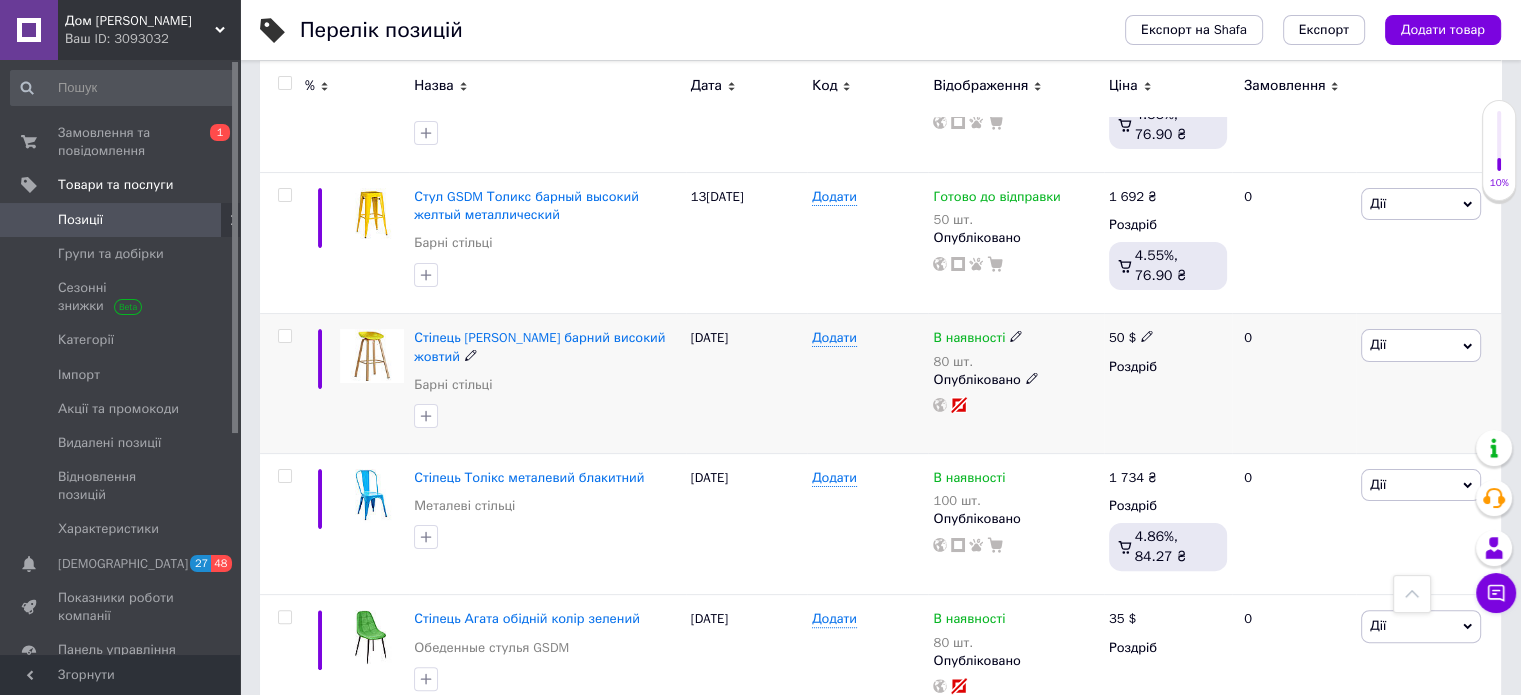 click 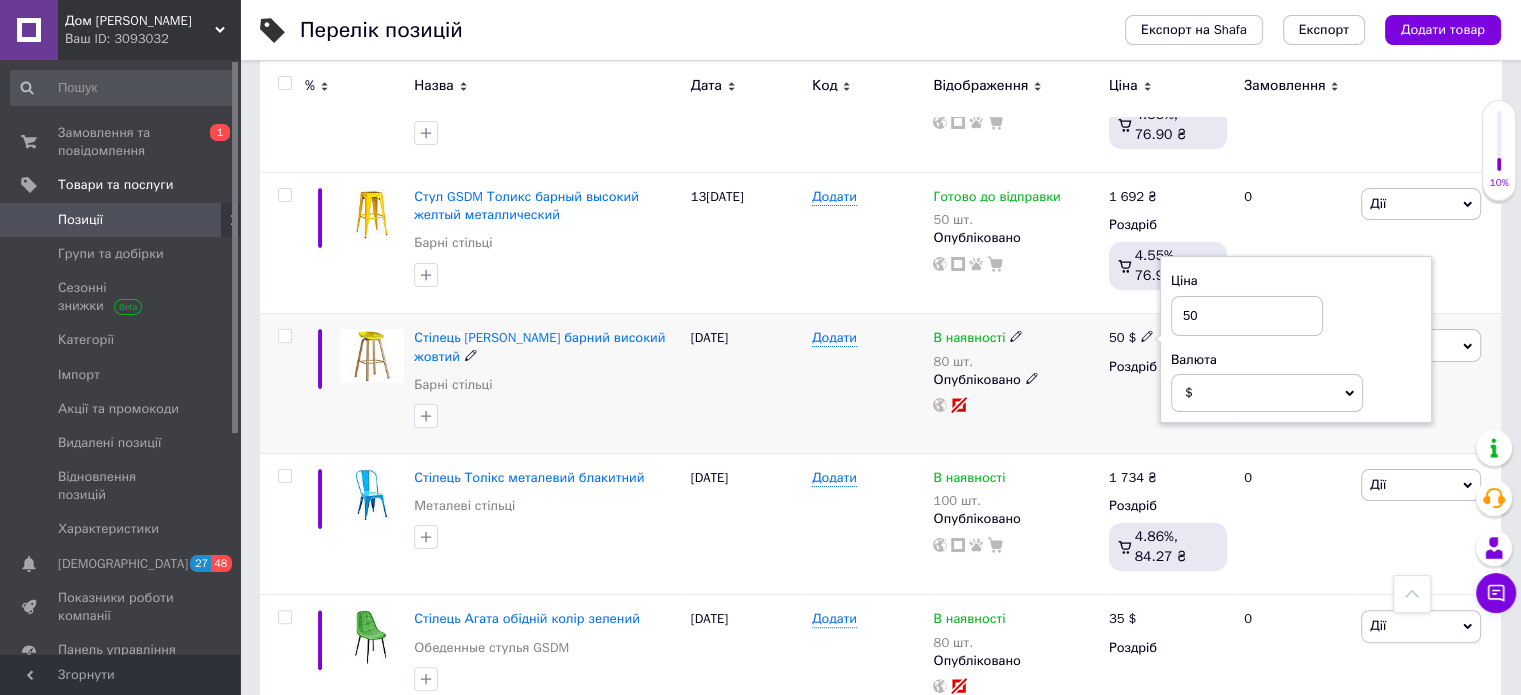 click on "$" at bounding box center (1267, 393) 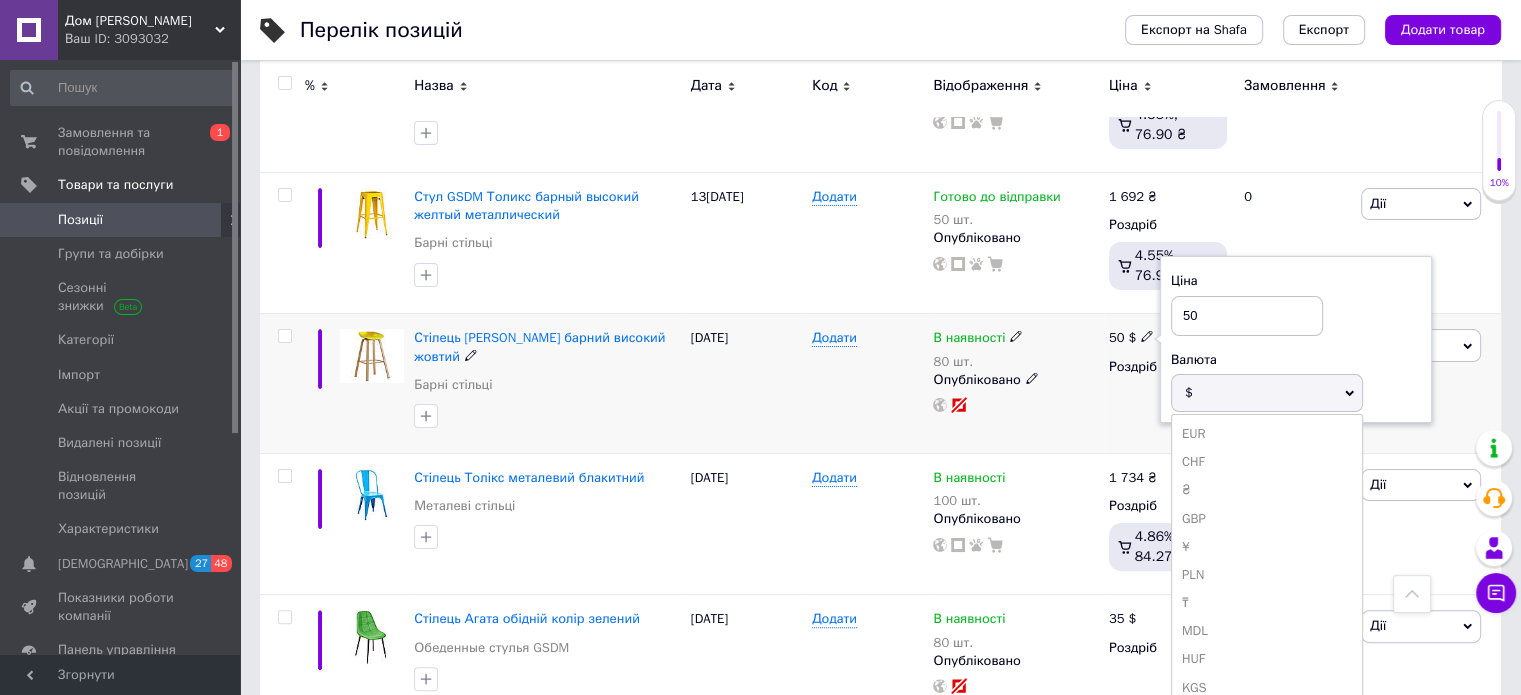 drag, startPoint x: 1210, startPoint y: 488, endPoint x: 1181, endPoint y: 355, distance: 136.12494 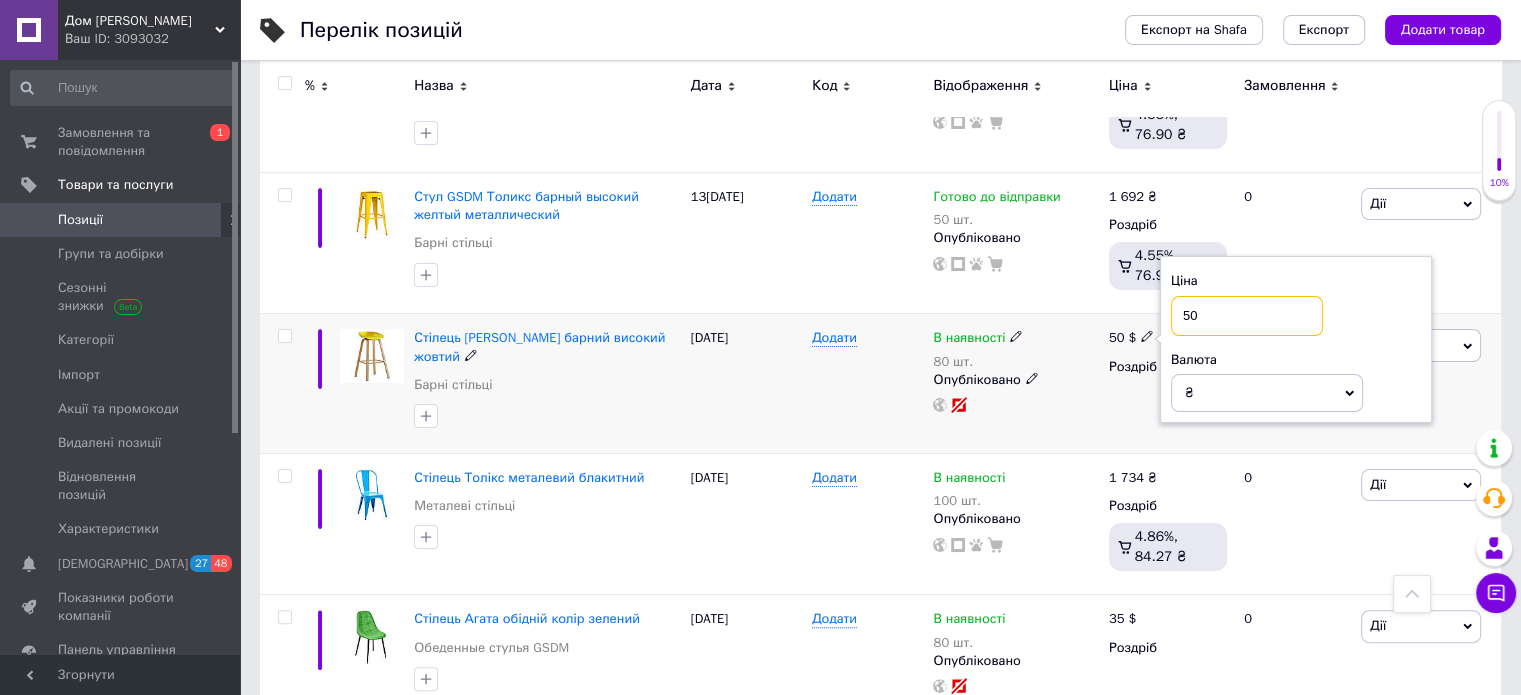 drag, startPoint x: 1176, startPoint y: 317, endPoint x: 1196, endPoint y: 319, distance: 20.09975 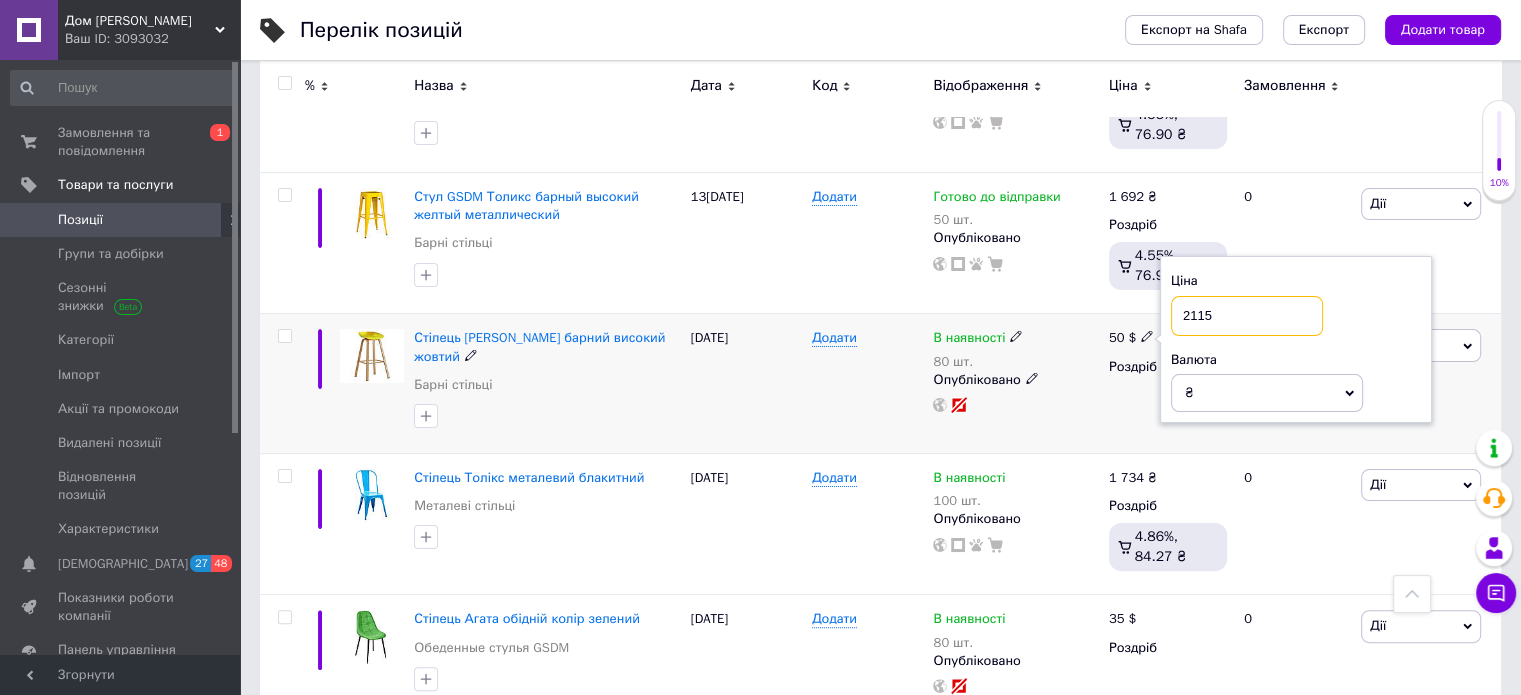 type on "2115" 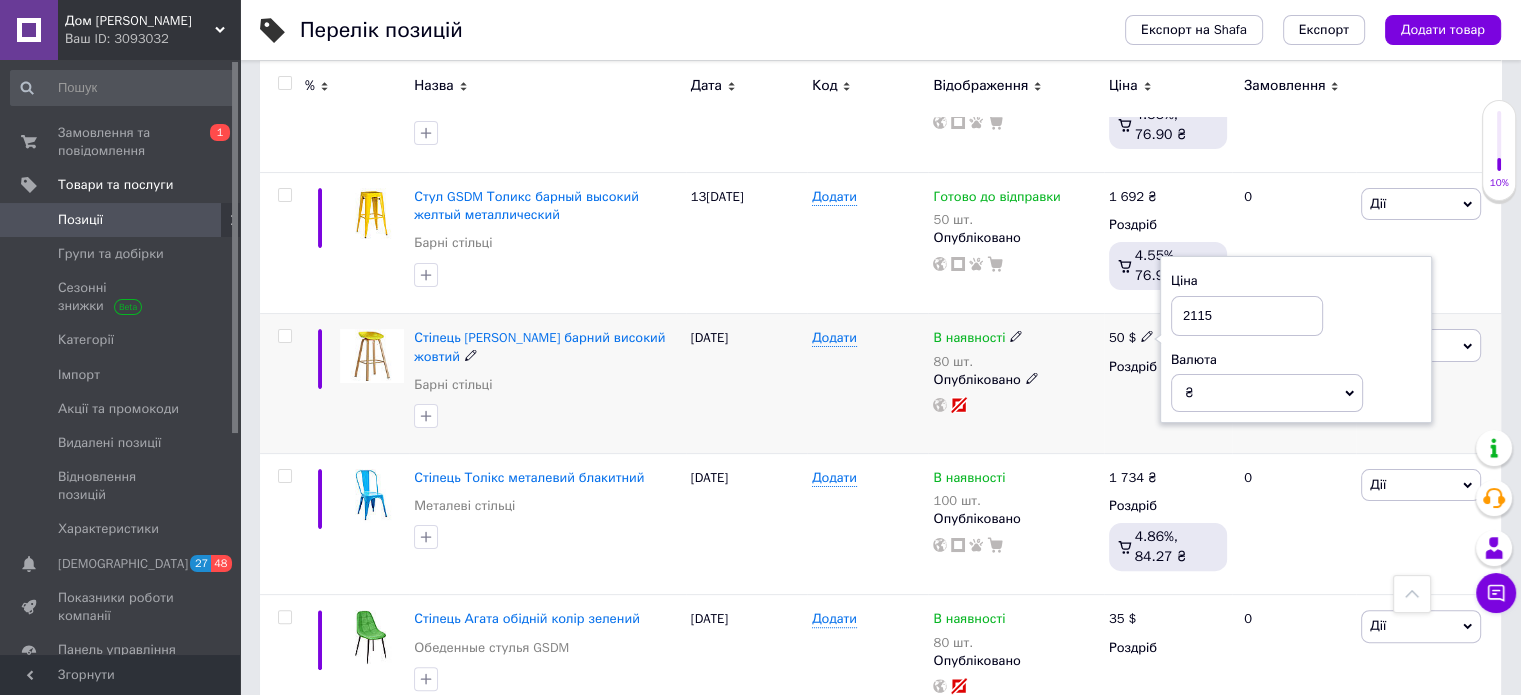 click on "В наявності 80 шт. Опубліковано" at bounding box center (1015, 384) 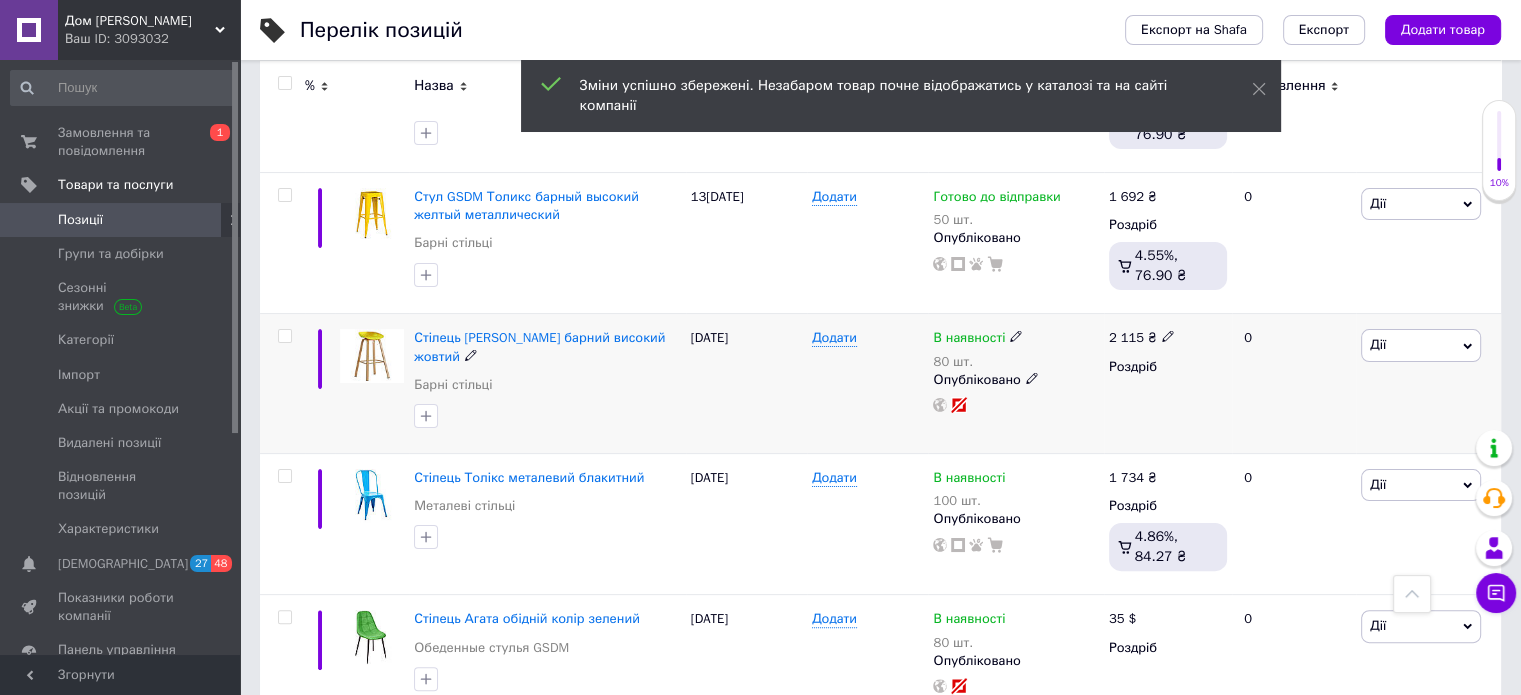 click 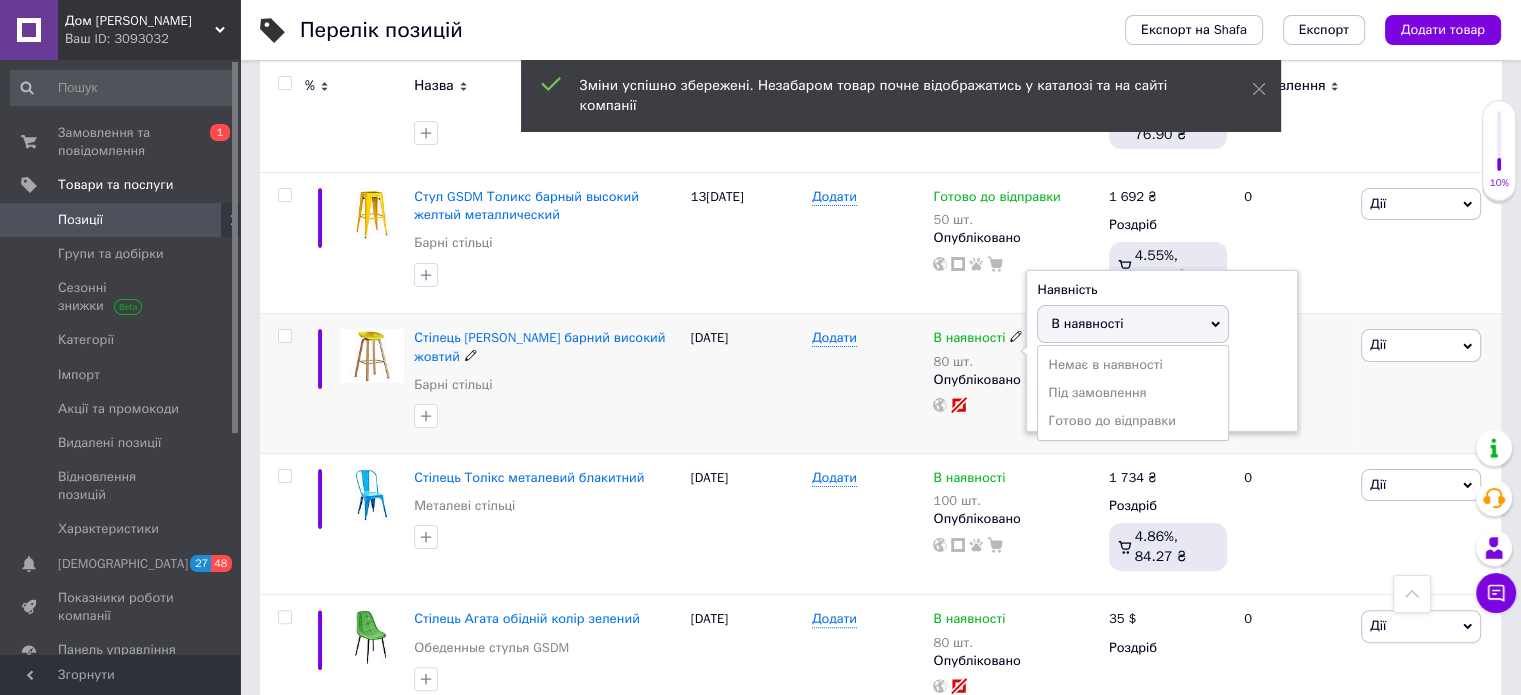 click on "Готово до відправки" at bounding box center (1133, 421) 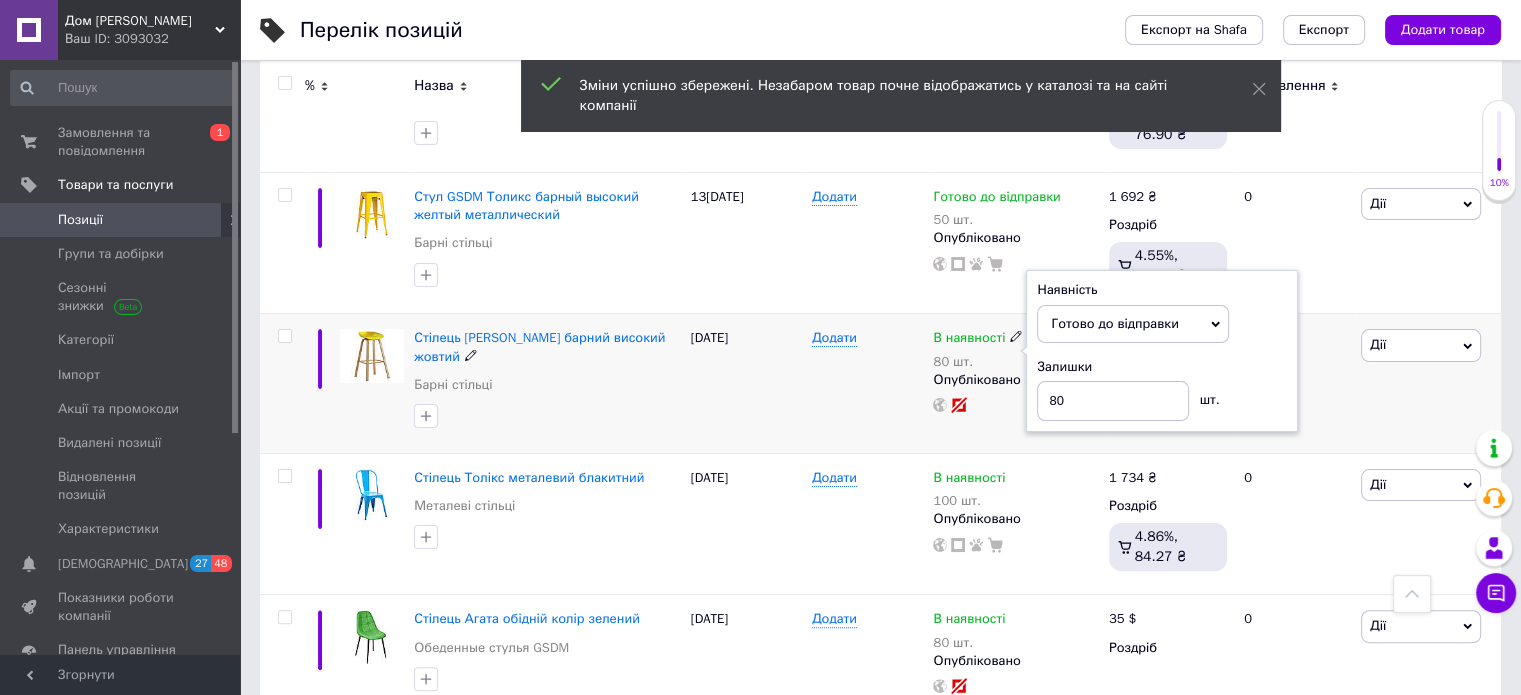click on "[DATE]" at bounding box center [746, 384] 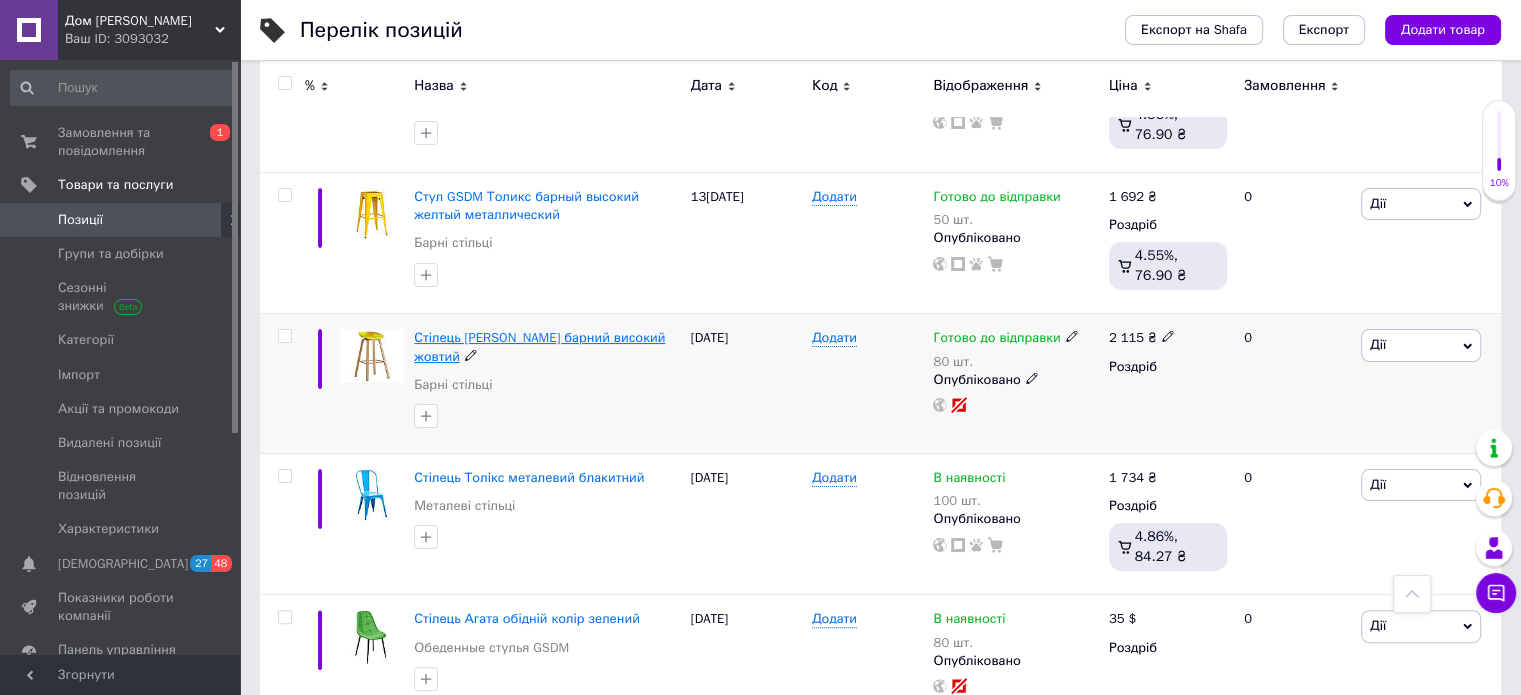 click on "Стілець [PERSON_NAME] барний високий жовтий" at bounding box center (539, 346) 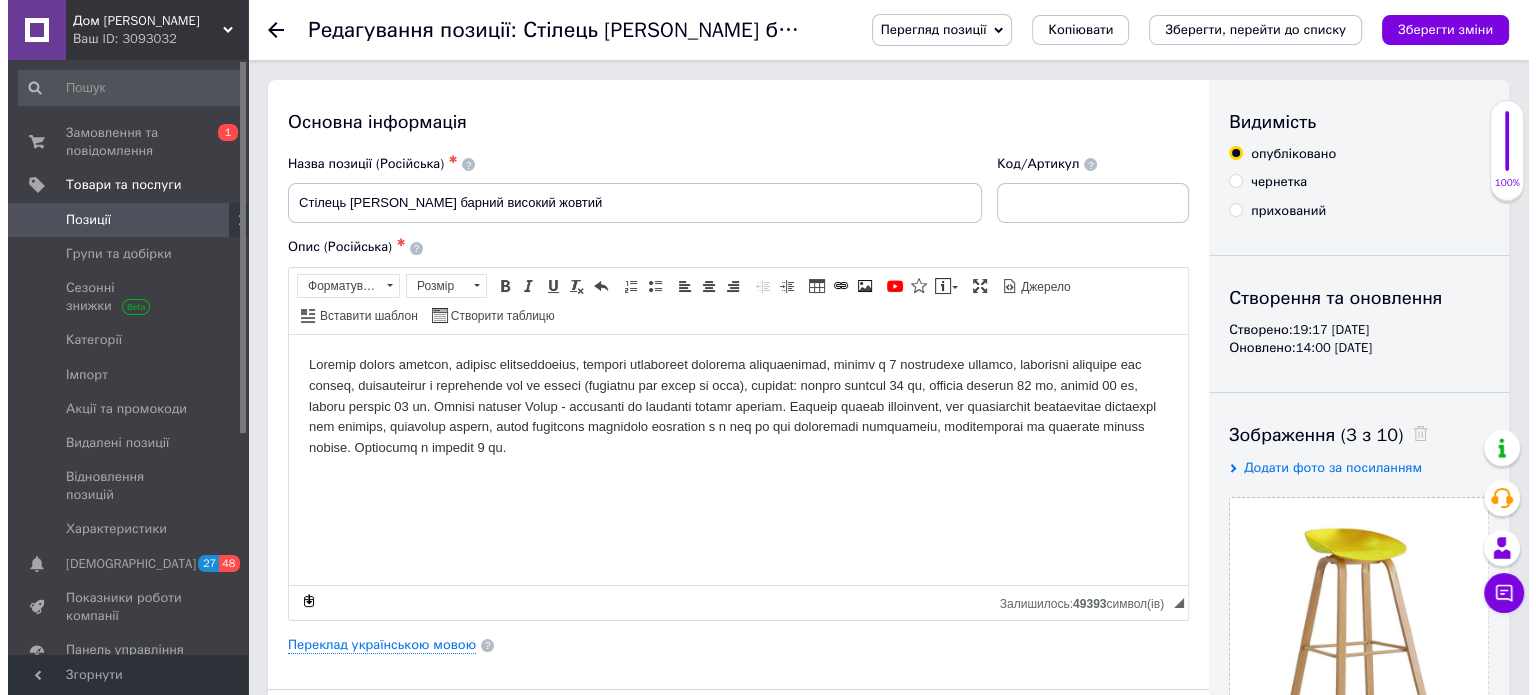 scroll, scrollTop: 0, scrollLeft: 0, axis: both 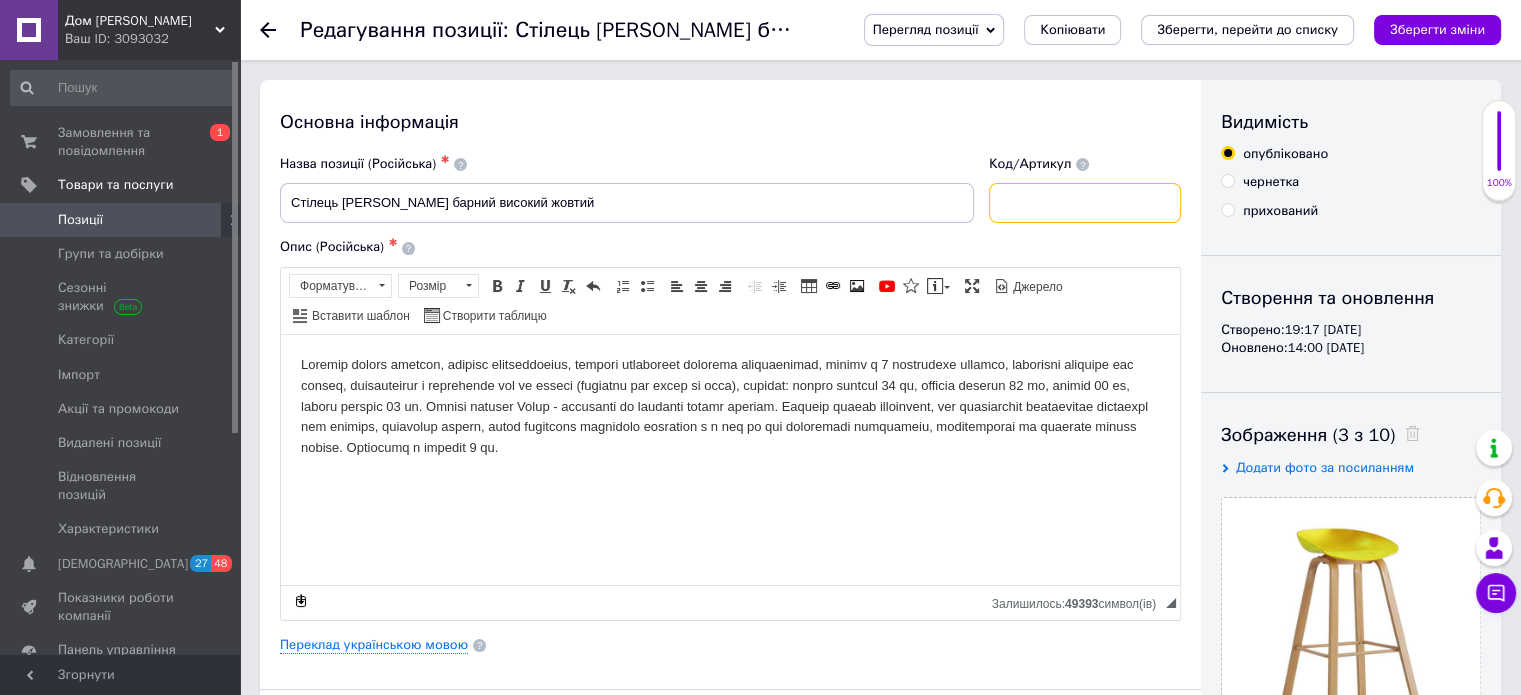 click at bounding box center [1085, 203] 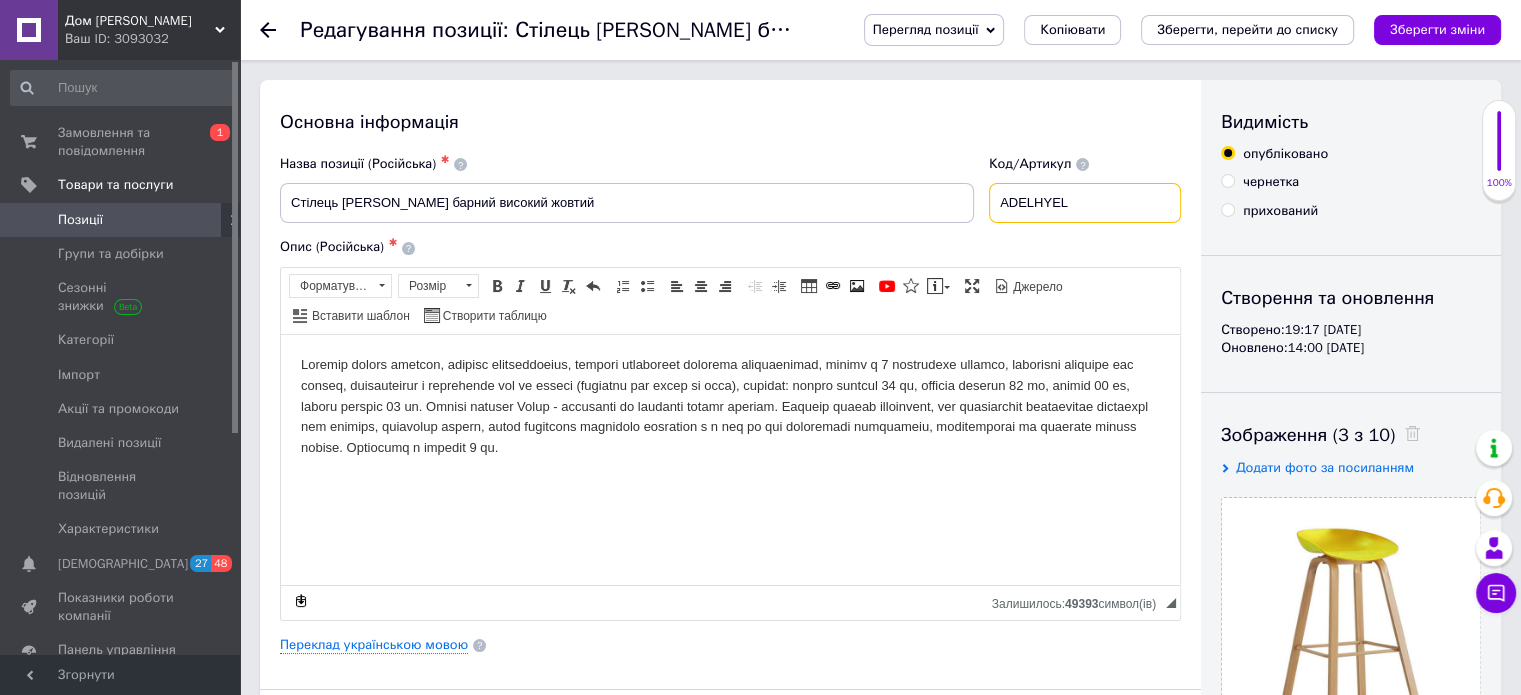 type on "ADELHYEL" 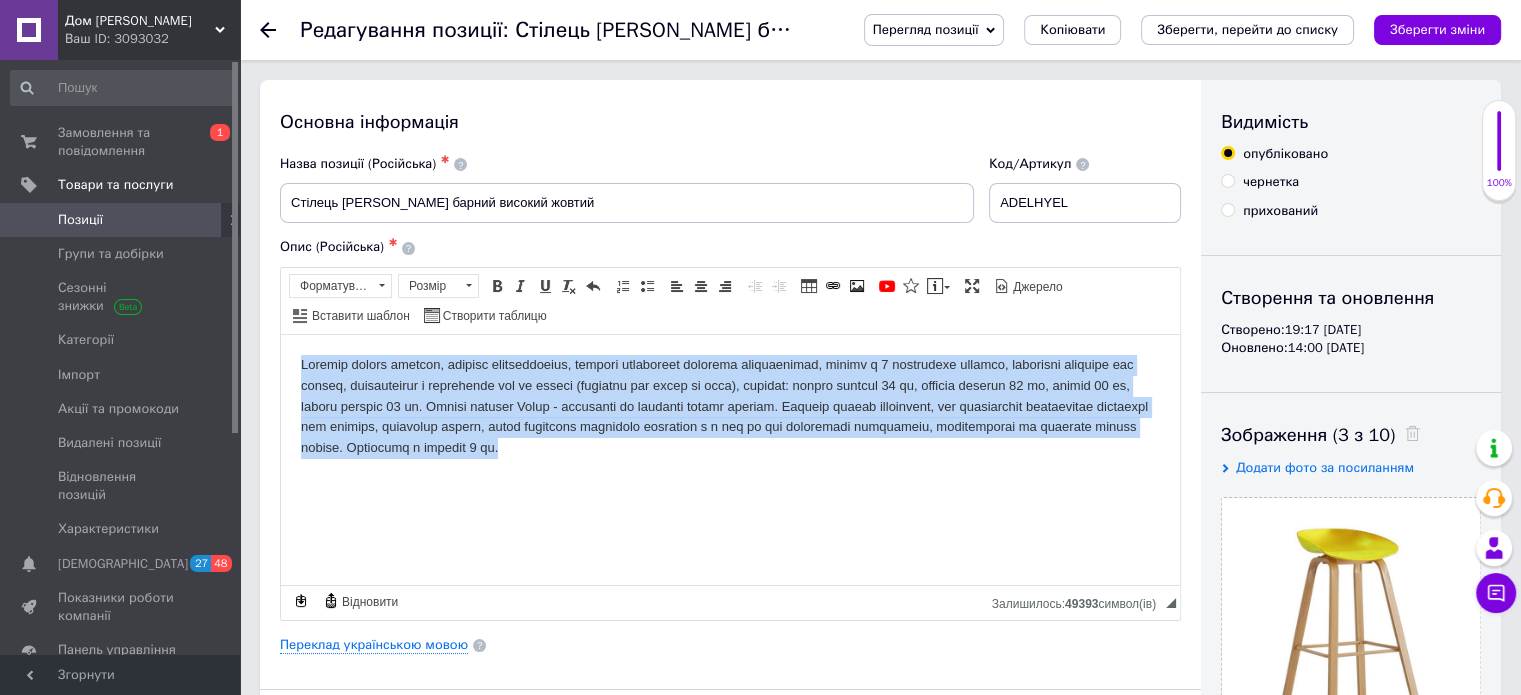 drag, startPoint x: 762, startPoint y: 445, endPoint x: 225, endPoint y: 344, distance: 546.4156 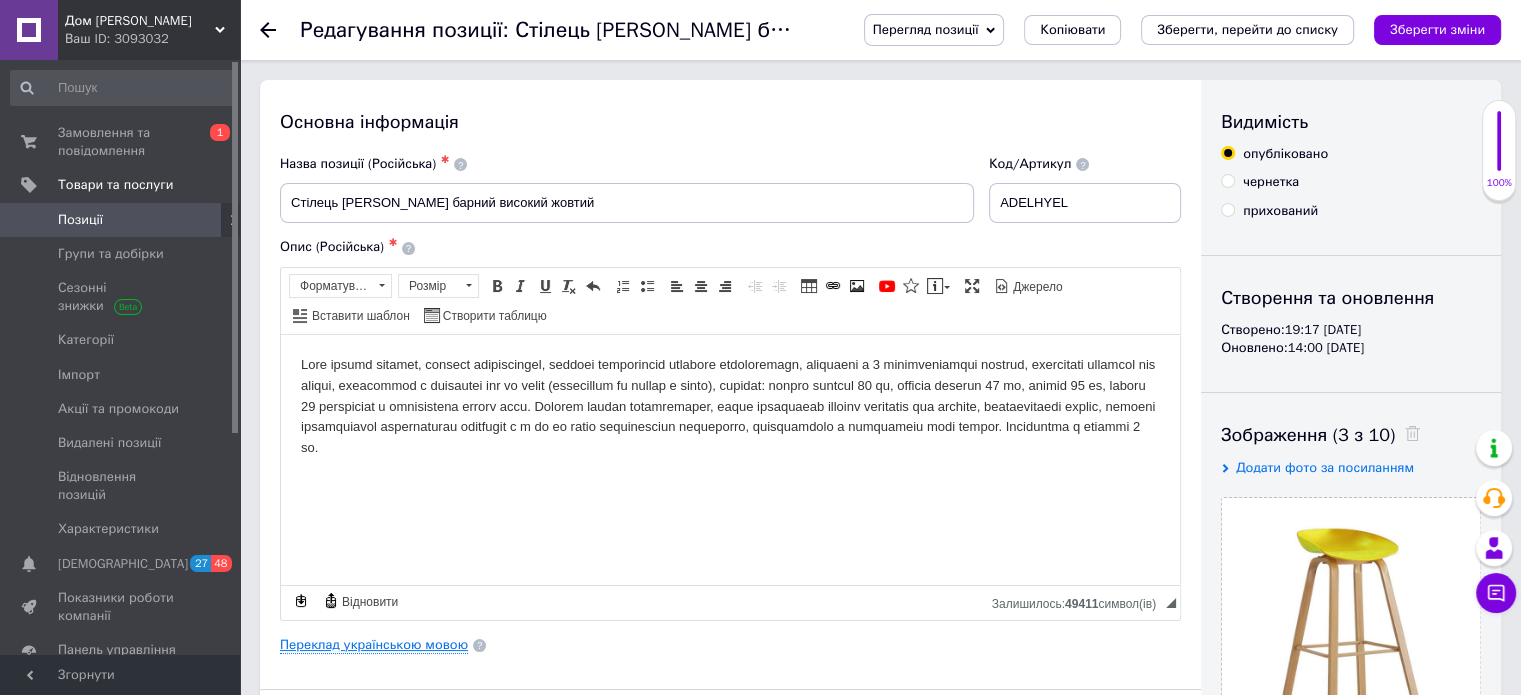 click on "Переклад українською мовою" at bounding box center (374, 645) 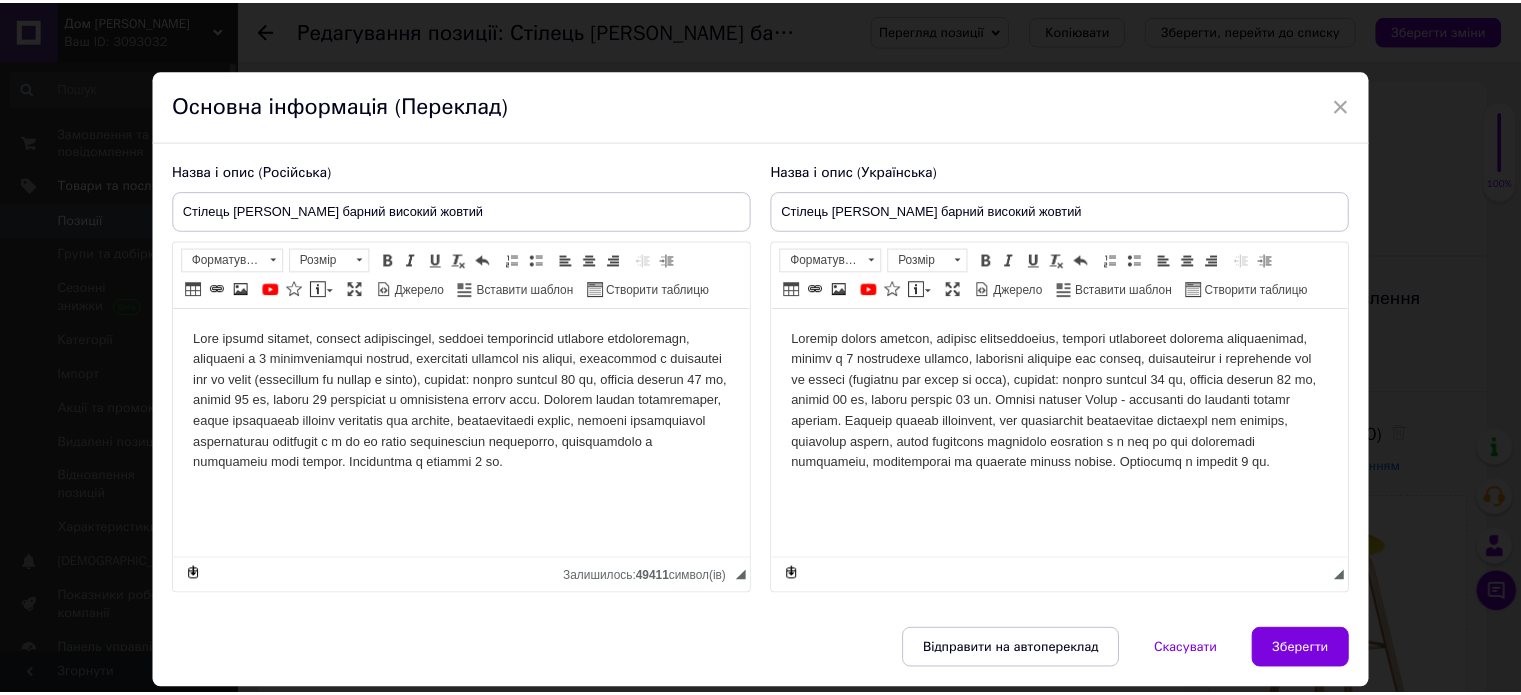 scroll, scrollTop: 0, scrollLeft: 0, axis: both 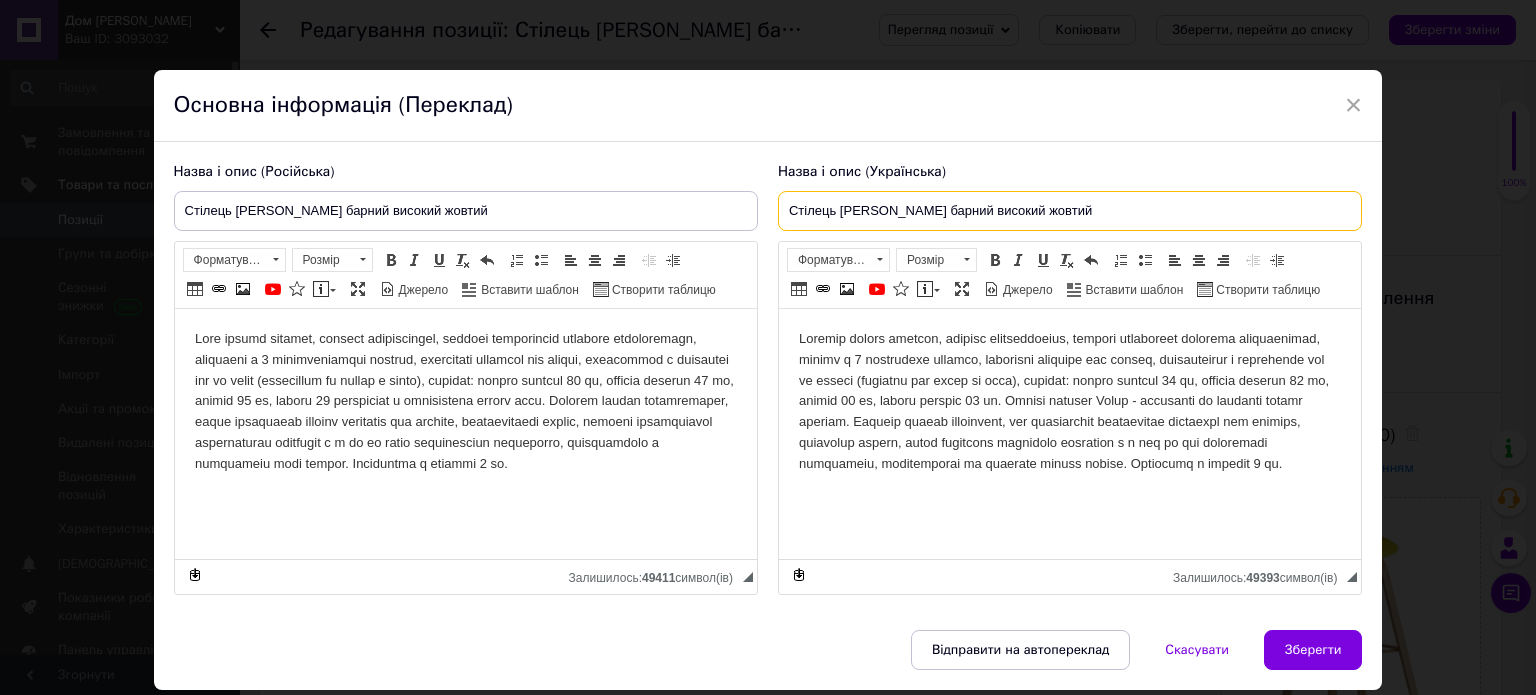 click on "Стілець [PERSON_NAME] барний високий жовтий" at bounding box center (1070, 211) 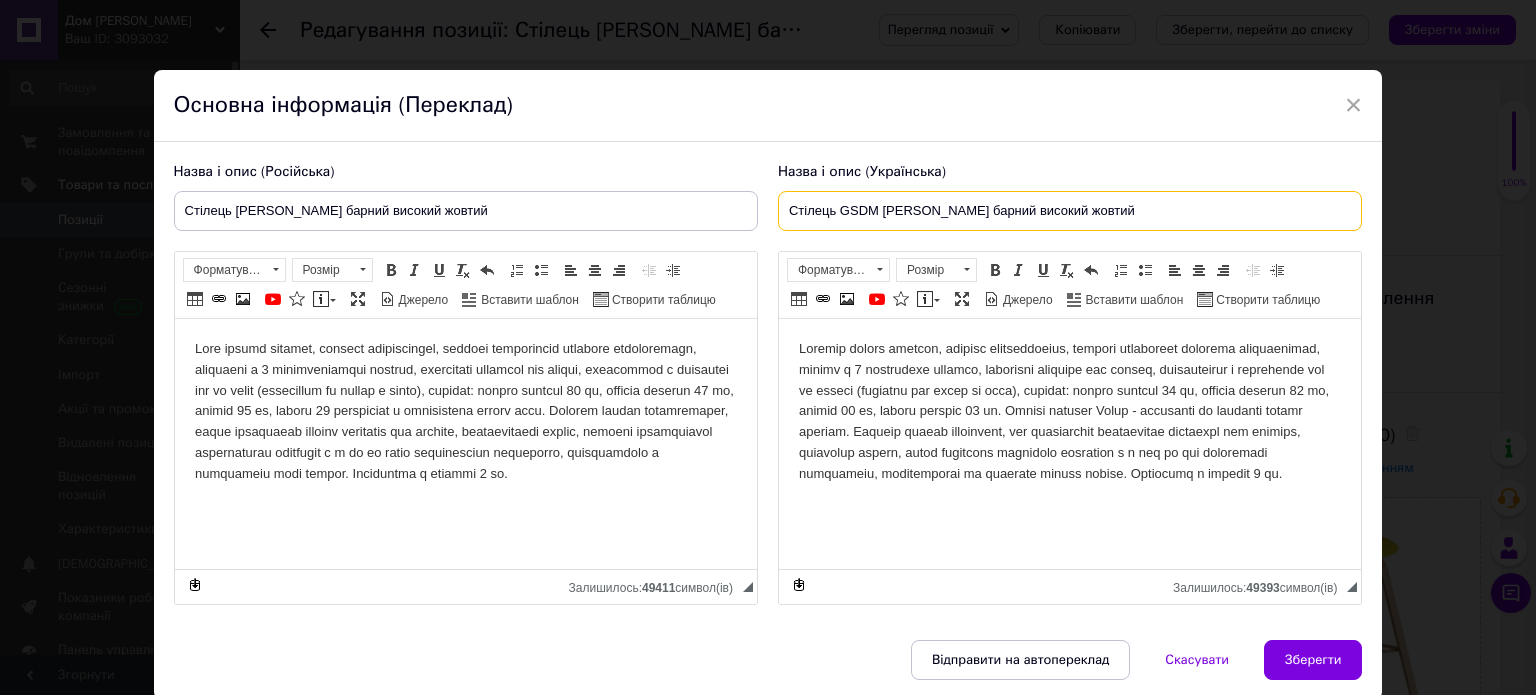 drag, startPoint x: 1076, startPoint y: 214, endPoint x: 681, endPoint y: 217, distance: 395.01138 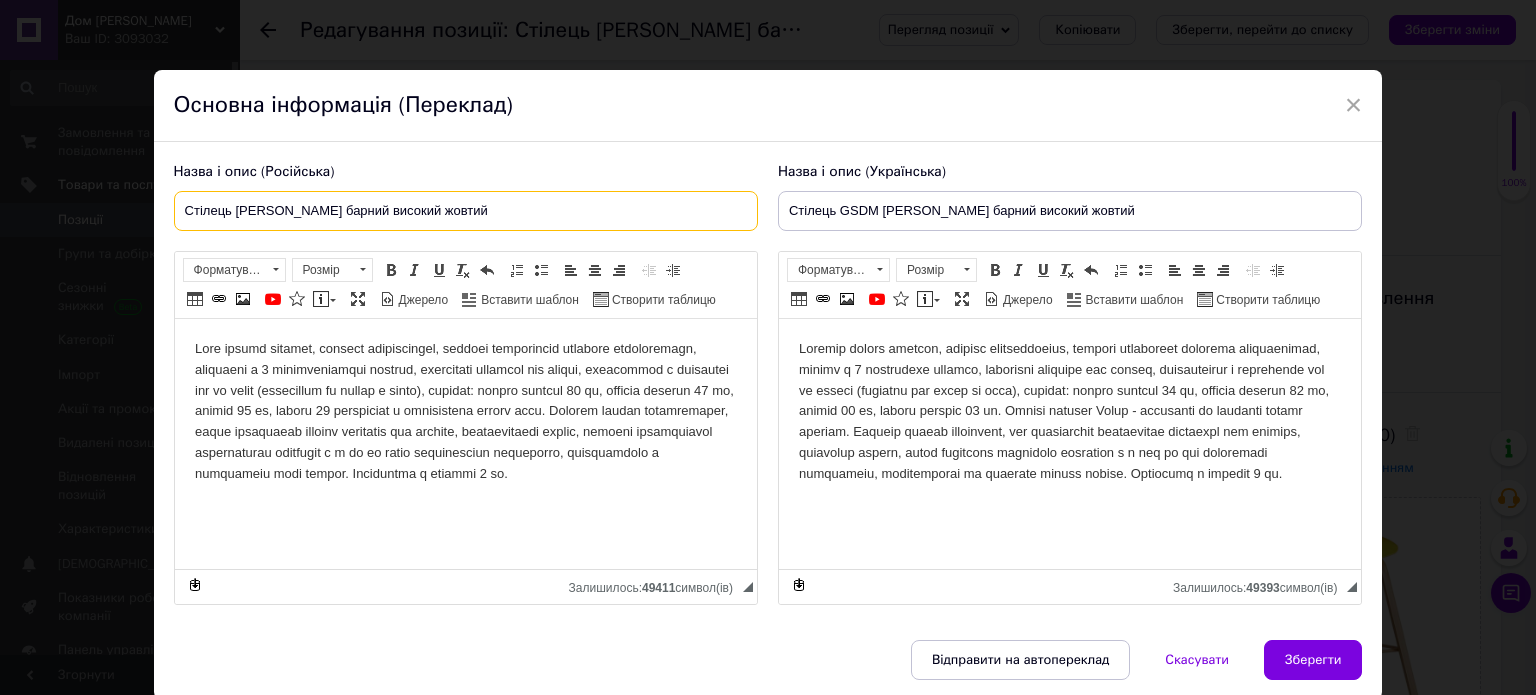 drag, startPoint x: 431, startPoint y: 199, endPoint x: 124, endPoint y: 188, distance: 307.197 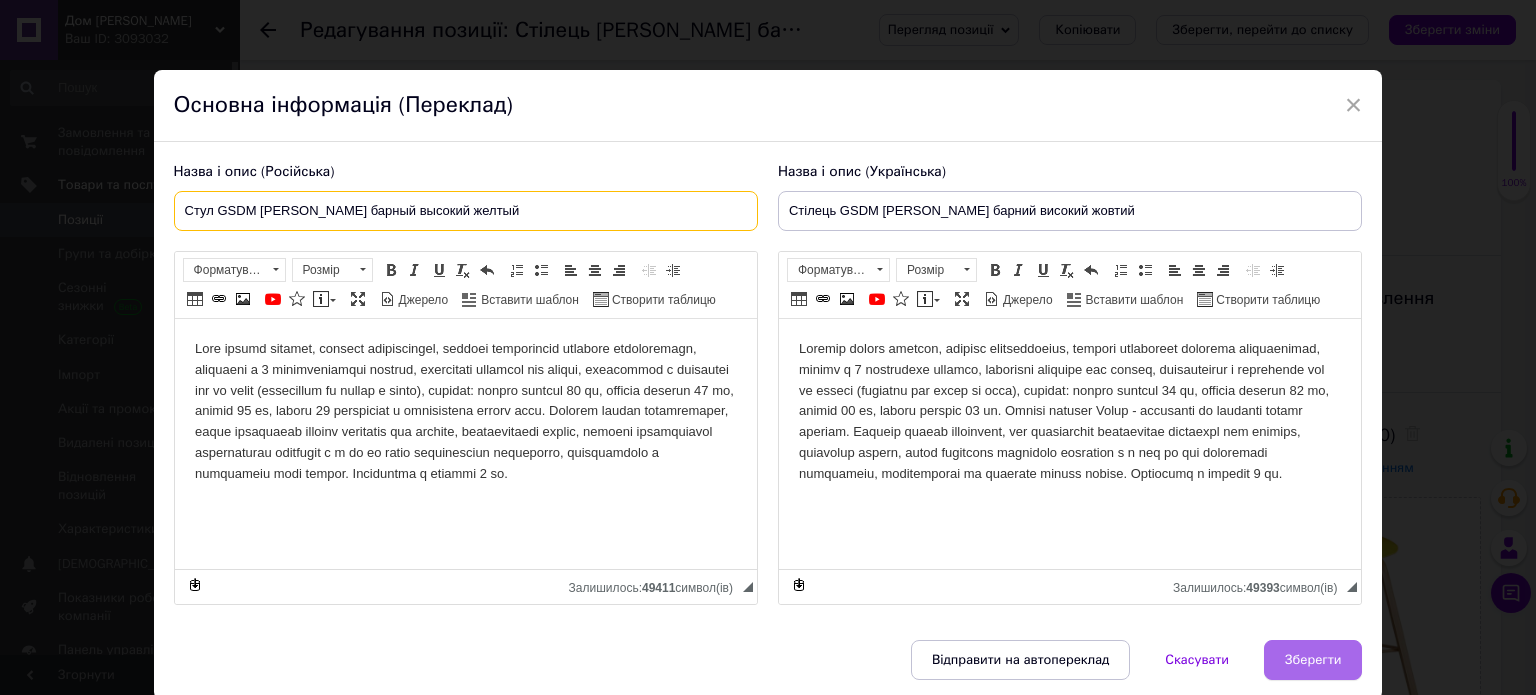 type on "Стул GSDM [PERSON_NAME] барный высокий желтый" 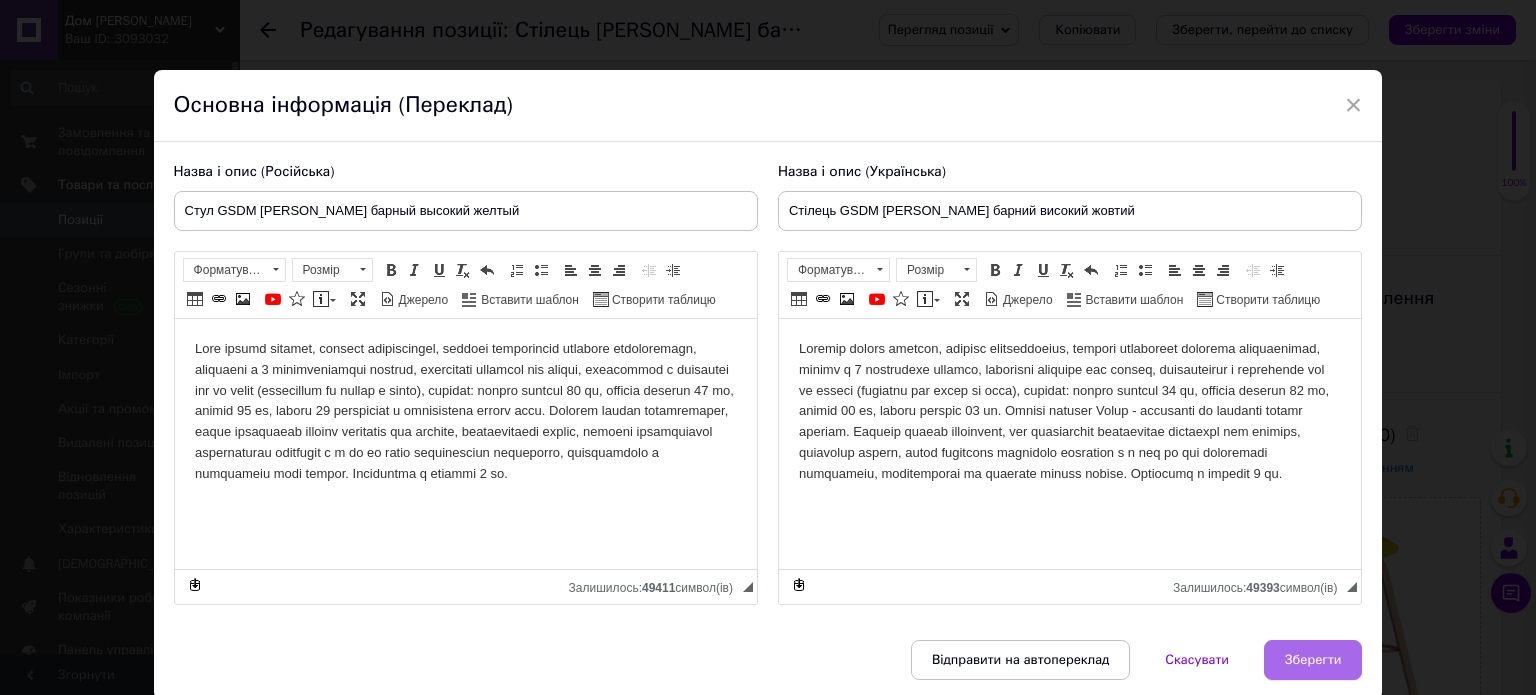 drag, startPoint x: 1296, startPoint y: 651, endPoint x: 536, endPoint y: 133, distance: 919.7413 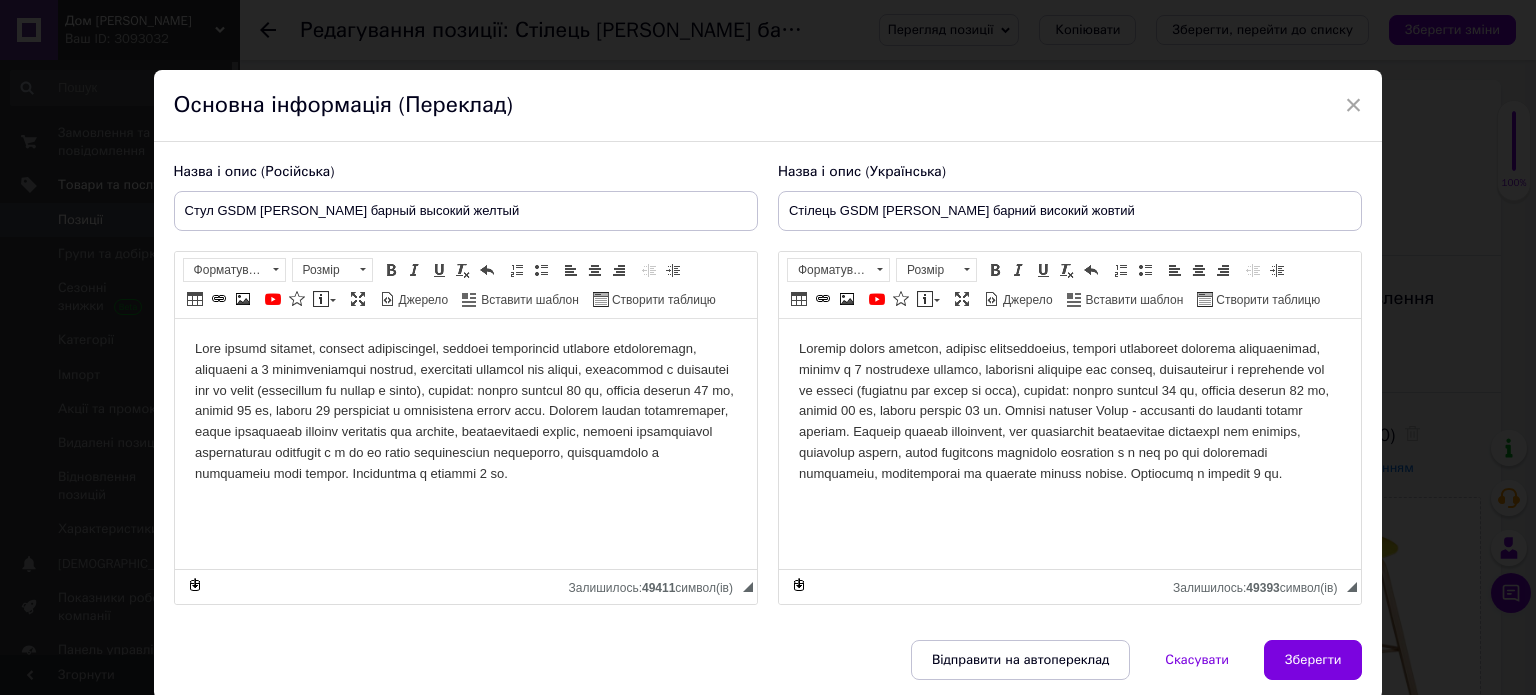 type on "Стул GSDM [PERSON_NAME] барный высокий желтый" 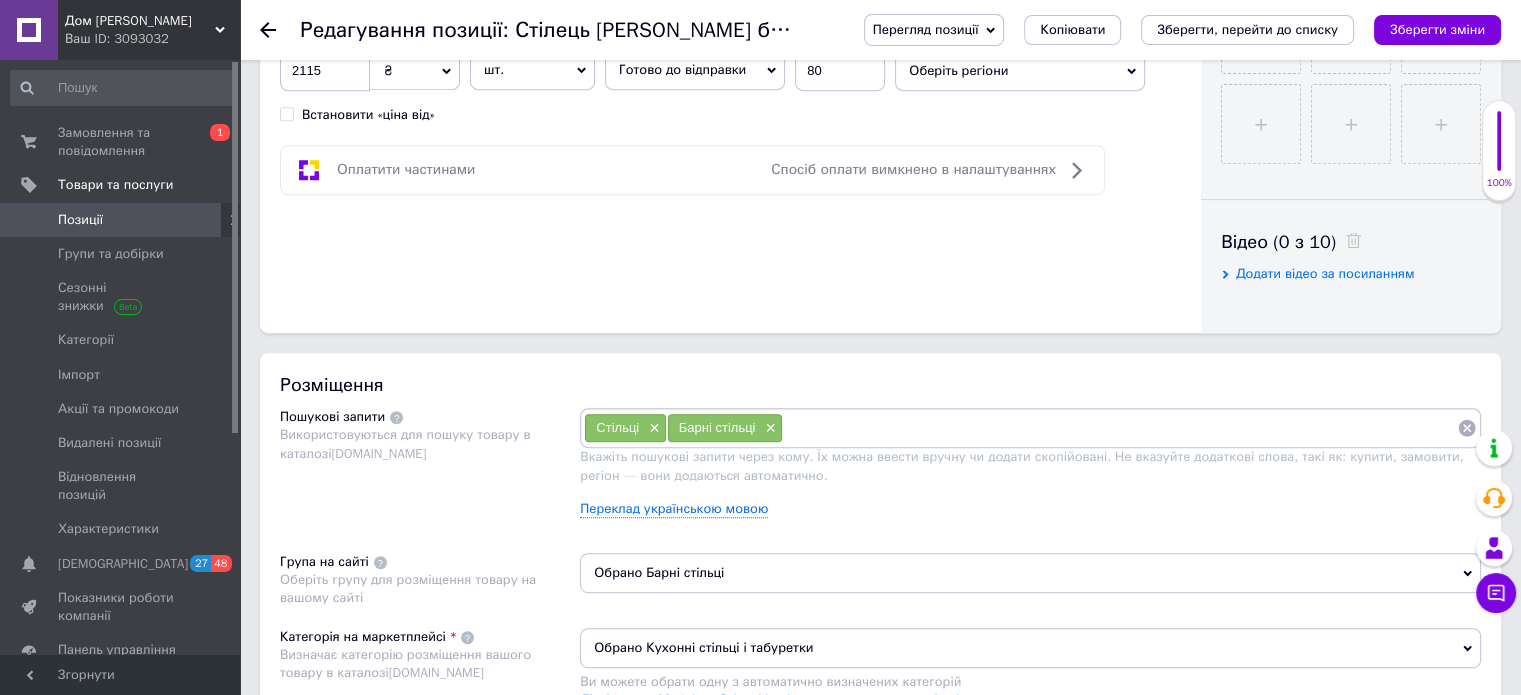 scroll, scrollTop: 900, scrollLeft: 0, axis: vertical 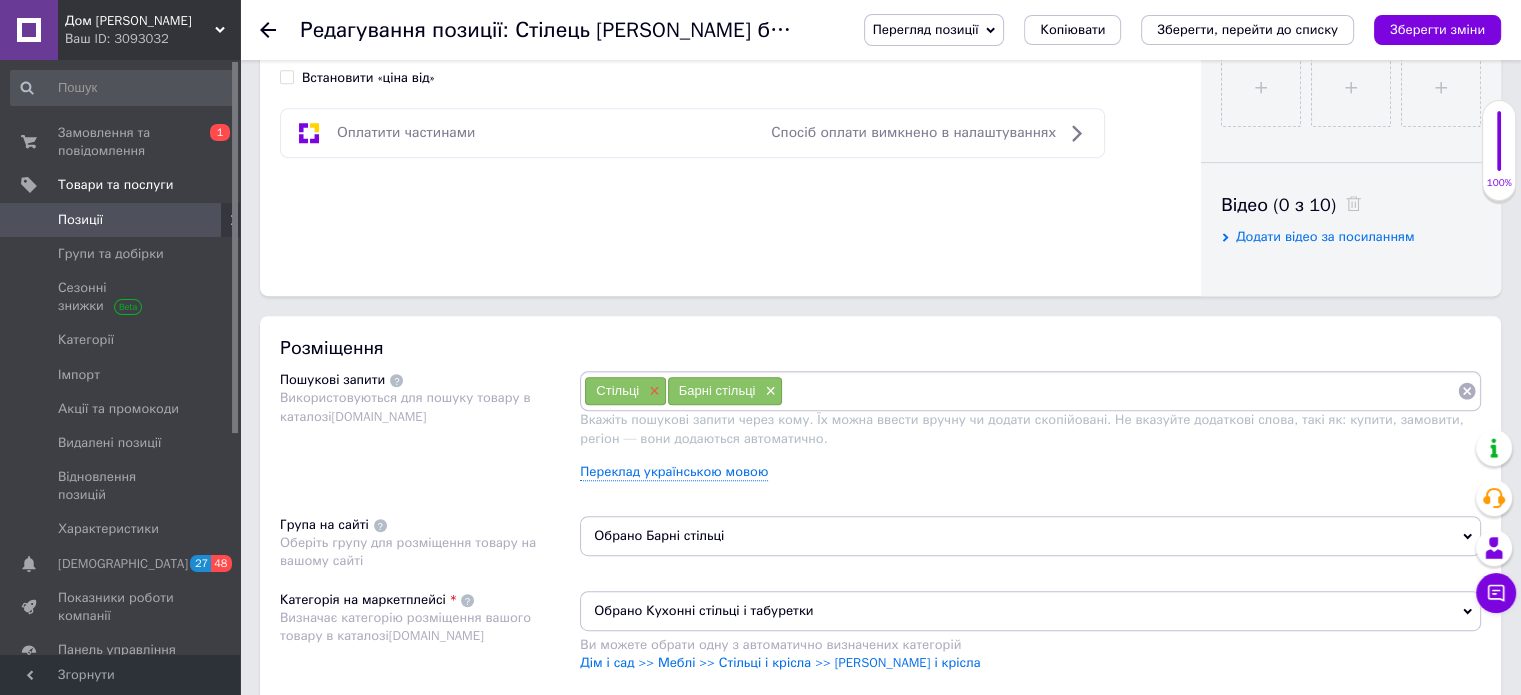 click on "×" at bounding box center (652, 391) 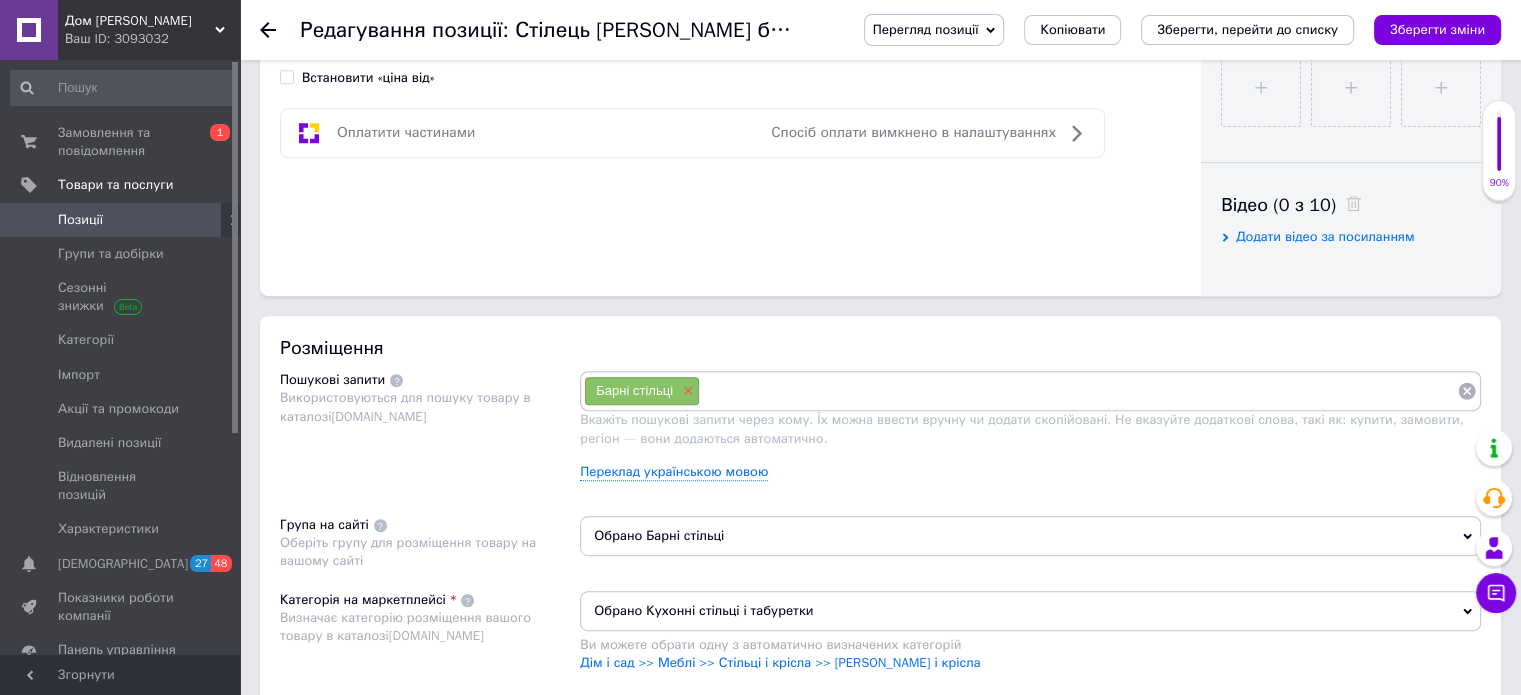 click on "×" at bounding box center [686, 391] 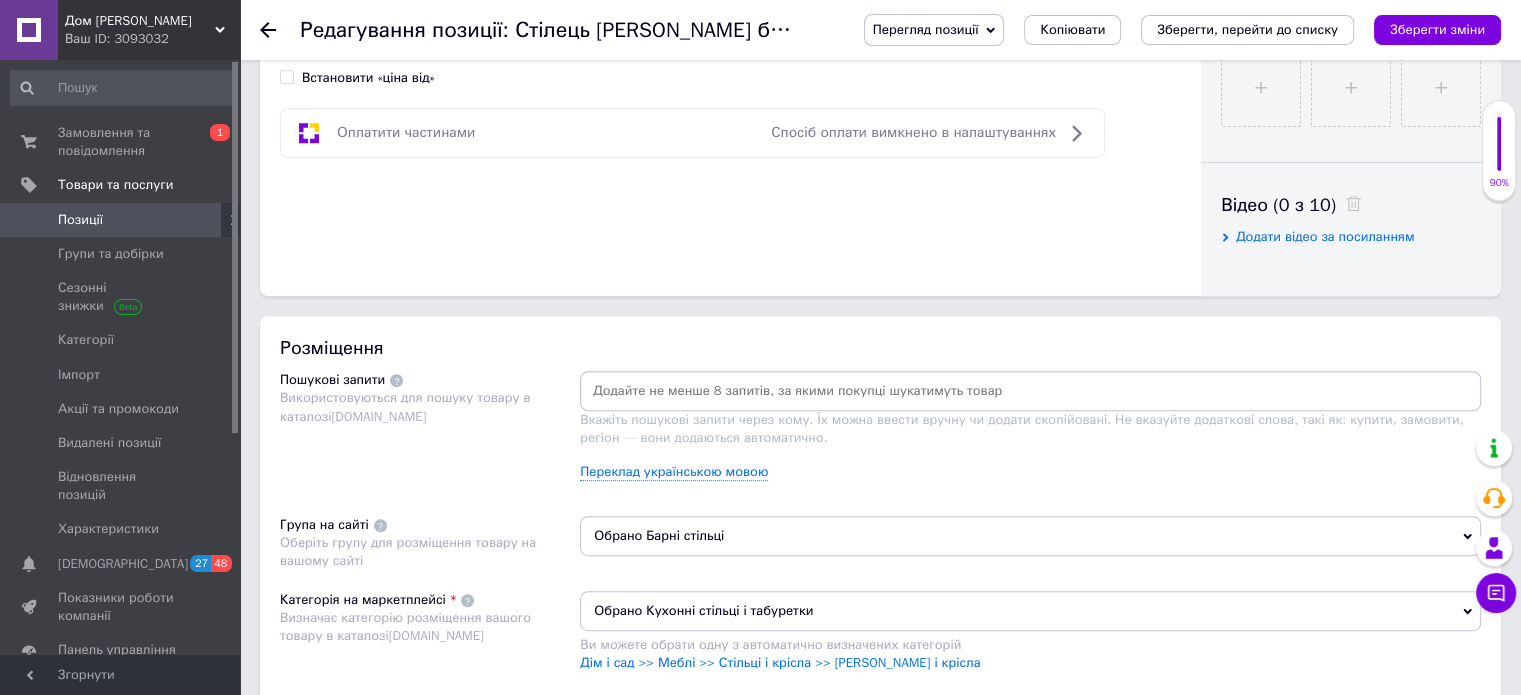 click at bounding box center (1030, 391) 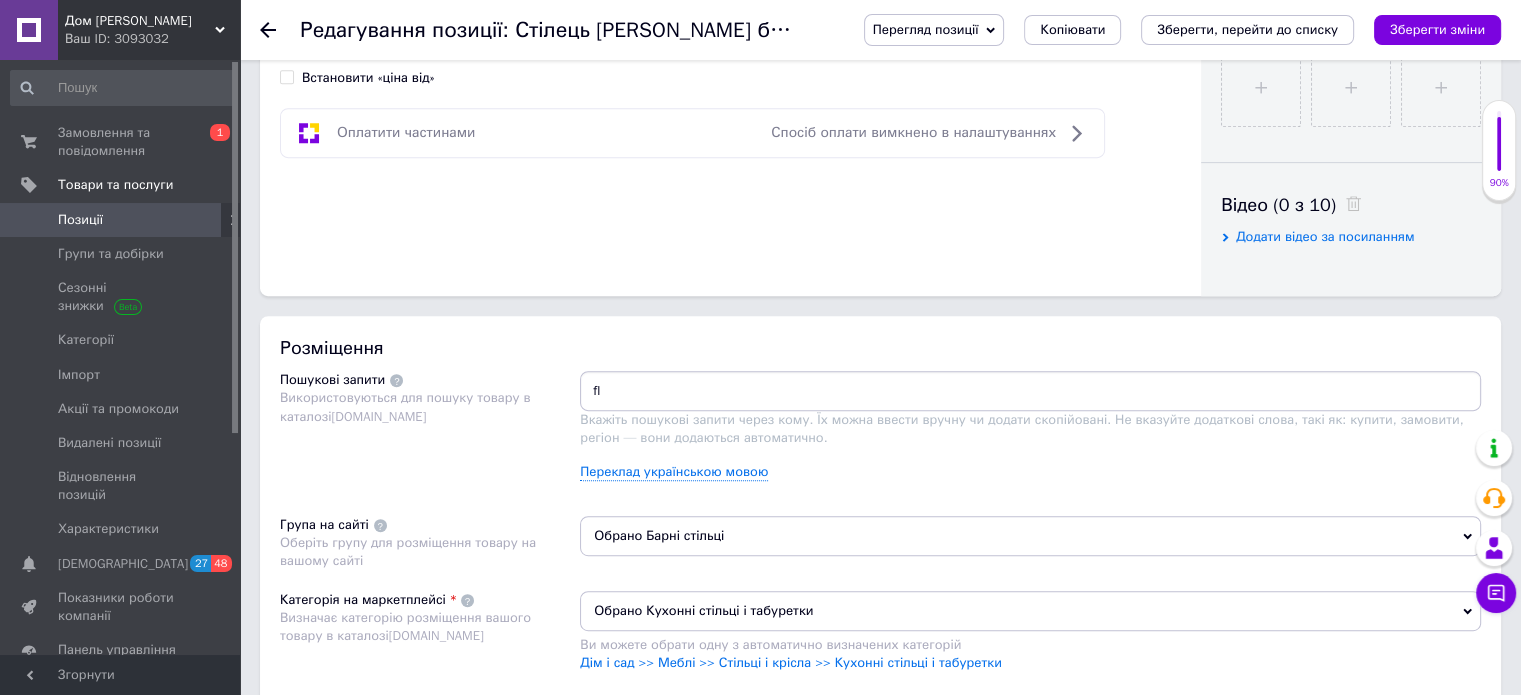 type on "f" 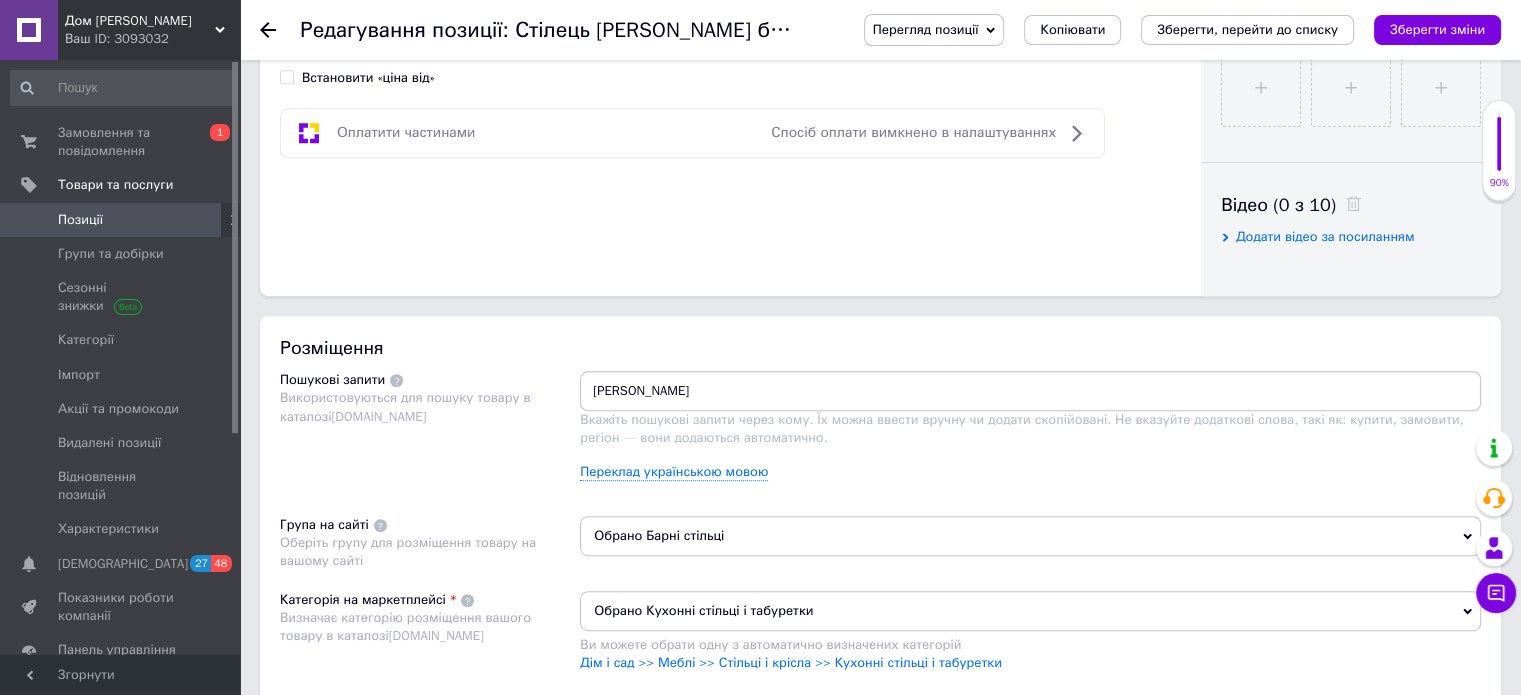 type on "[PERSON_NAME]" 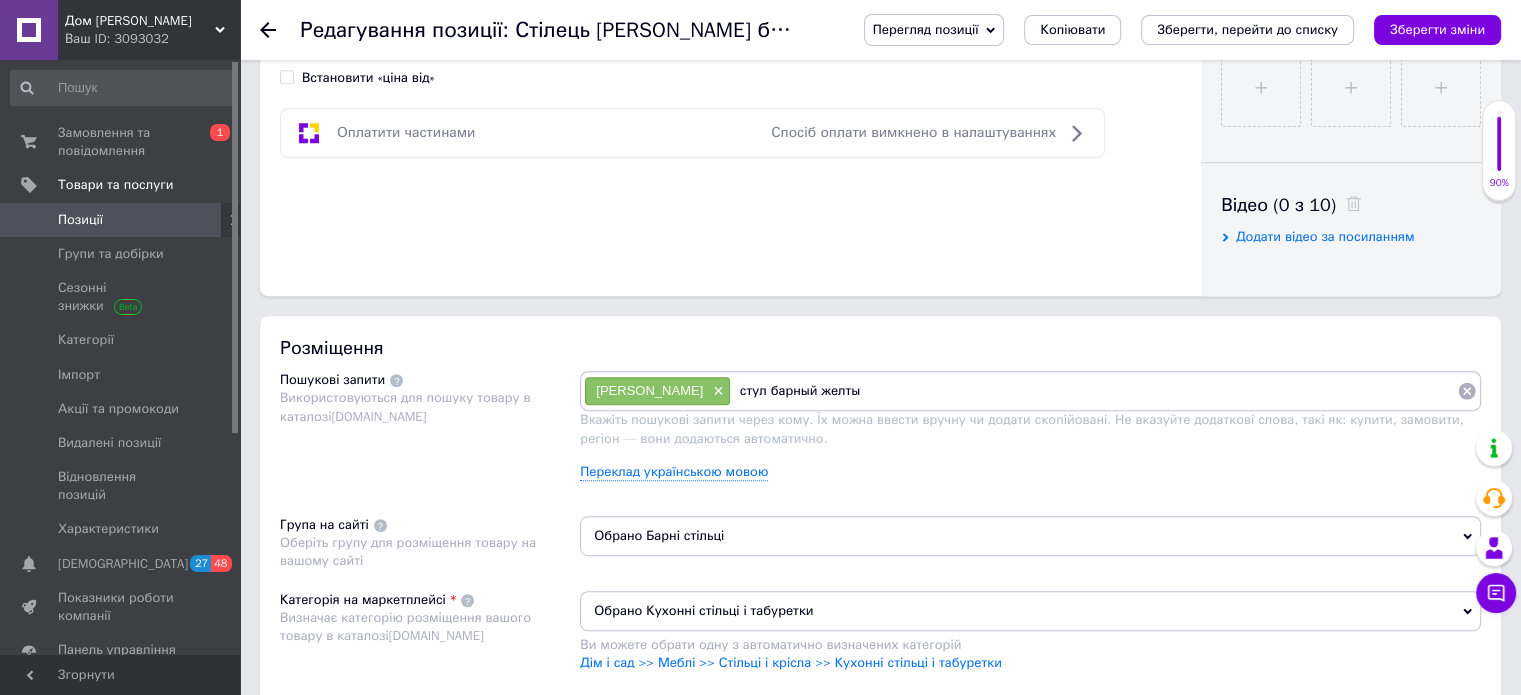 type on "стул барный желтый" 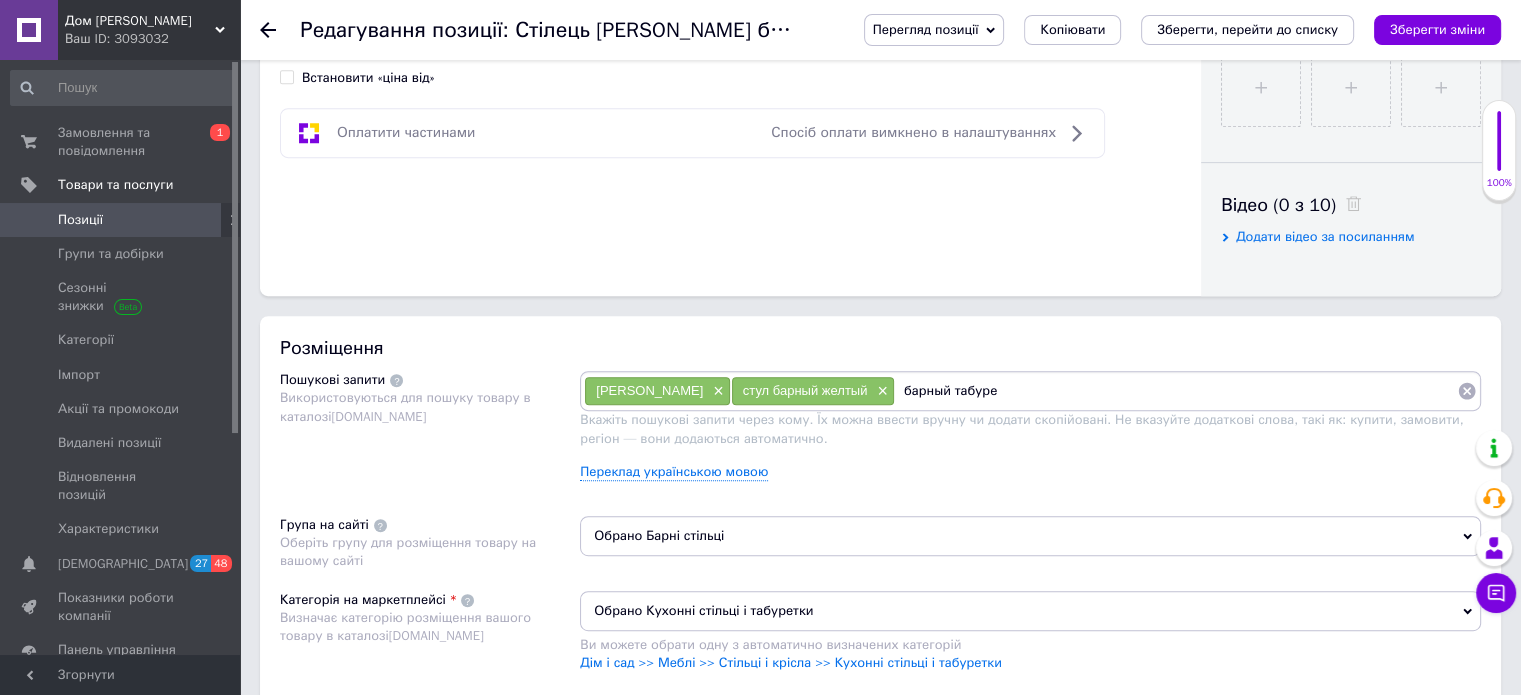 type on "барный табурет" 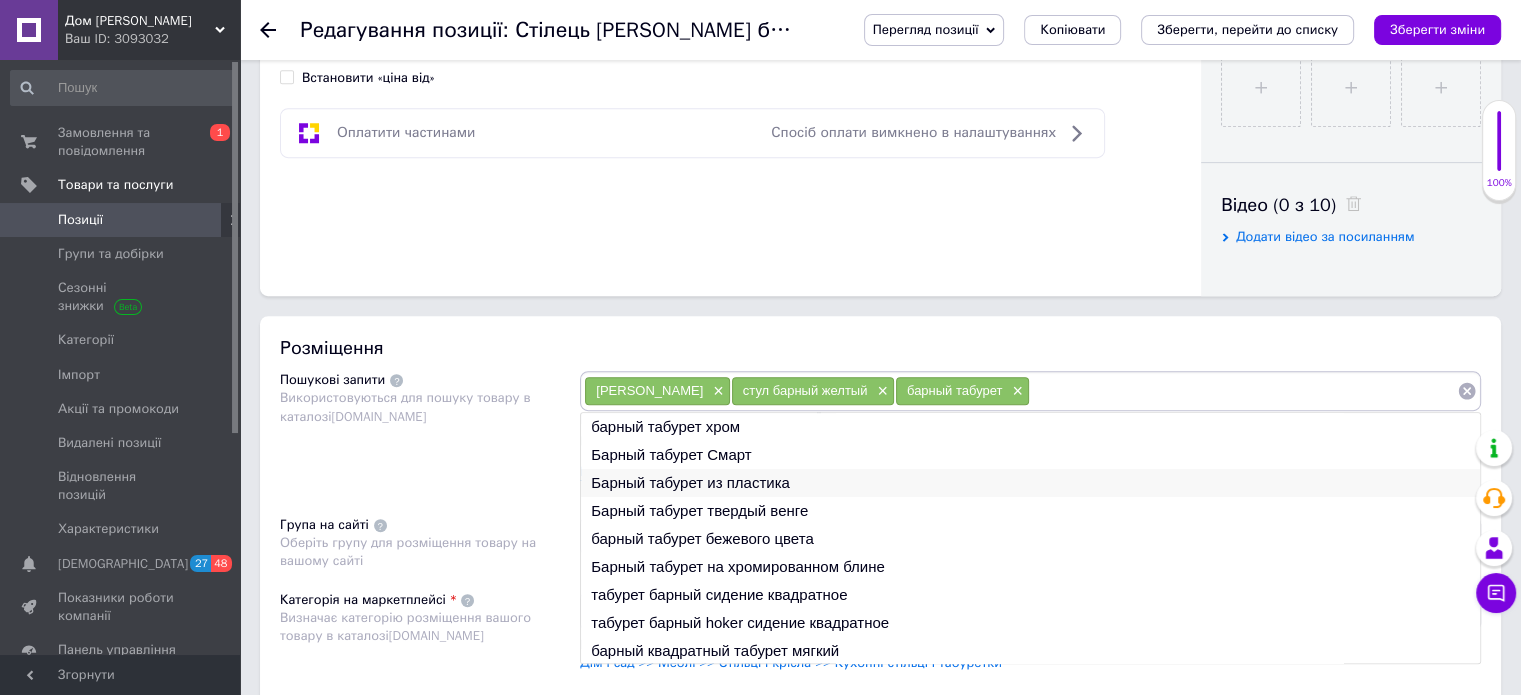 click on "Барный табурет из пластика" at bounding box center [1030, 483] 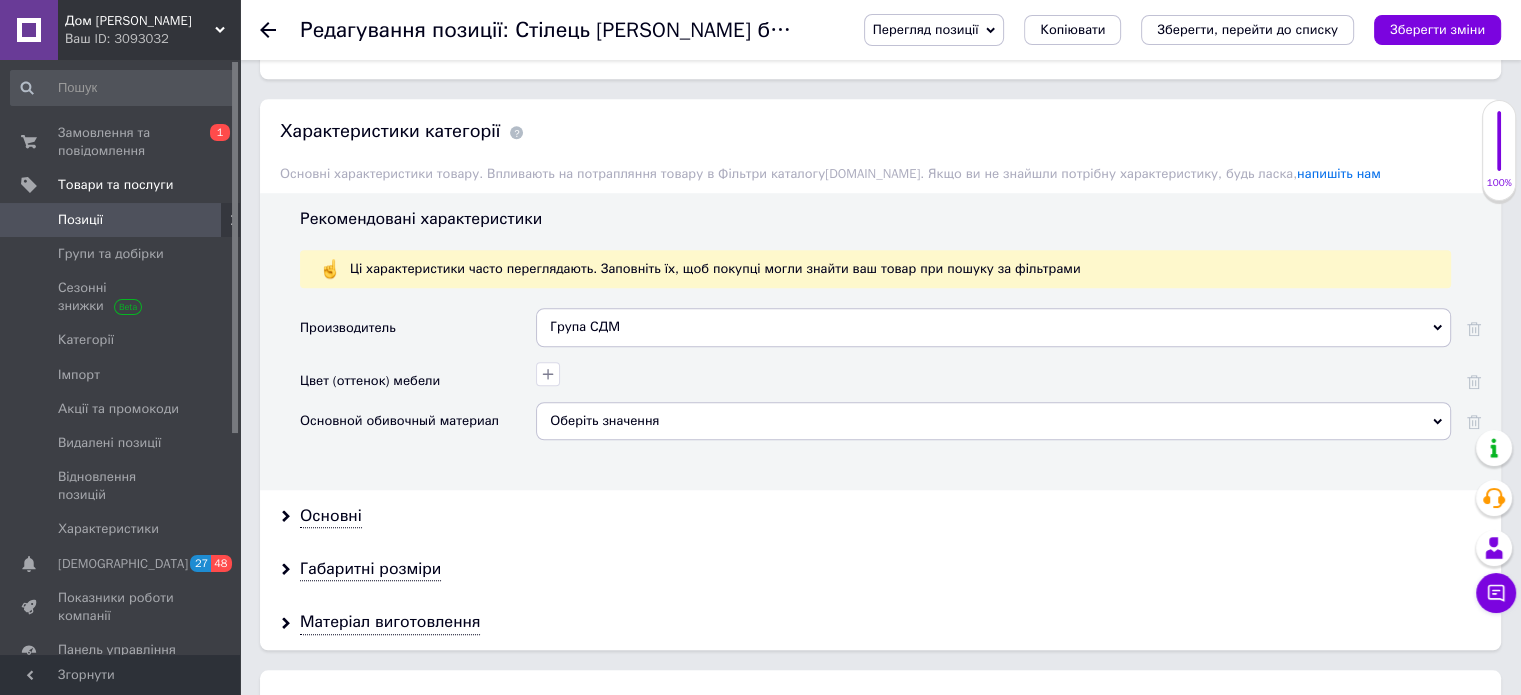 scroll, scrollTop: 1600, scrollLeft: 0, axis: vertical 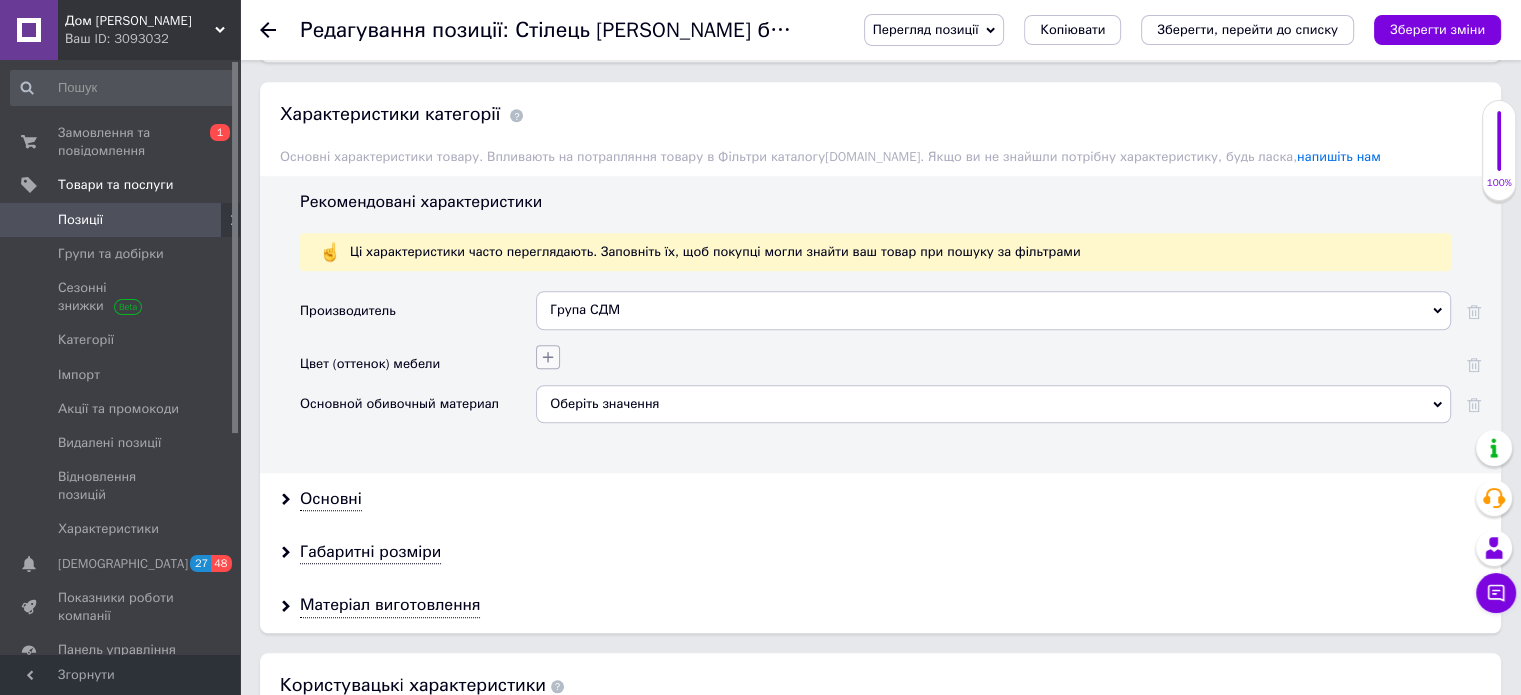 click at bounding box center (548, 357) 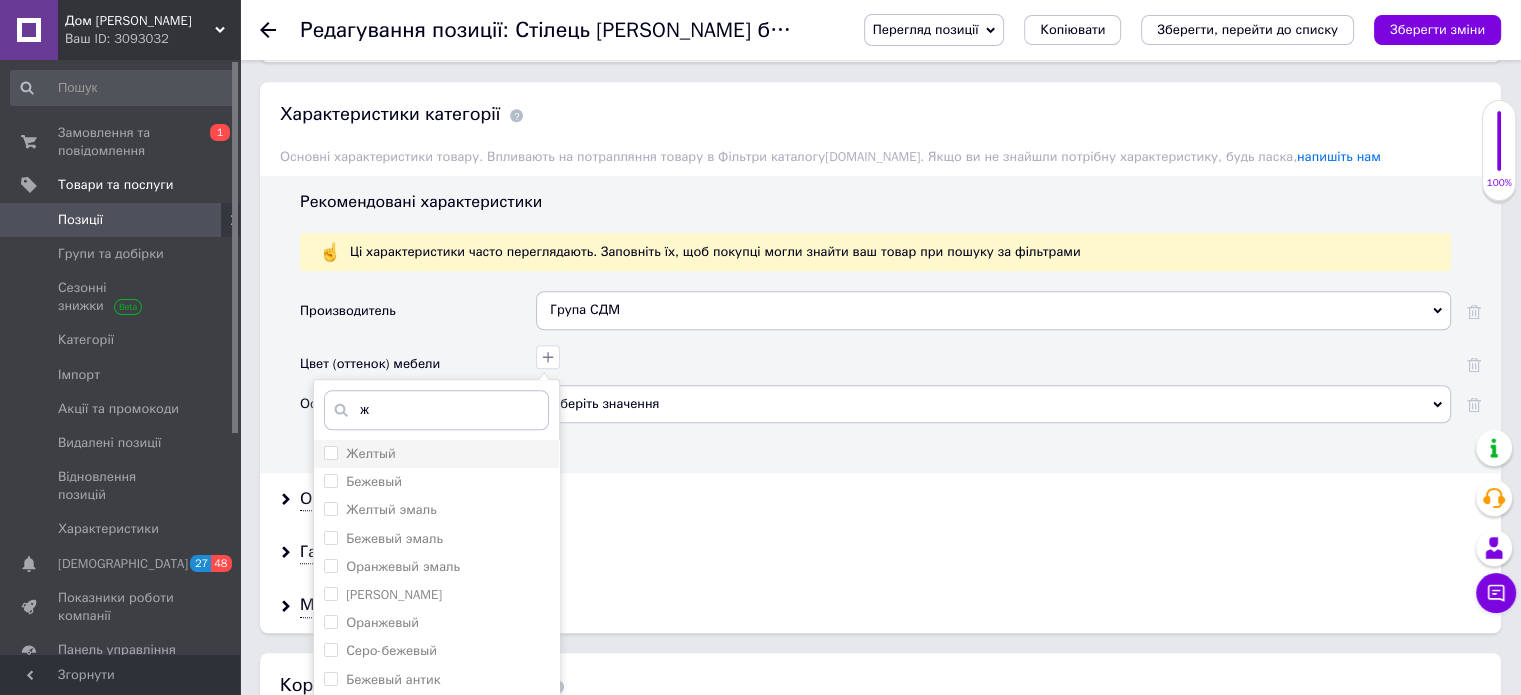 type on "ж" 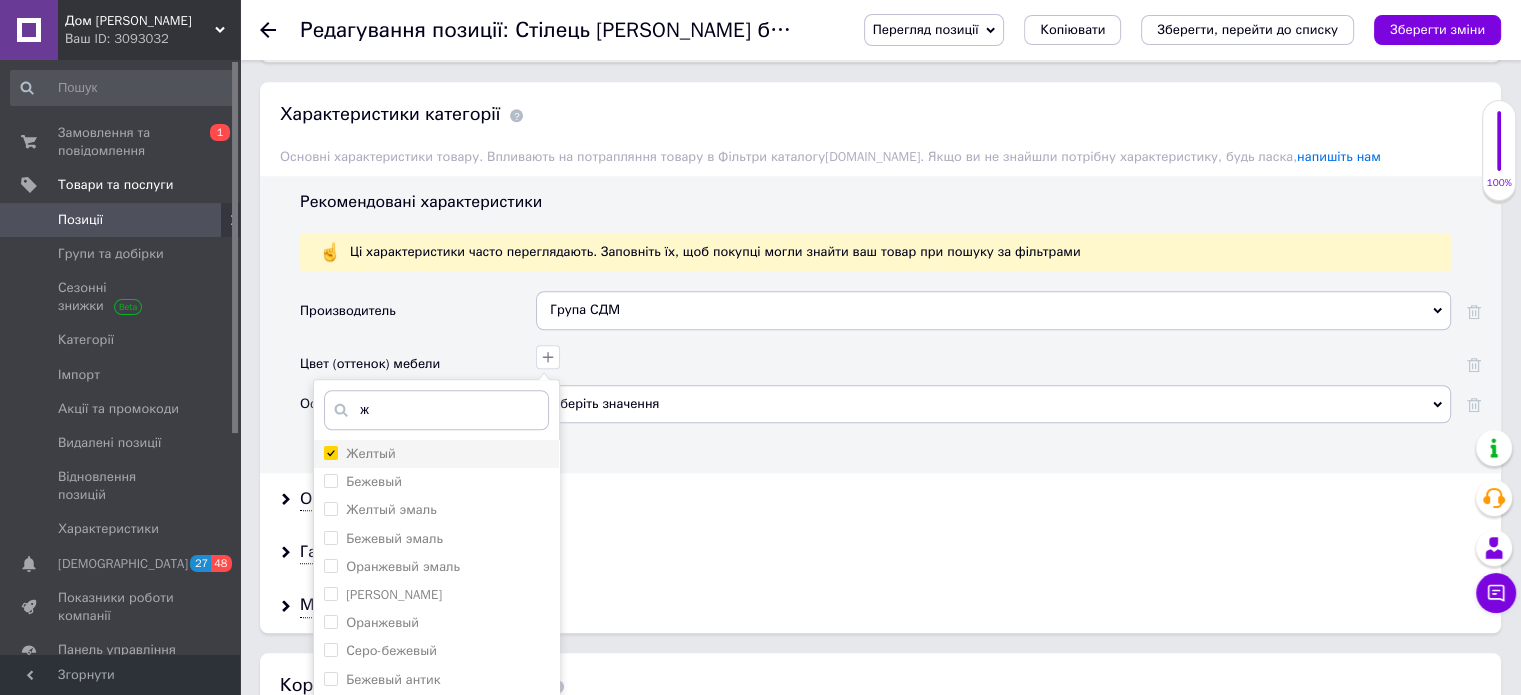 checkbox on "true" 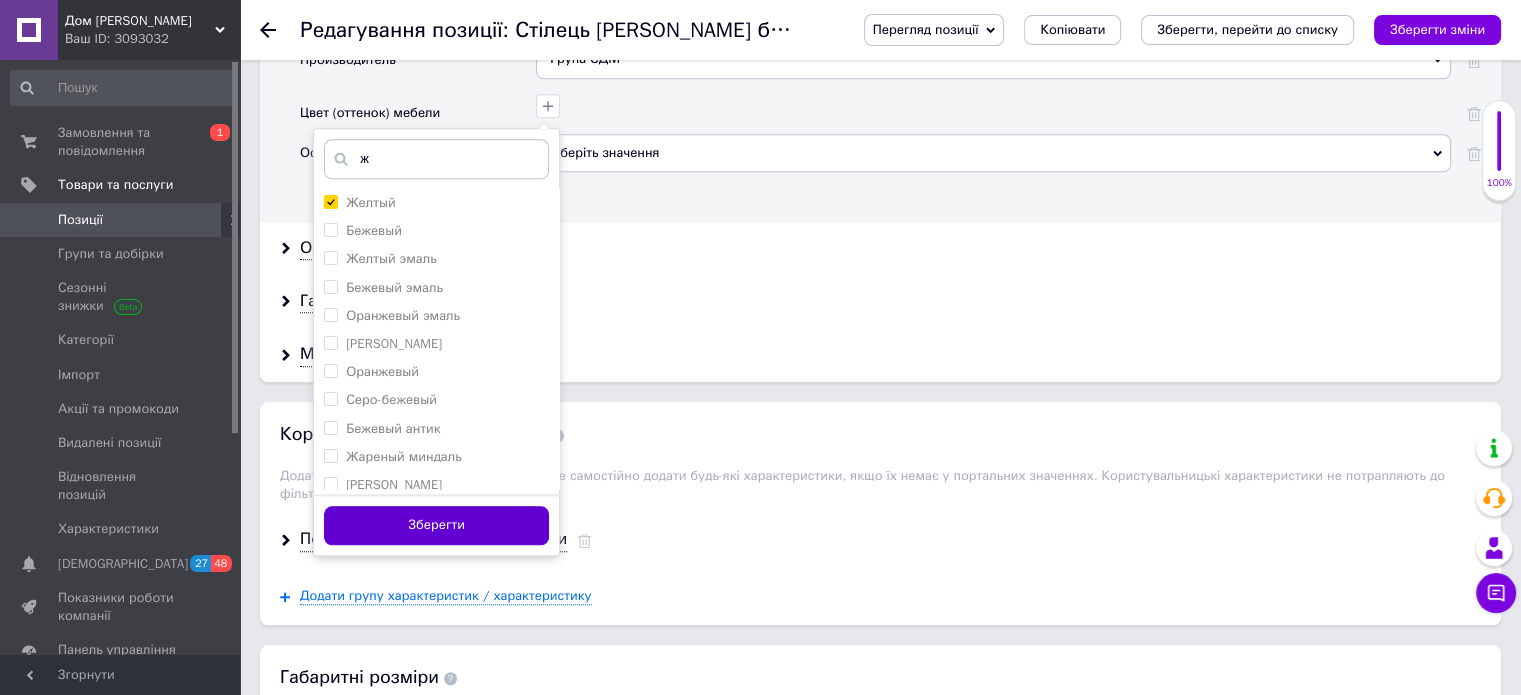 scroll, scrollTop: 1900, scrollLeft: 0, axis: vertical 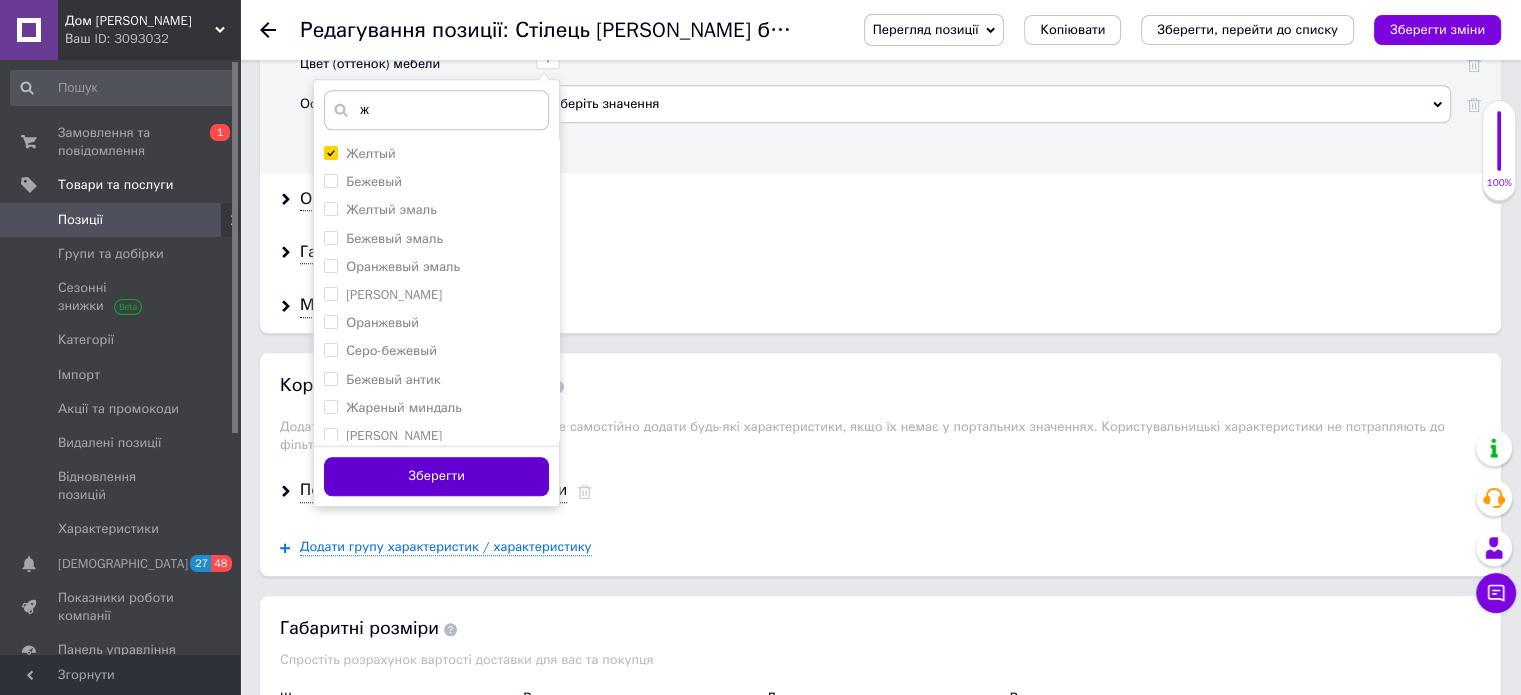 click on "Зберегти" at bounding box center [436, 476] 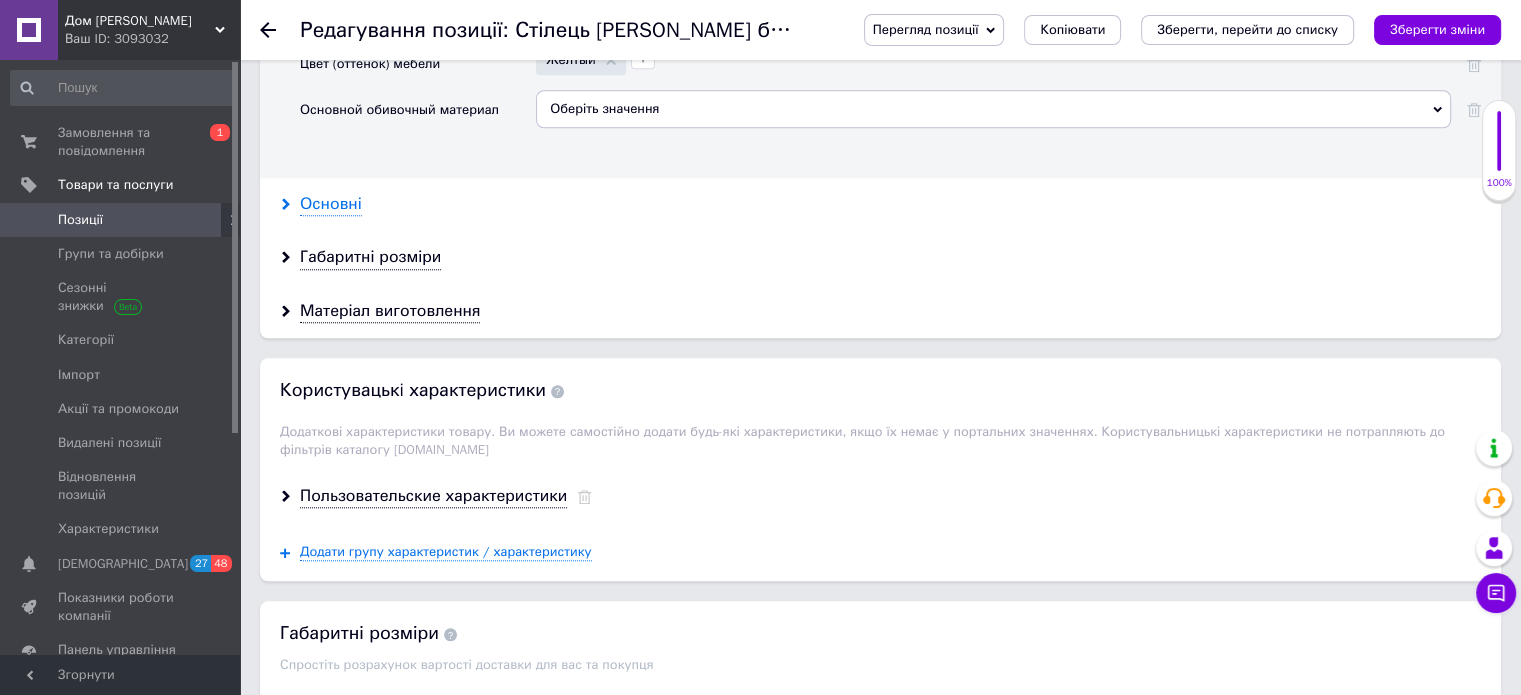 click on "Основні" at bounding box center (331, 204) 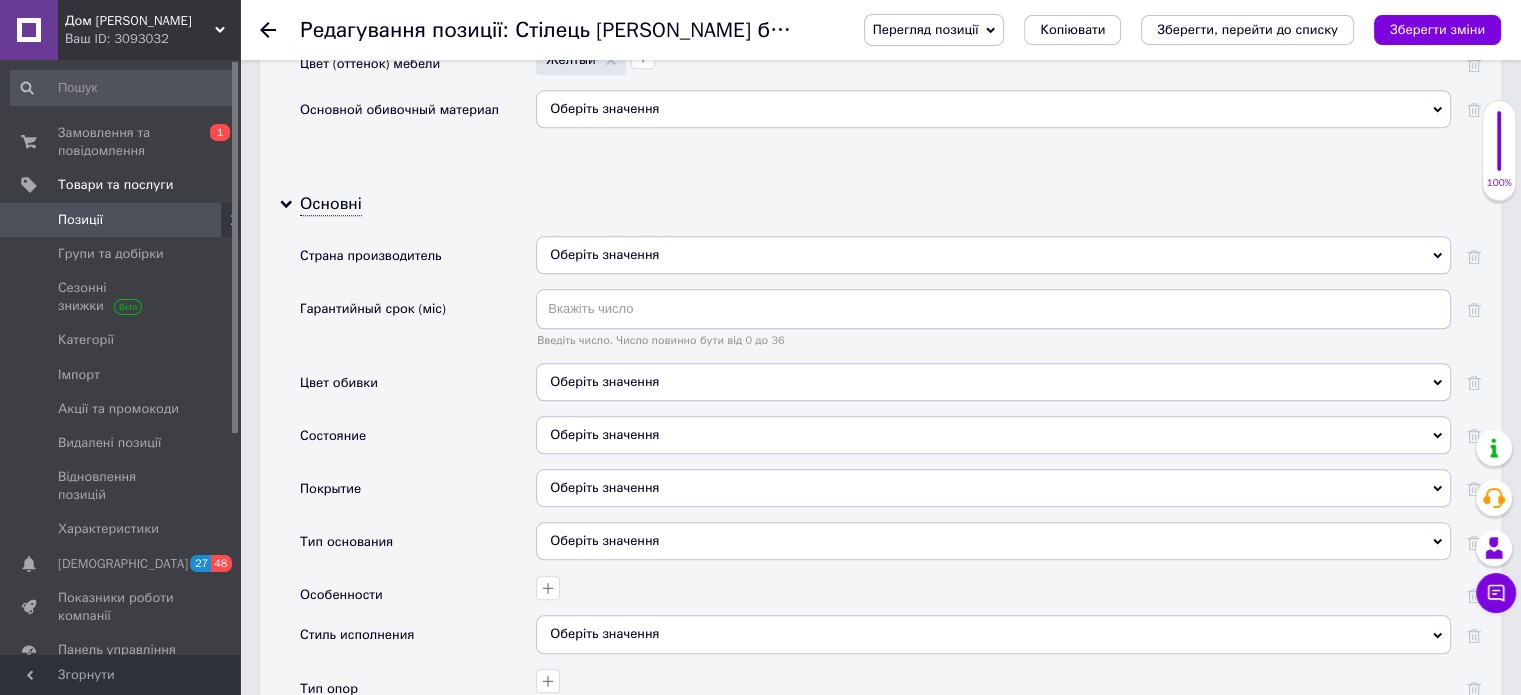 click on "Оберіть значення" at bounding box center (993, 382) 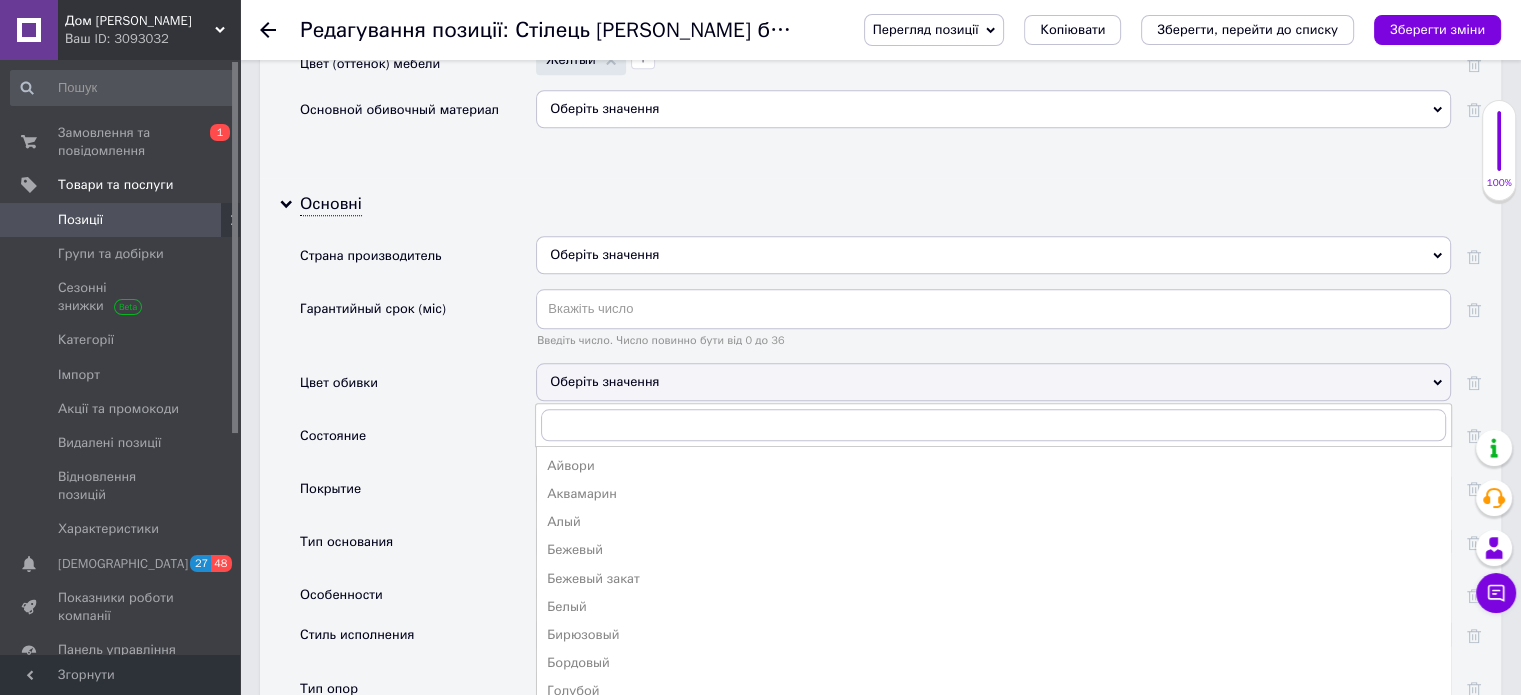 click on "Цвет обивки" at bounding box center (418, 389) 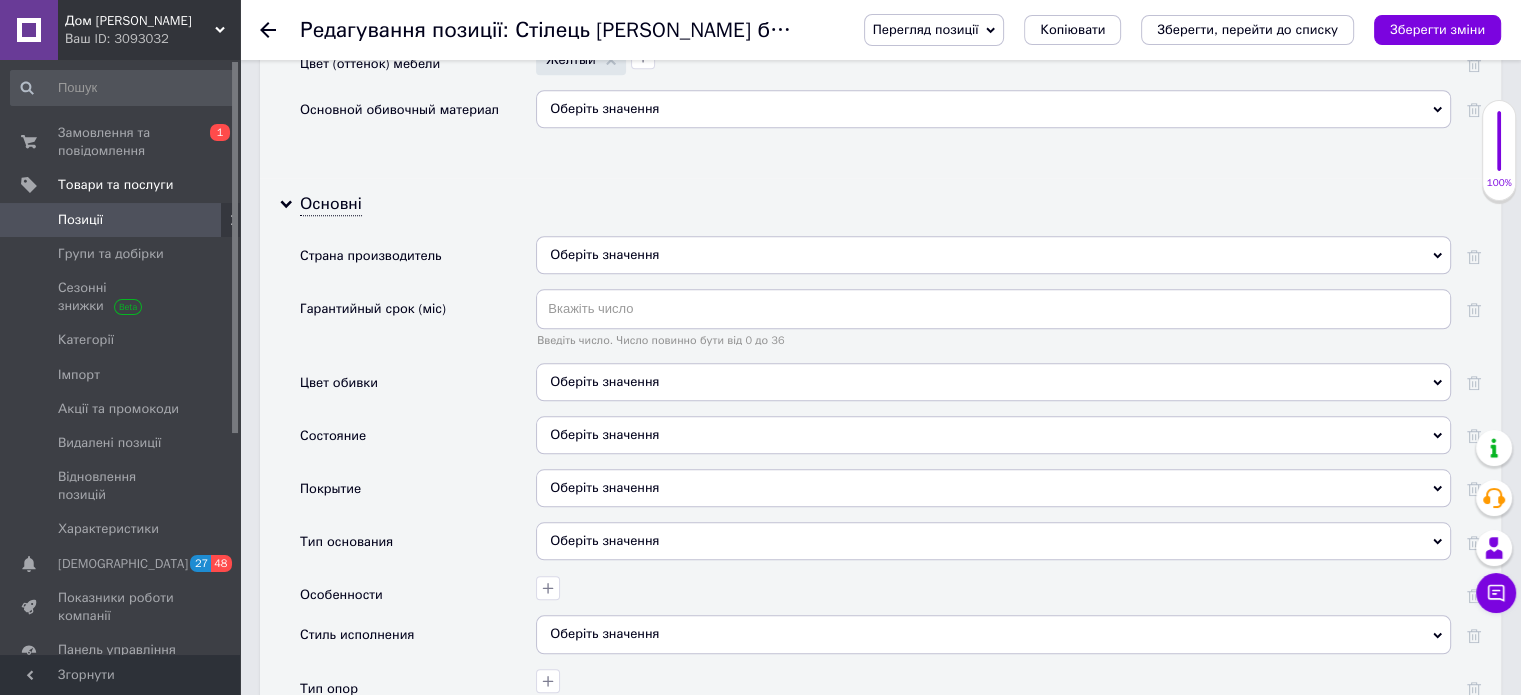 click on "Оберіть значення" at bounding box center (993, 435) 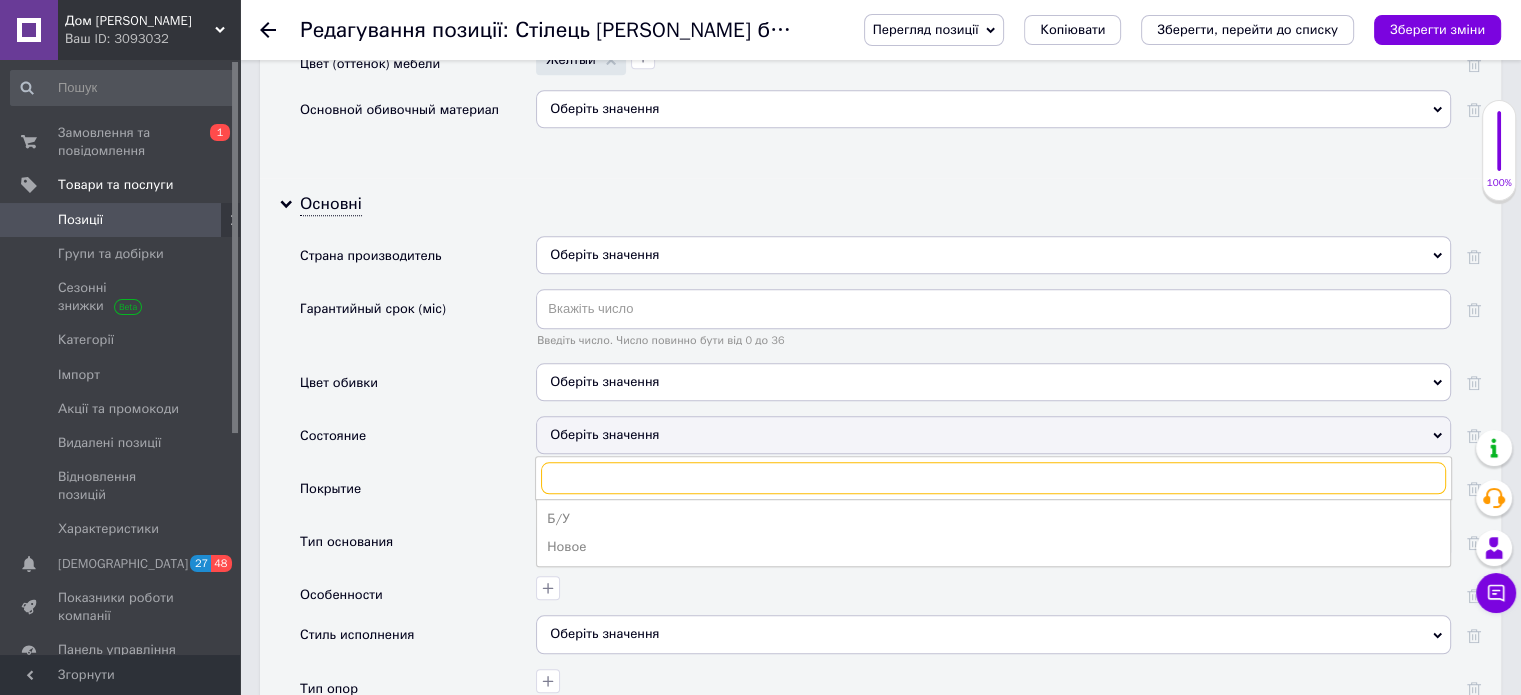 scroll, scrollTop: 2100, scrollLeft: 0, axis: vertical 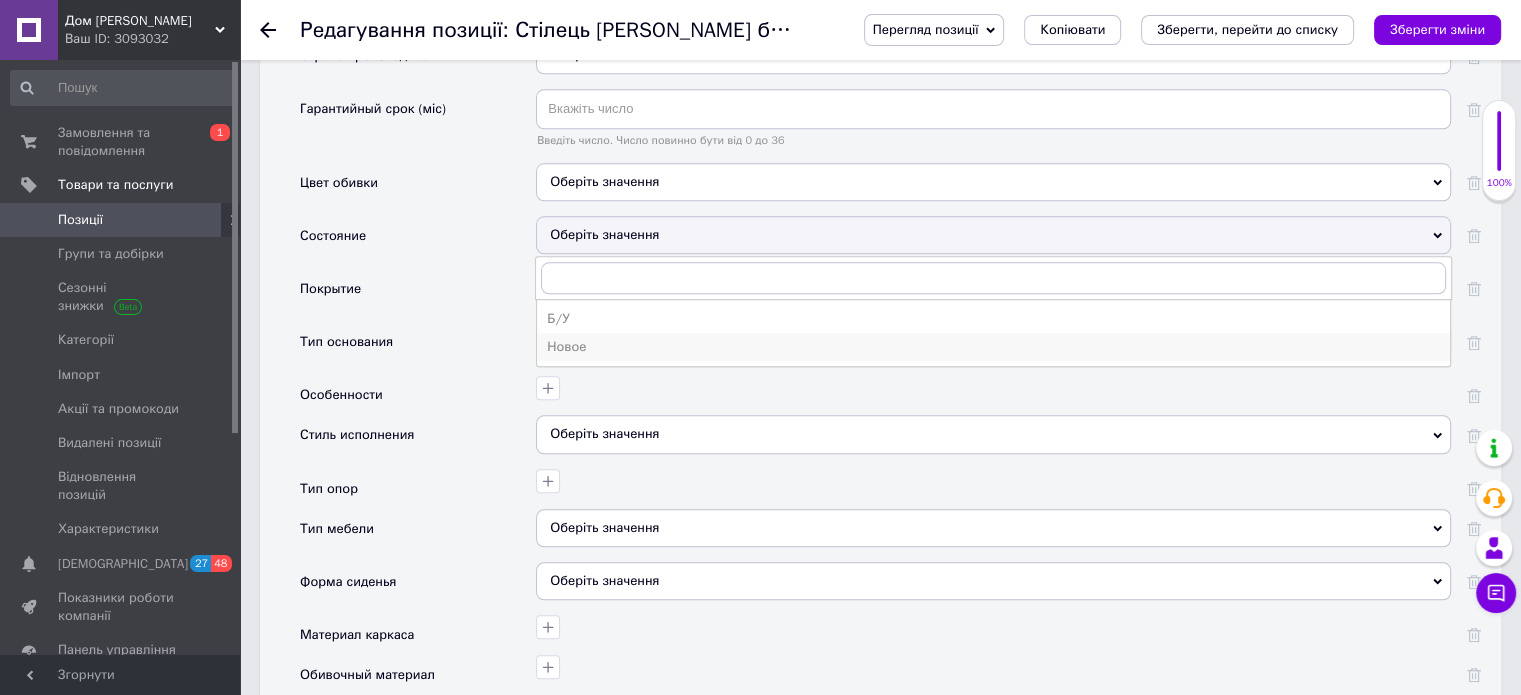 click on "Новое" at bounding box center (993, 347) 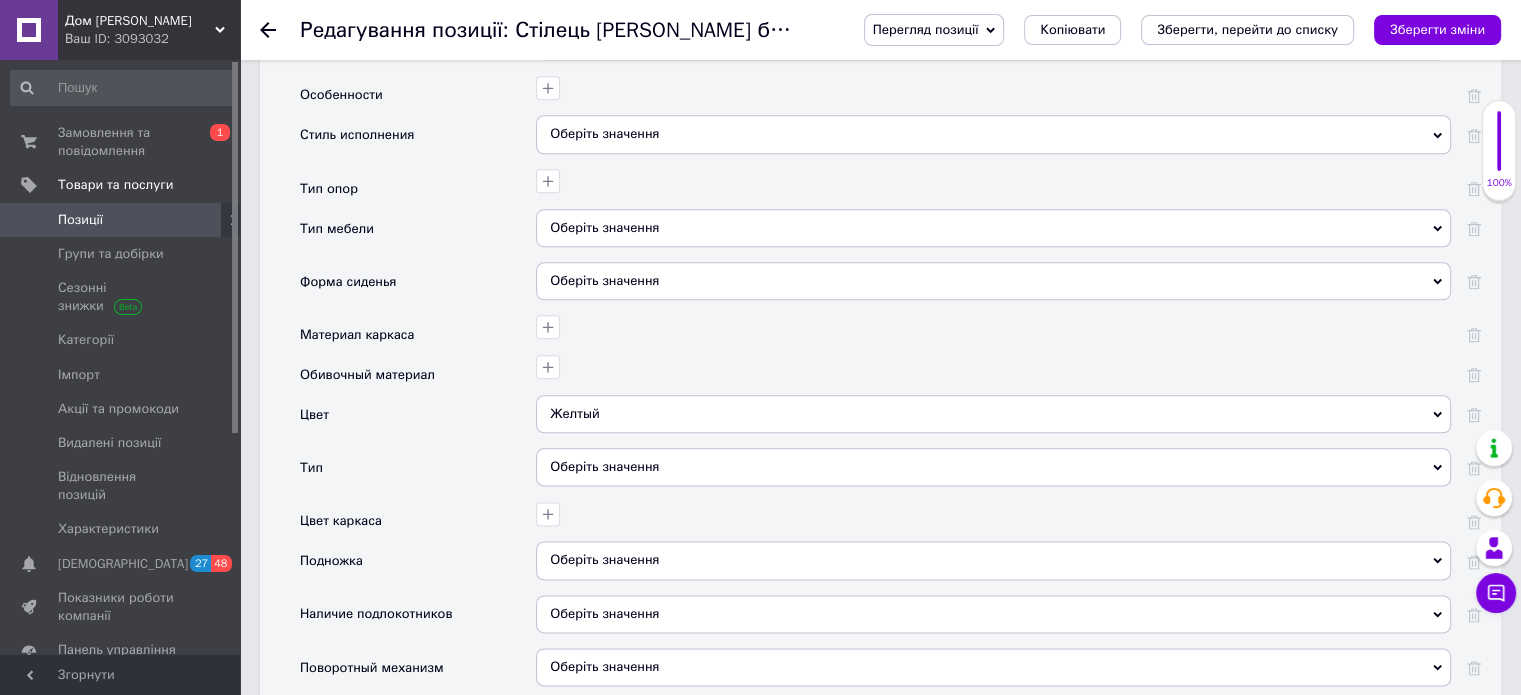 scroll, scrollTop: 2500, scrollLeft: 0, axis: vertical 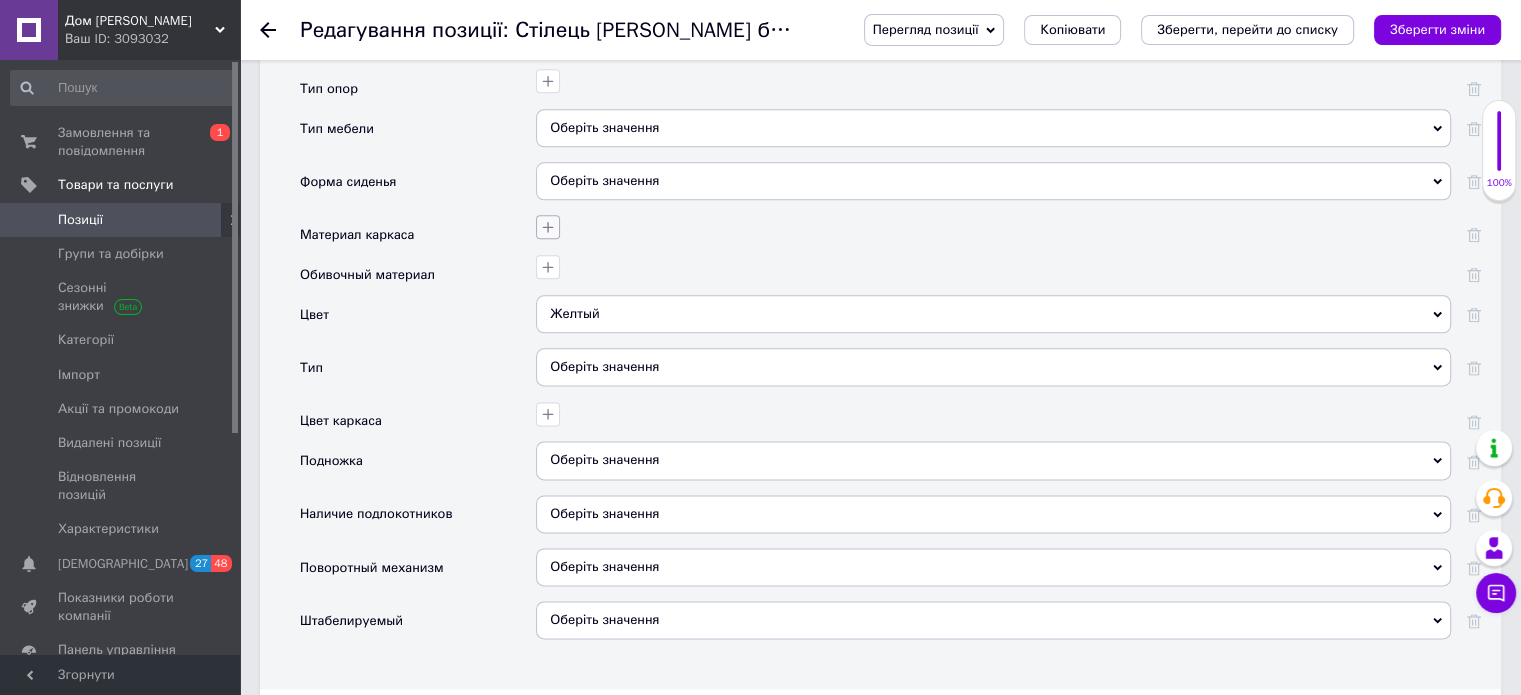 click 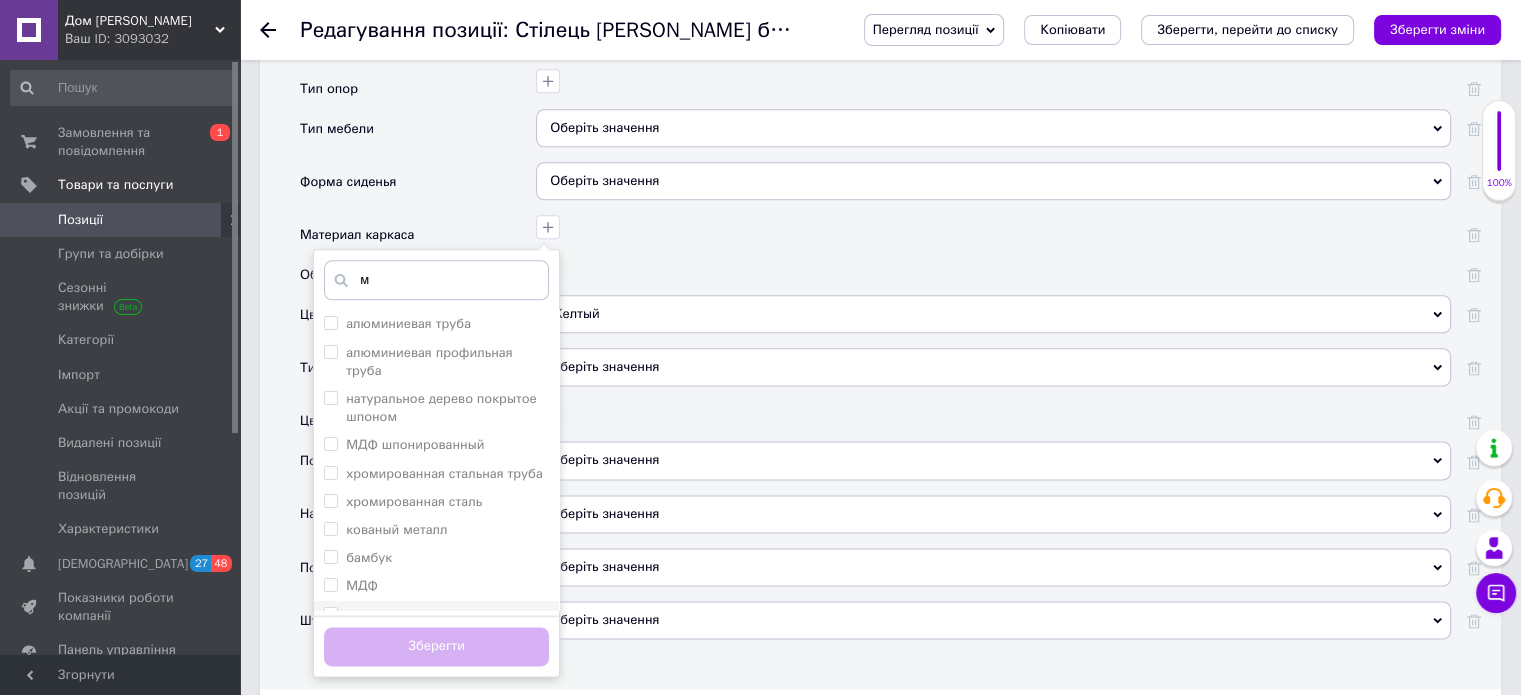 type on "м" 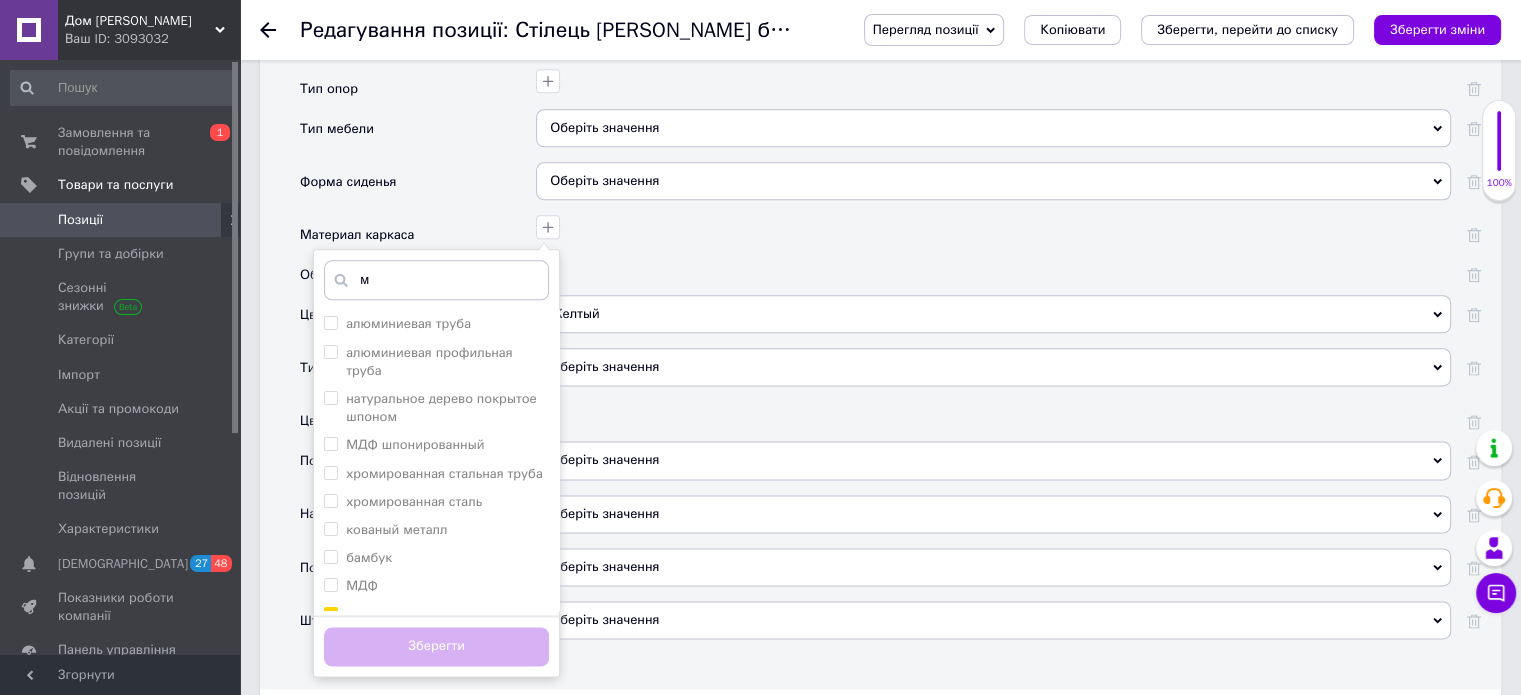 checkbox on "true" 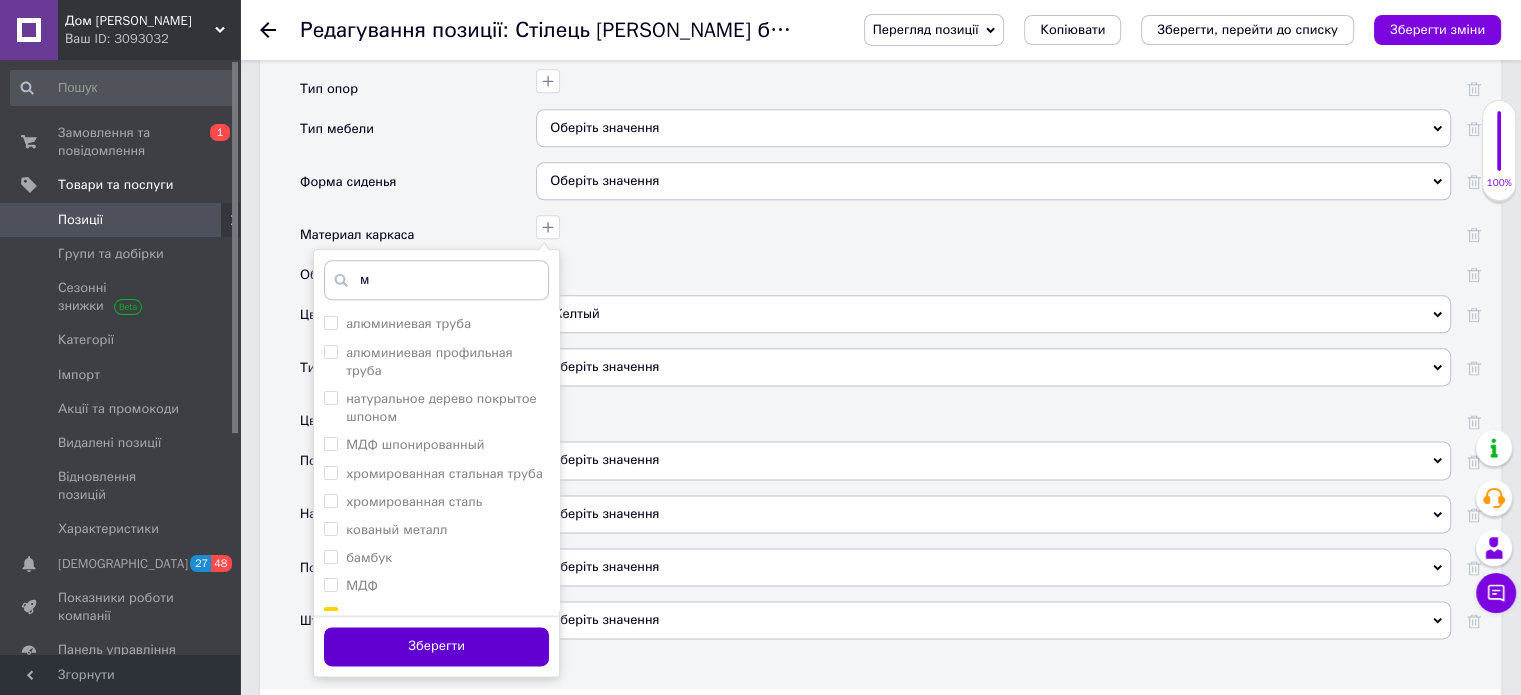 click on "Зберегти" at bounding box center (436, 646) 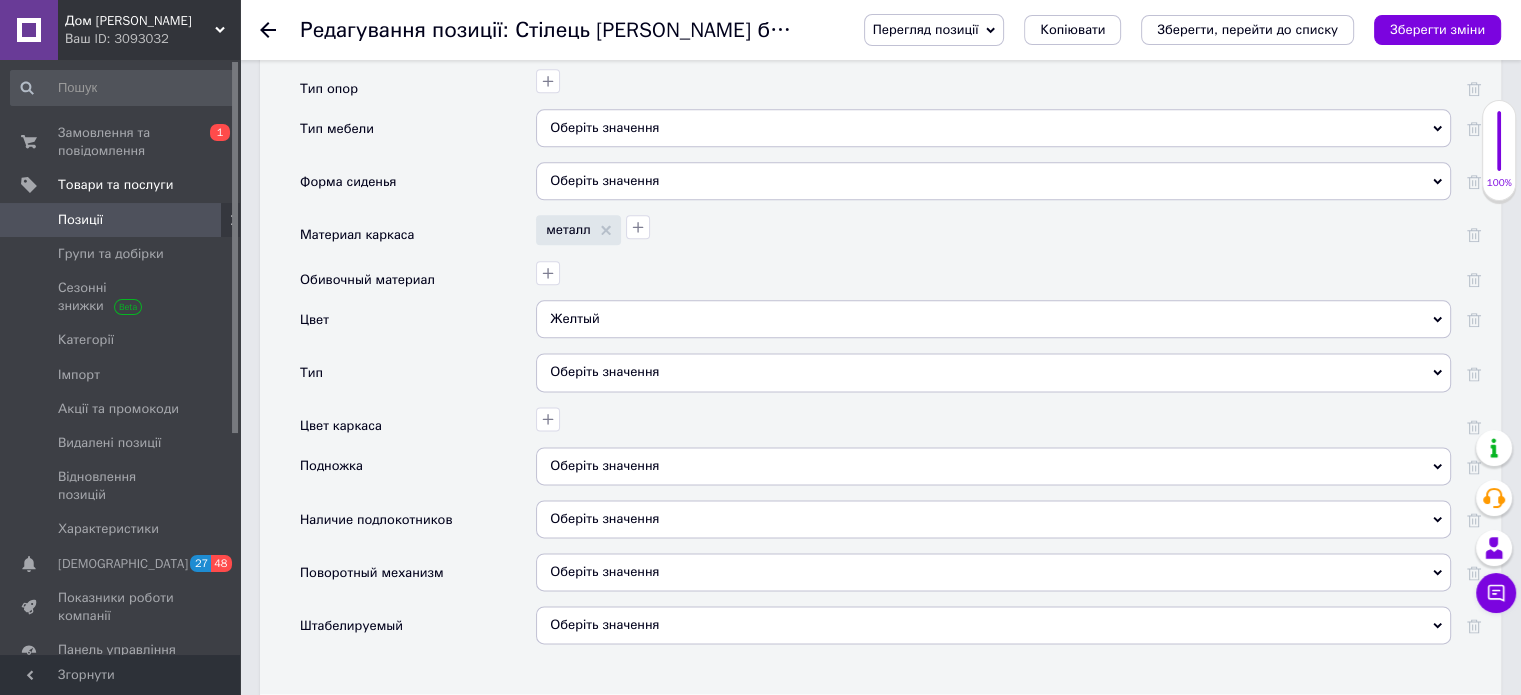 click on "Оберіть значення" at bounding box center (993, 372) 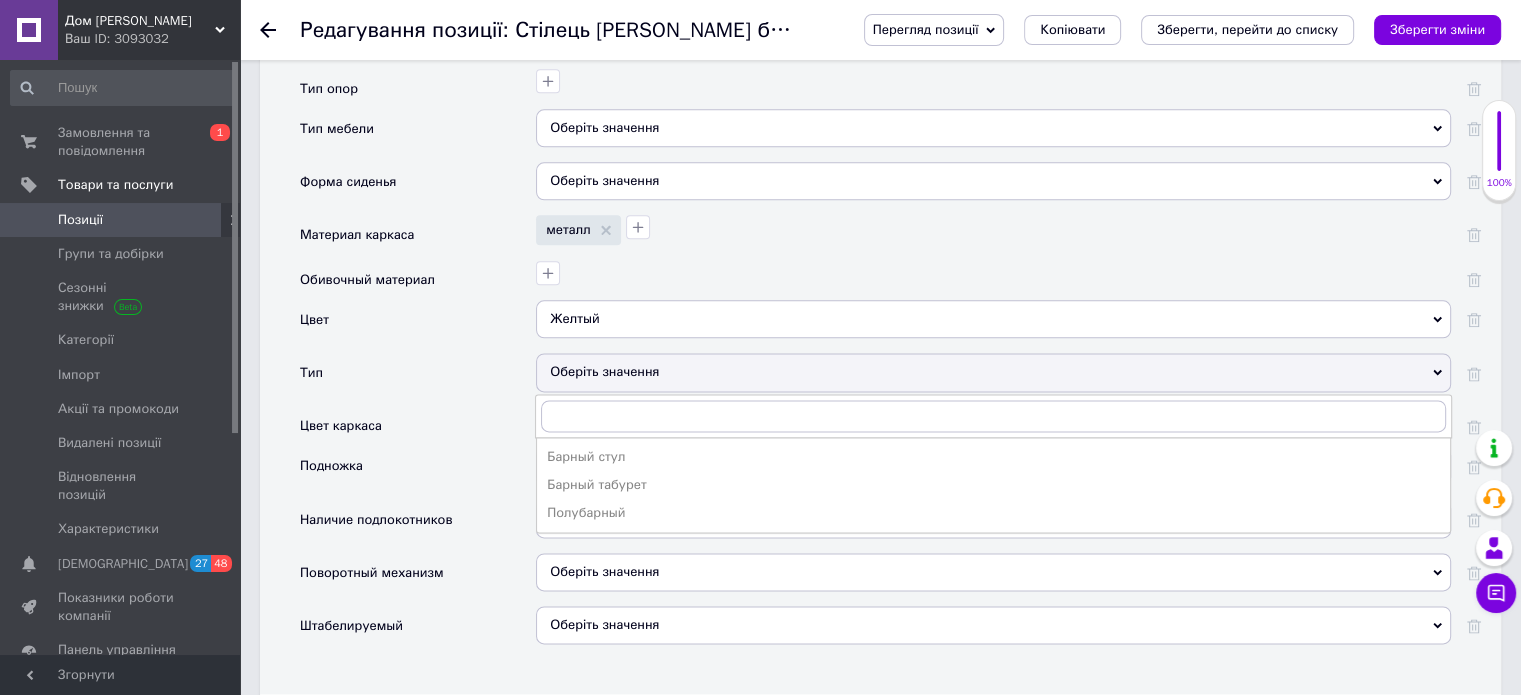 click on "Тип" at bounding box center [418, 379] 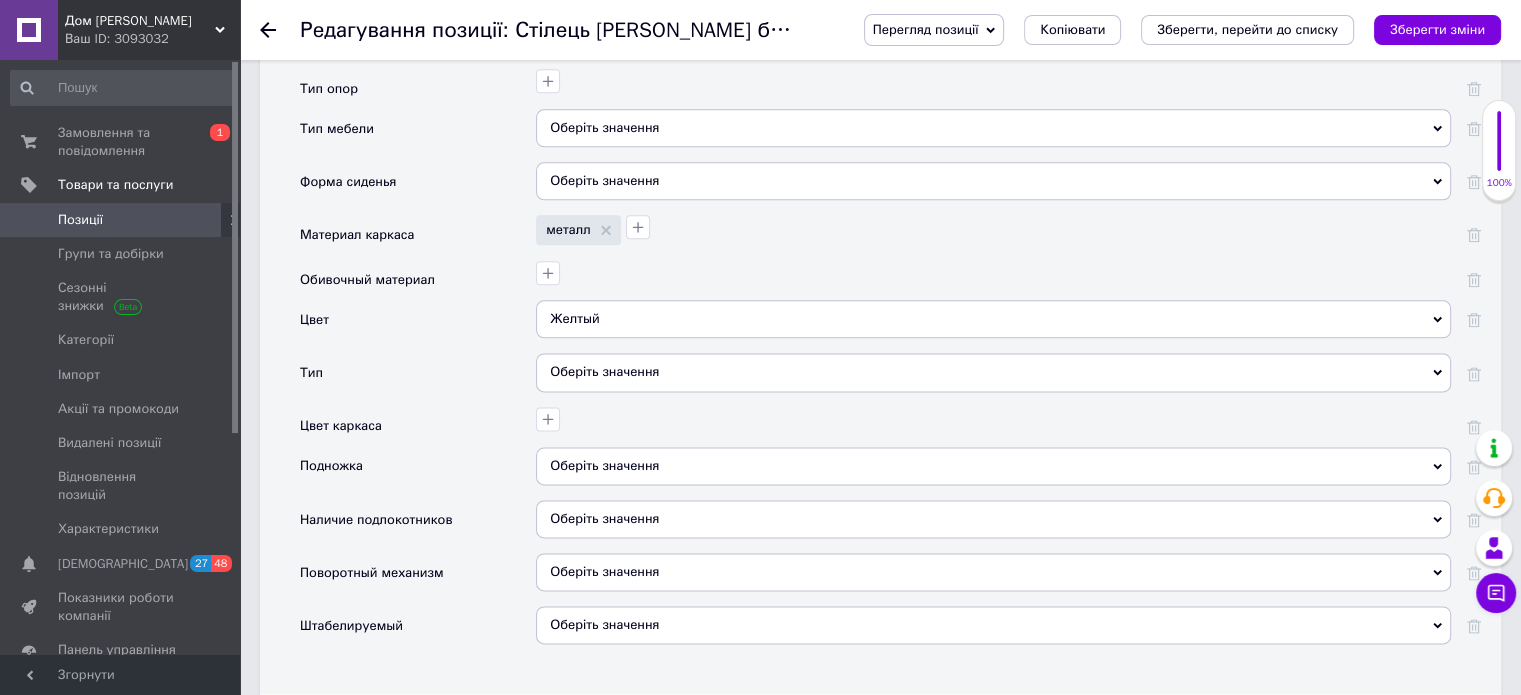 click on "Оберіть значення" at bounding box center [993, 372] 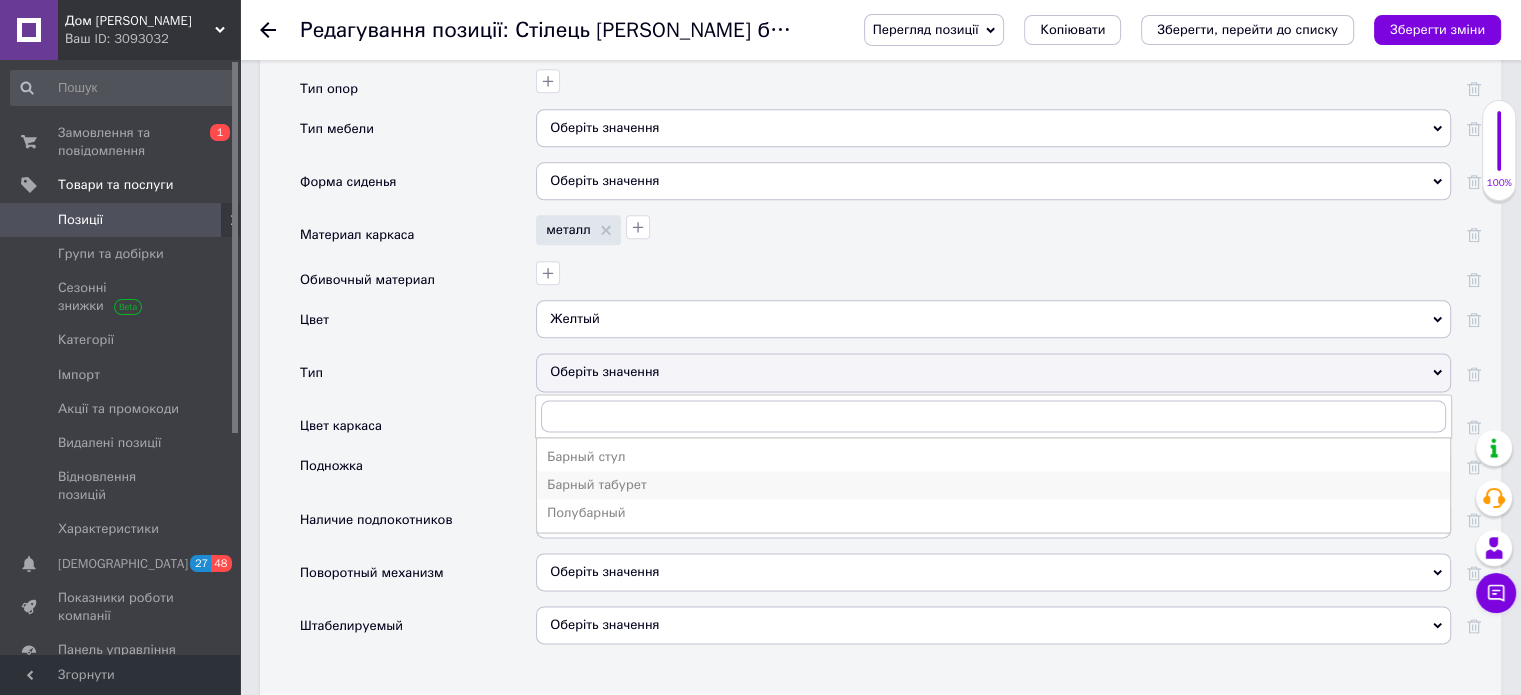 click on "Барный табурет" at bounding box center [993, 485] 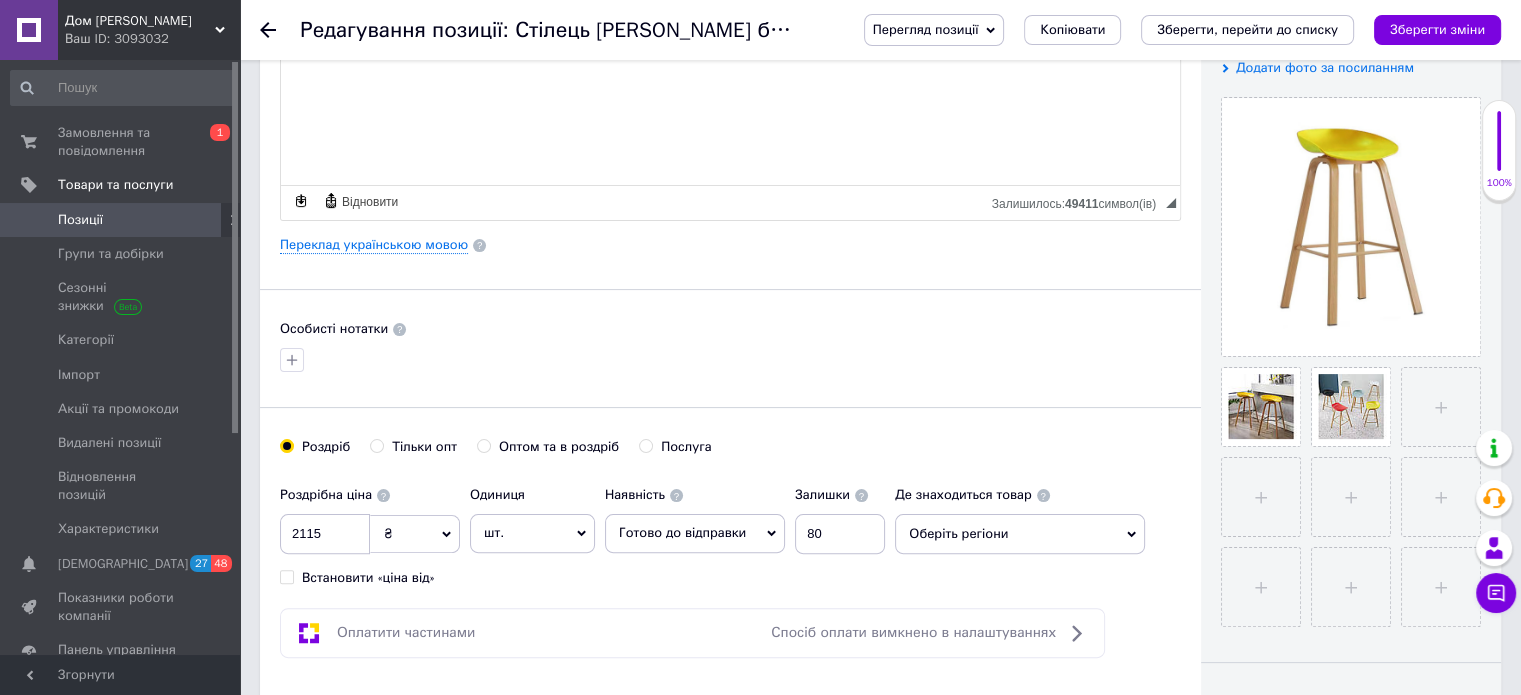 scroll, scrollTop: 0, scrollLeft: 0, axis: both 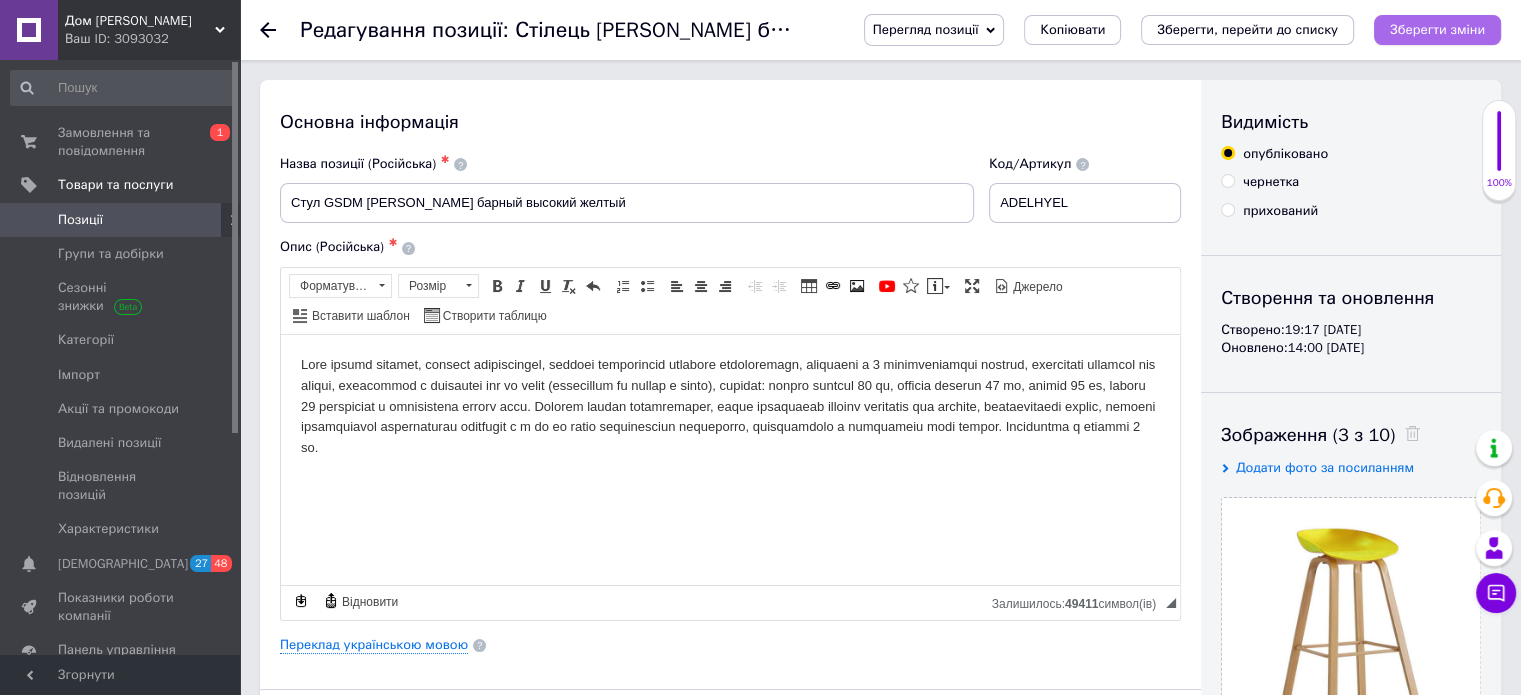 click on "Зберегти зміни" at bounding box center [1437, 29] 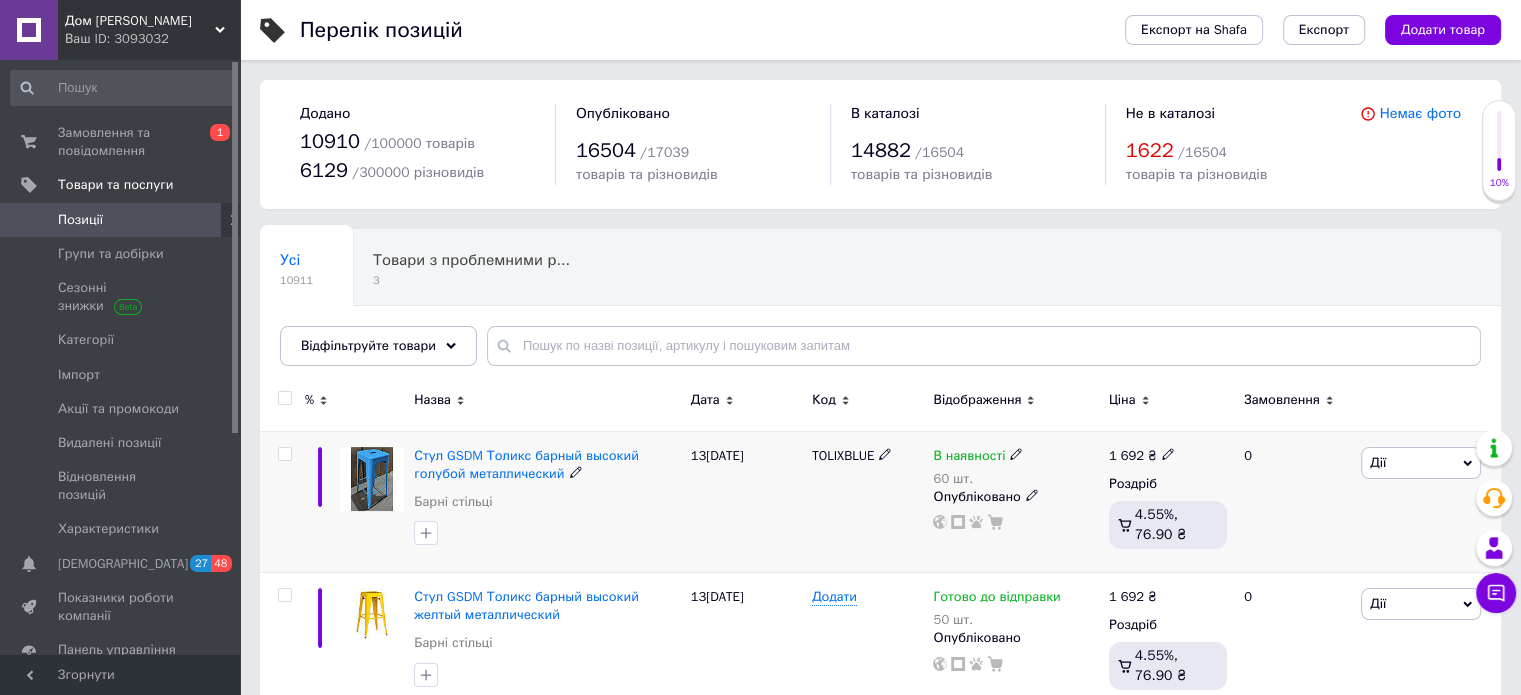 click 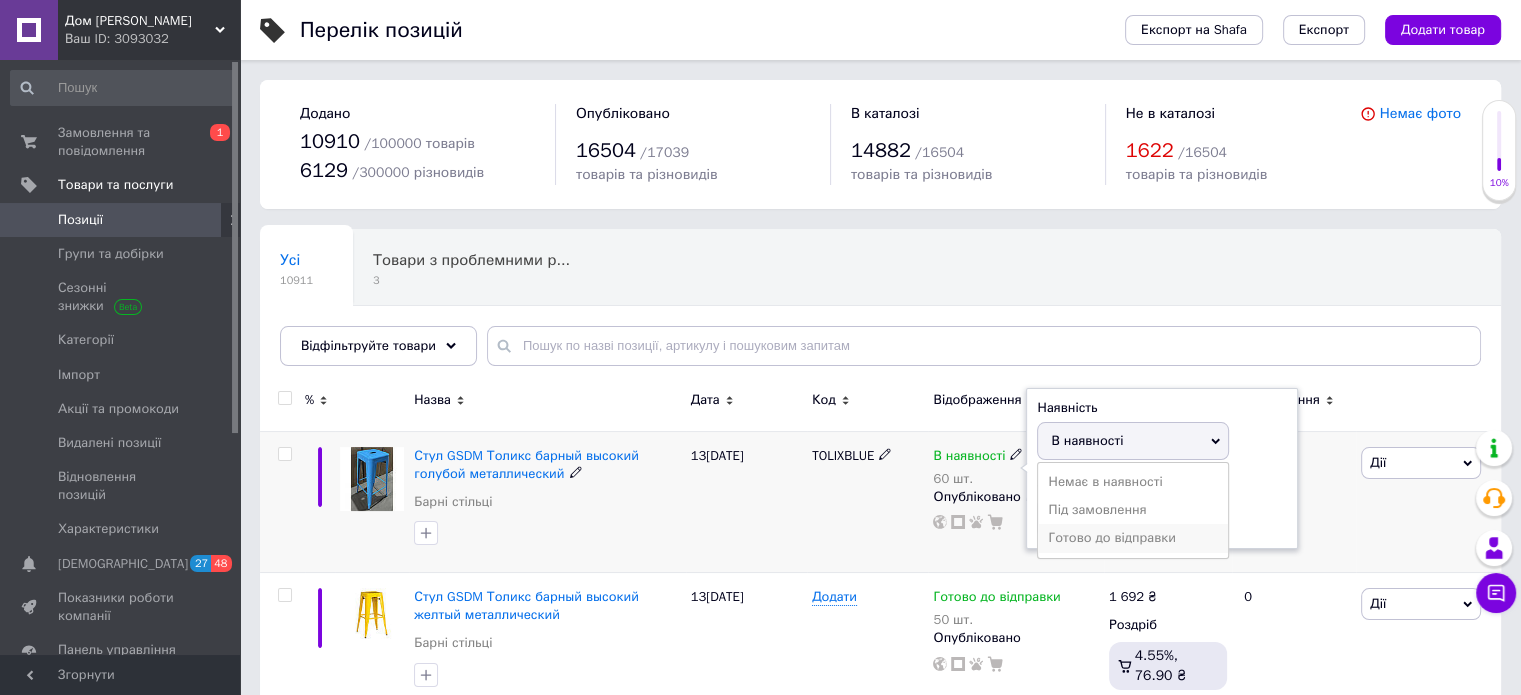click on "Готово до відправки" at bounding box center (1133, 538) 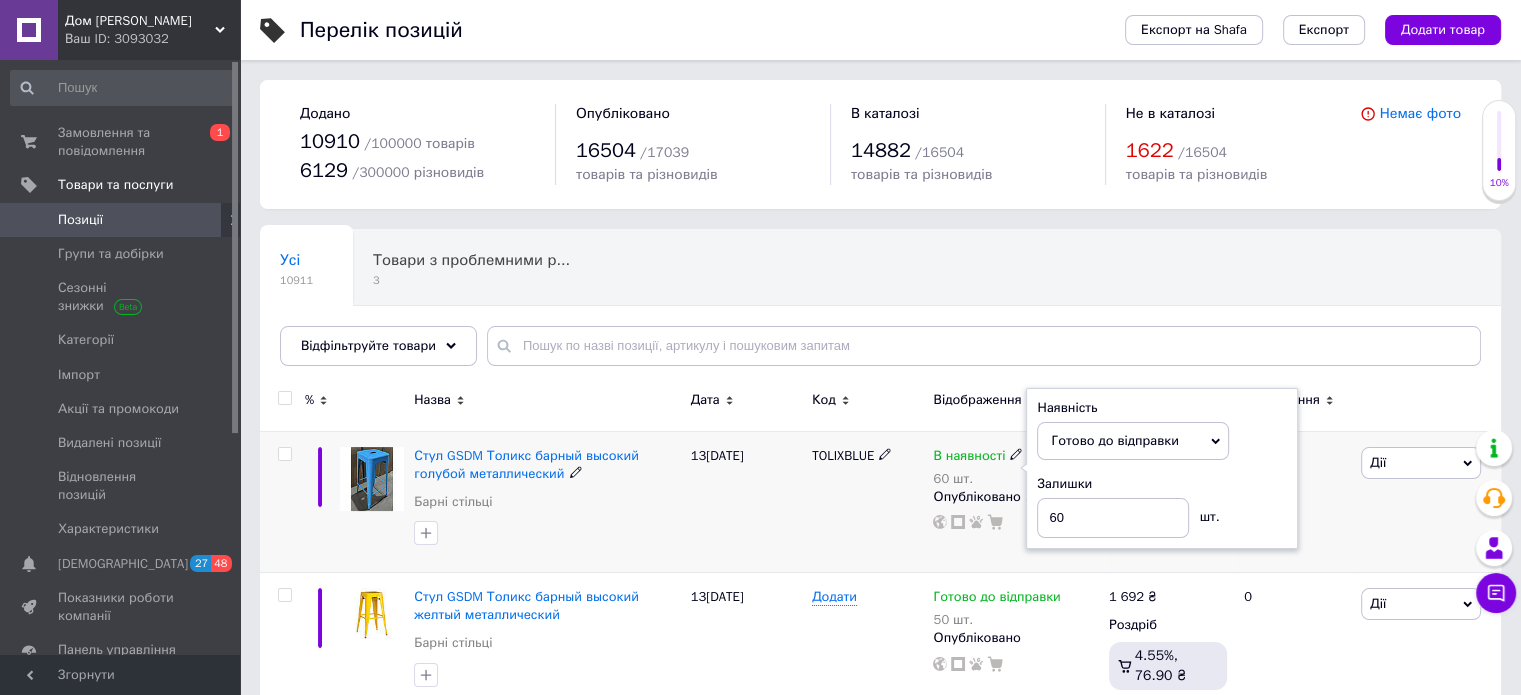 click on "TOLIXBLUE" at bounding box center (867, 501) 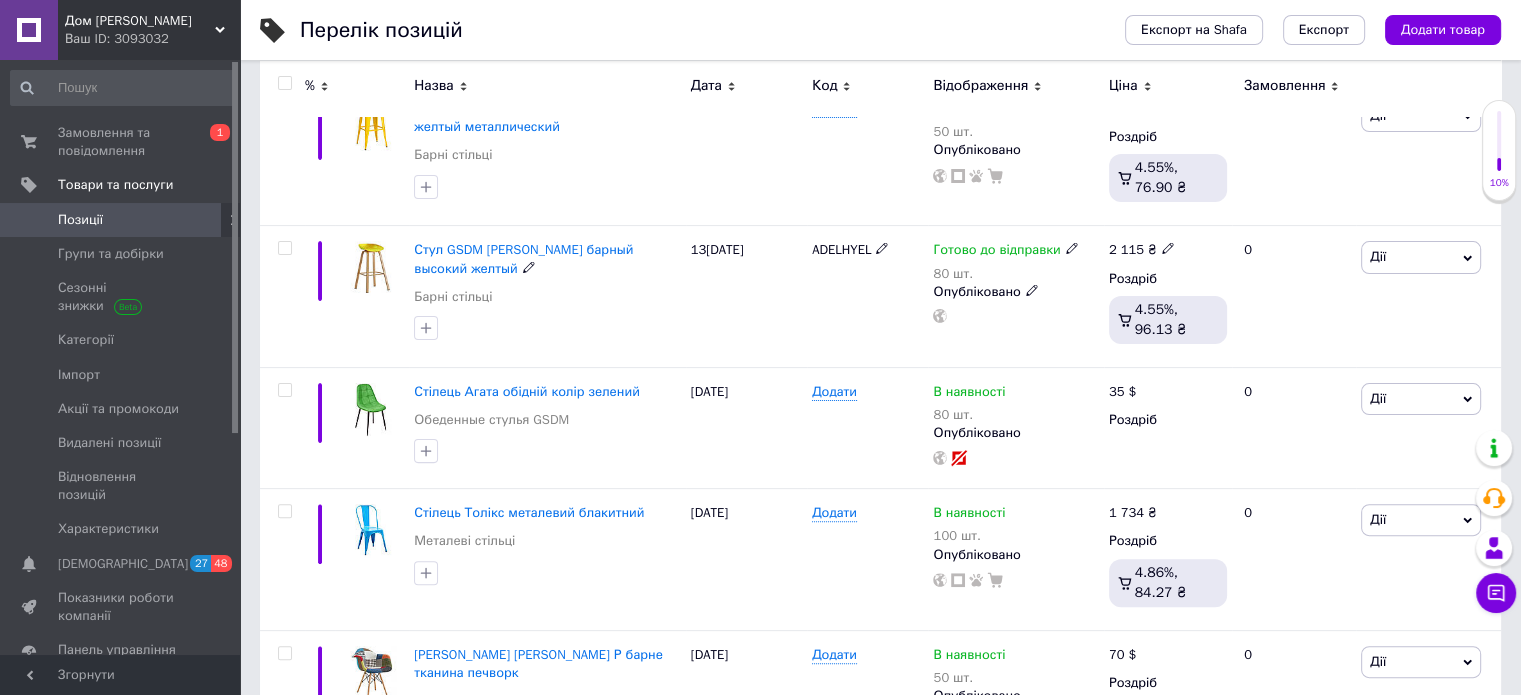 scroll, scrollTop: 500, scrollLeft: 0, axis: vertical 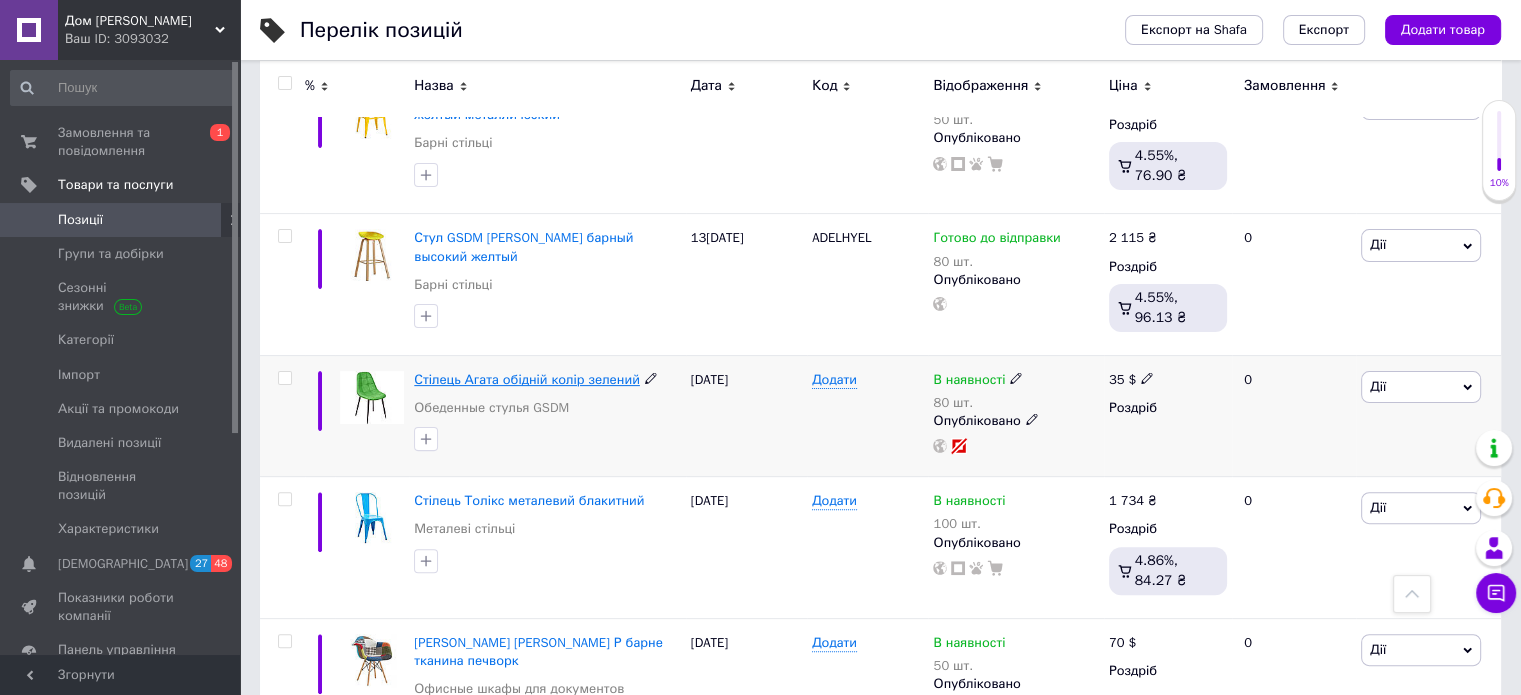 click on "Стілець Агата обідній колір зелений" at bounding box center (527, 379) 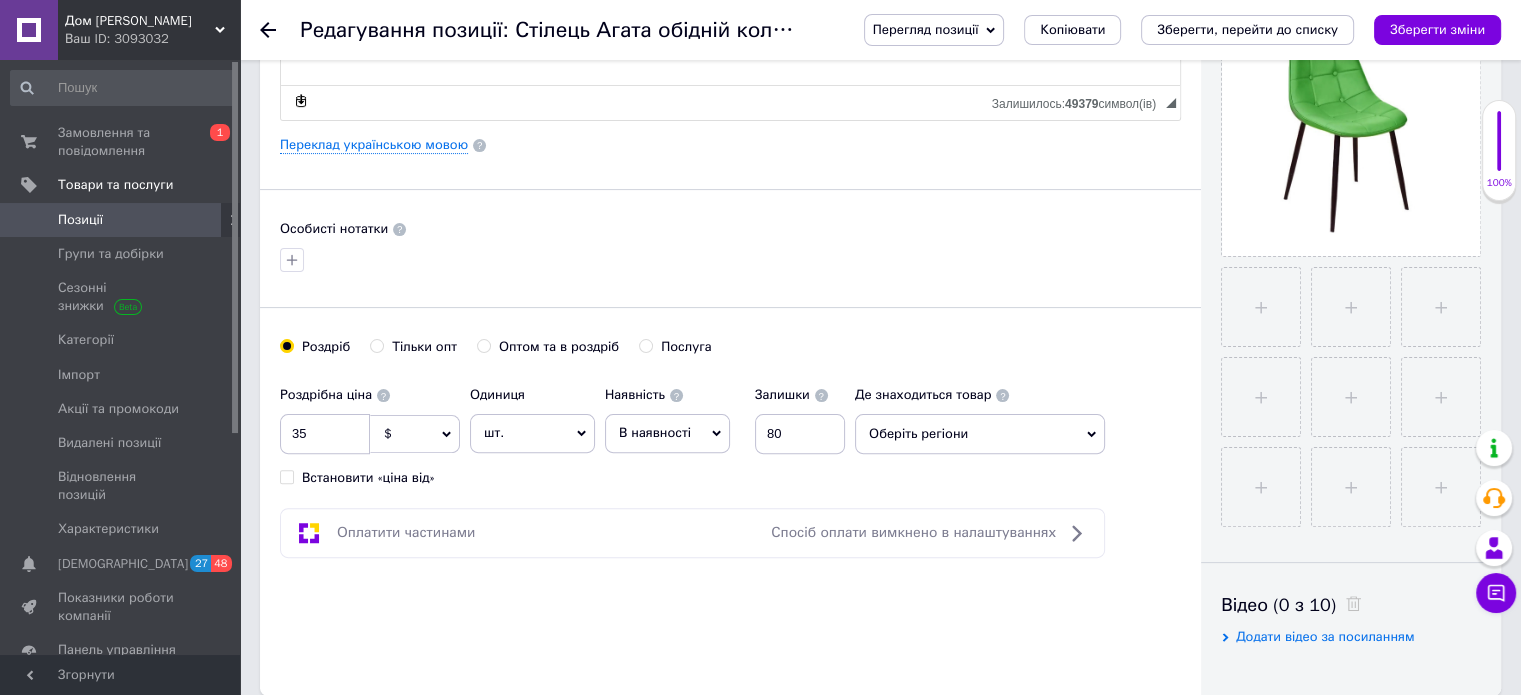 scroll, scrollTop: 0, scrollLeft: 0, axis: both 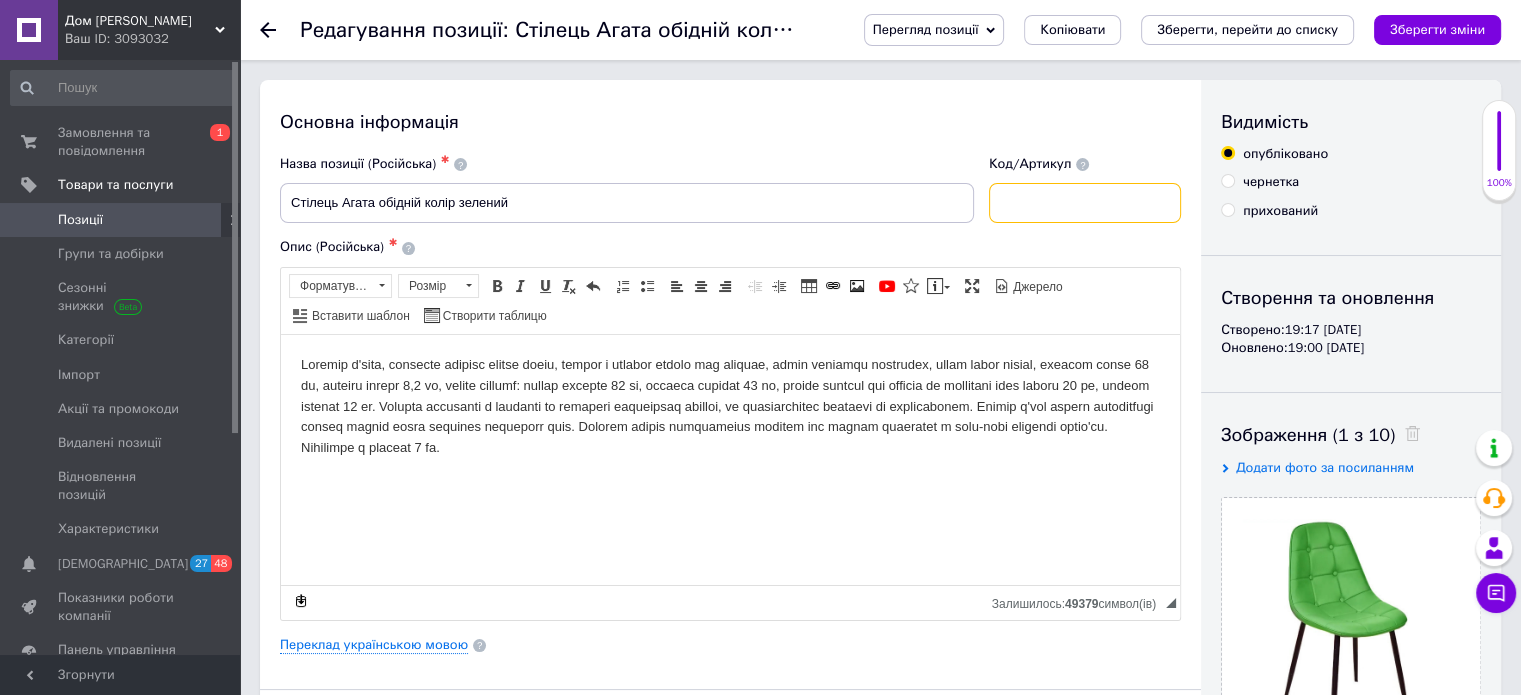 click at bounding box center [1085, 203] 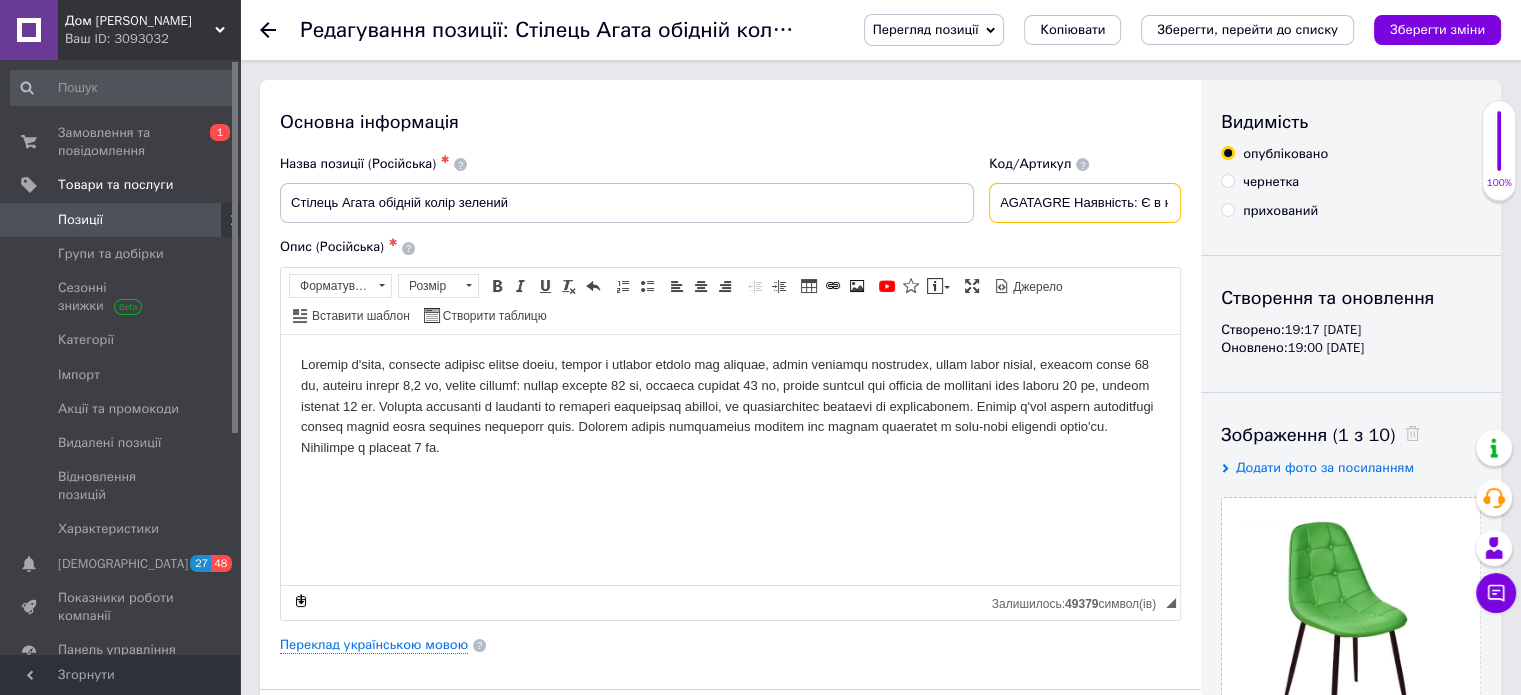 scroll, scrollTop: 0, scrollLeft: 13, axis: horizontal 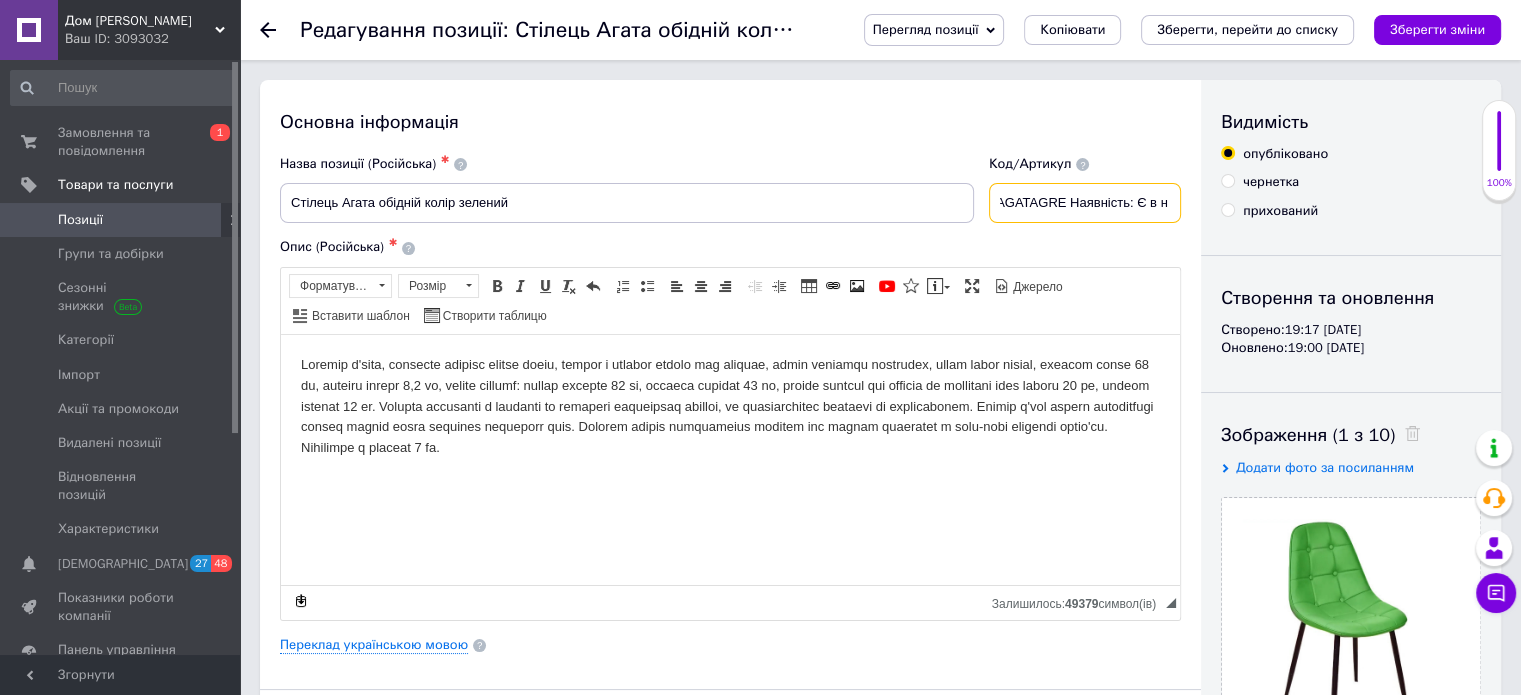 drag, startPoint x: 1064, startPoint y: 206, endPoint x: 1348, endPoint y: 212, distance: 284.0634 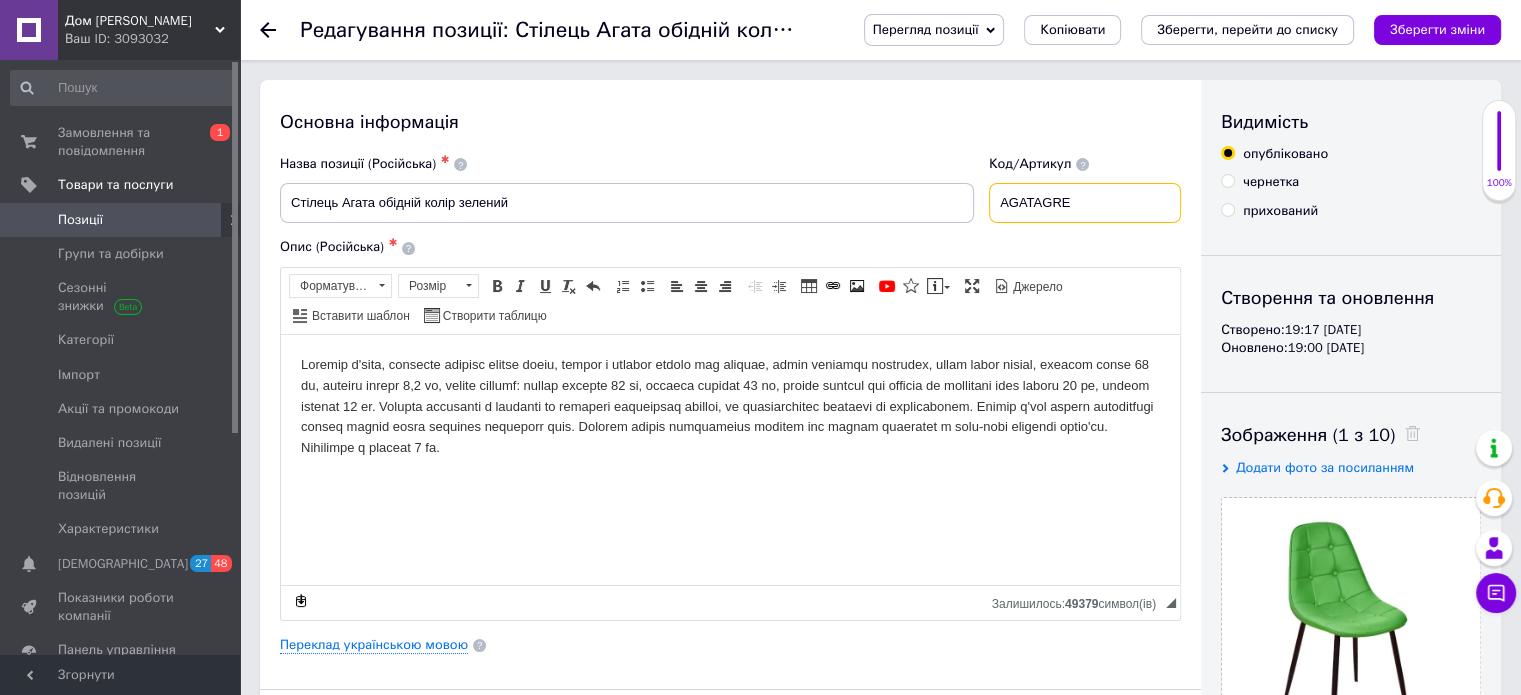 scroll, scrollTop: 0, scrollLeft: 0, axis: both 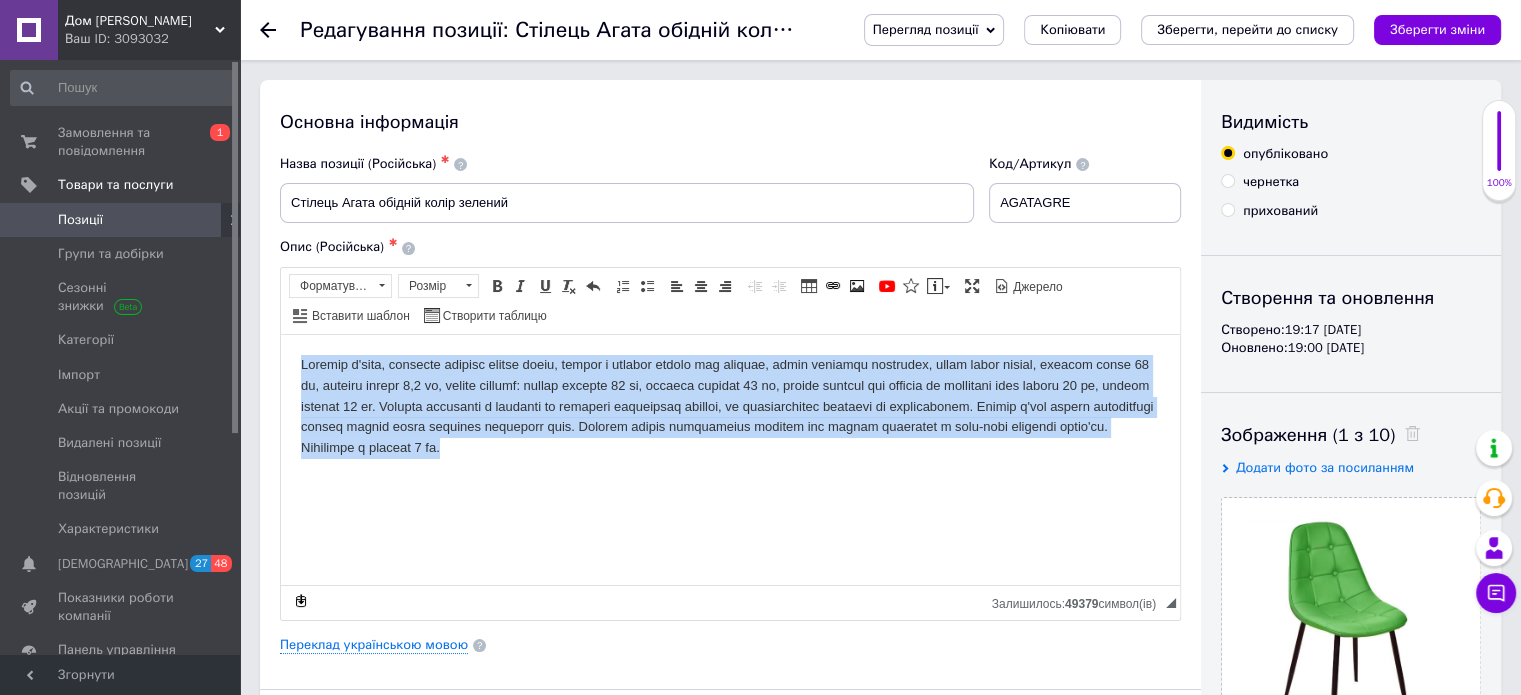 drag, startPoint x: 707, startPoint y: 447, endPoint x: 204, endPoint y: 362, distance: 510.13135 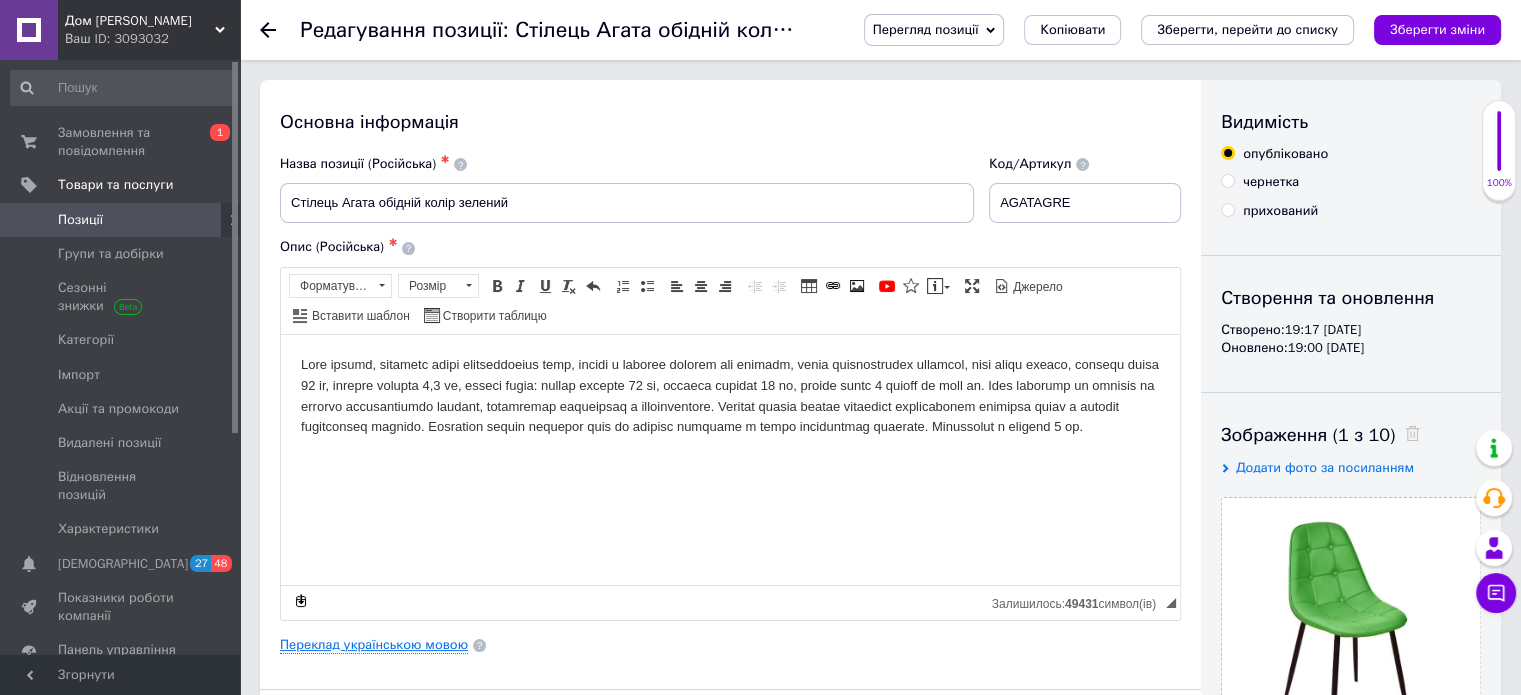 click on "Переклад українською мовою" at bounding box center (374, 645) 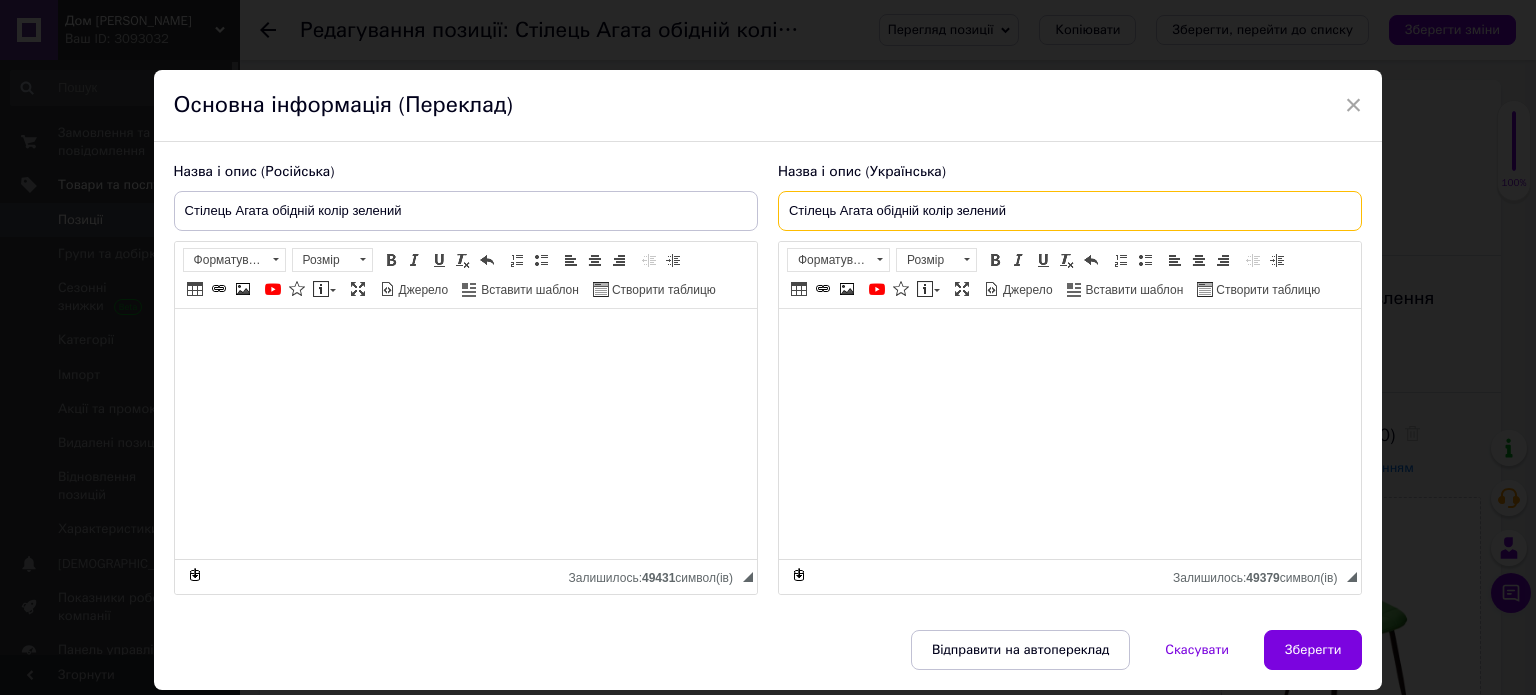 click on "Стілець Агата обідній колір зелений" at bounding box center [1070, 211] 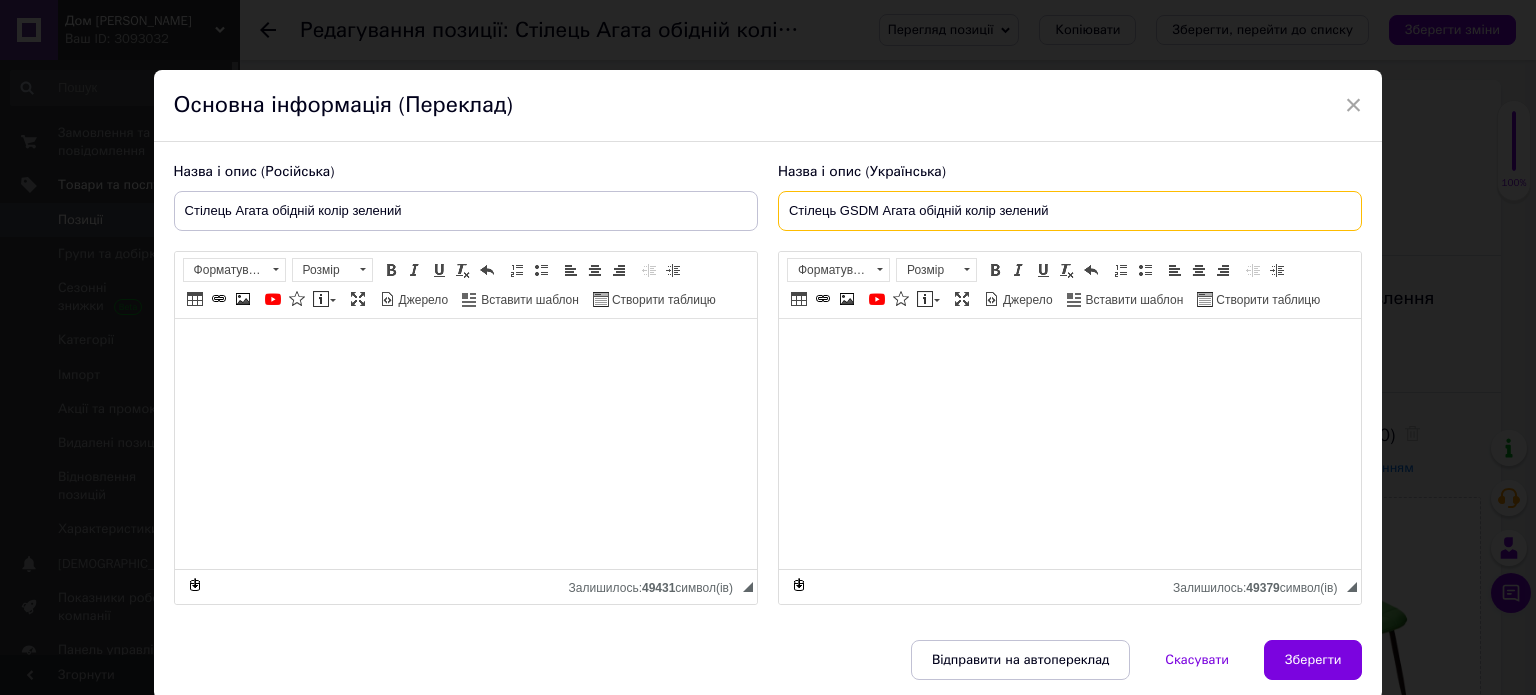 drag, startPoint x: 1064, startPoint y: 213, endPoint x: 685, endPoint y: 205, distance: 379.0844 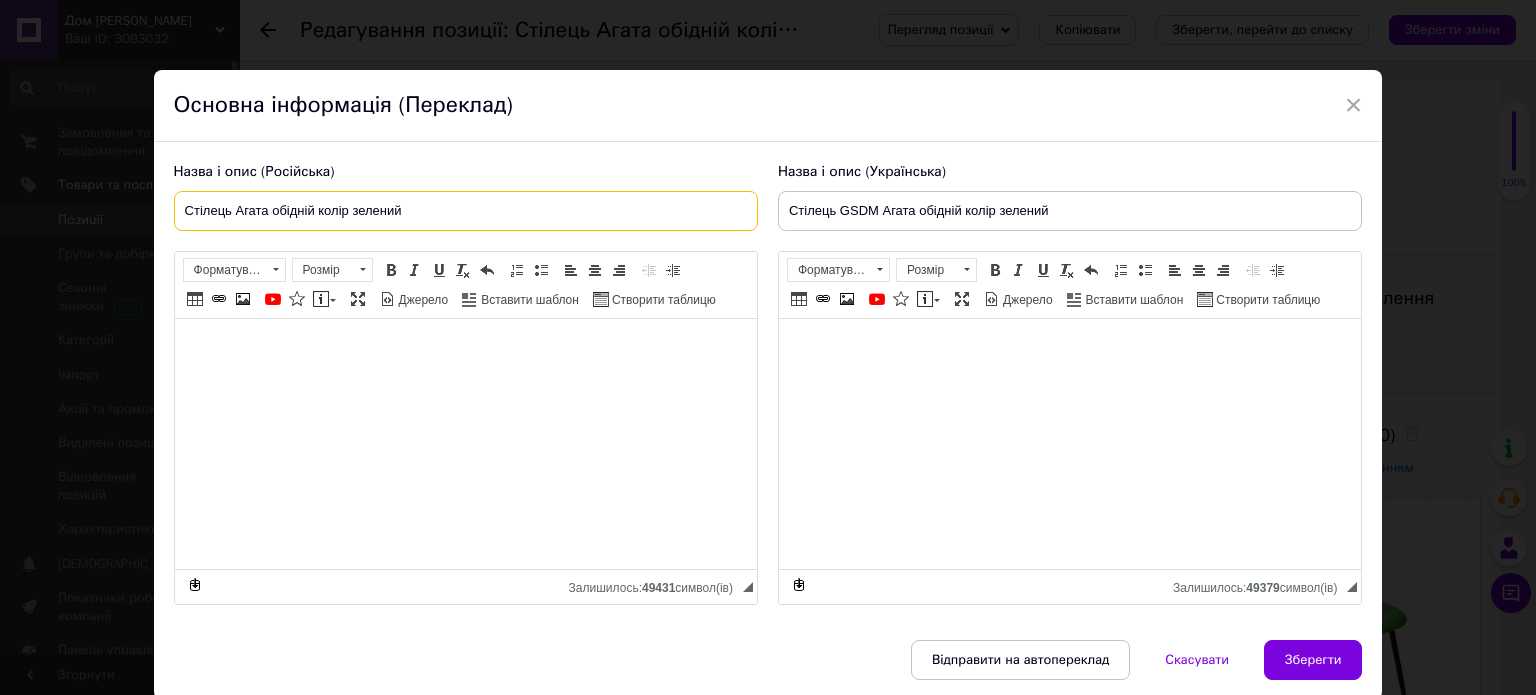 click on "Стілець Агата обідній колір зелений" at bounding box center [466, 211] 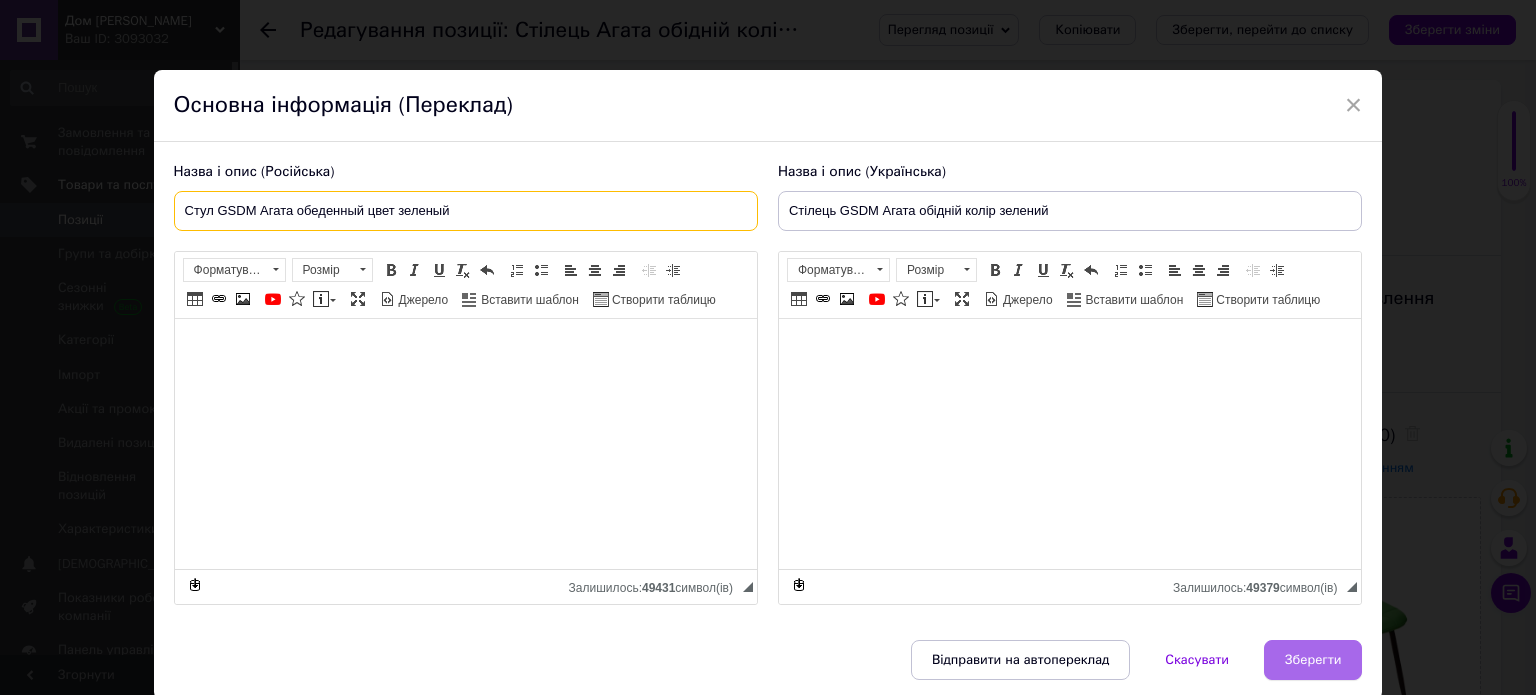 type on "Стул GSDM Агата обеденный цвет зеленый" 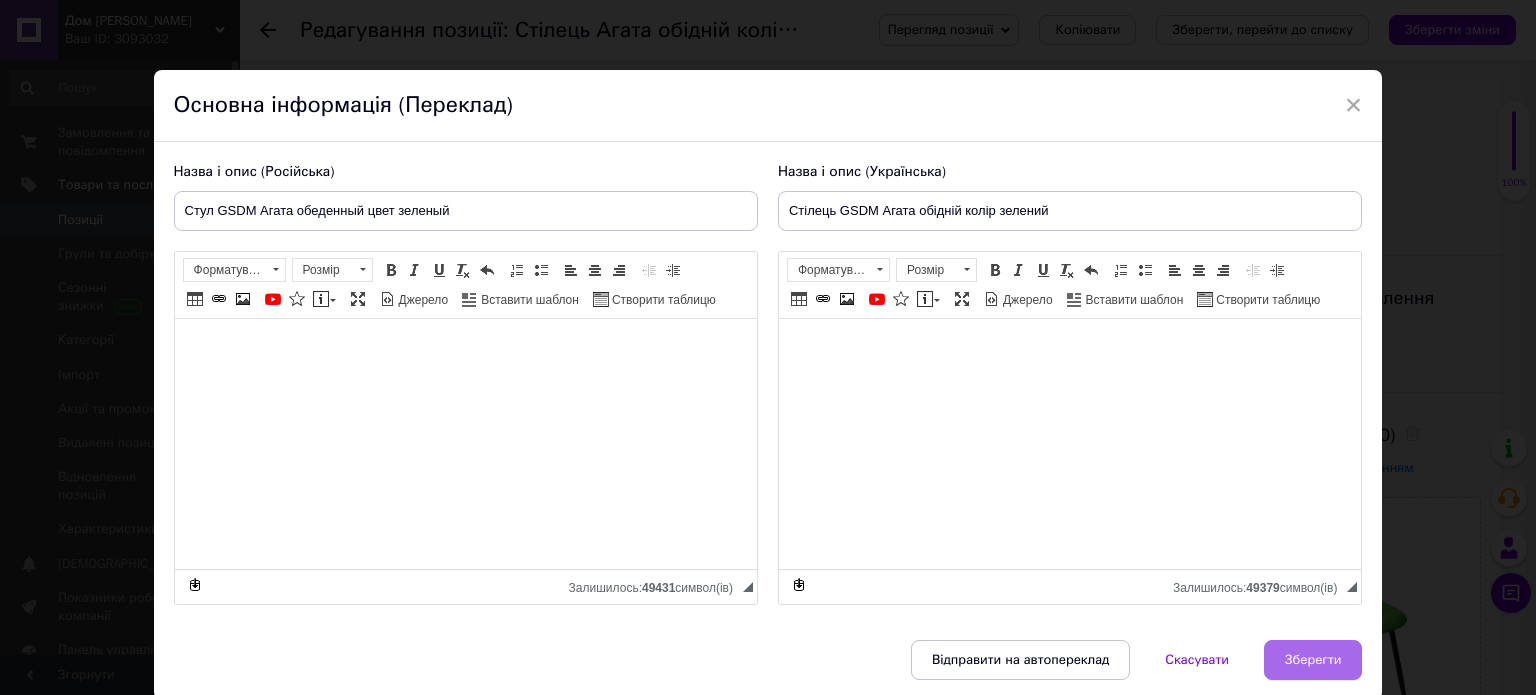 click on "Зберегти" at bounding box center (1313, 660) 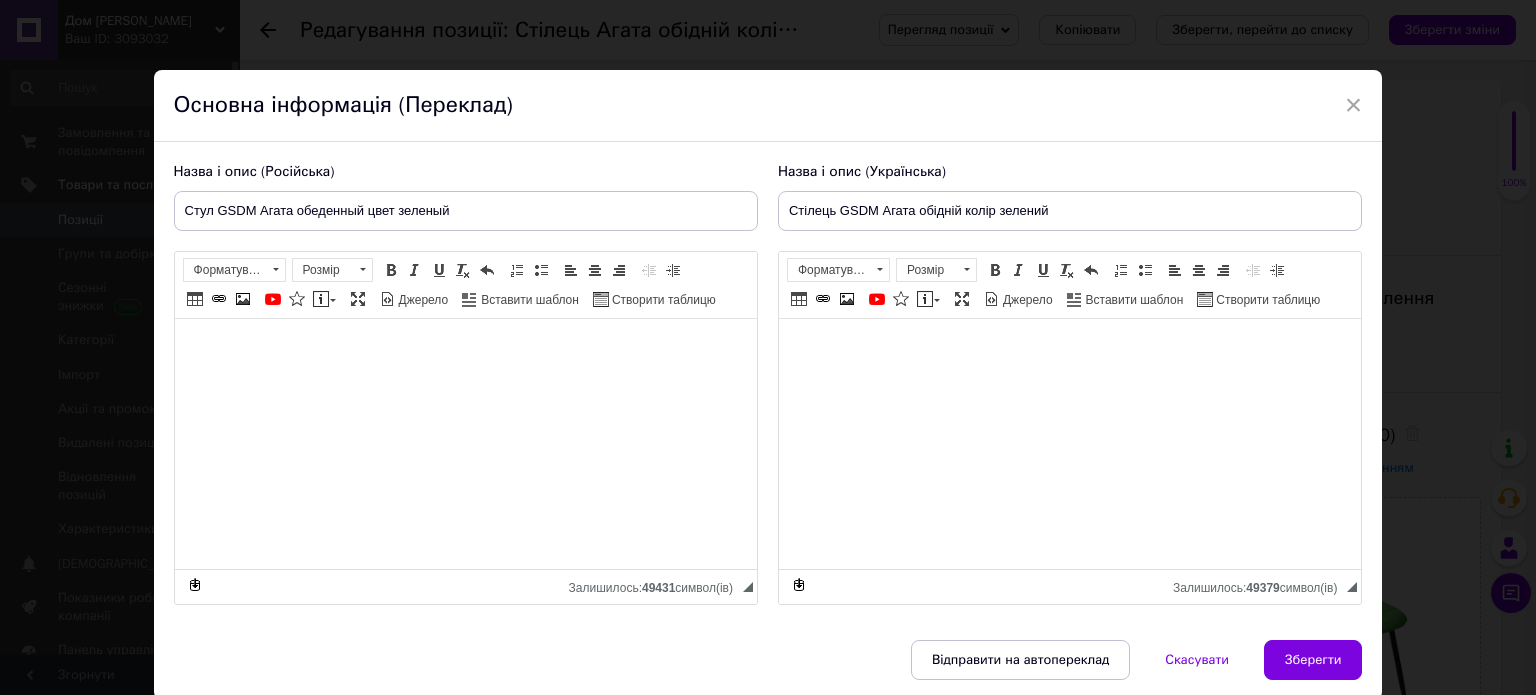 type on "Стул GSDM Агата обеденный цвет зеленый" 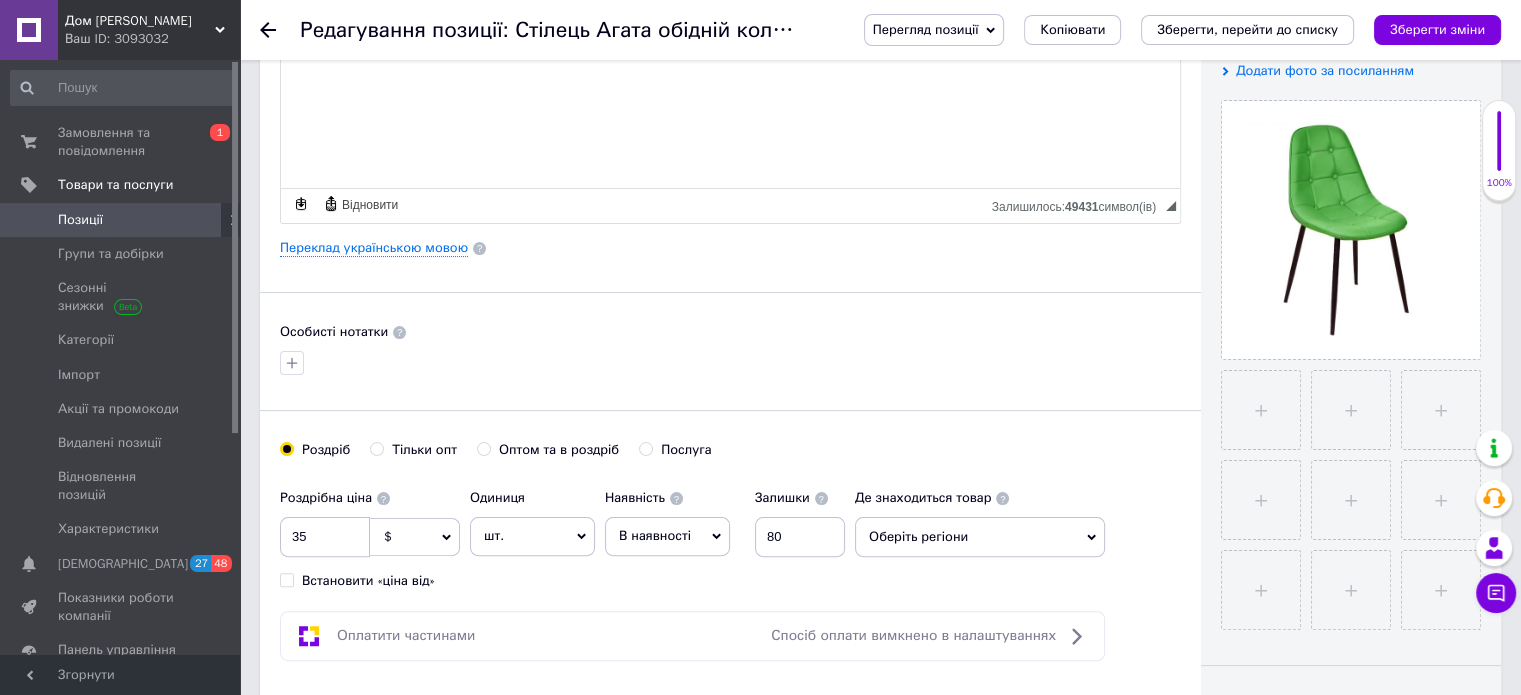 scroll, scrollTop: 400, scrollLeft: 0, axis: vertical 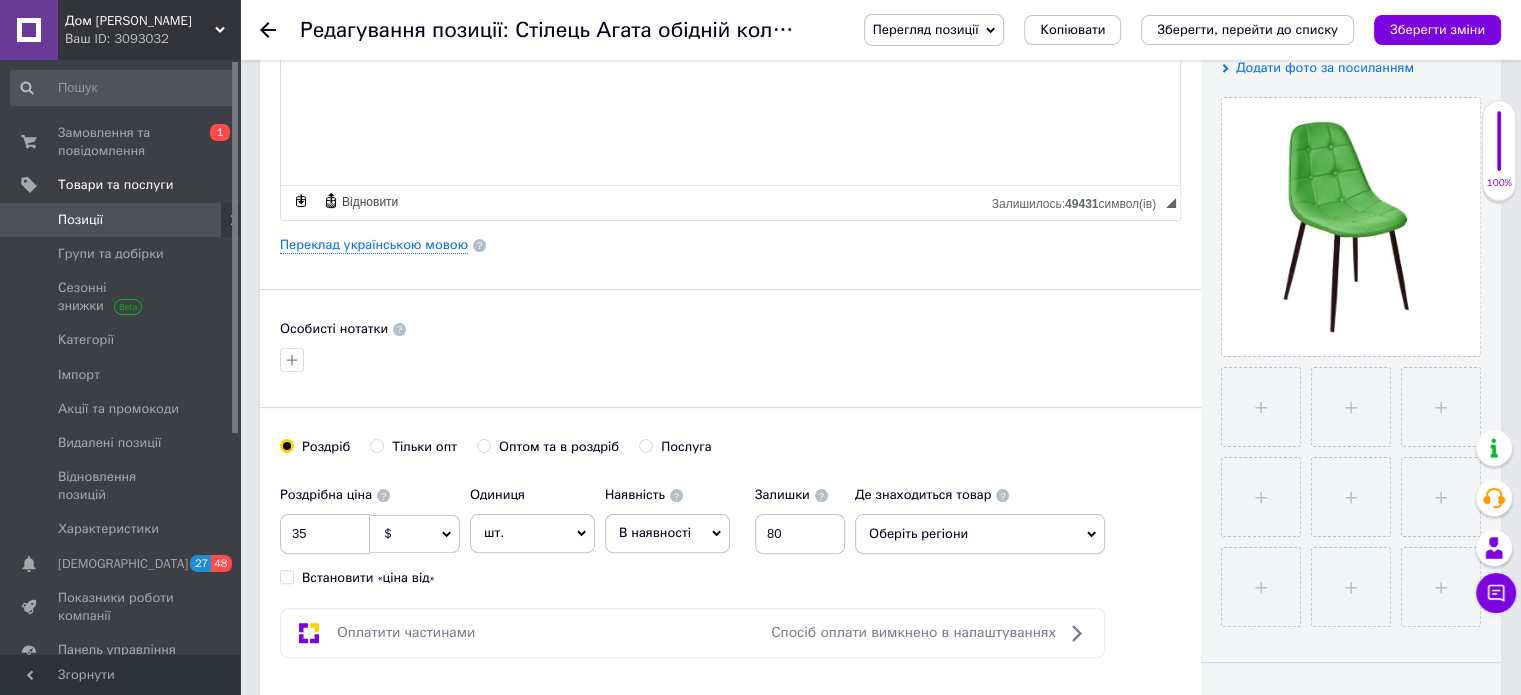 click on "В наявності" at bounding box center [667, 533] 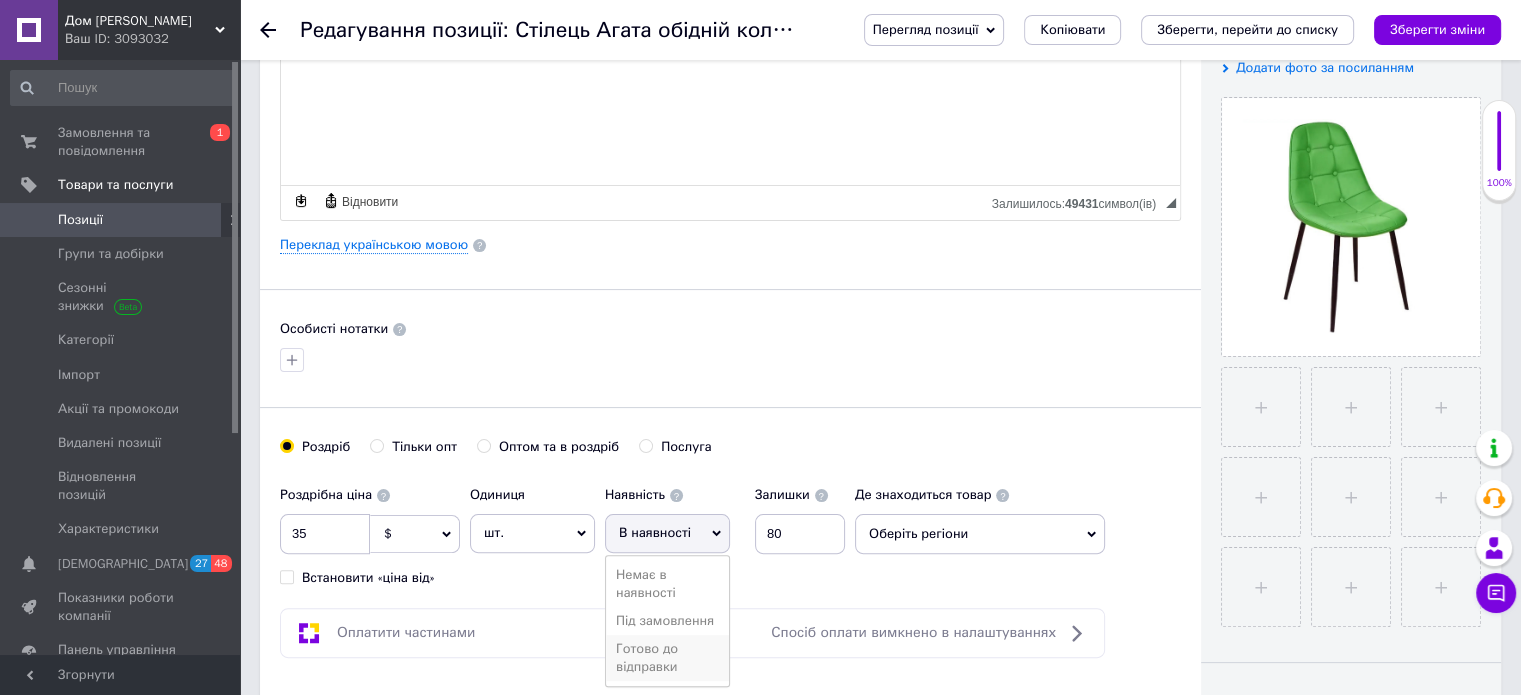 click on "Готово до відправки" at bounding box center [667, 658] 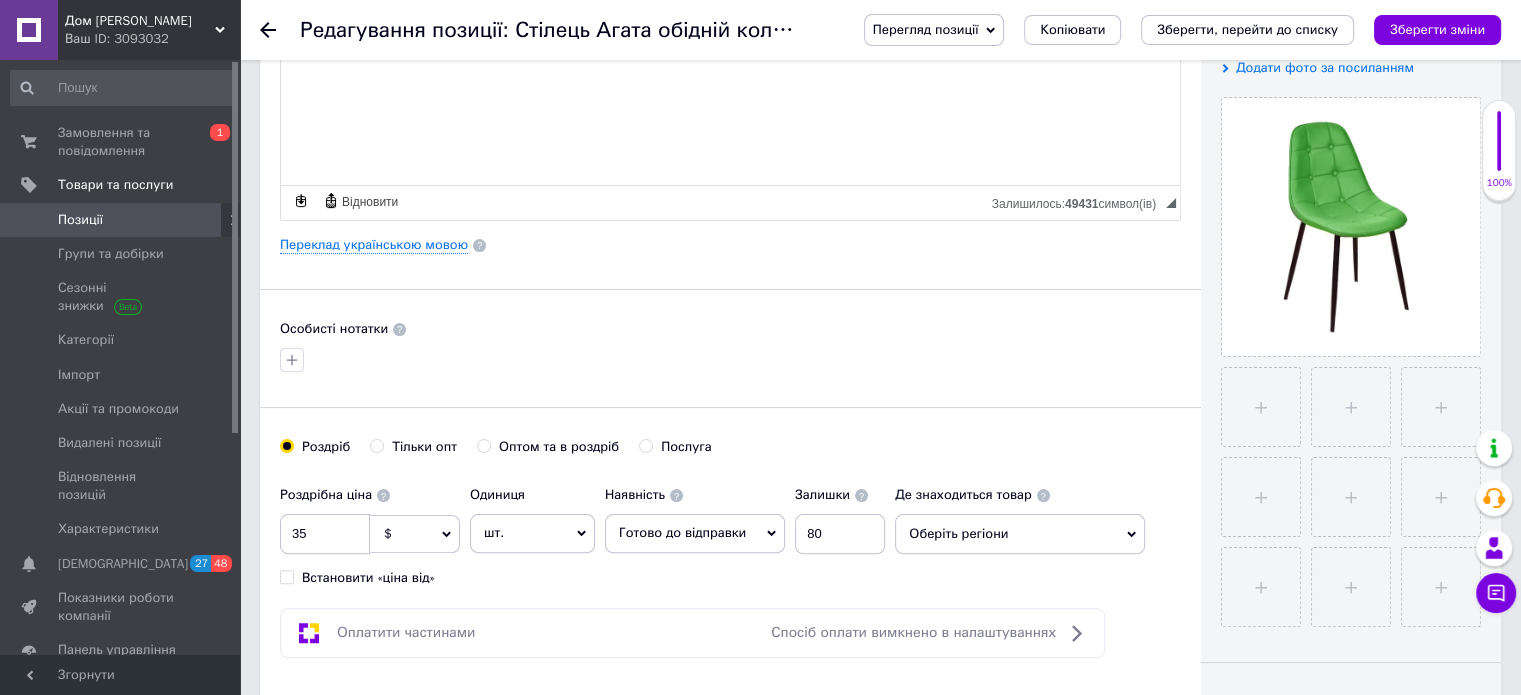 click on "$" at bounding box center [415, 534] 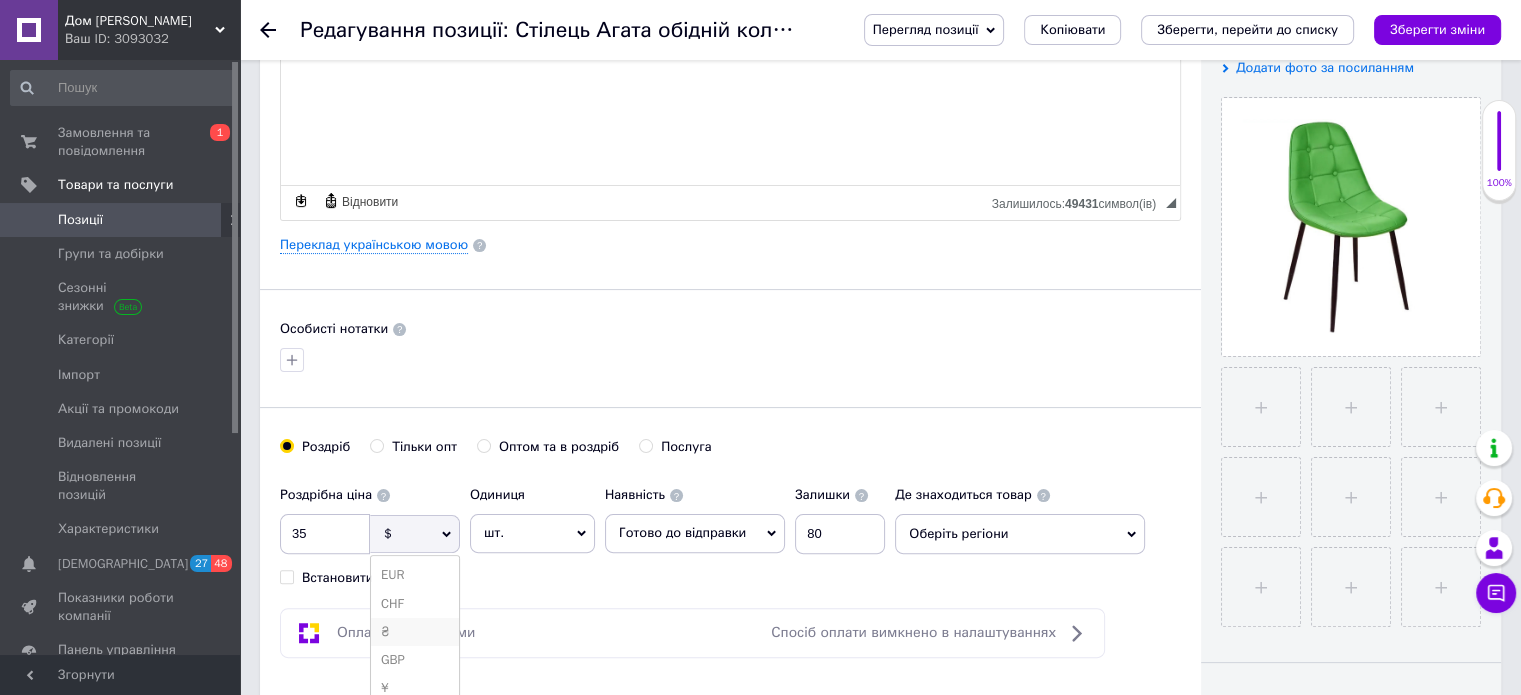 click on "₴" at bounding box center (415, 632) 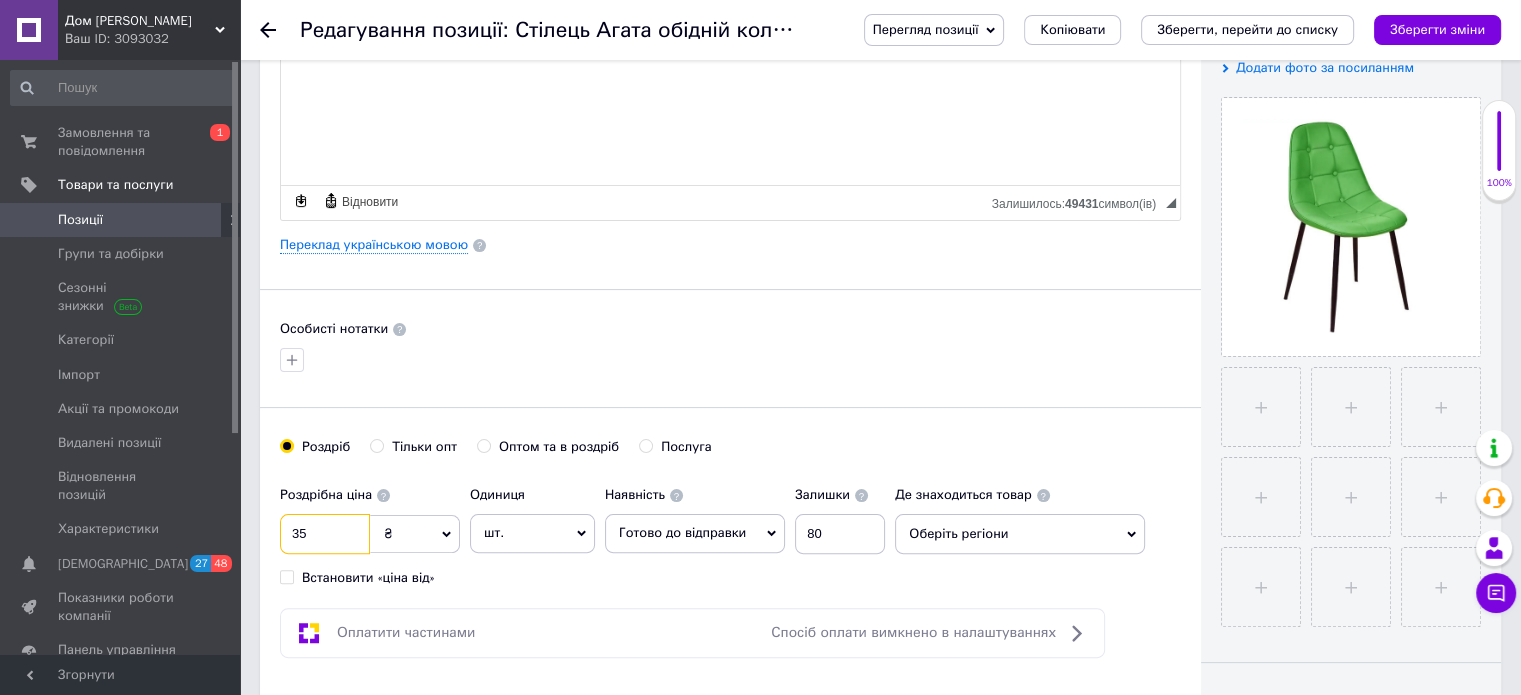 drag, startPoint x: 299, startPoint y: 524, endPoint x: 316, endPoint y: 527, distance: 17.262676 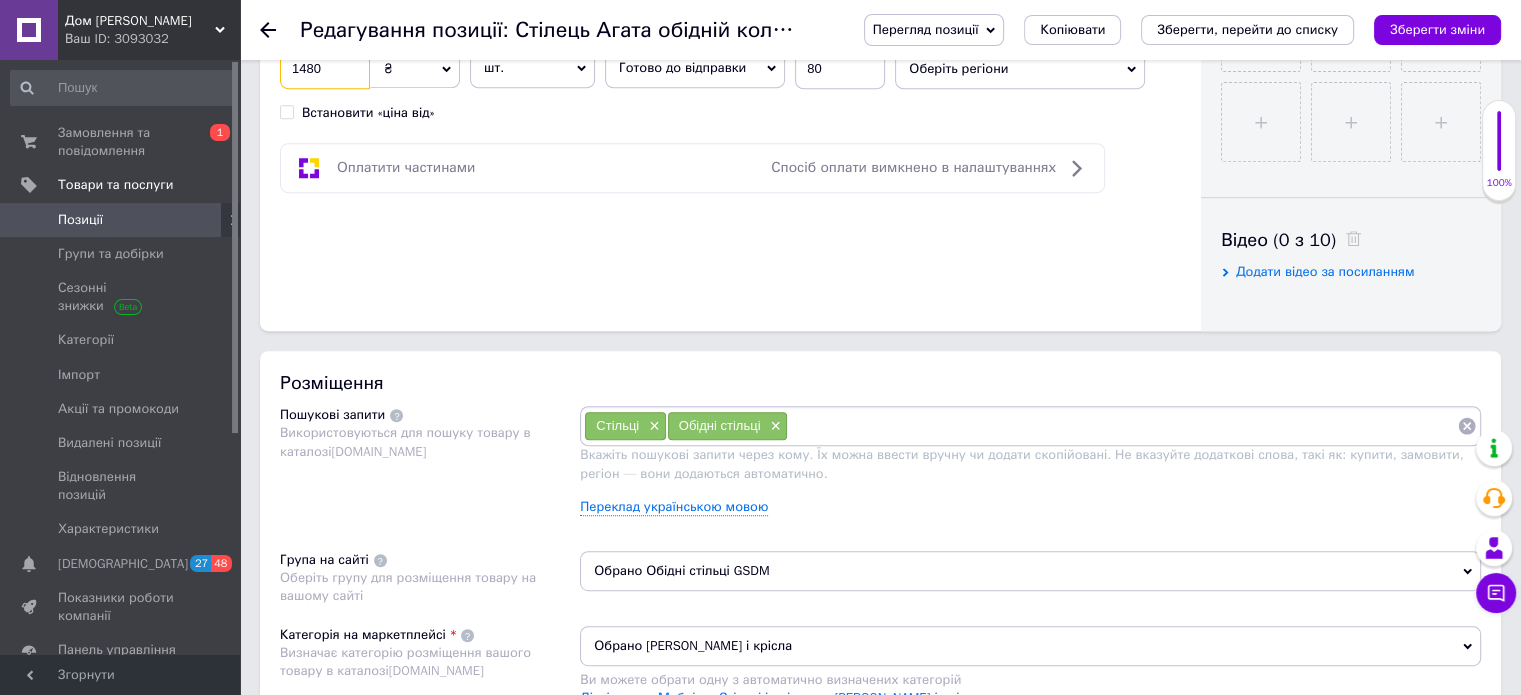 scroll, scrollTop: 900, scrollLeft: 0, axis: vertical 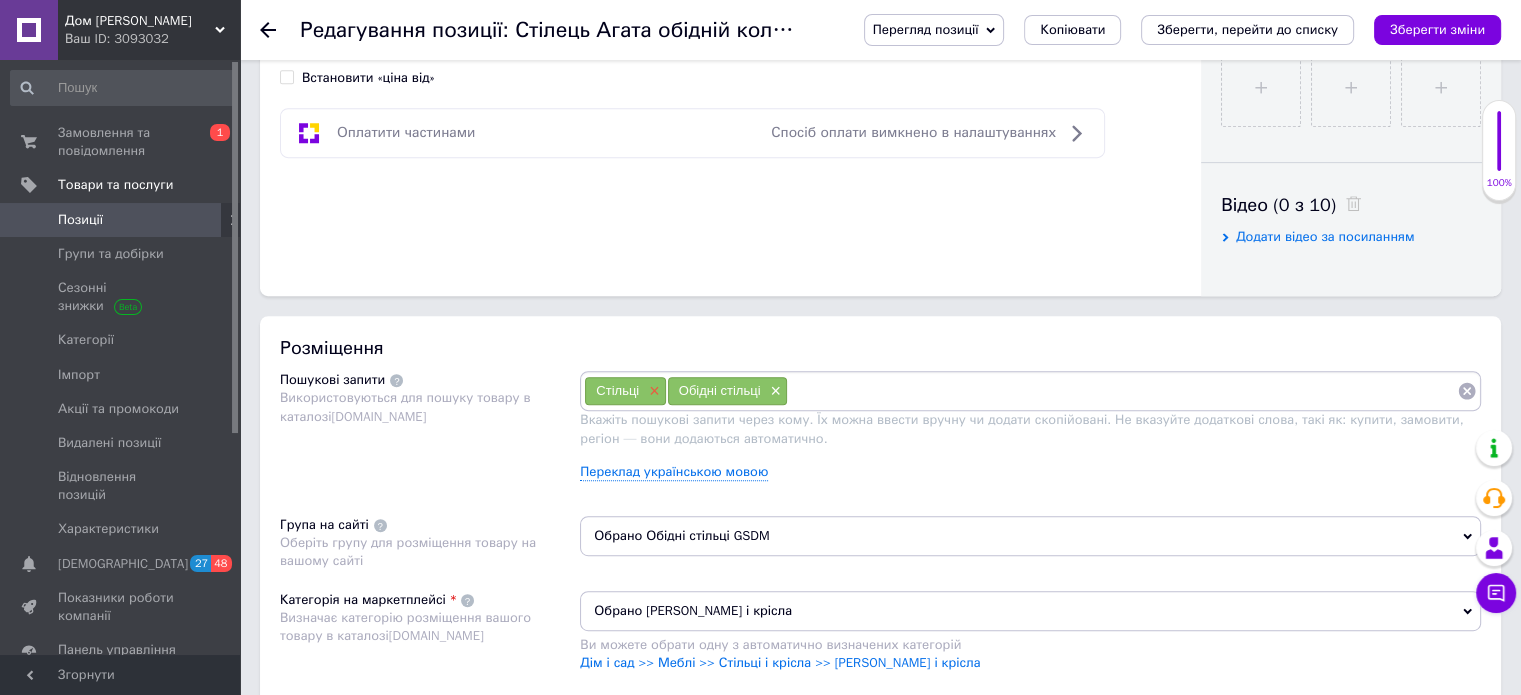 type on "1480" 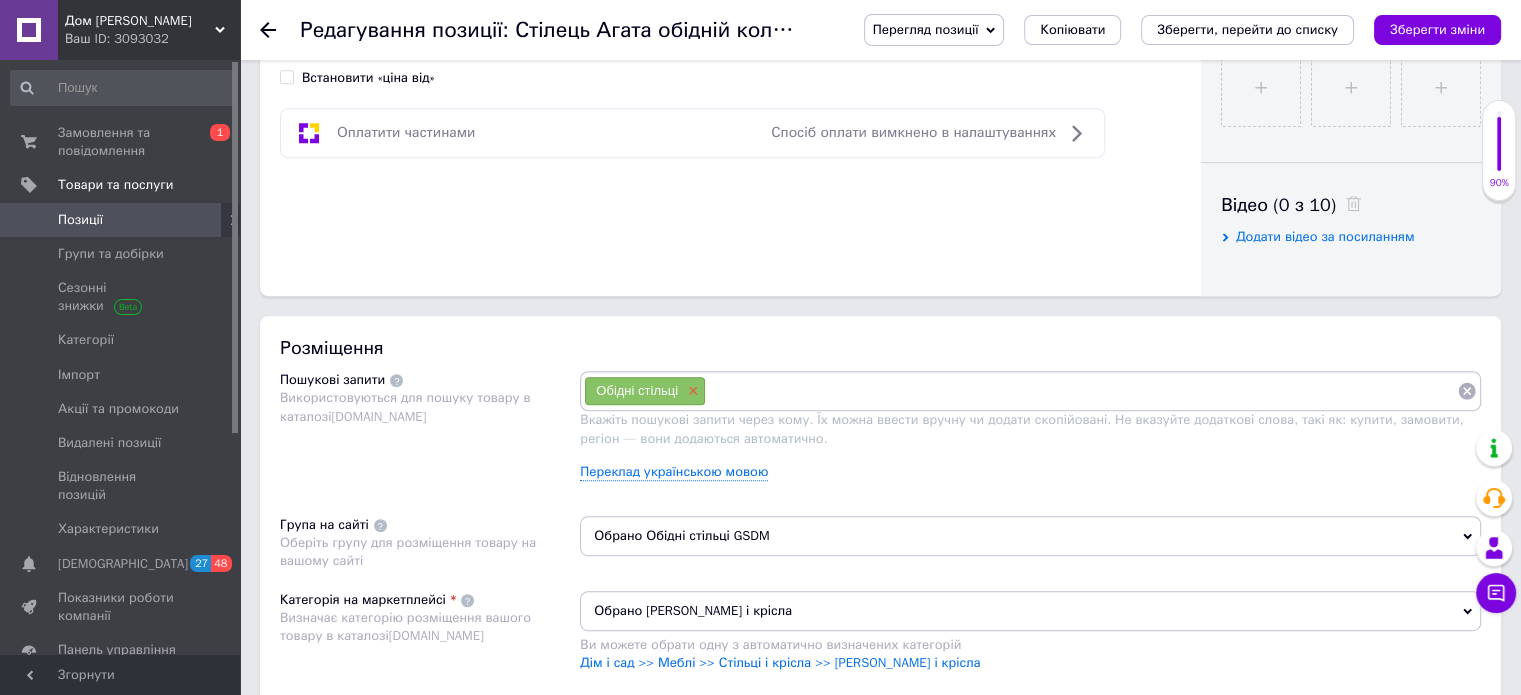 click on "×" at bounding box center [691, 391] 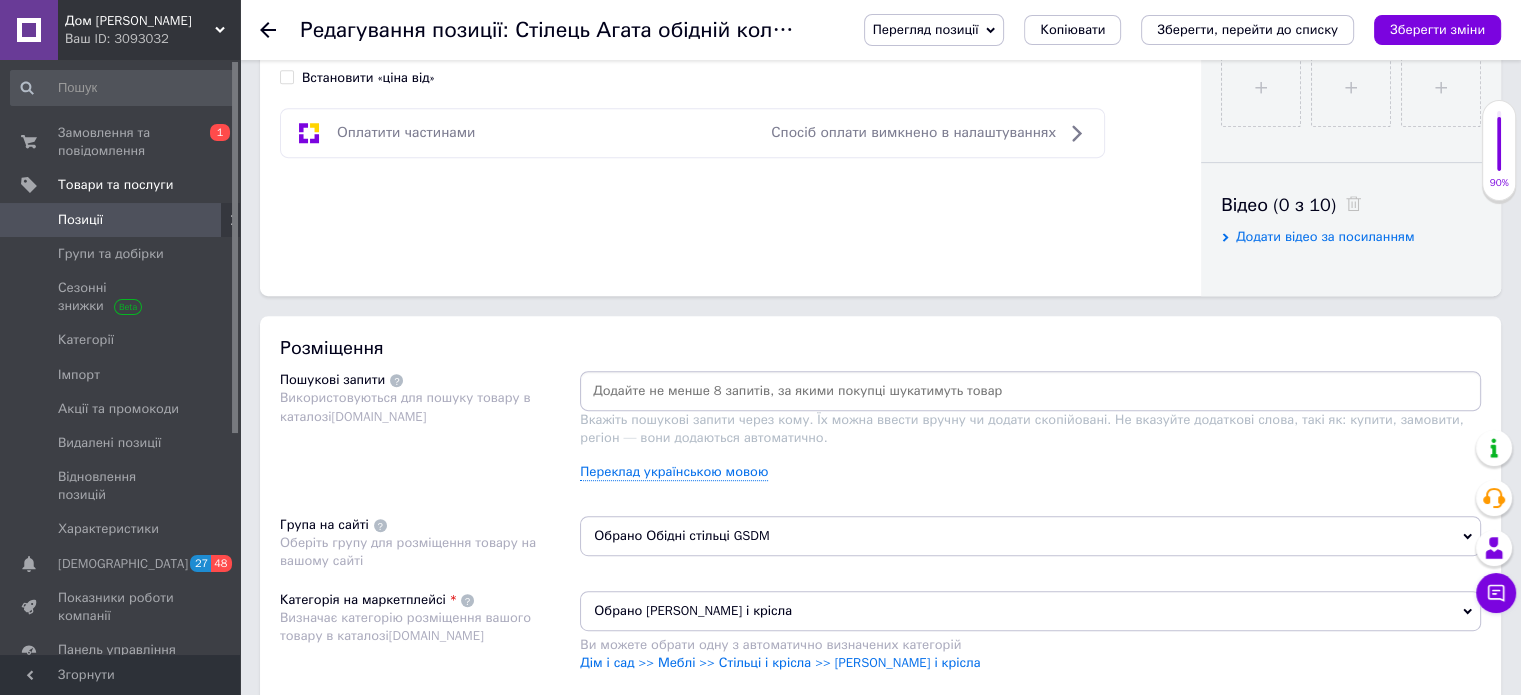 click at bounding box center [1030, 391] 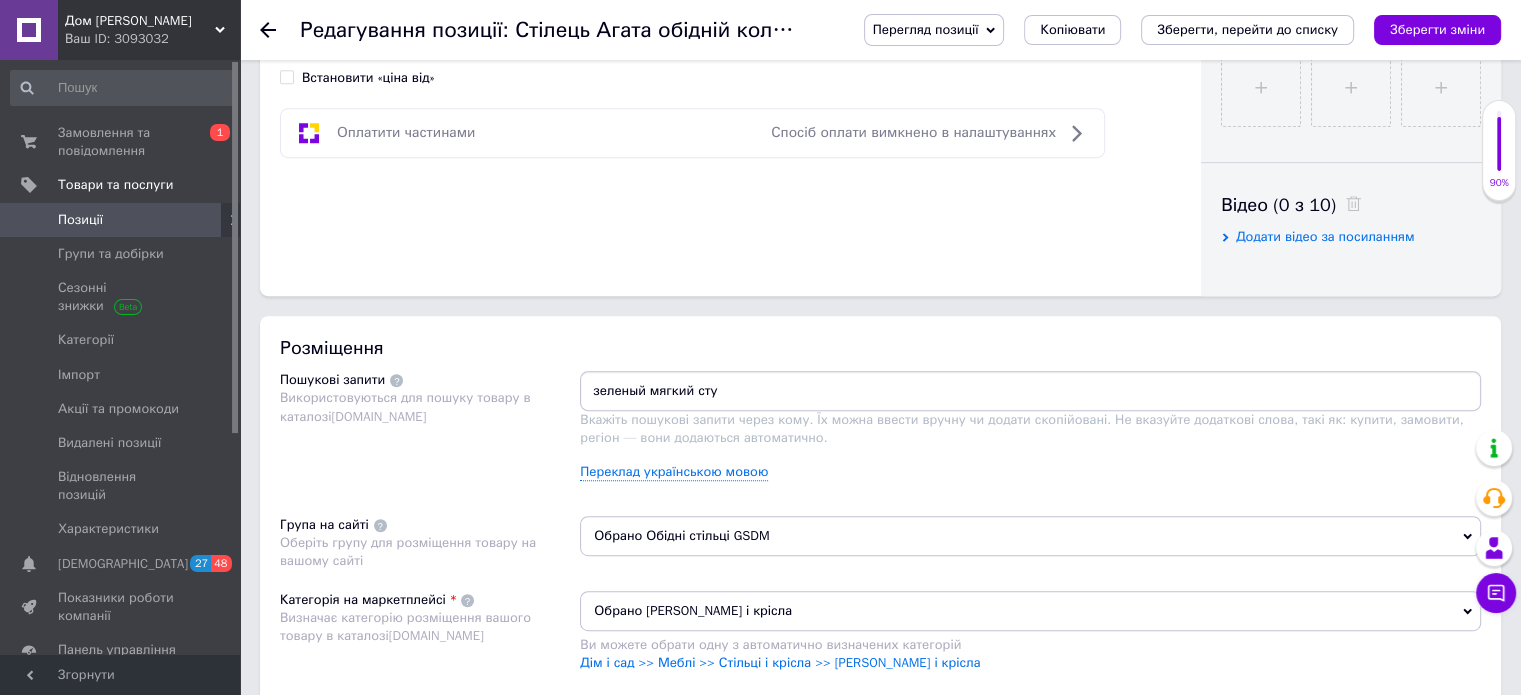 type on "зеленый мягкий стул" 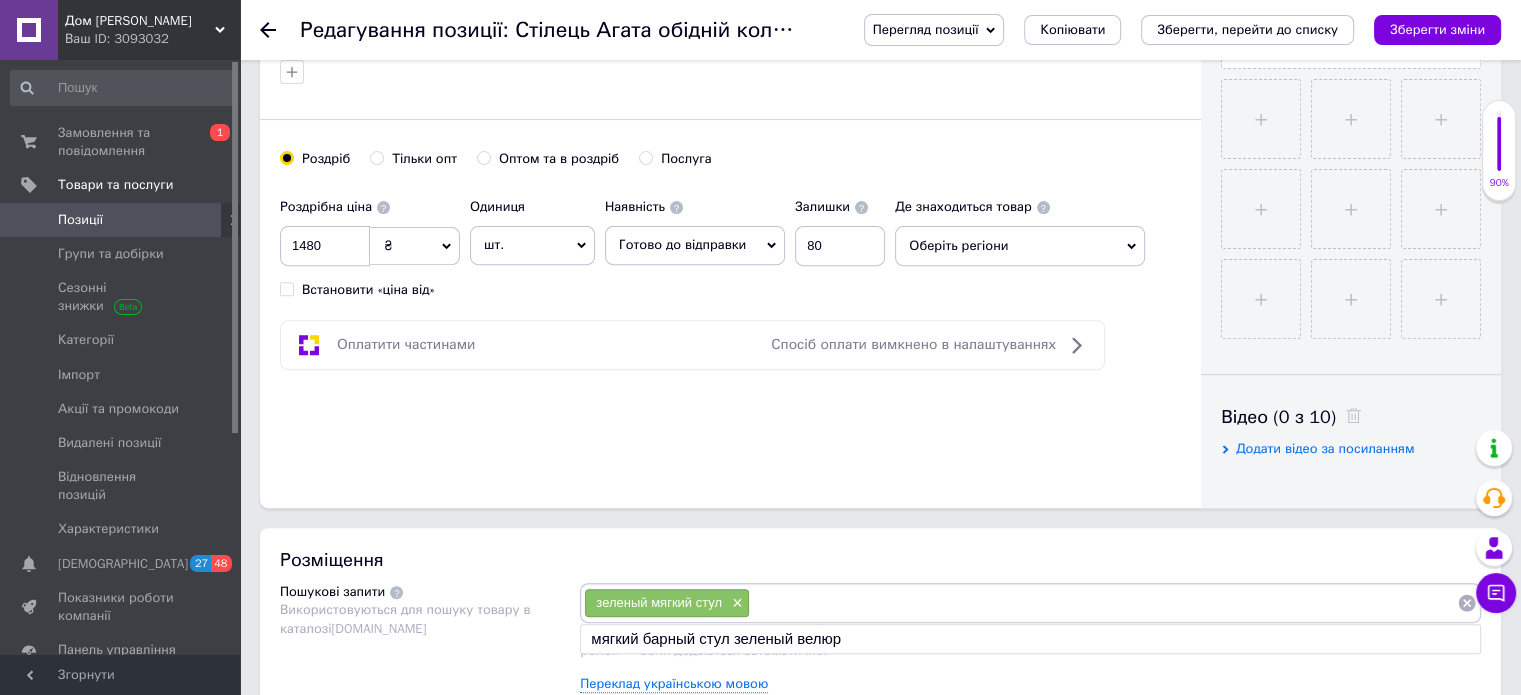 scroll, scrollTop: 700, scrollLeft: 0, axis: vertical 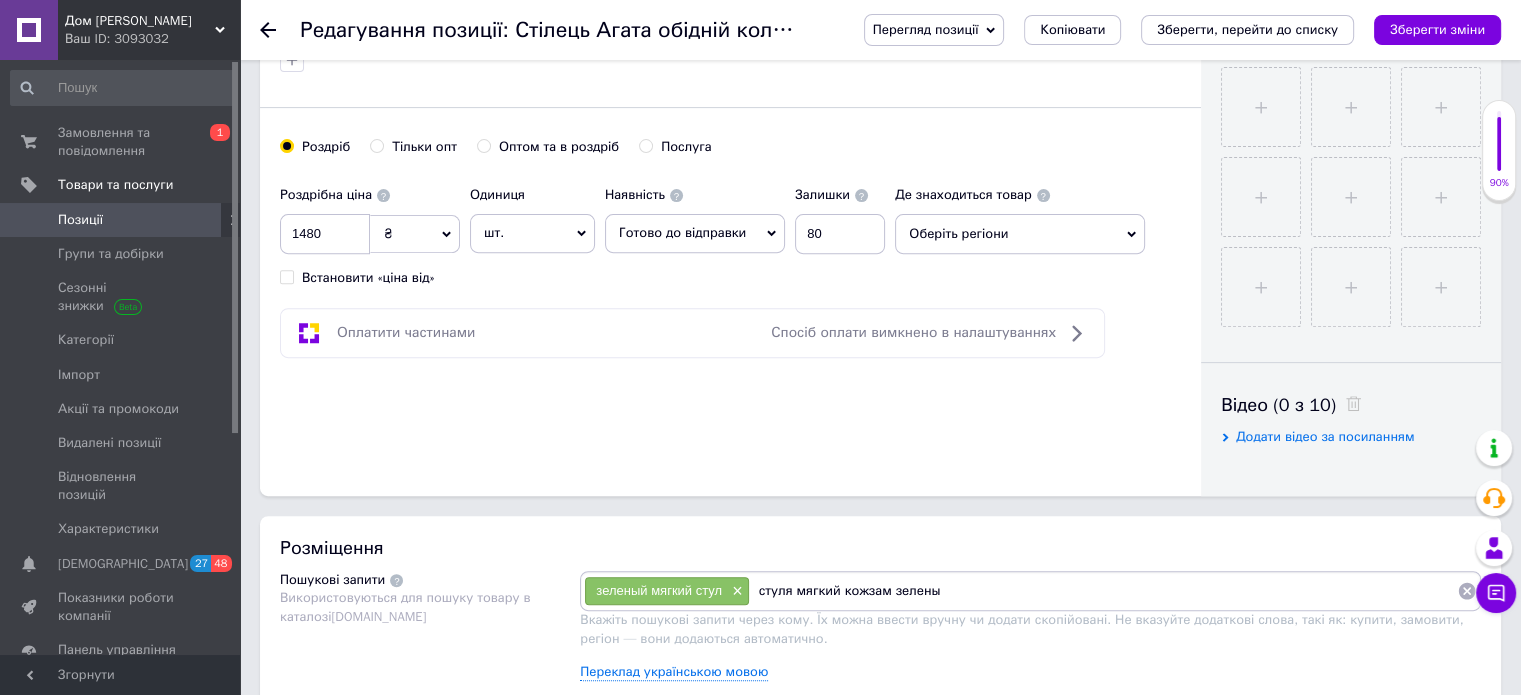 type on "стуля мягкий кожзам зеленый" 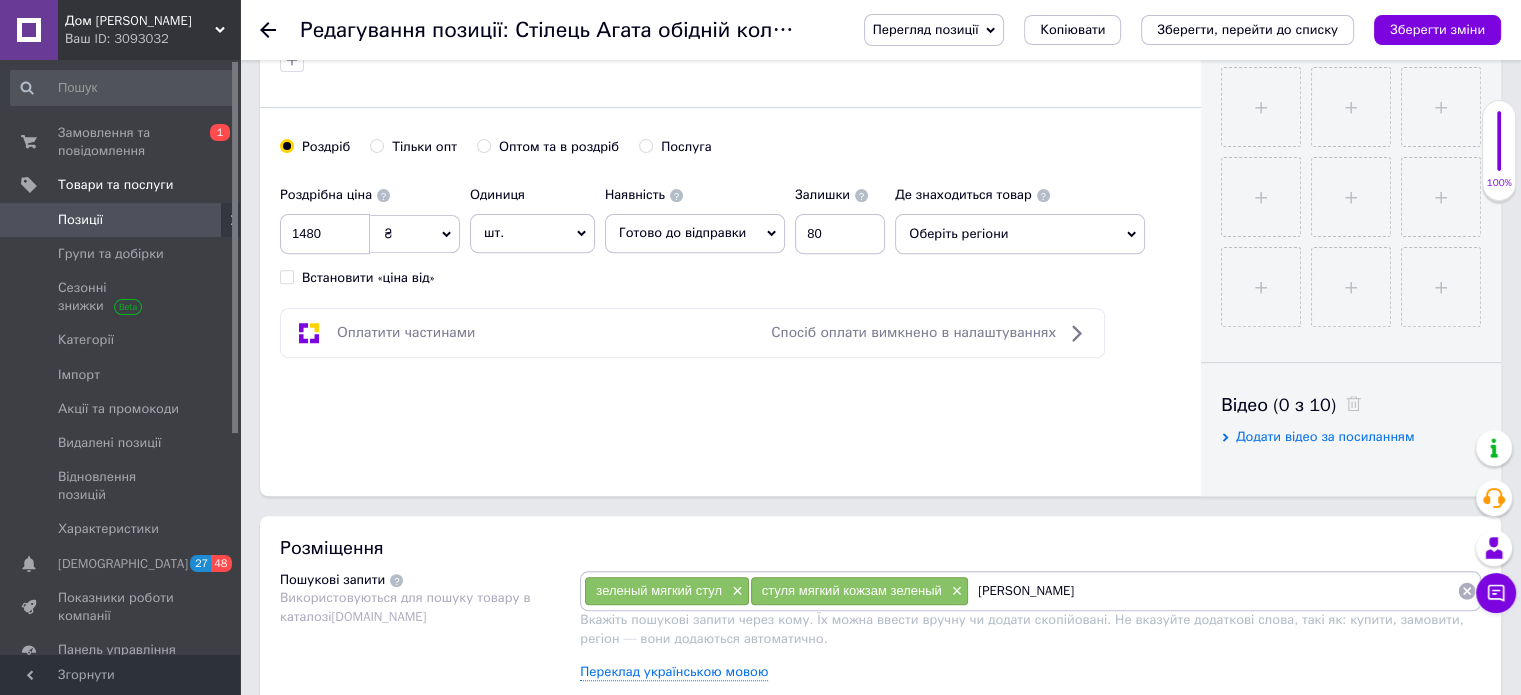type on "[PERSON_NAME]" 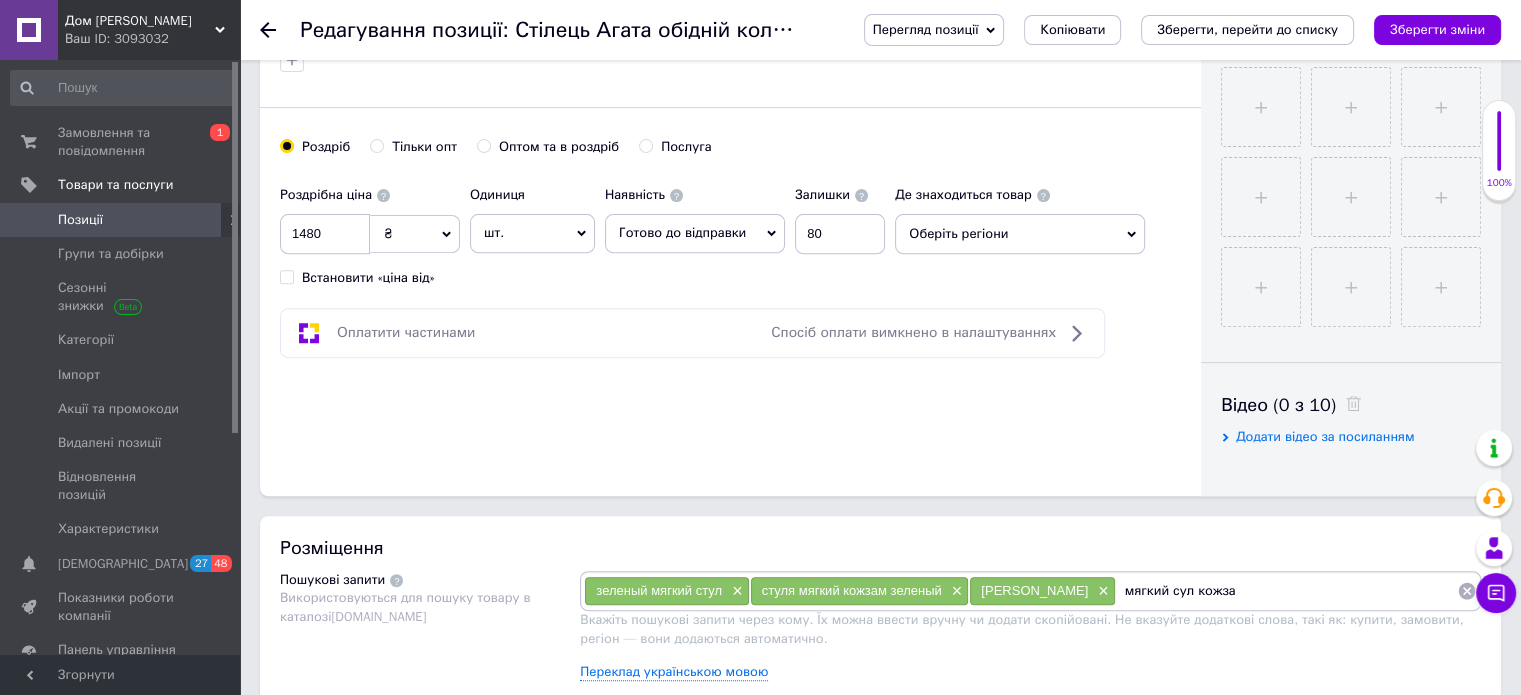 type on "мягкий сул кожзам" 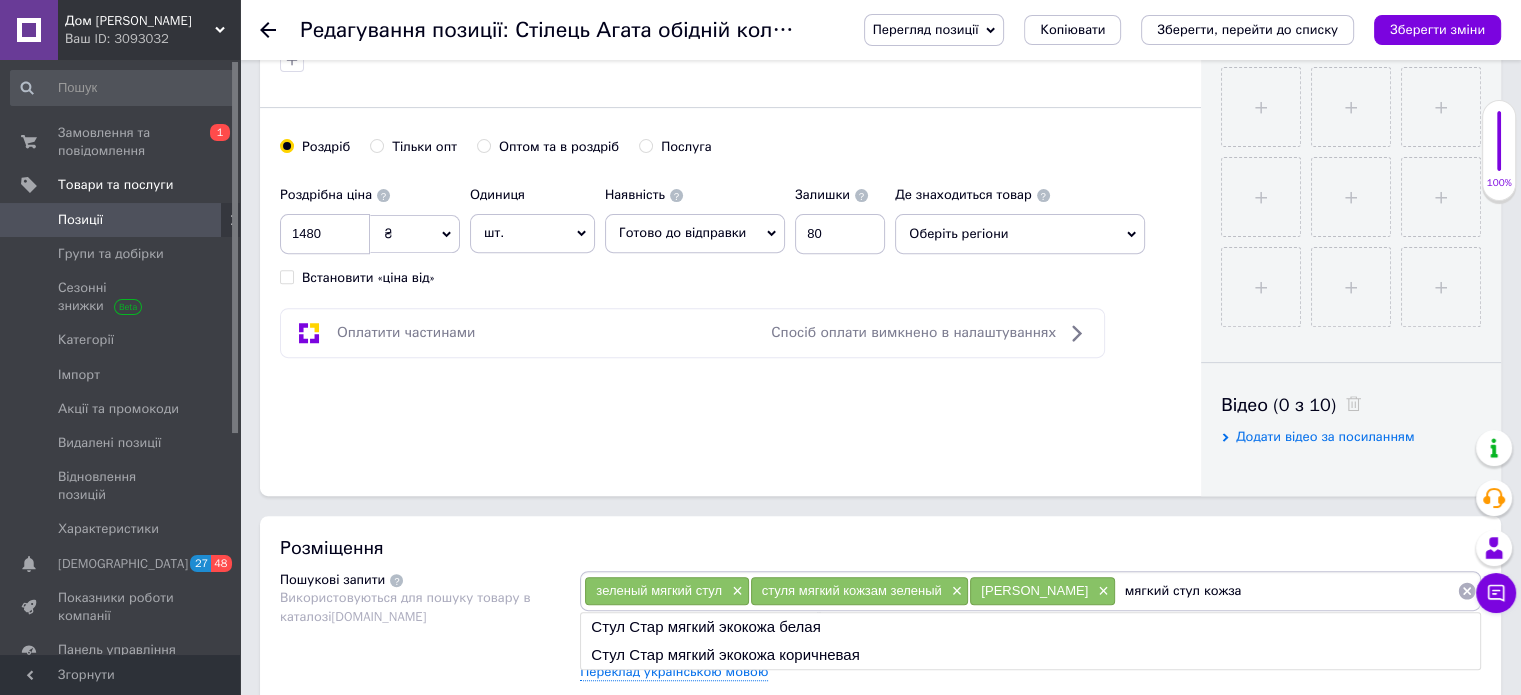 type on "мягкий стул кожзам" 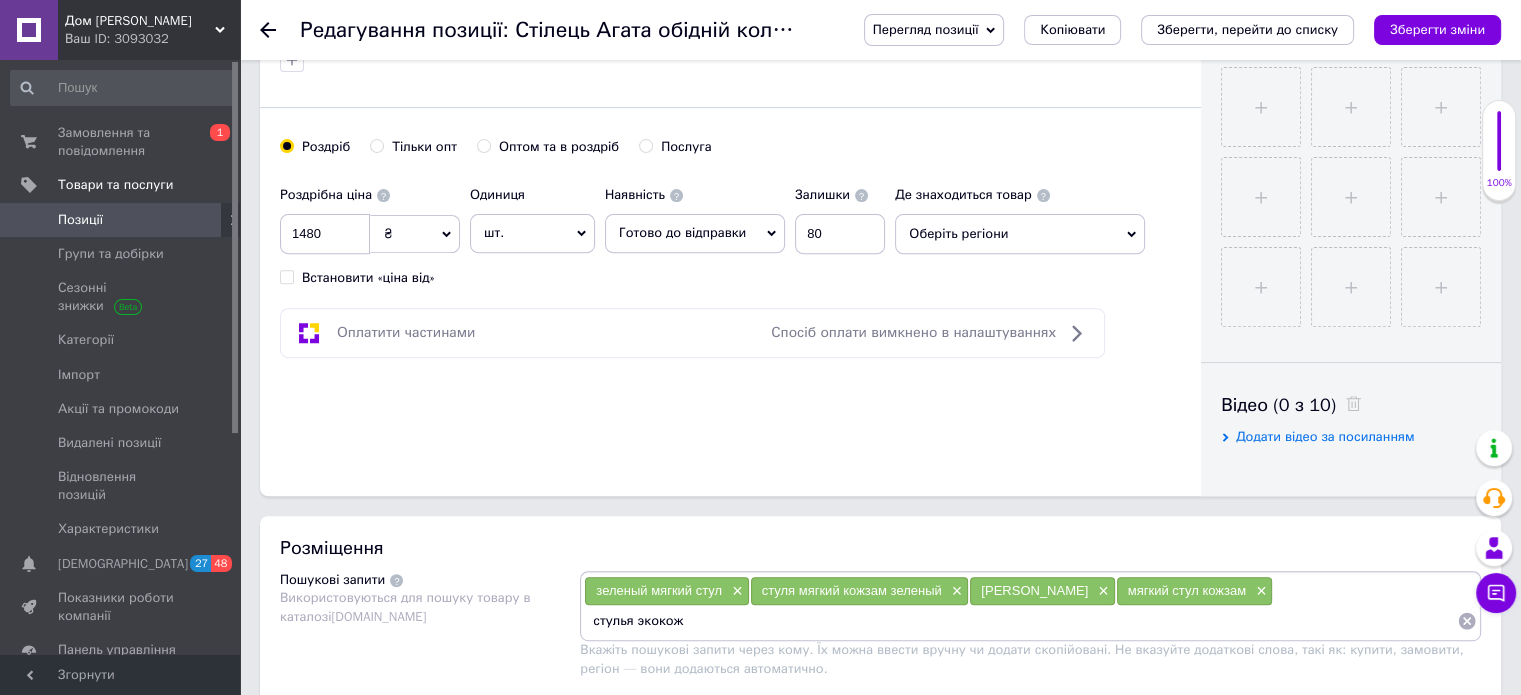 type on "[PERSON_NAME]" 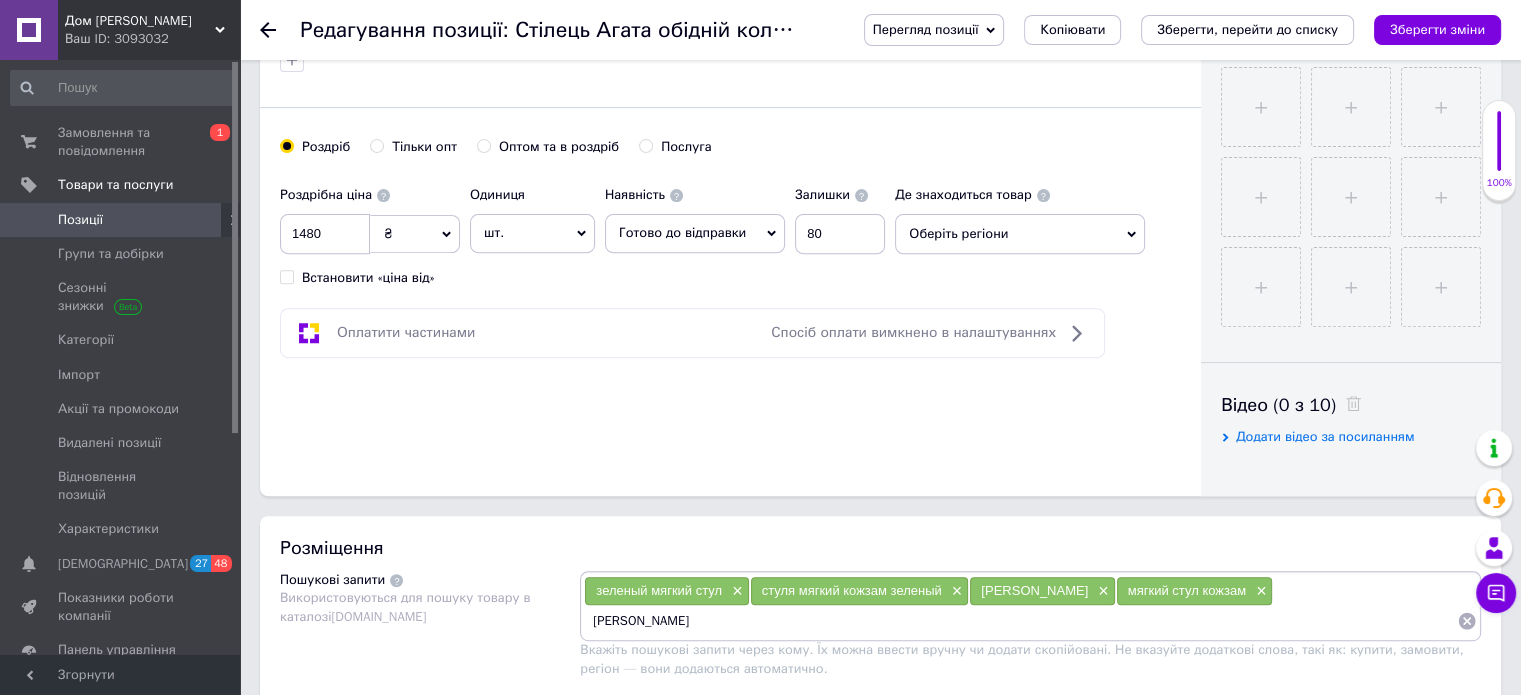type 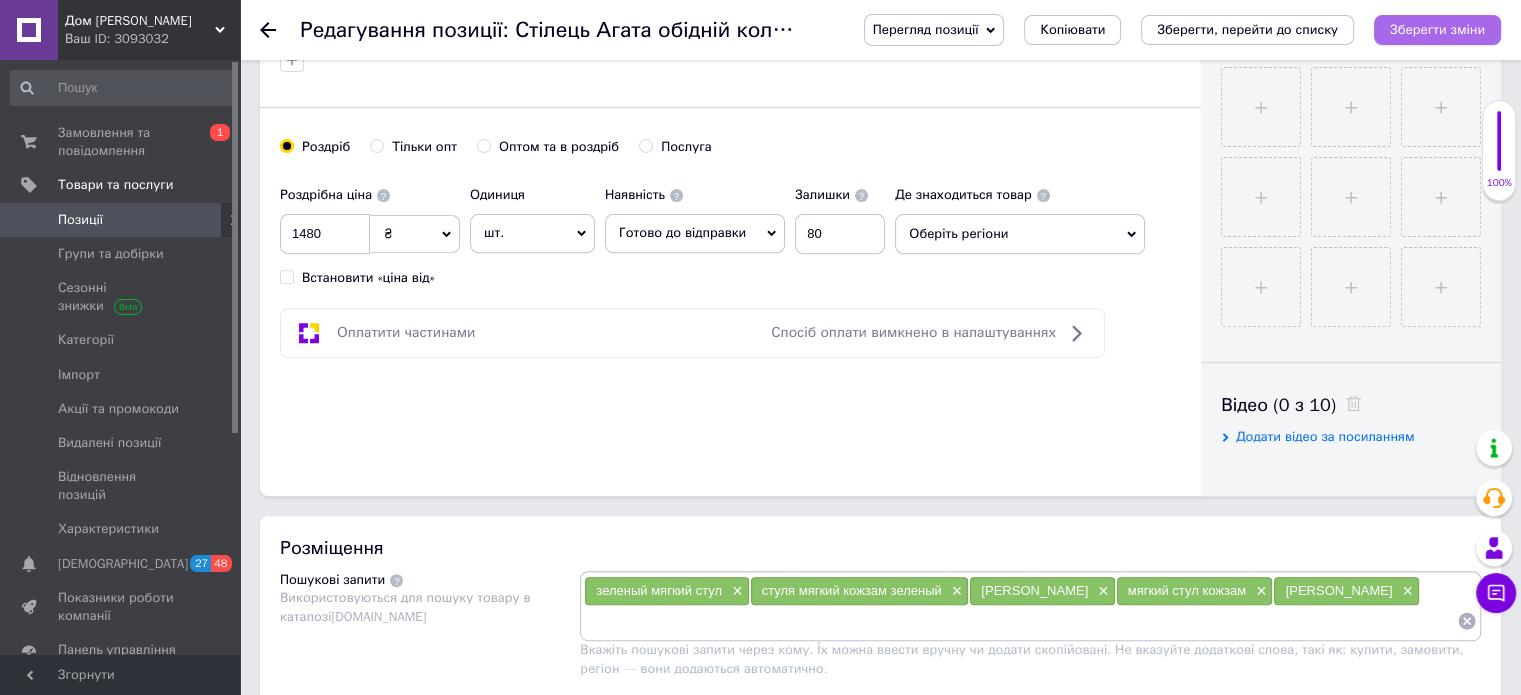 click on "Зберегти зміни" at bounding box center (1437, 30) 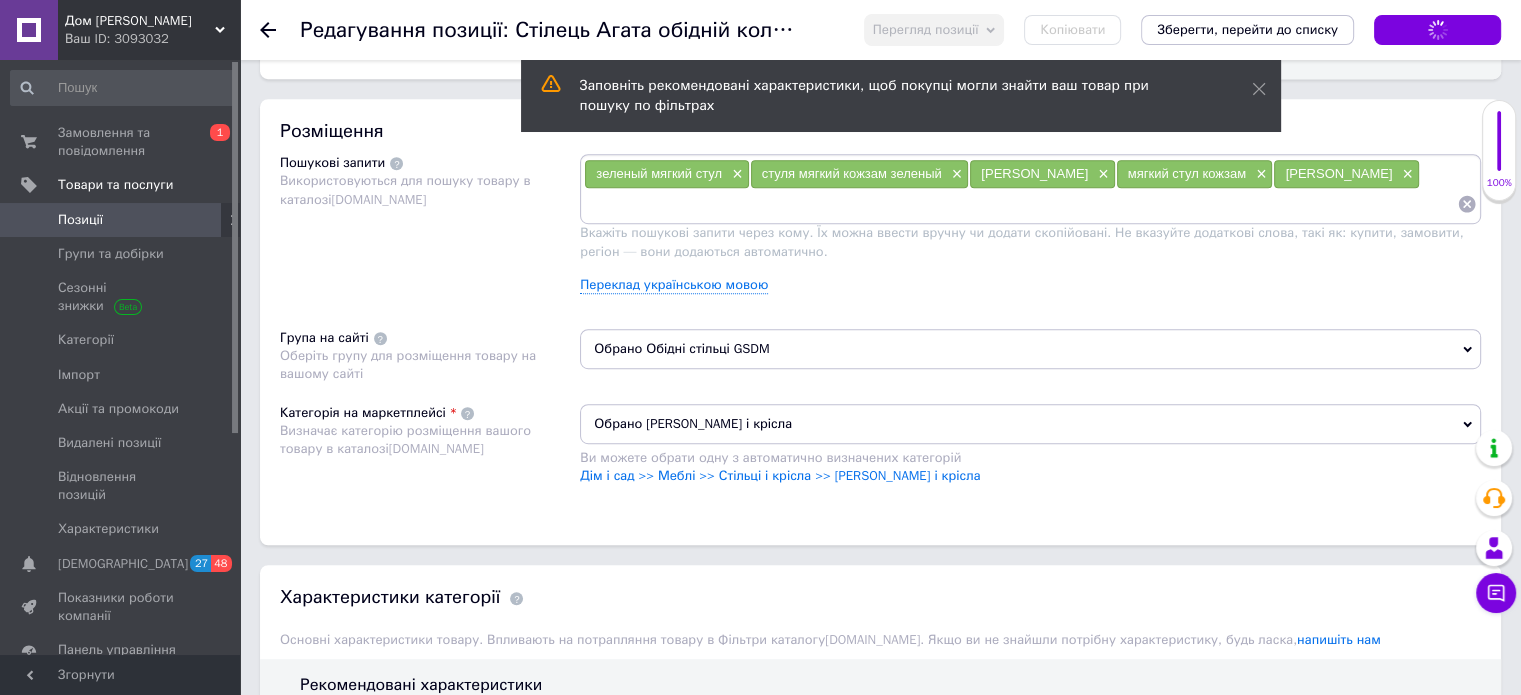 scroll, scrollTop: 1400, scrollLeft: 0, axis: vertical 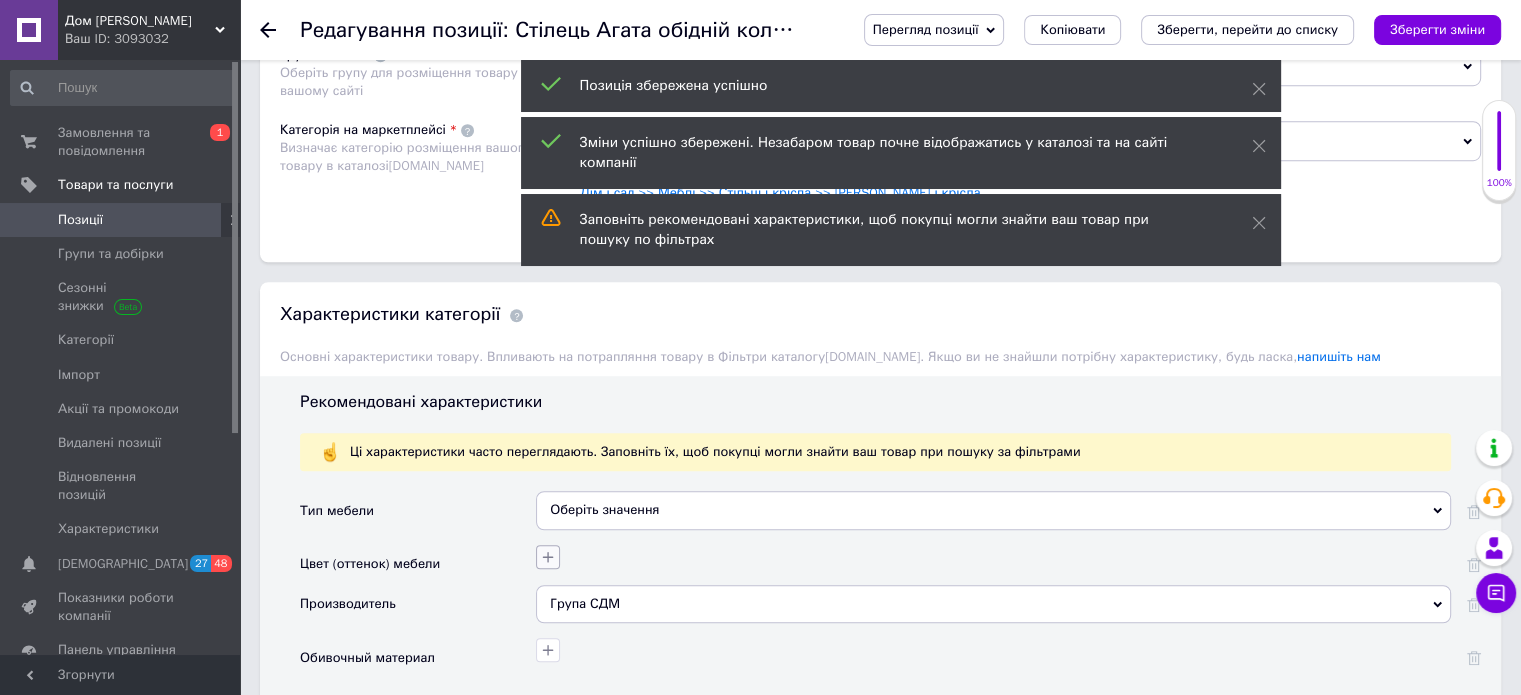 click 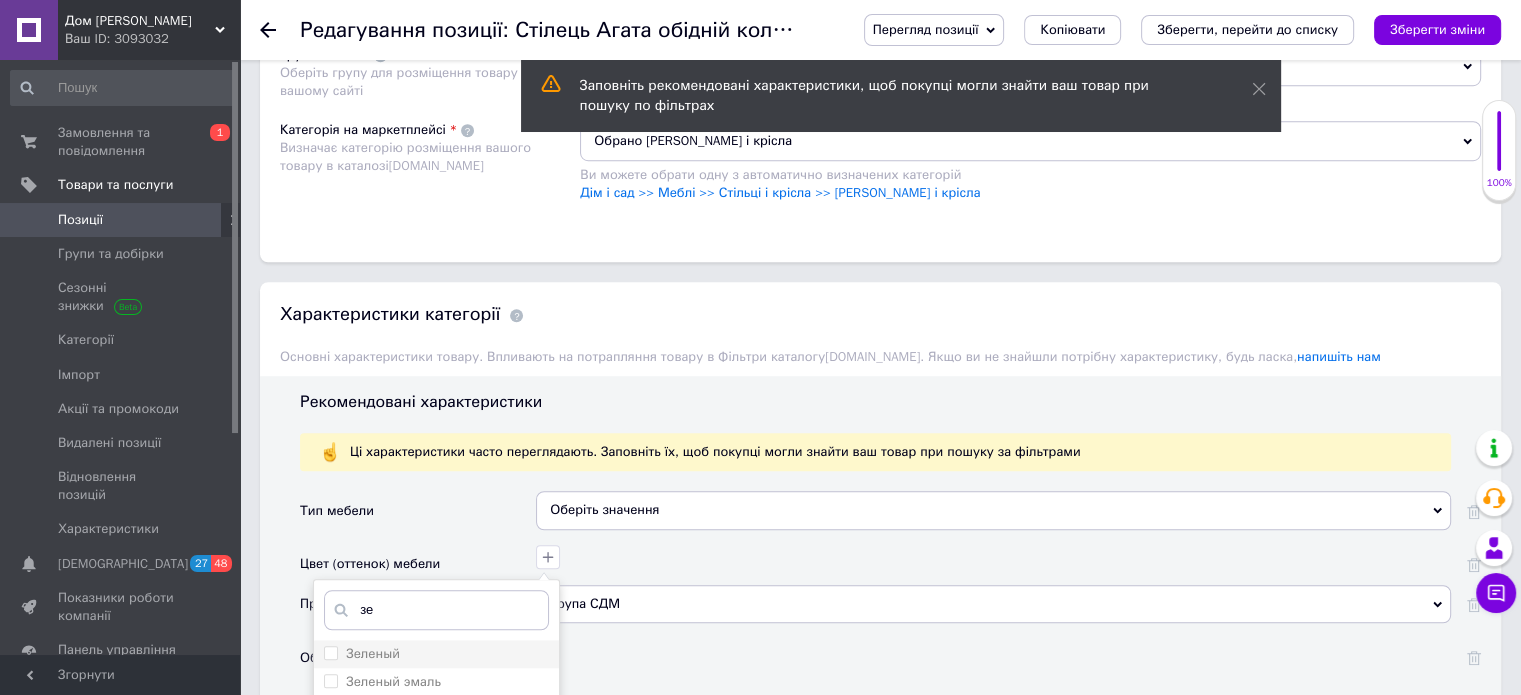 type on "зе" 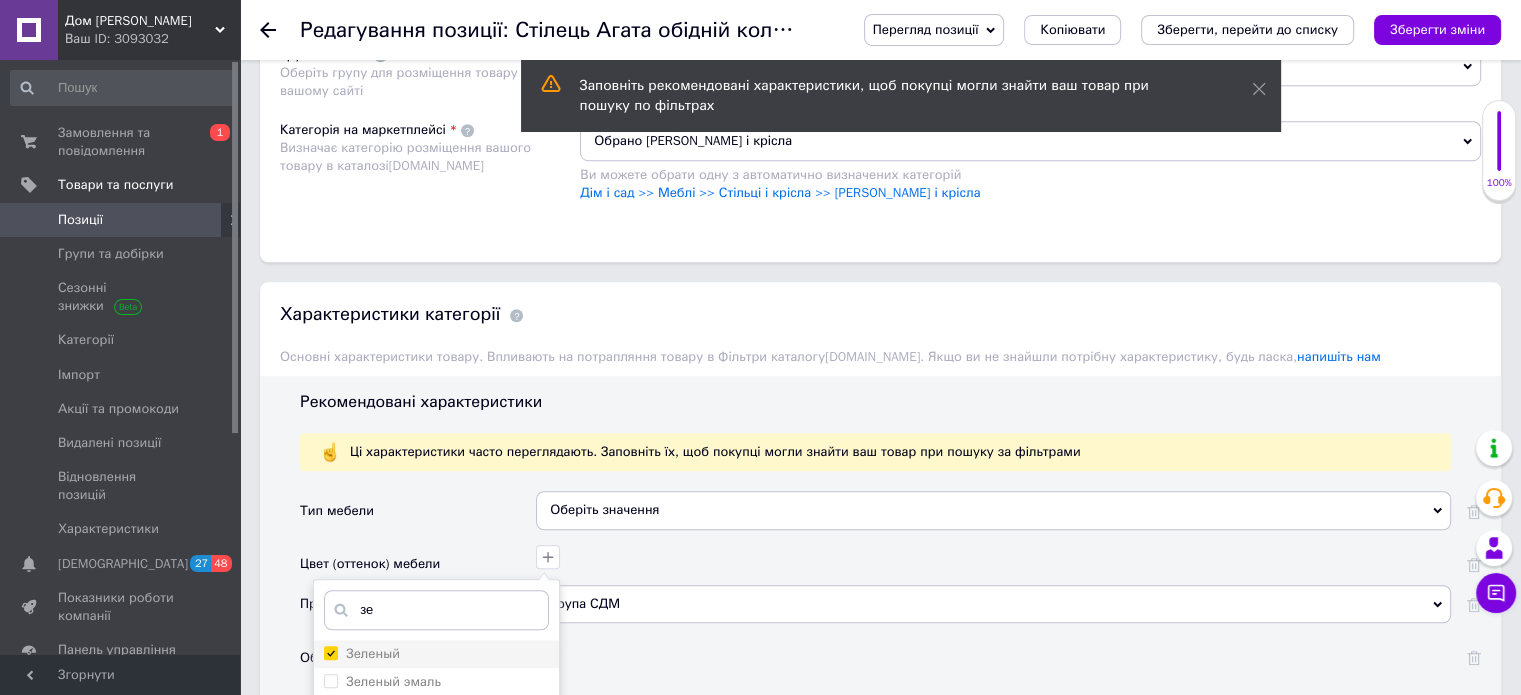 checkbox on "true" 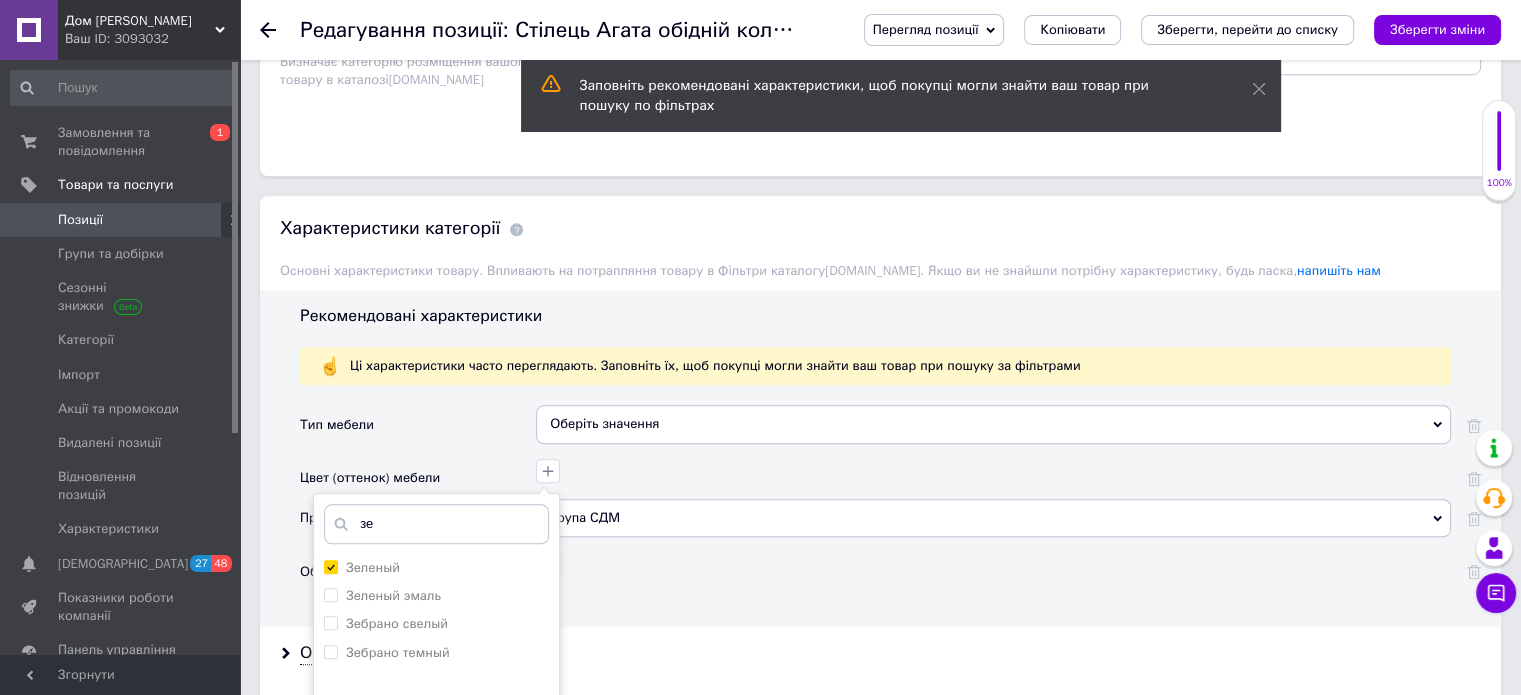 scroll, scrollTop: 1700, scrollLeft: 0, axis: vertical 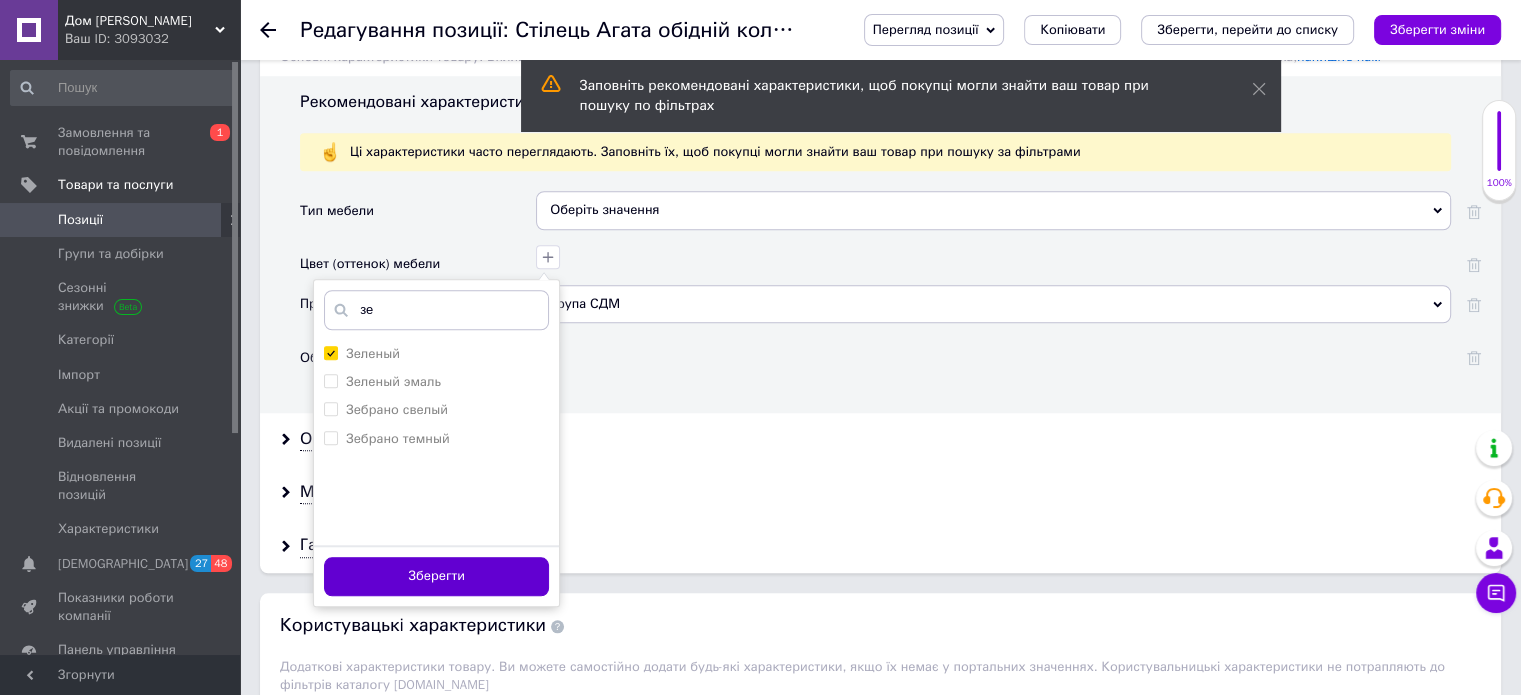 click on "Зберегти" at bounding box center (436, 576) 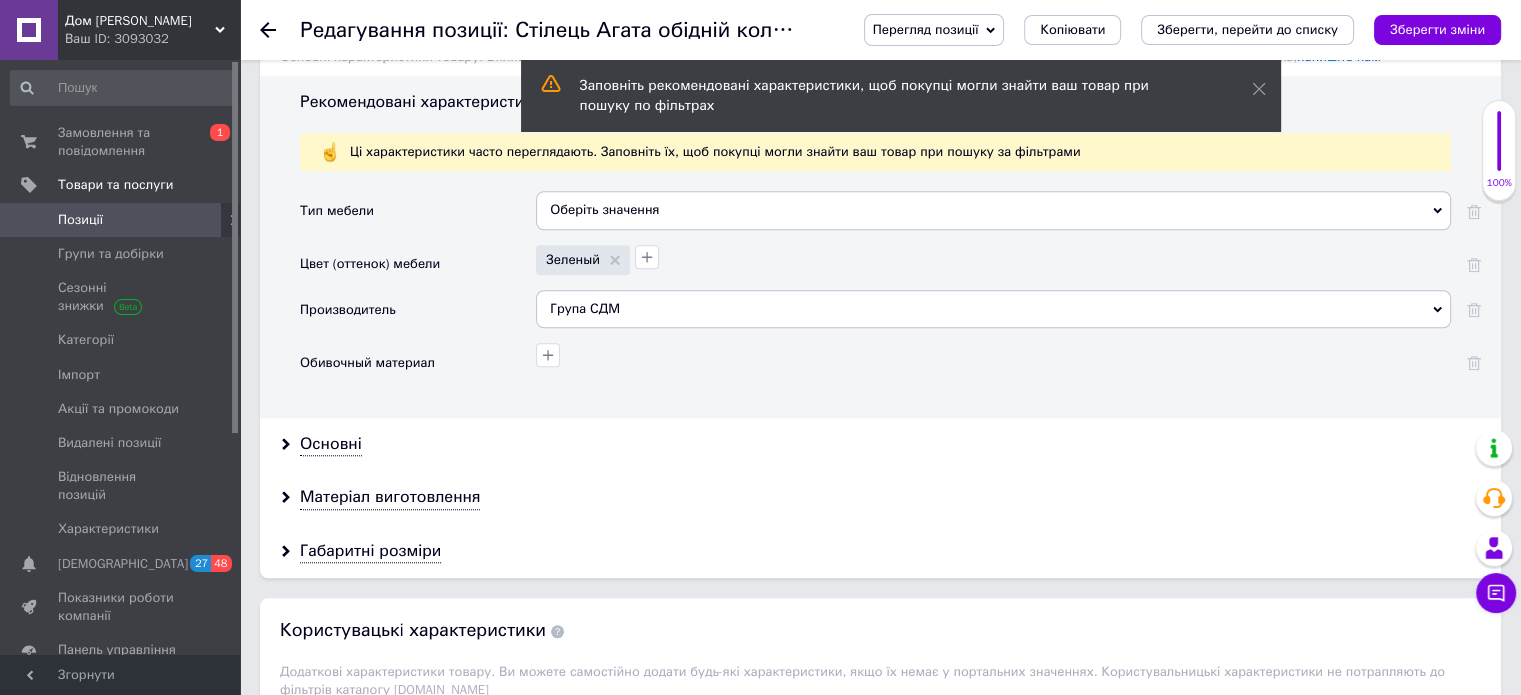click on "Оберіть значення" at bounding box center (993, 210) 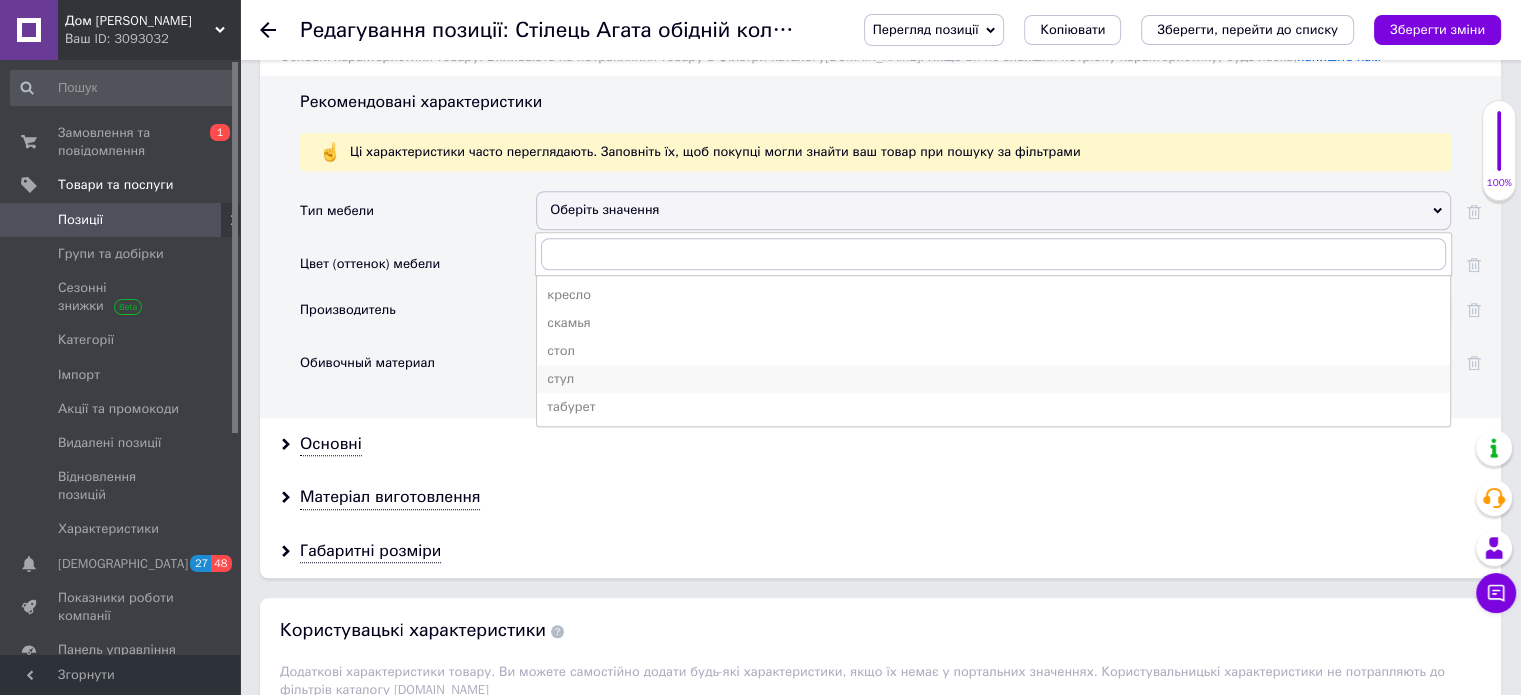 click on "стул" at bounding box center [993, 379] 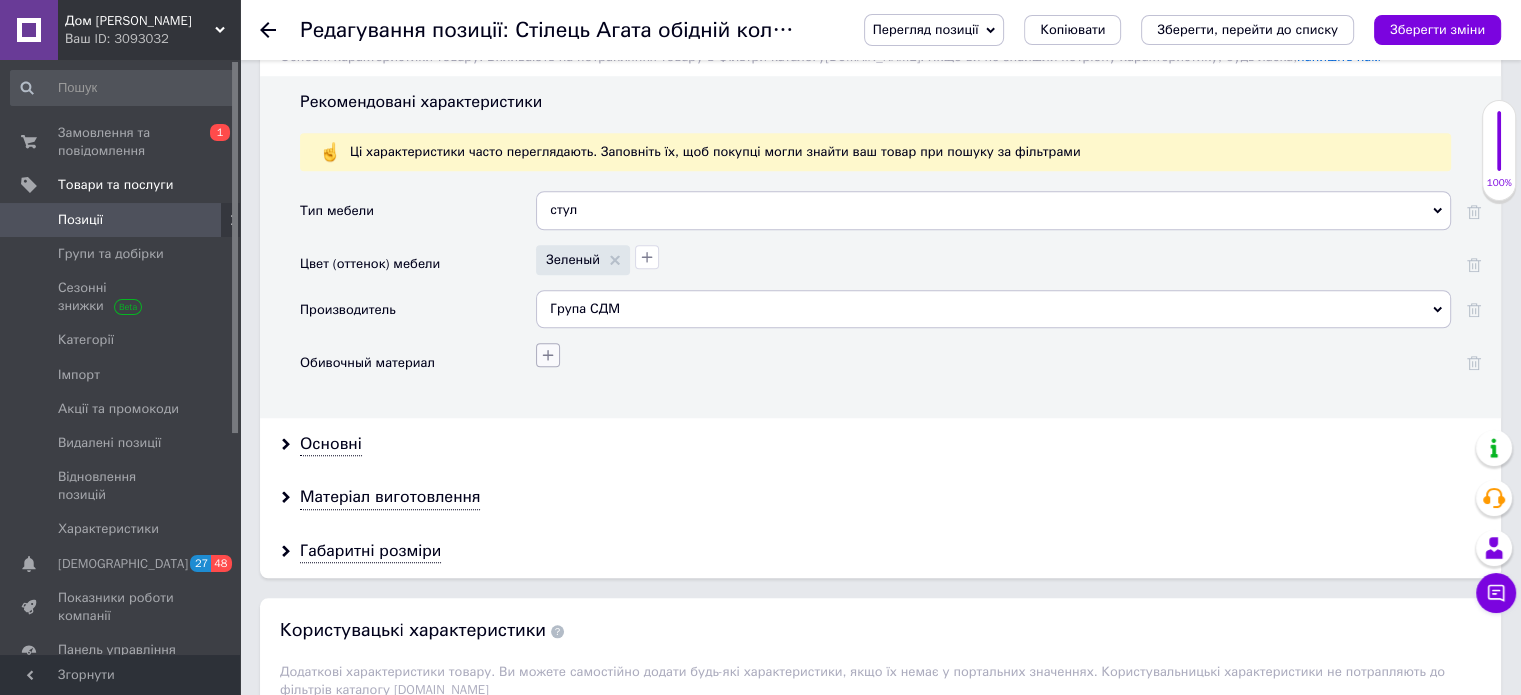 click 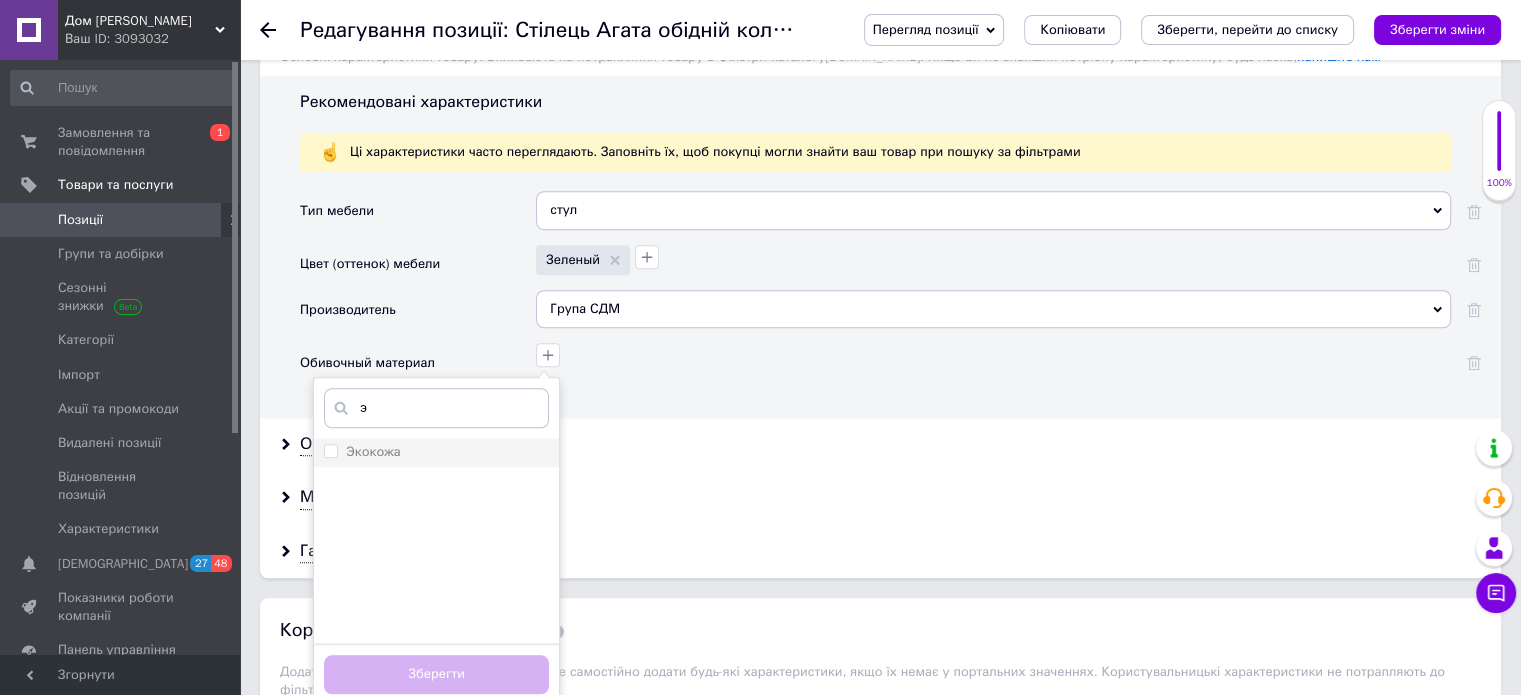 type on "э" 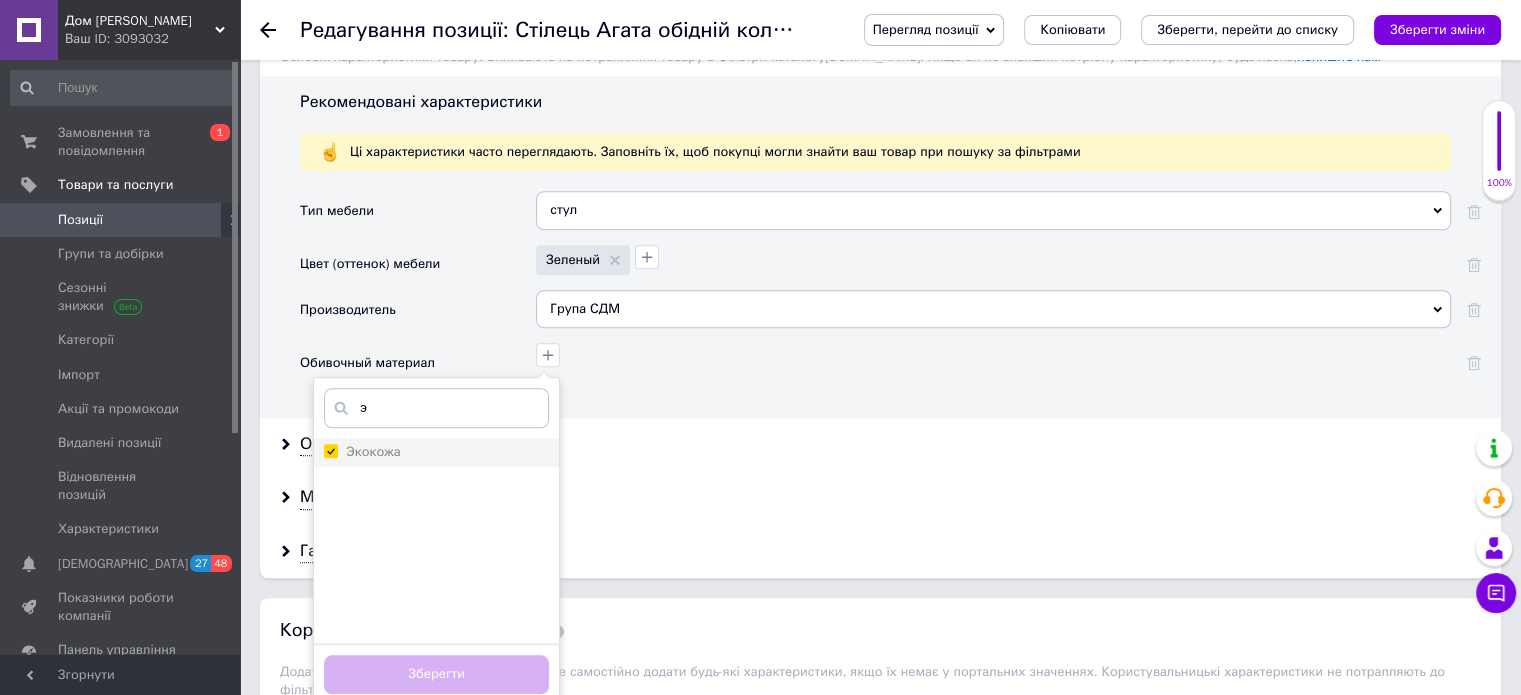 checkbox on "true" 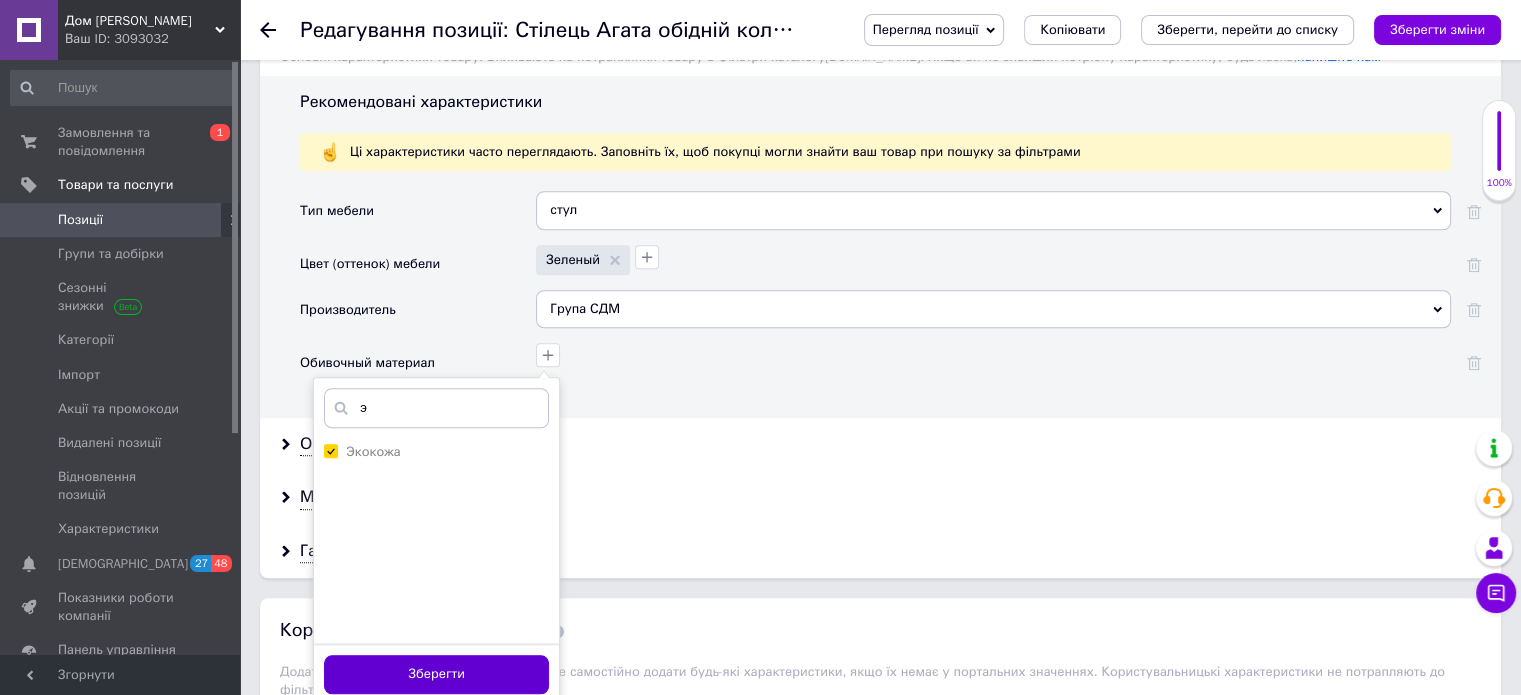 click on "Зберегти" at bounding box center [436, 674] 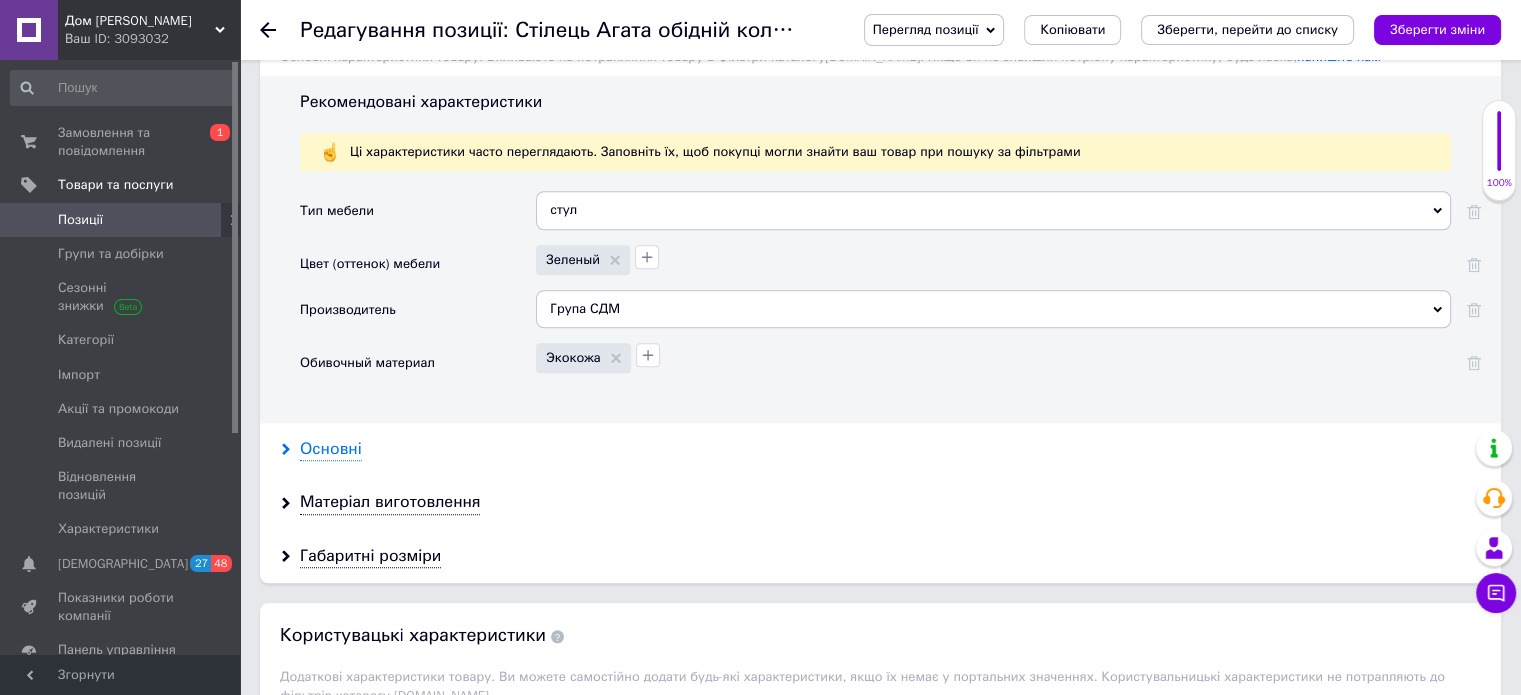 click on "Основні" at bounding box center (331, 449) 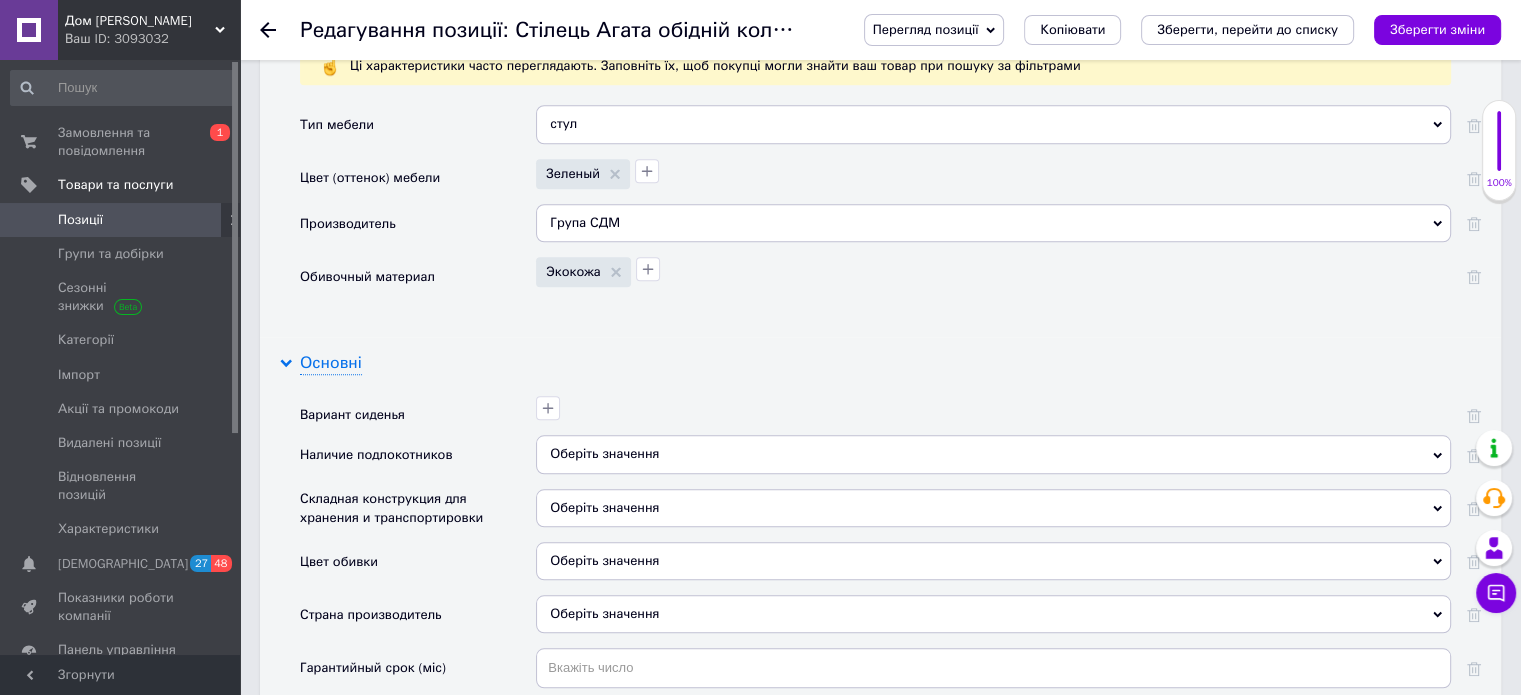 scroll, scrollTop: 1900, scrollLeft: 0, axis: vertical 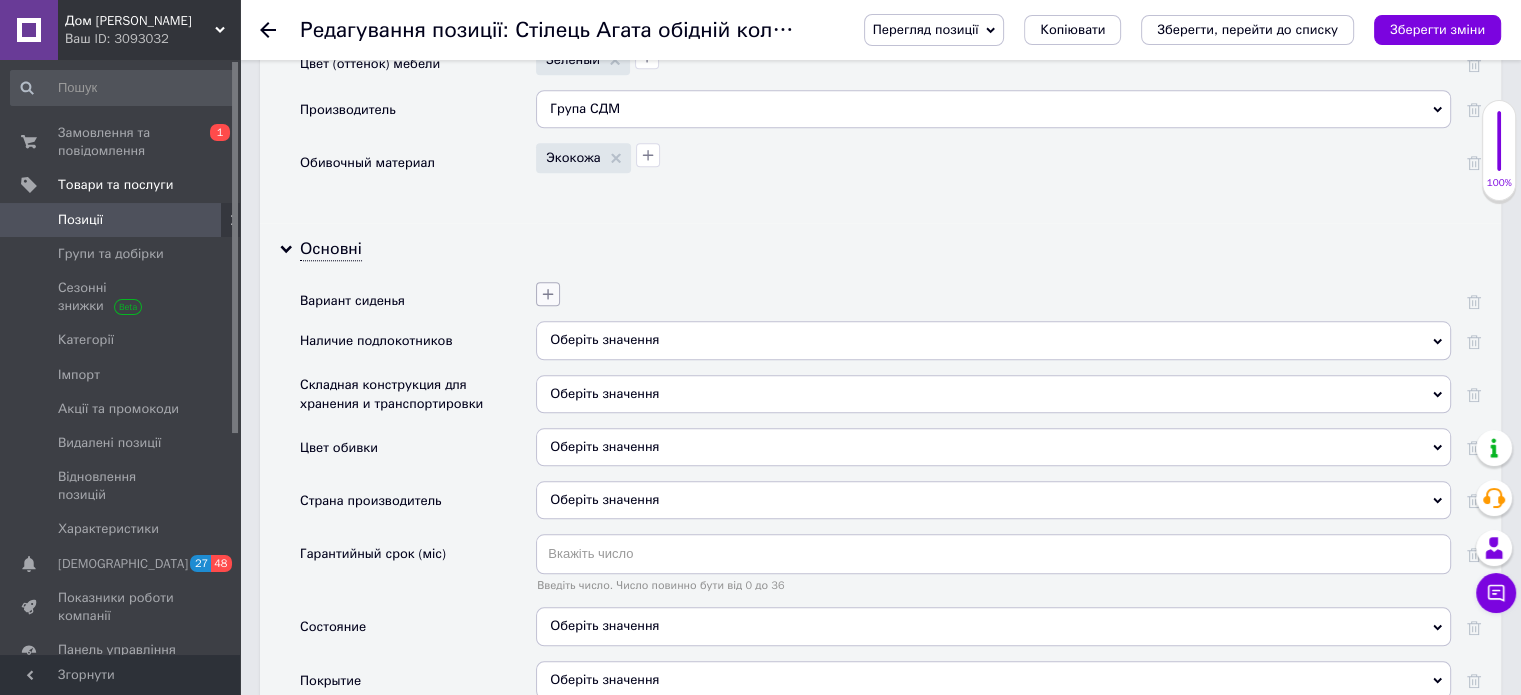 click 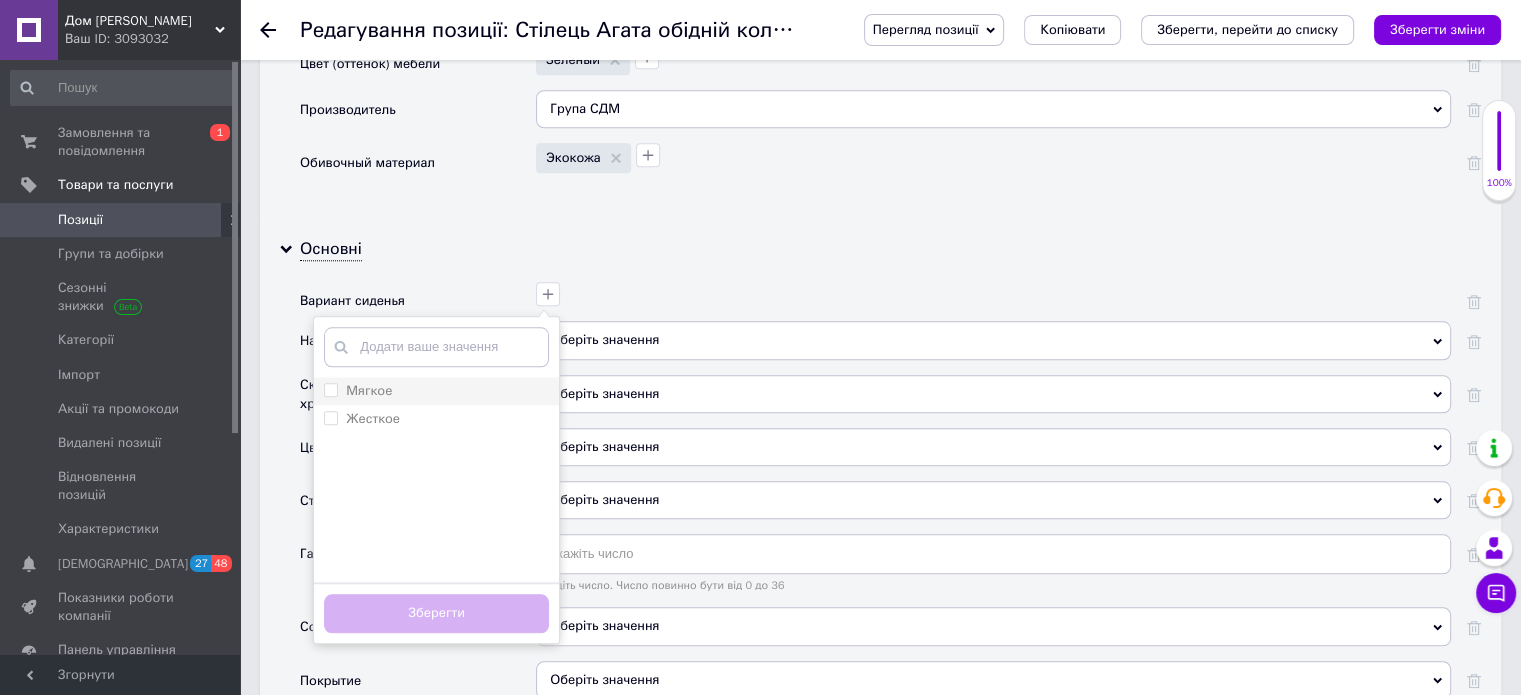 click on "Мягкое" at bounding box center (436, 391) 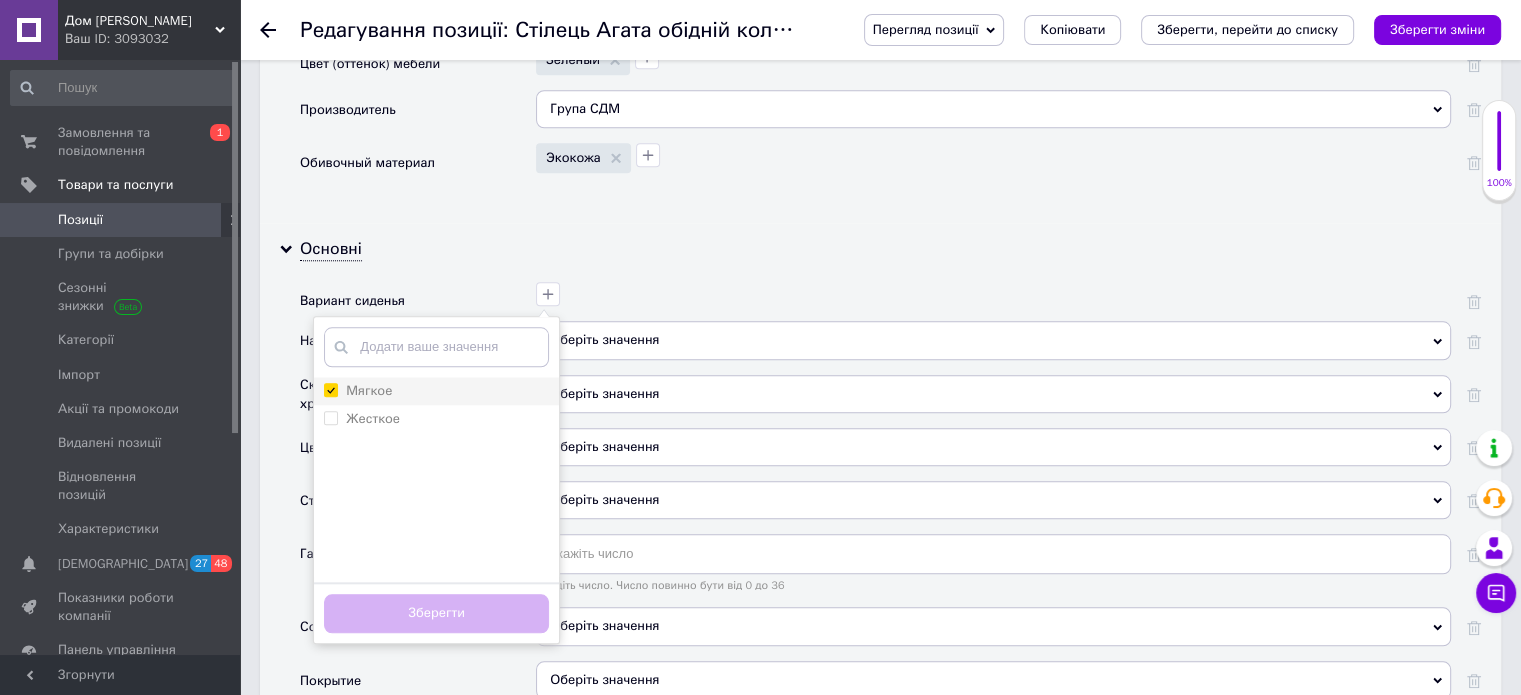checkbox on "true" 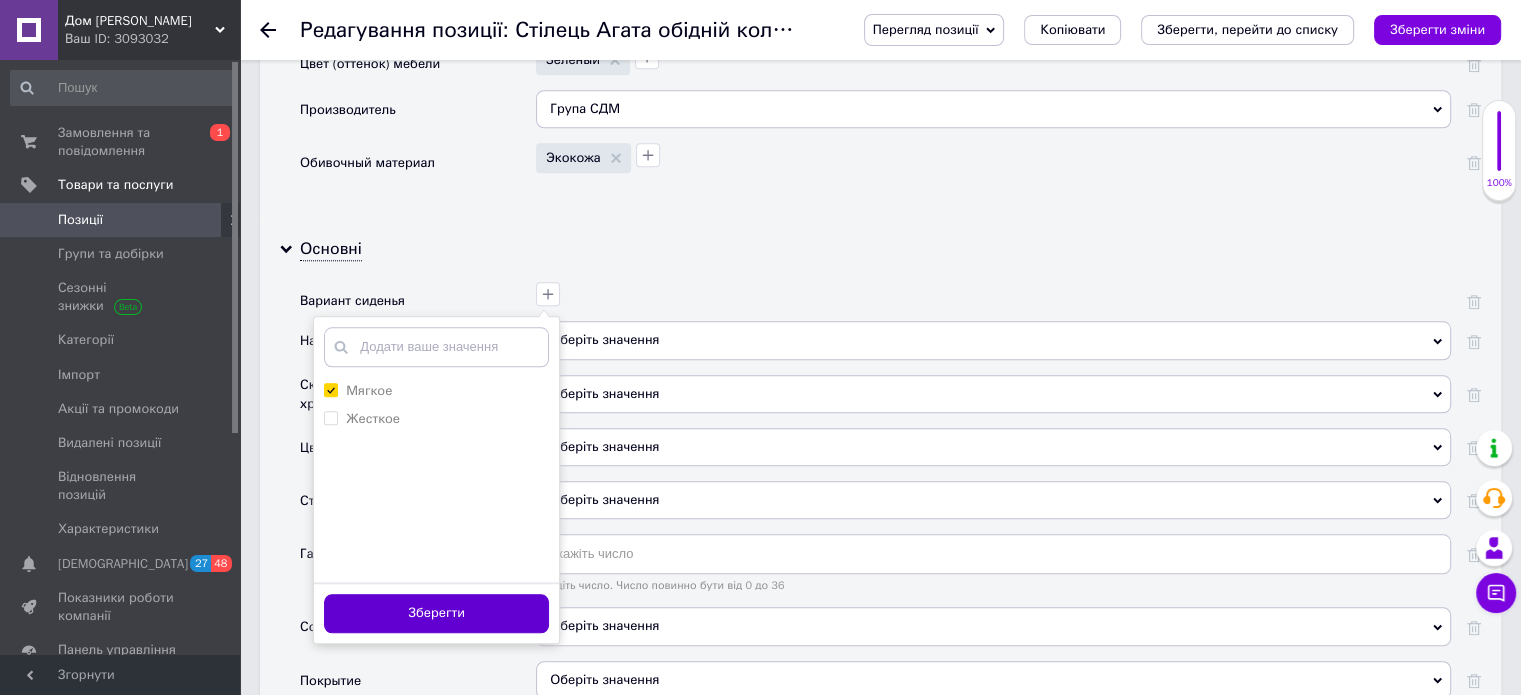 click on "Зберегти" at bounding box center (436, 613) 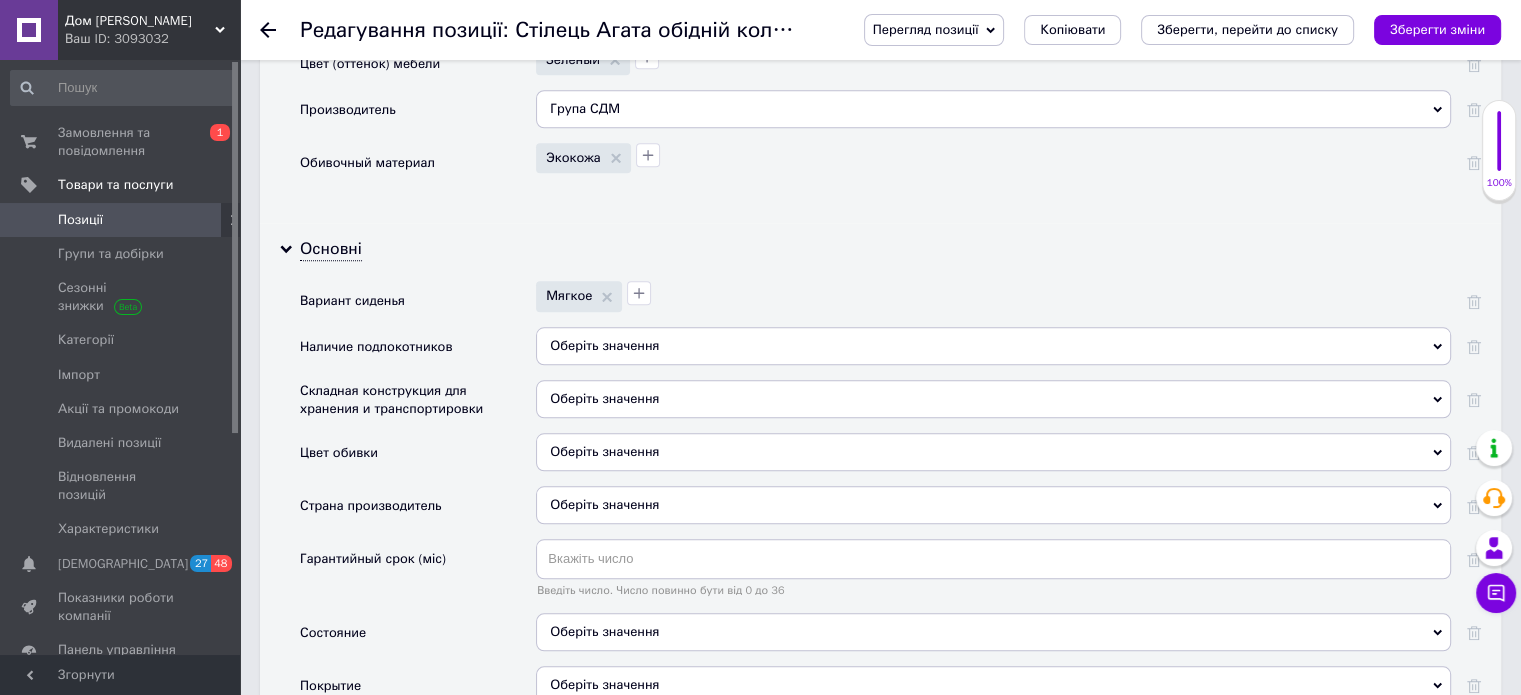 click on "Оберіть значення" at bounding box center (993, 346) 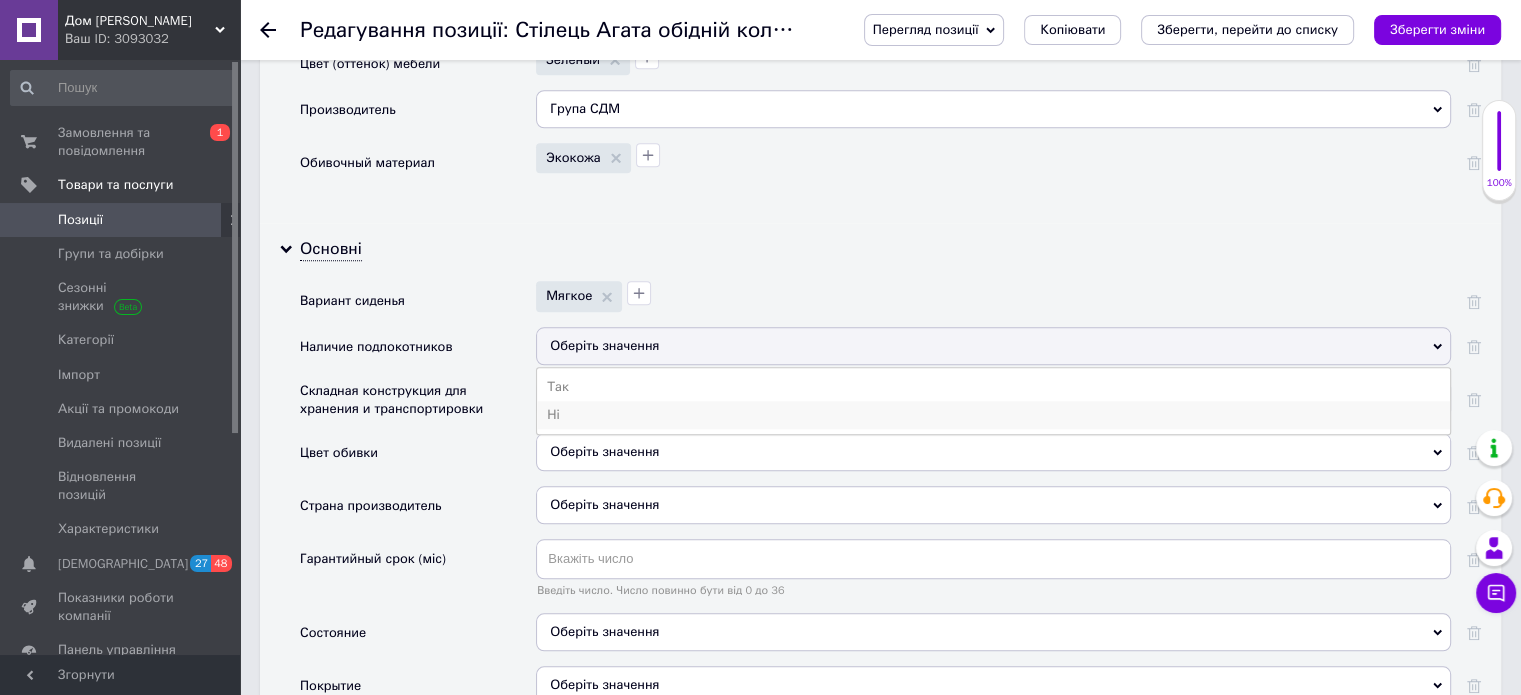 click on "Ні" at bounding box center (993, 415) 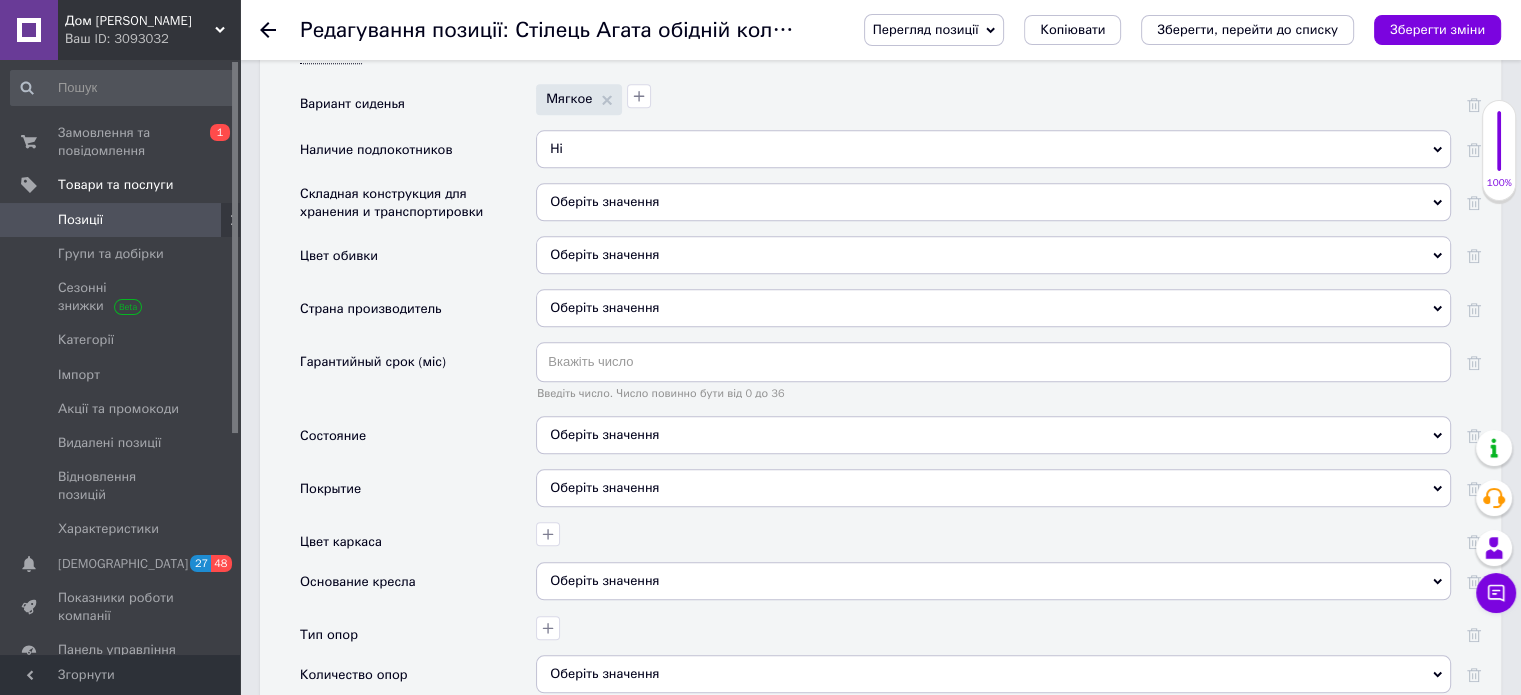 scroll, scrollTop: 2100, scrollLeft: 0, axis: vertical 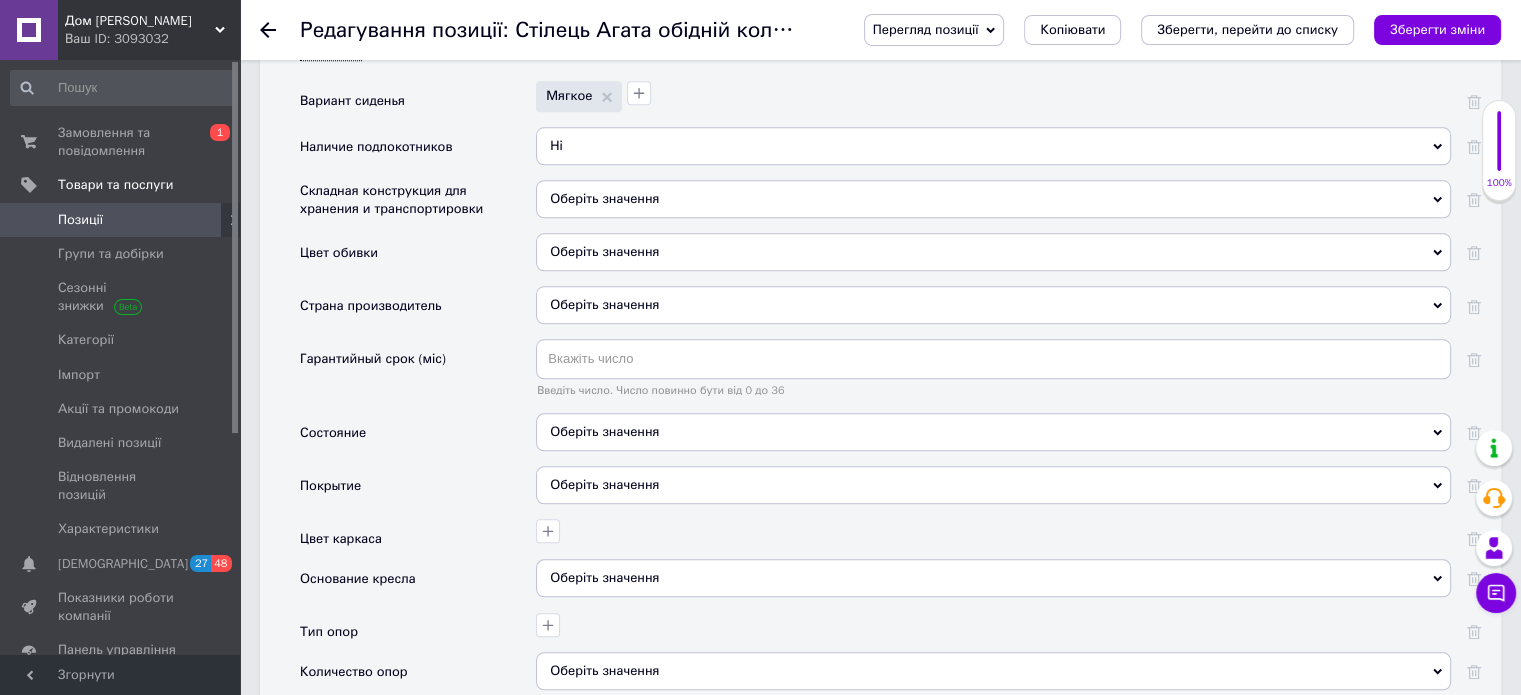 click on "Оберіть значення" at bounding box center (993, 432) 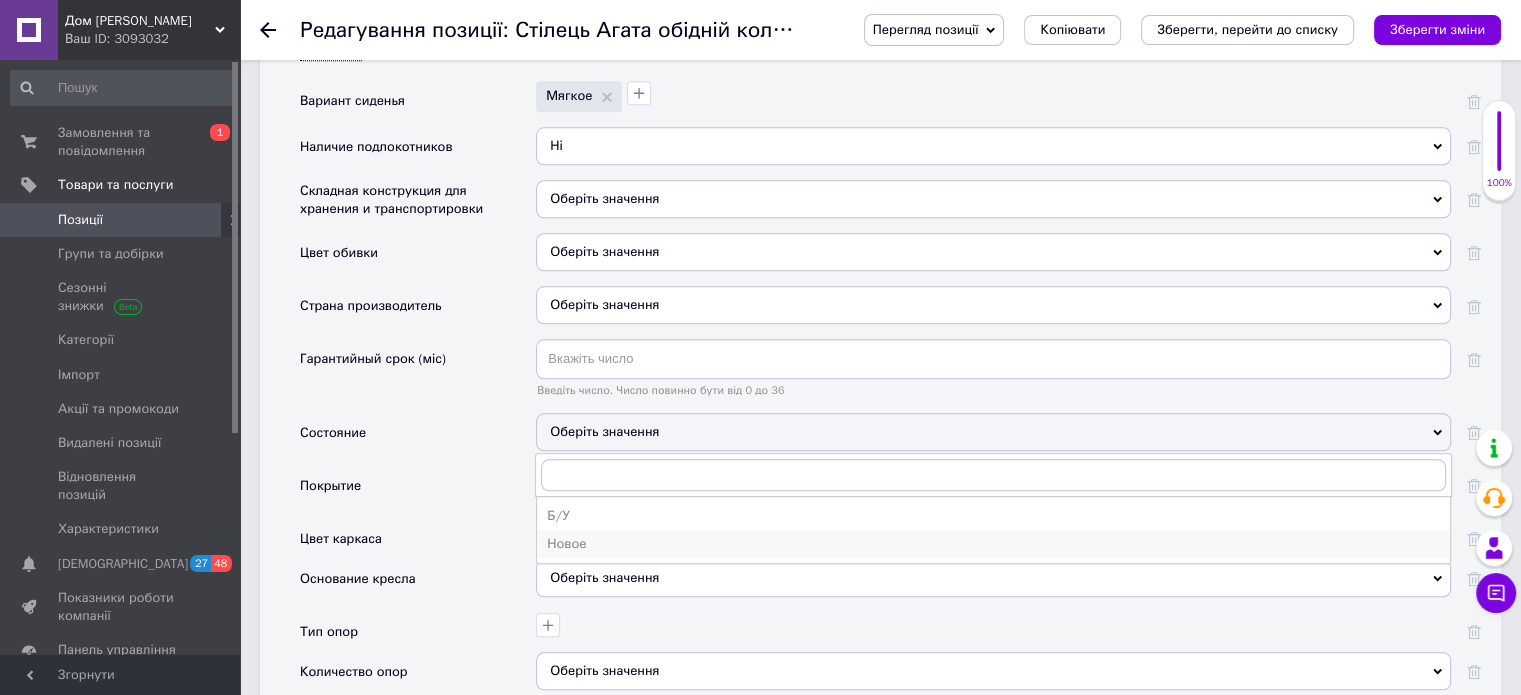 click on "Новое" at bounding box center (993, 544) 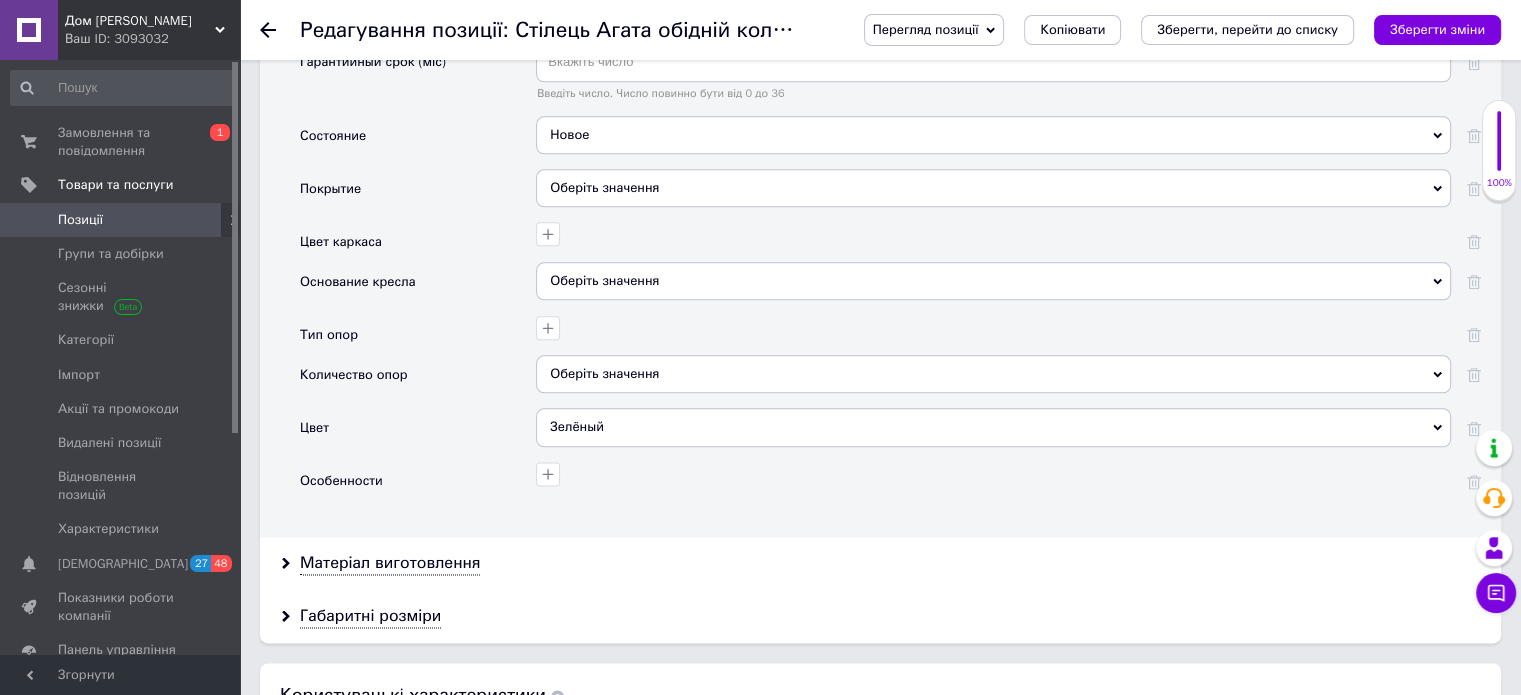 scroll, scrollTop: 2400, scrollLeft: 0, axis: vertical 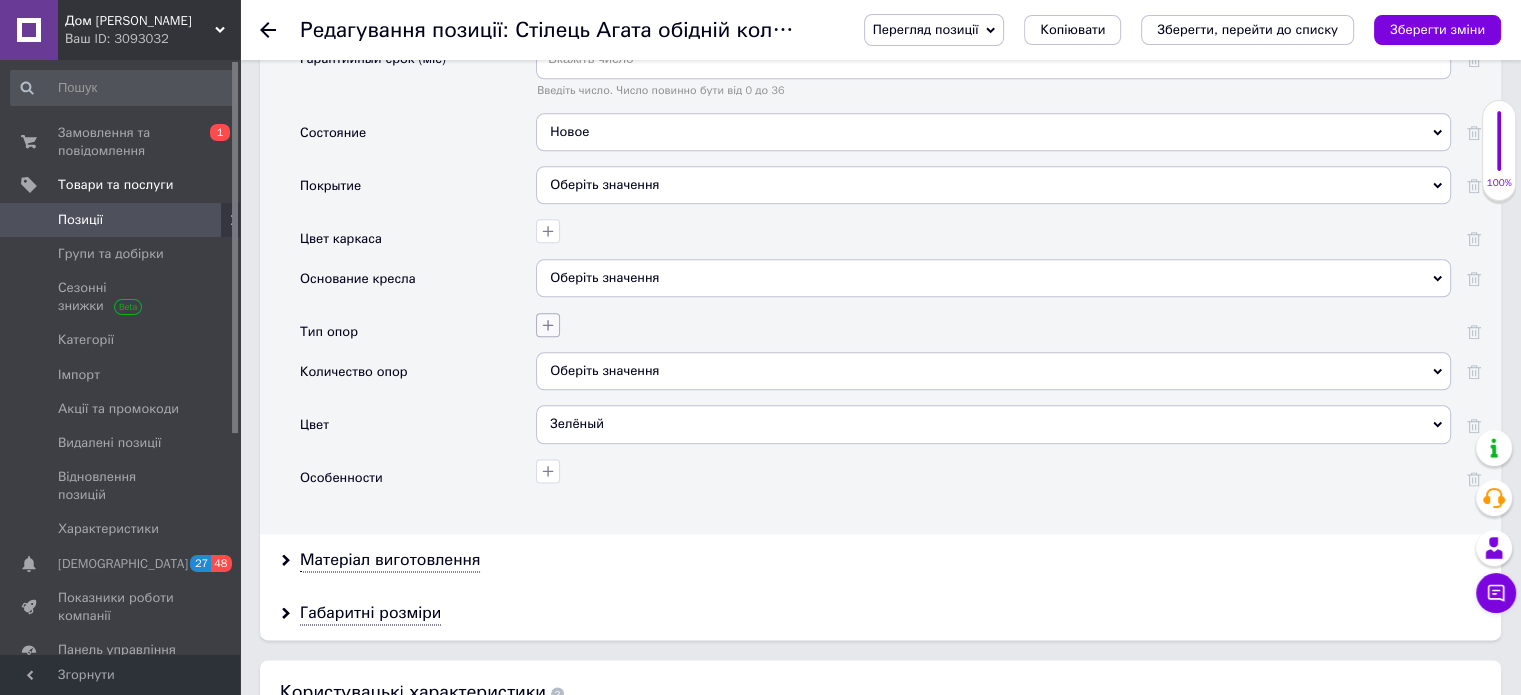 click 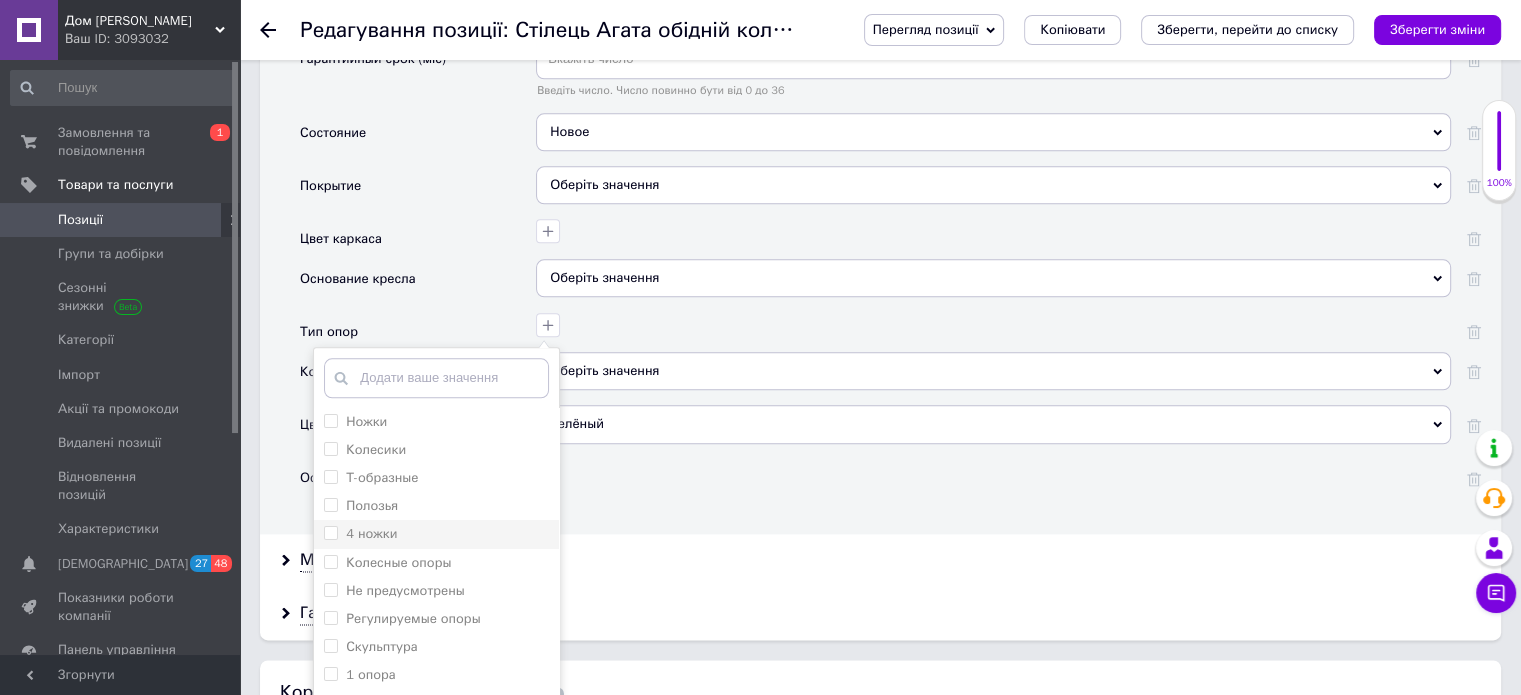 click on "4 ножки" at bounding box center (436, 534) 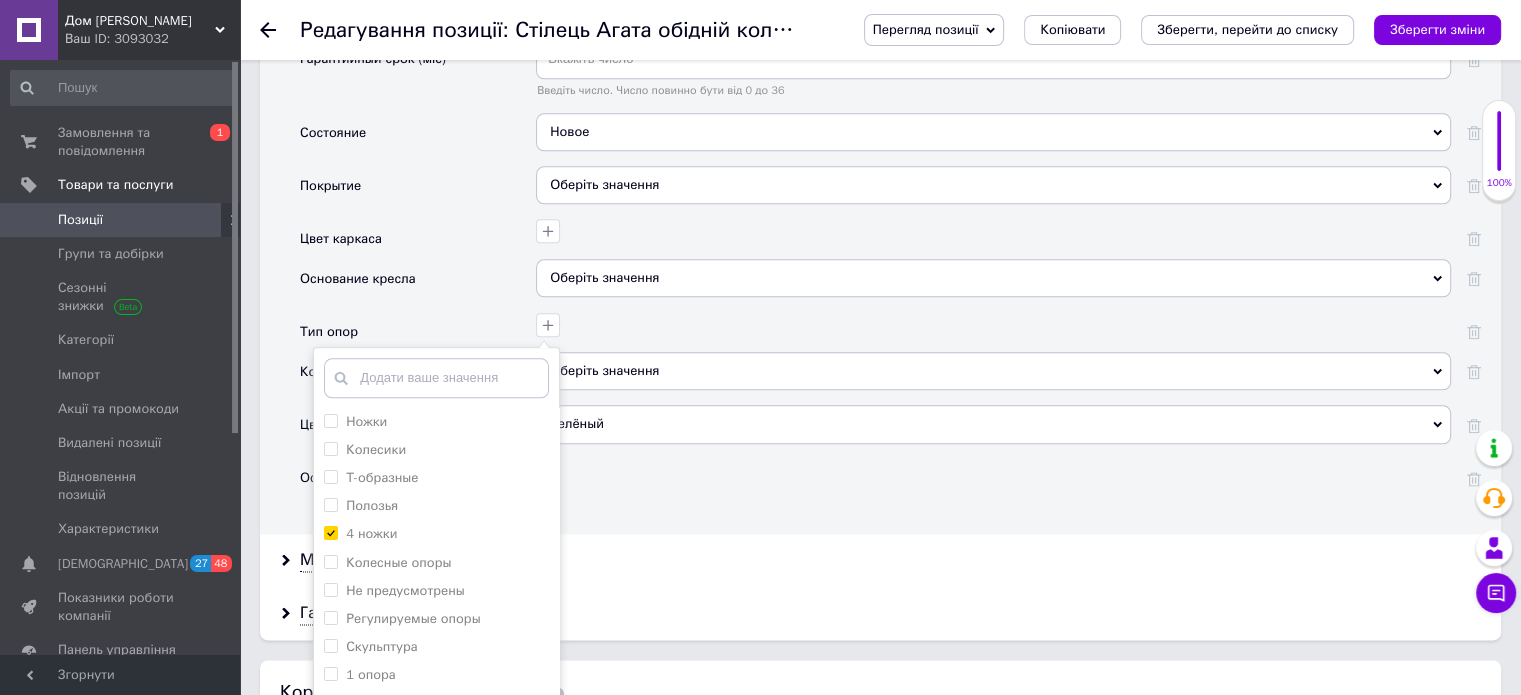 checkbox on "true" 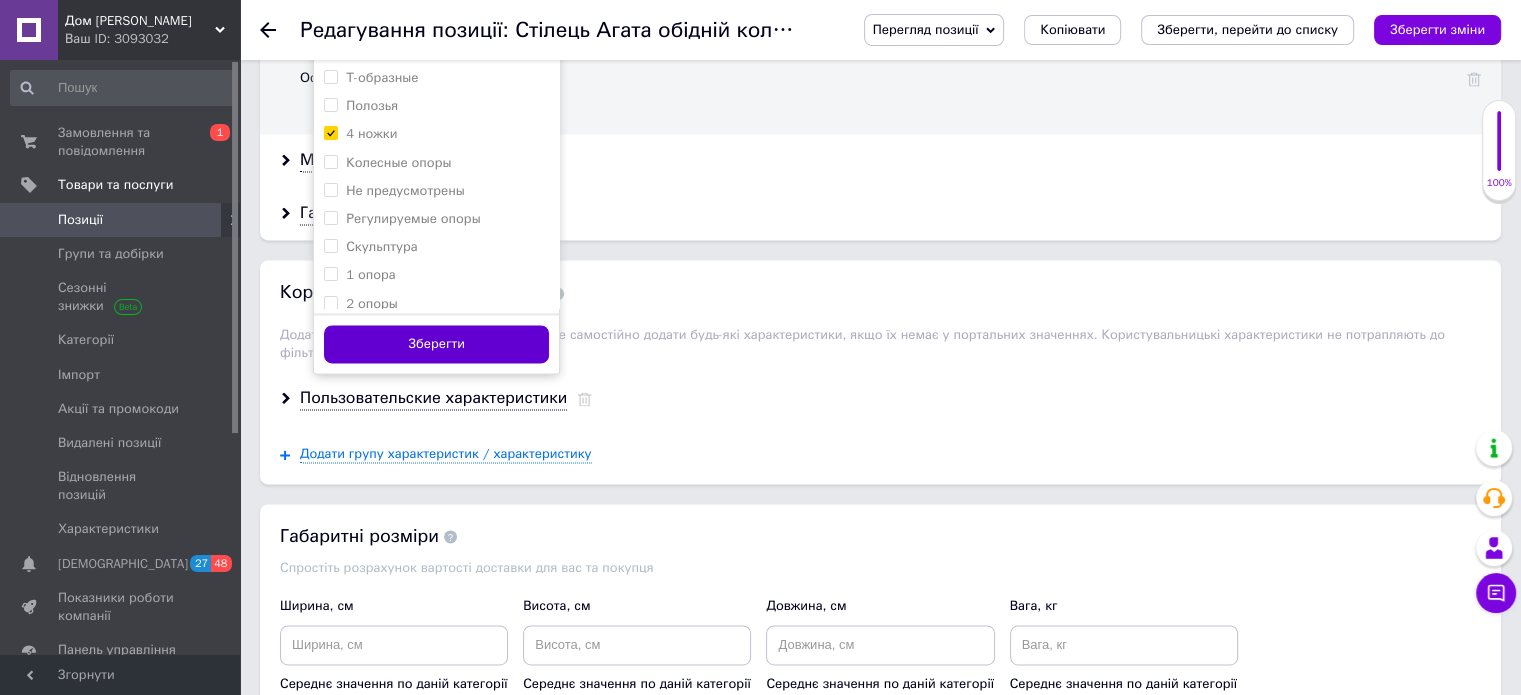 click on "Зберегти" at bounding box center [436, 344] 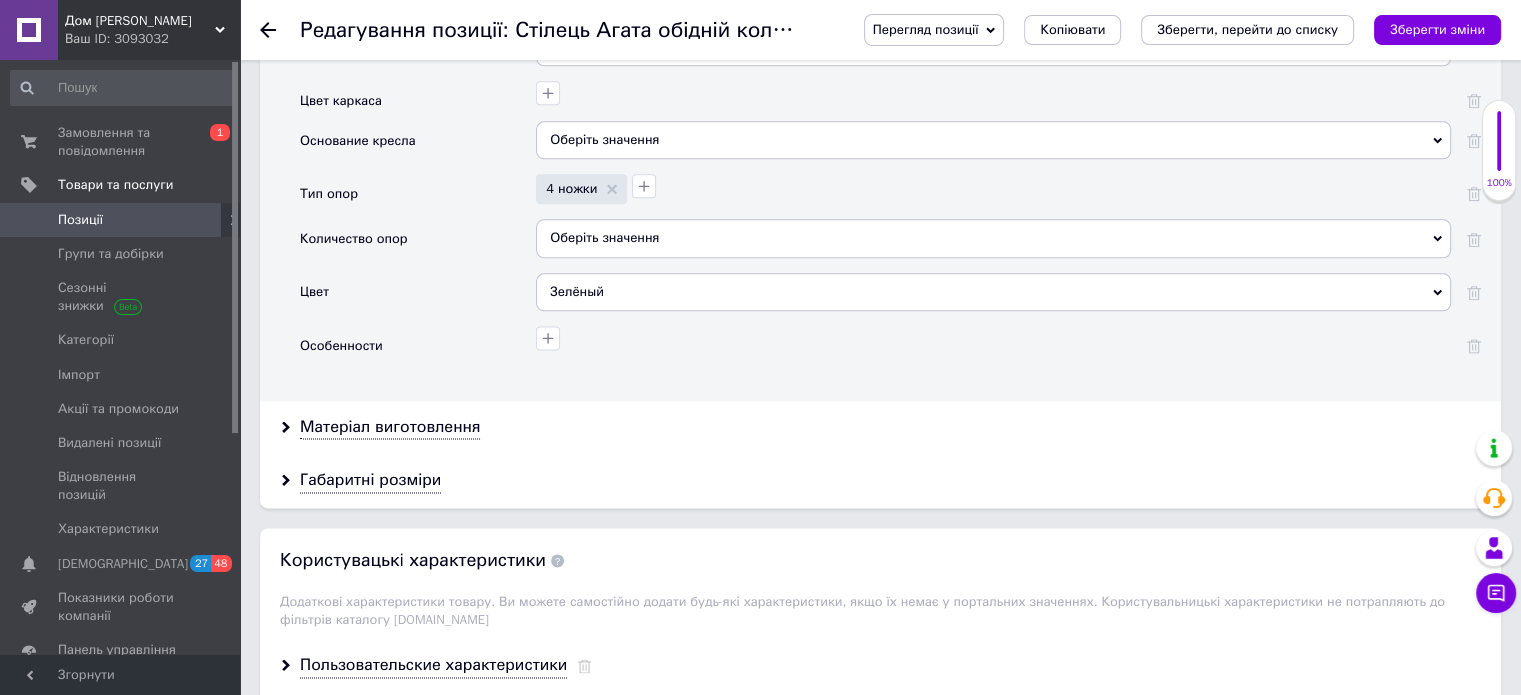 scroll, scrollTop: 2799, scrollLeft: 0, axis: vertical 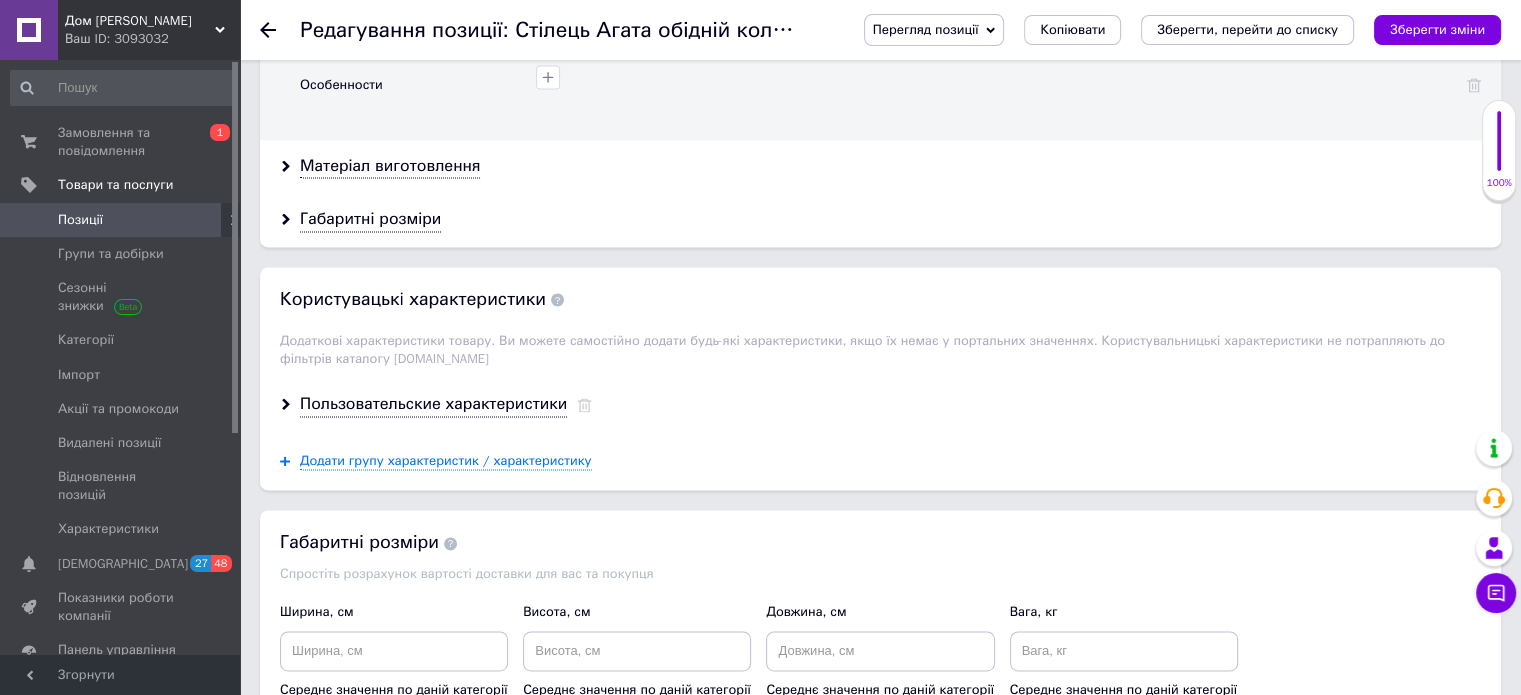 click on "Пользовательские характеристики" at bounding box center (433, 404) 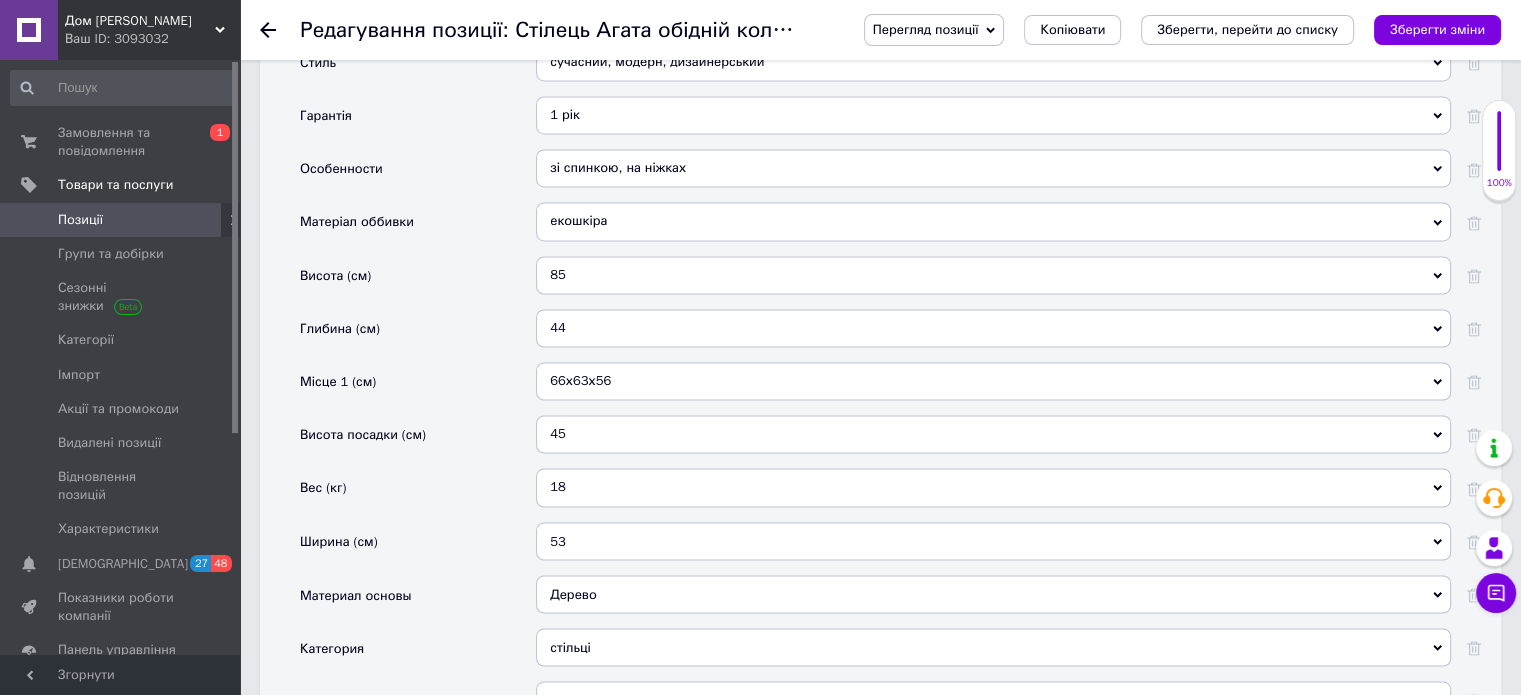 scroll, scrollTop: 3399, scrollLeft: 0, axis: vertical 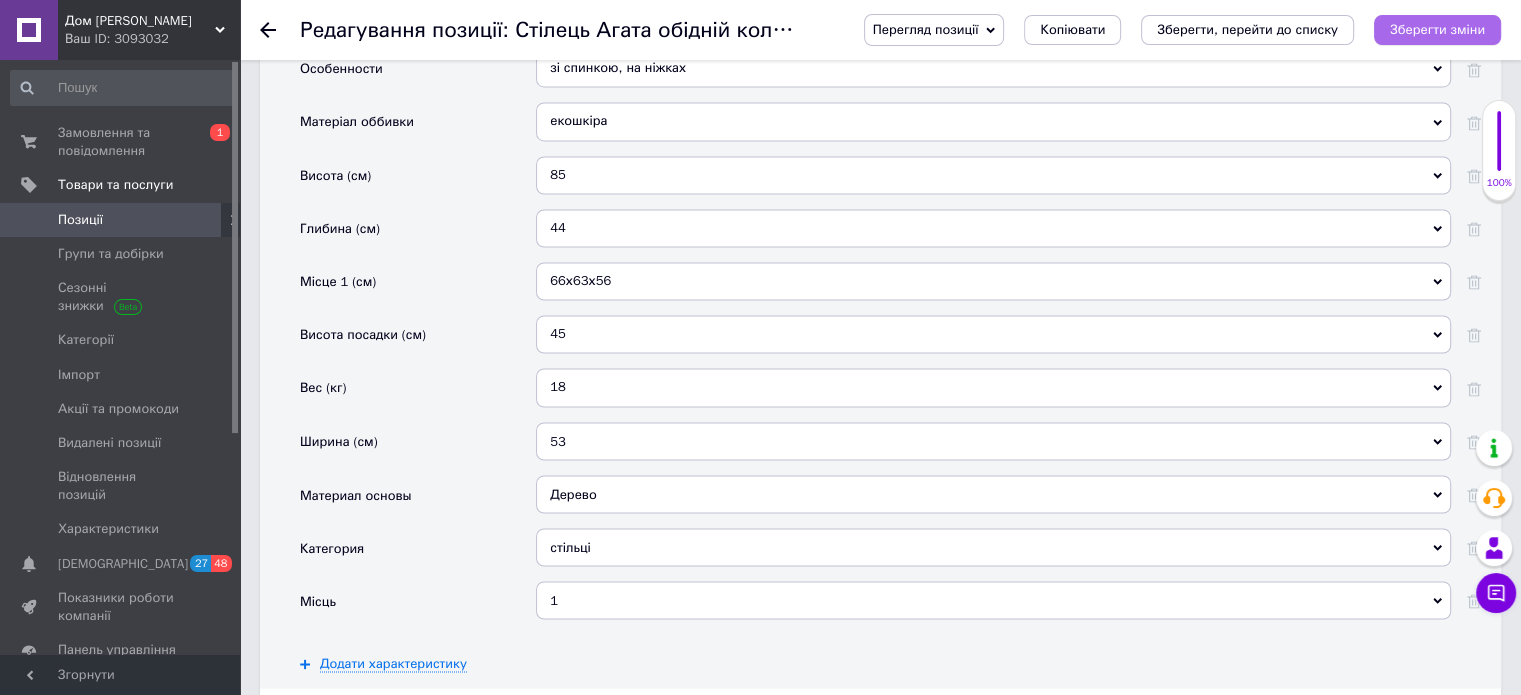 click on "Зберегти зміни" at bounding box center [1437, 29] 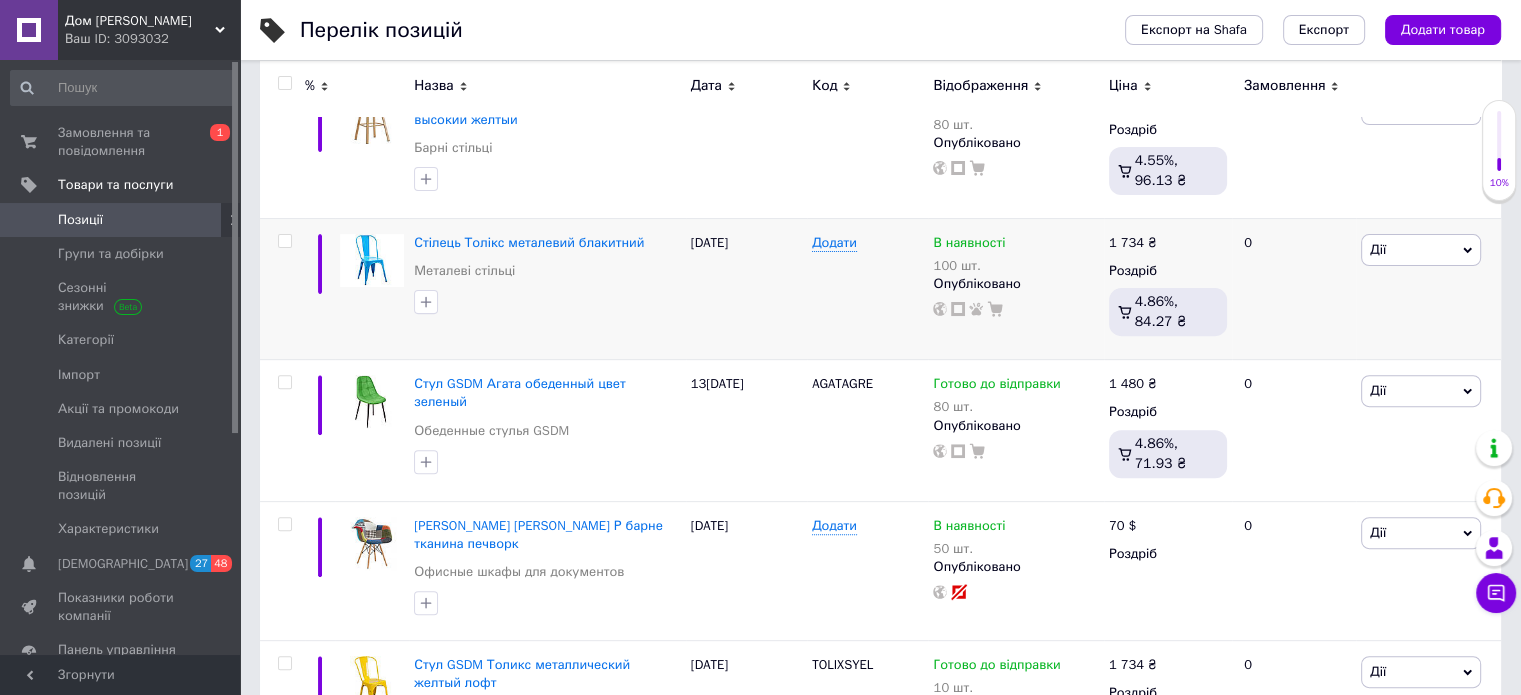 scroll, scrollTop: 700, scrollLeft: 0, axis: vertical 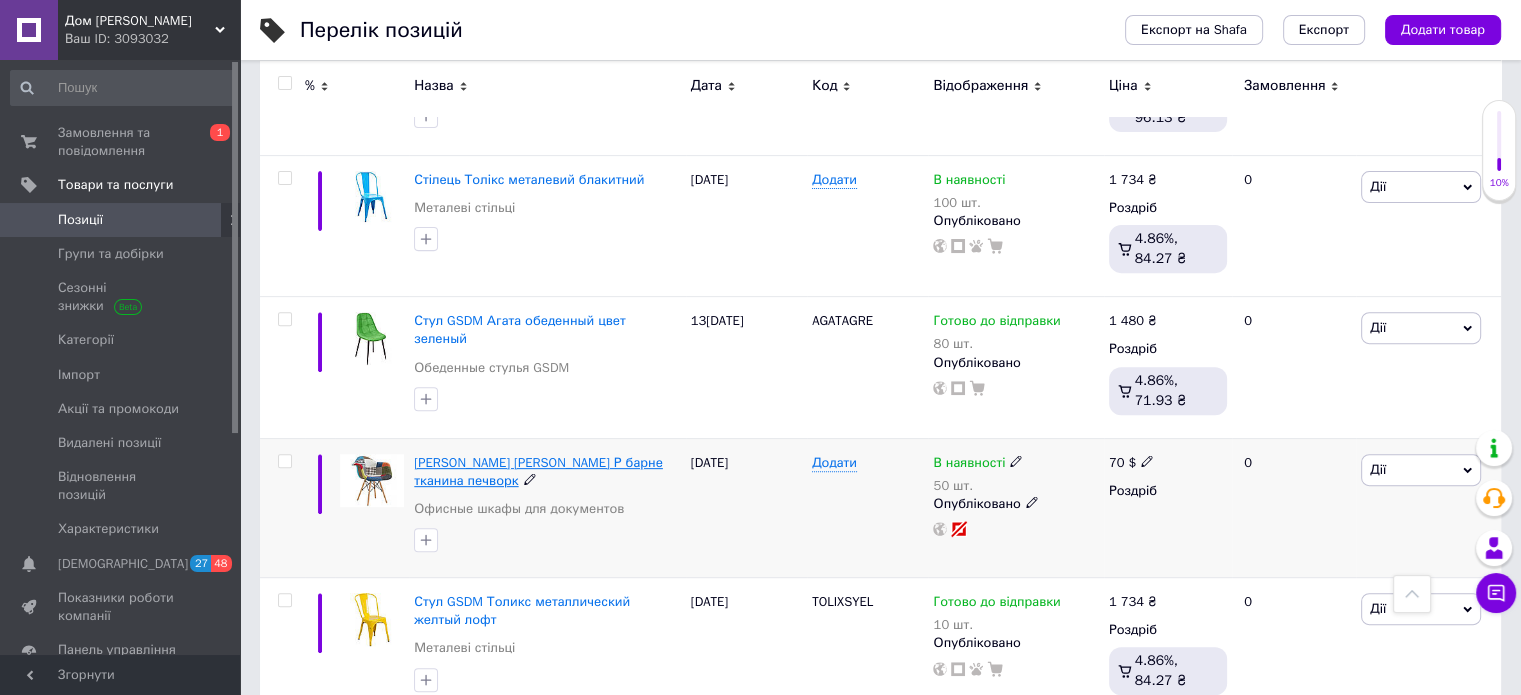 click on "[PERSON_NAME] [PERSON_NAME] Р барне тканина печворк" at bounding box center (538, 471) 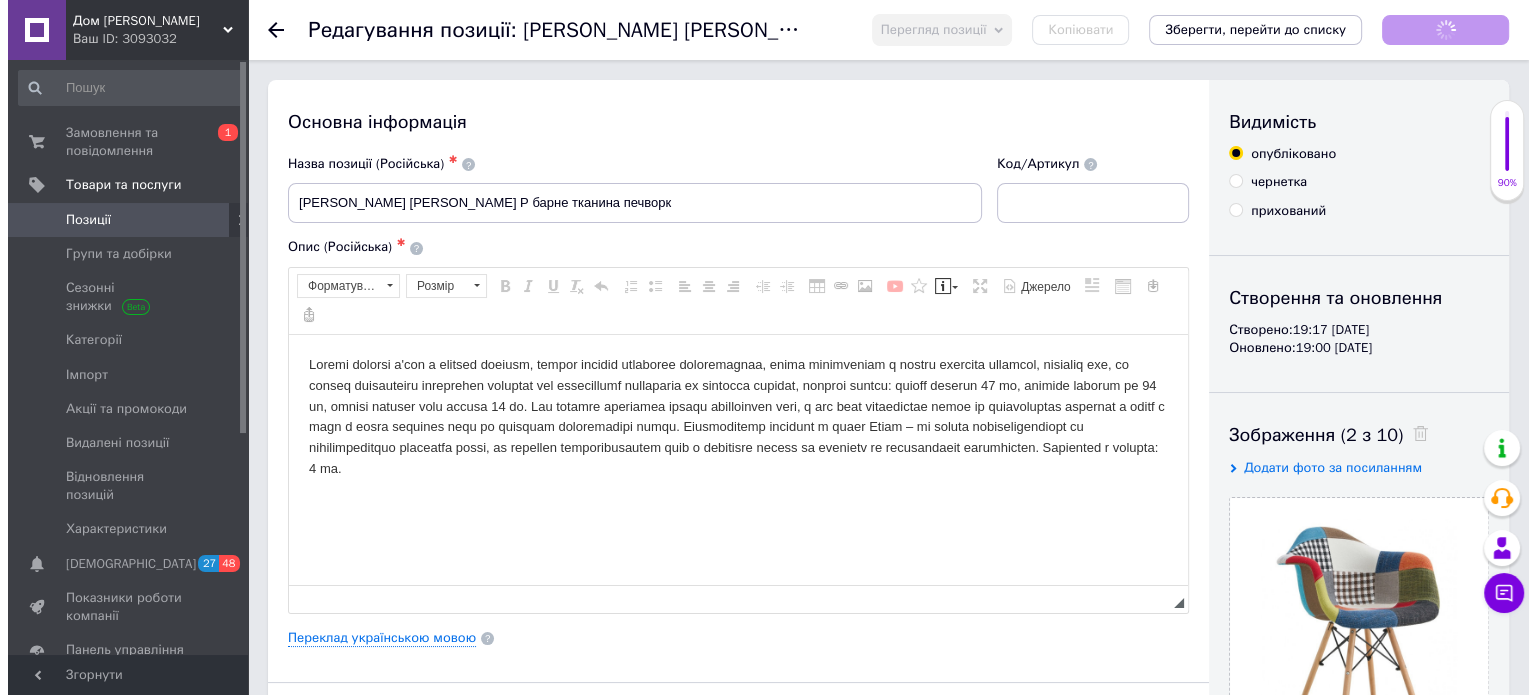 scroll, scrollTop: 0, scrollLeft: 0, axis: both 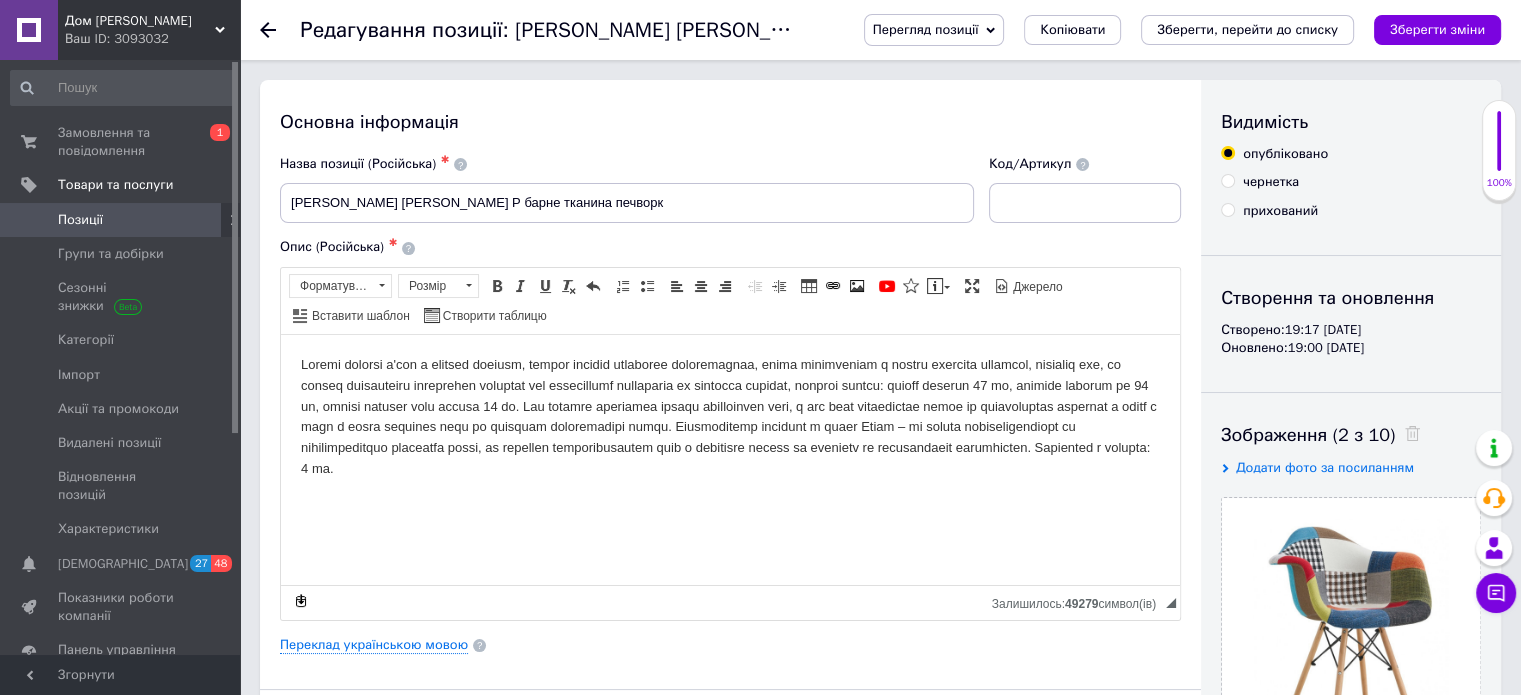 click at bounding box center (730, 416) 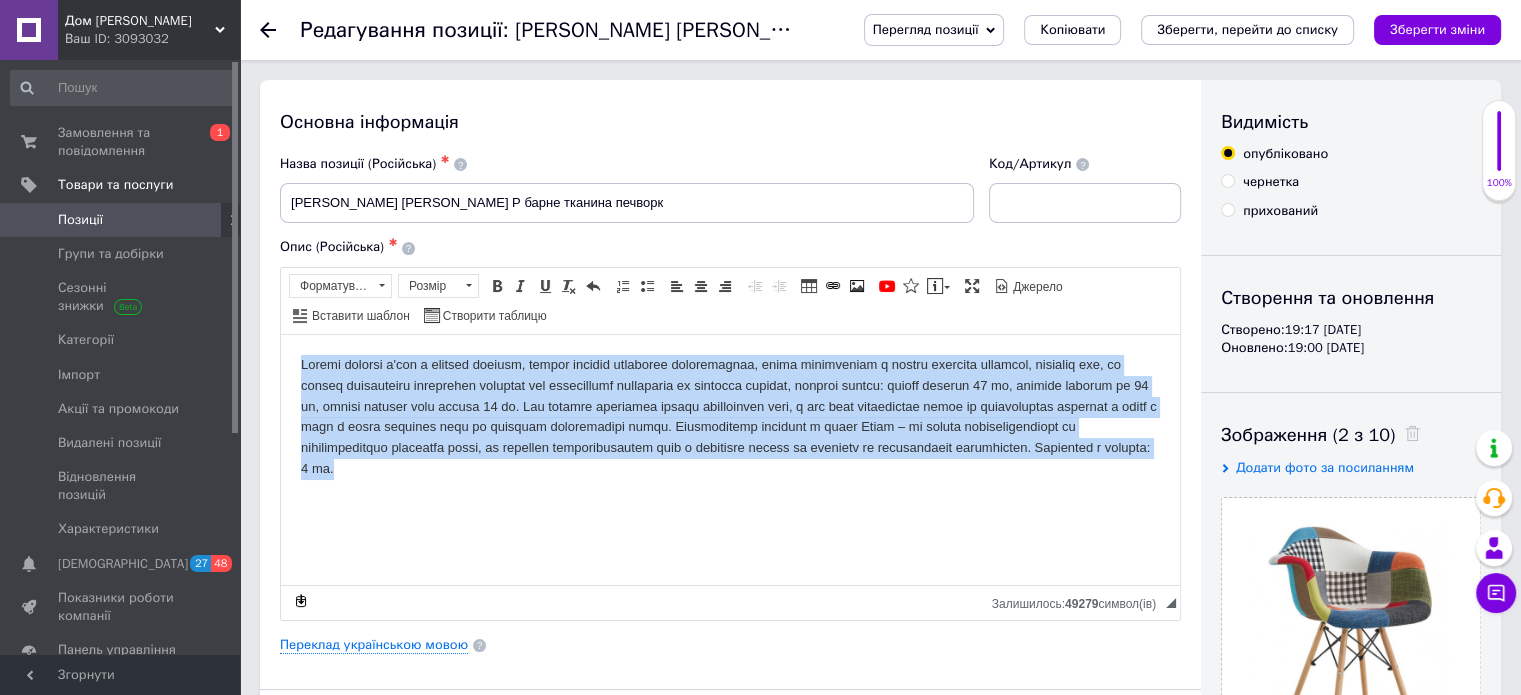 drag, startPoint x: 548, startPoint y: 467, endPoint x: 242, endPoint y: 337, distance: 332.46954 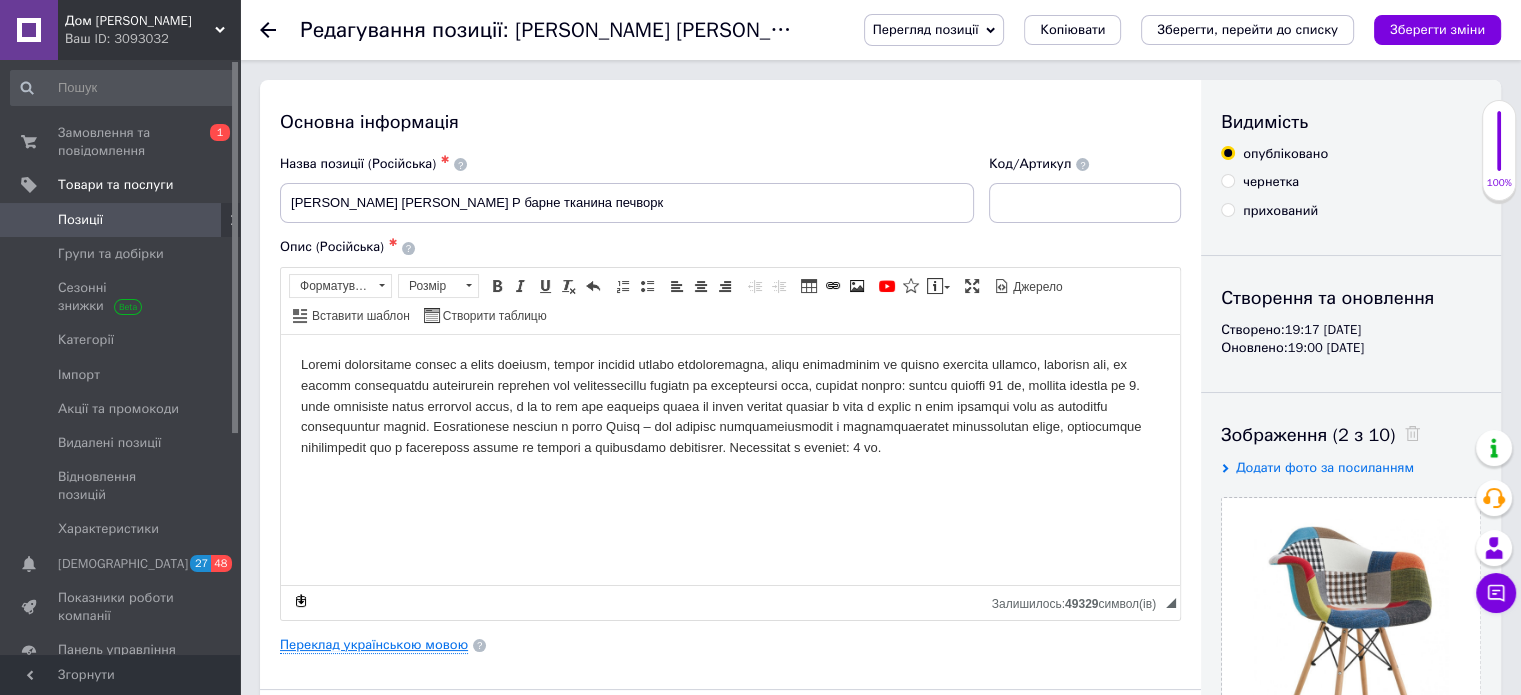 click on "Переклад українською мовою" at bounding box center [374, 645] 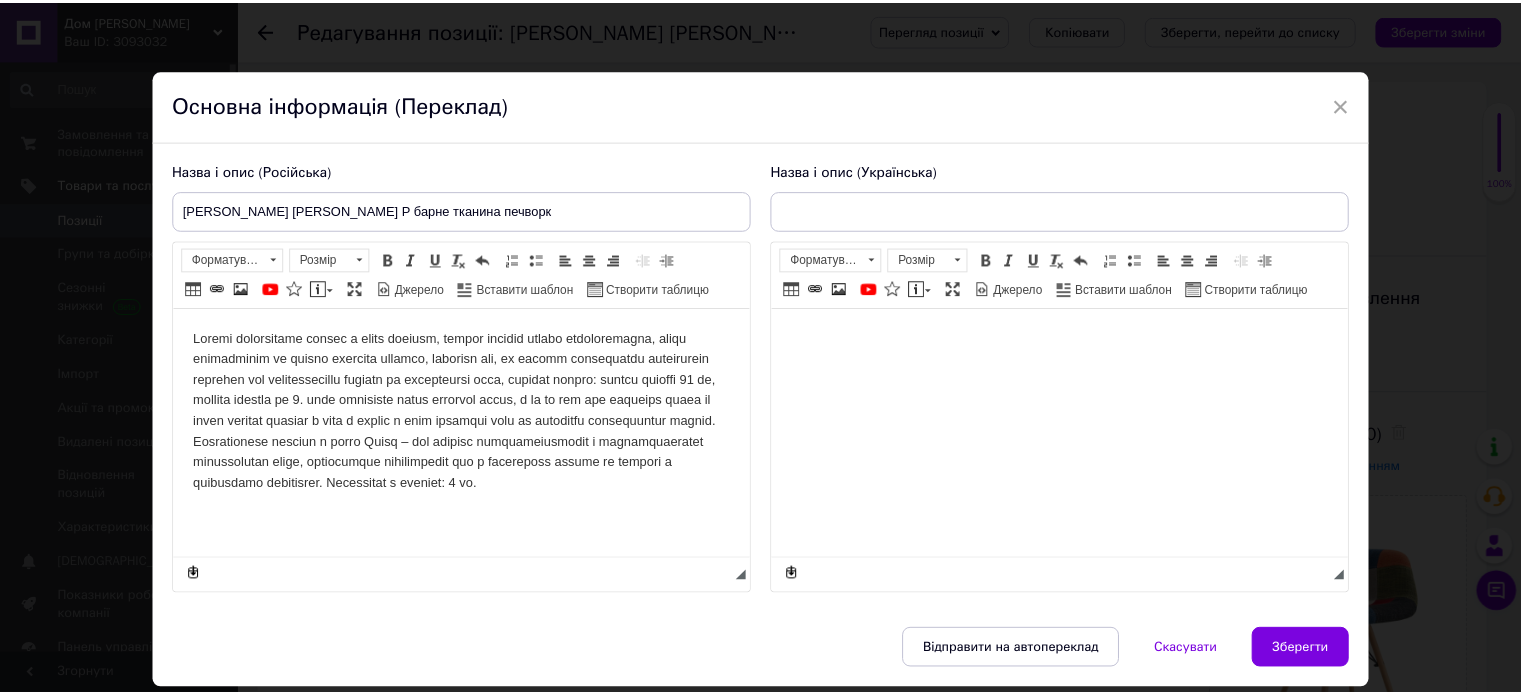 scroll, scrollTop: 0, scrollLeft: 0, axis: both 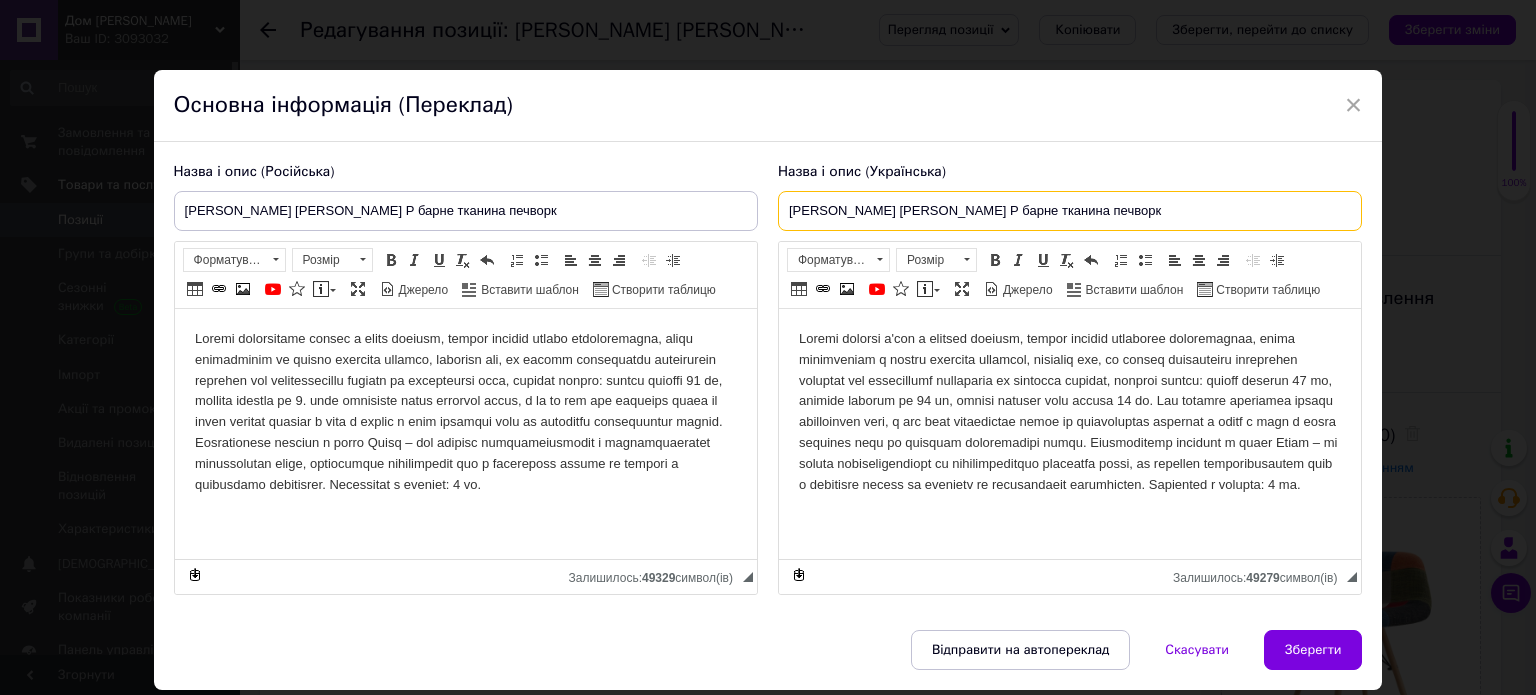 click on "[PERSON_NAME] [PERSON_NAME] Р барне тканина печворк" at bounding box center [1070, 211] 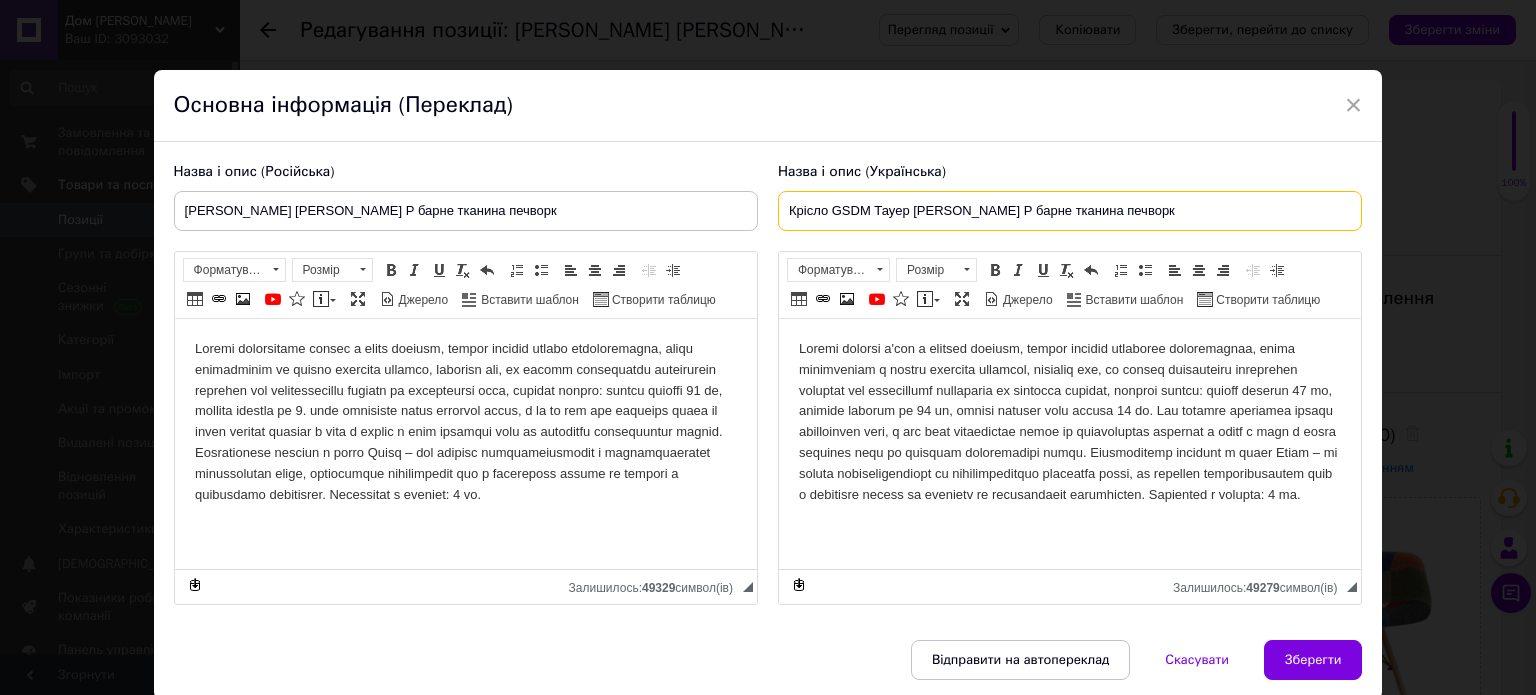 drag, startPoint x: 1136, startPoint y: 214, endPoint x: 698, endPoint y: 191, distance: 438.60345 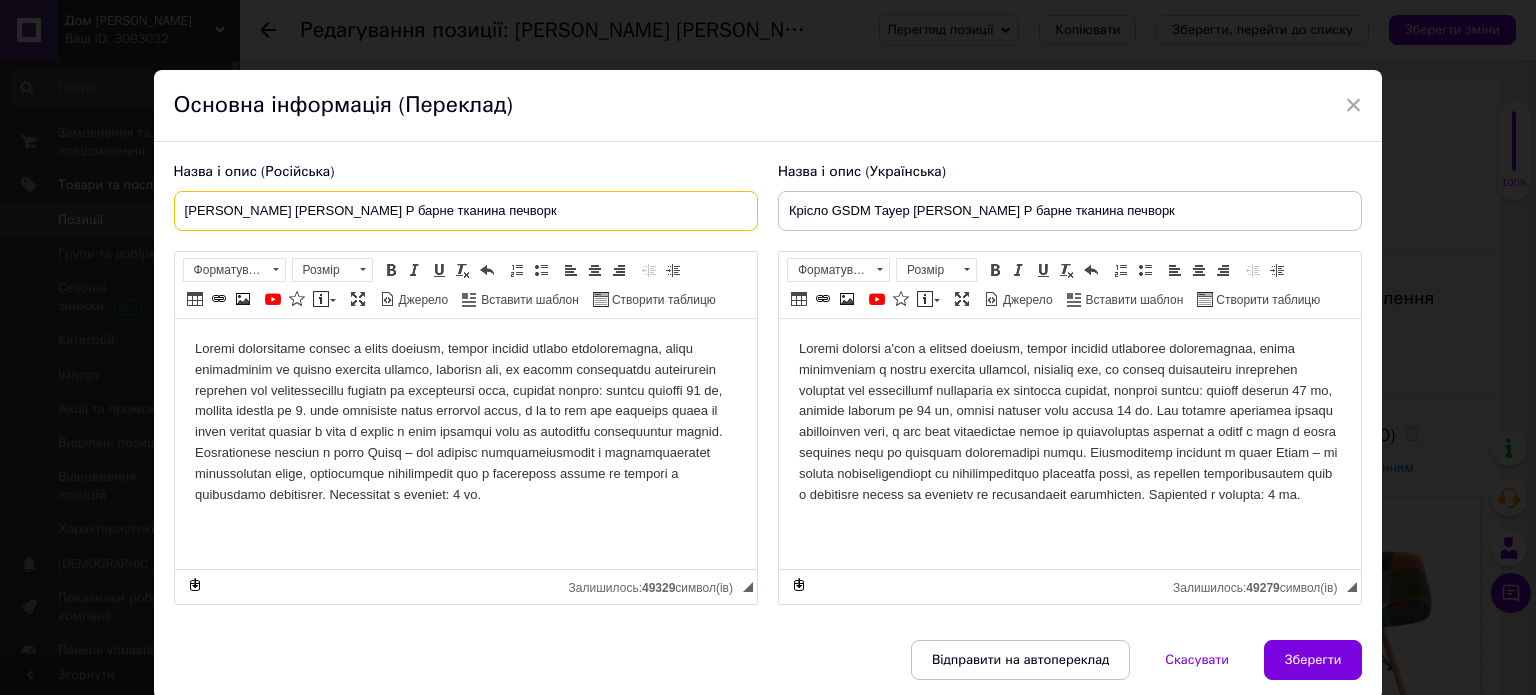 drag, startPoint x: 453, startPoint y: 215, endPoint x: 177, endPoint y: 186, distance: 277.51938 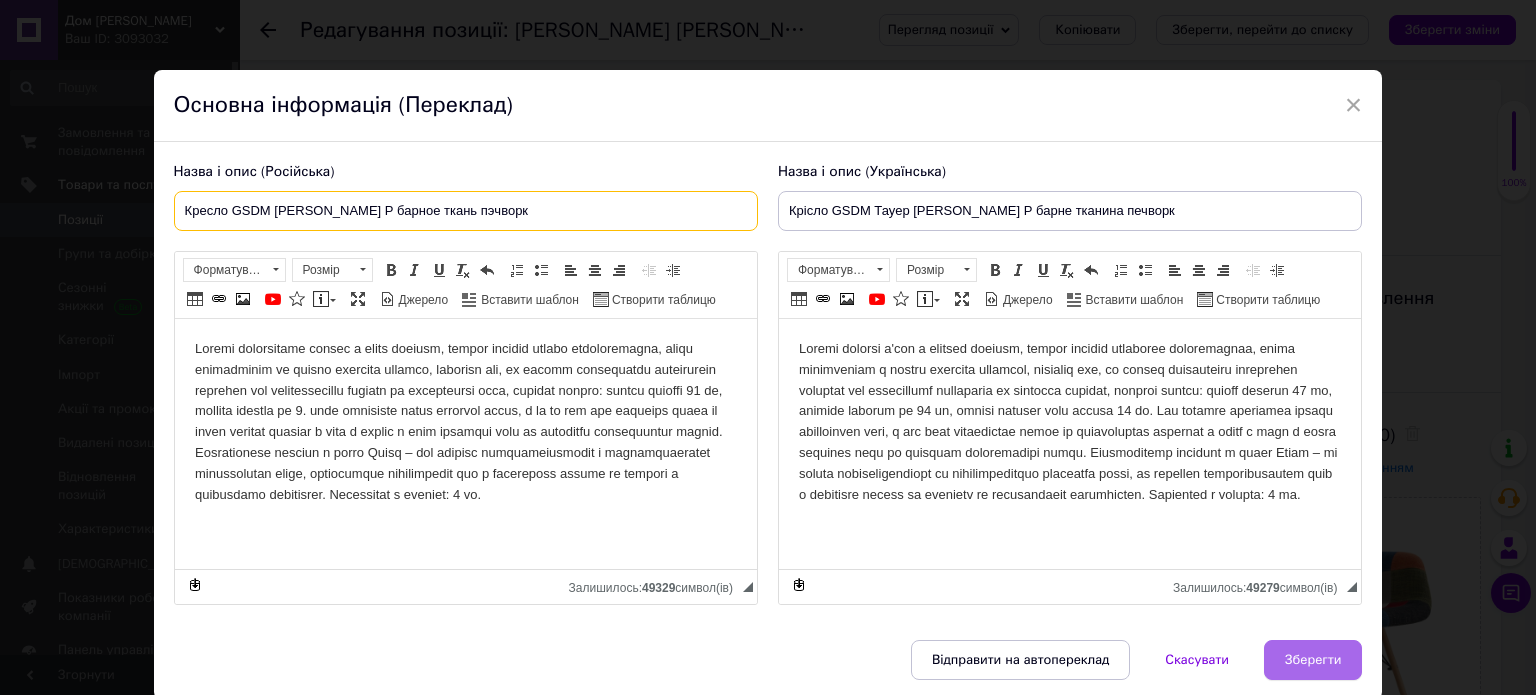 type on "Кресло GSDM [PERSON_NAME] Р барное ткань пэчворк" 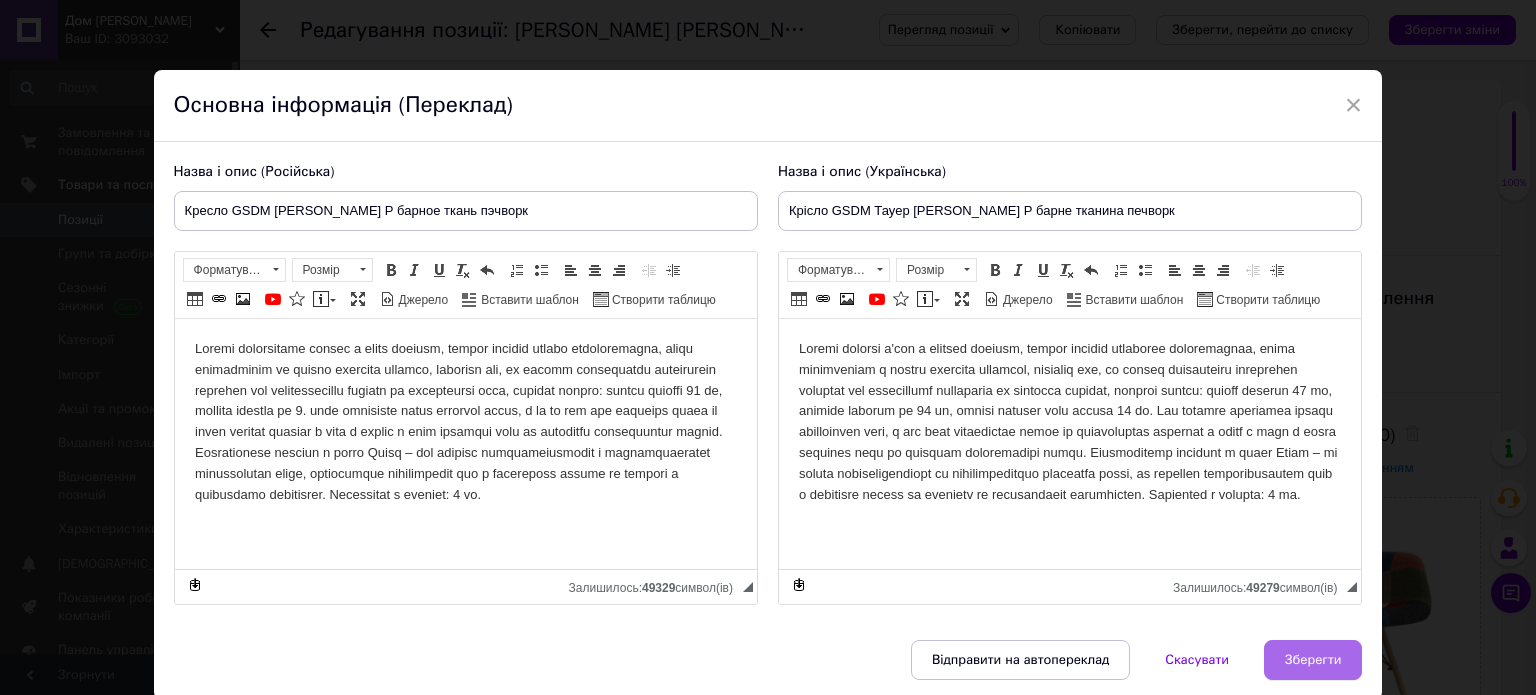 click on "Зберегти" at bounding box center (1313, 660) 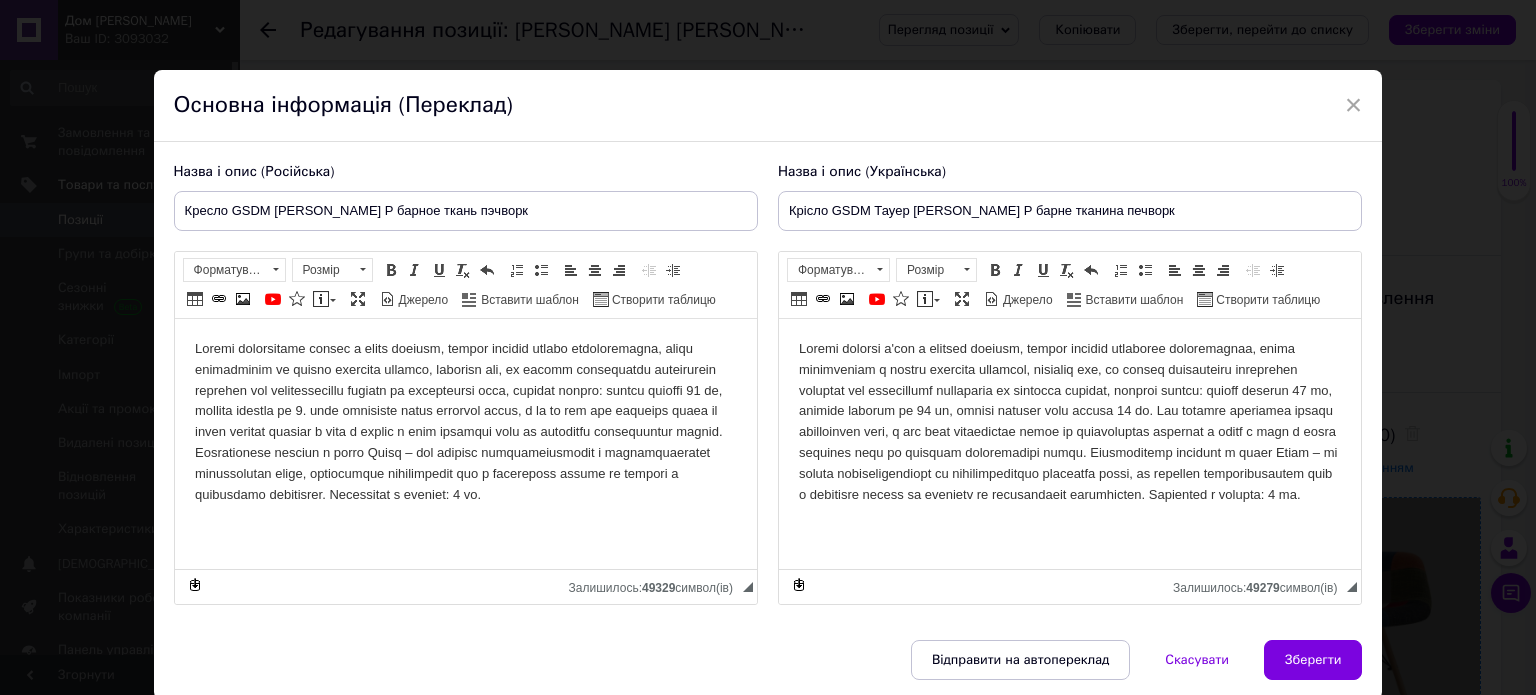 type on "Кресло GSDM [PERSON_NAME] Р барное ткань пэчворк" 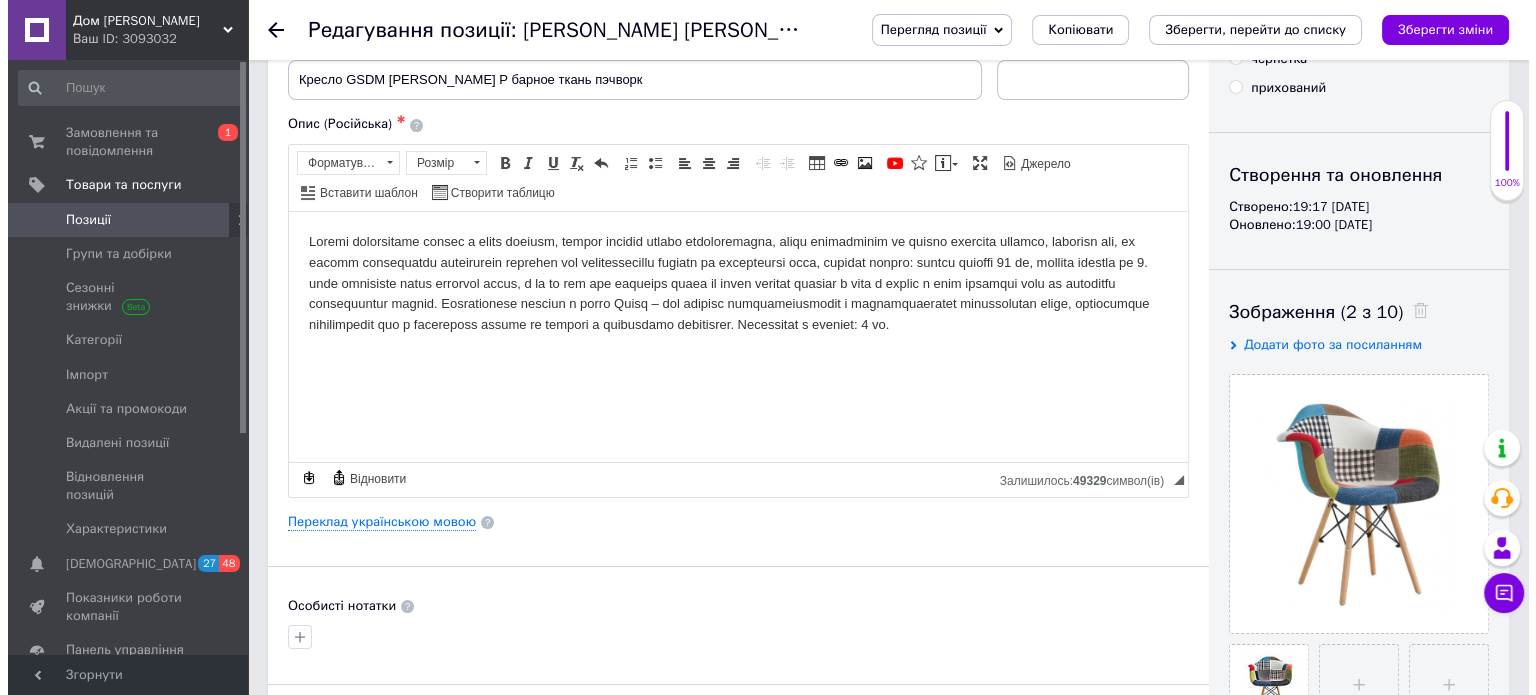 scroll, scrollTop: 0, scrollLeft: 0, axis: both 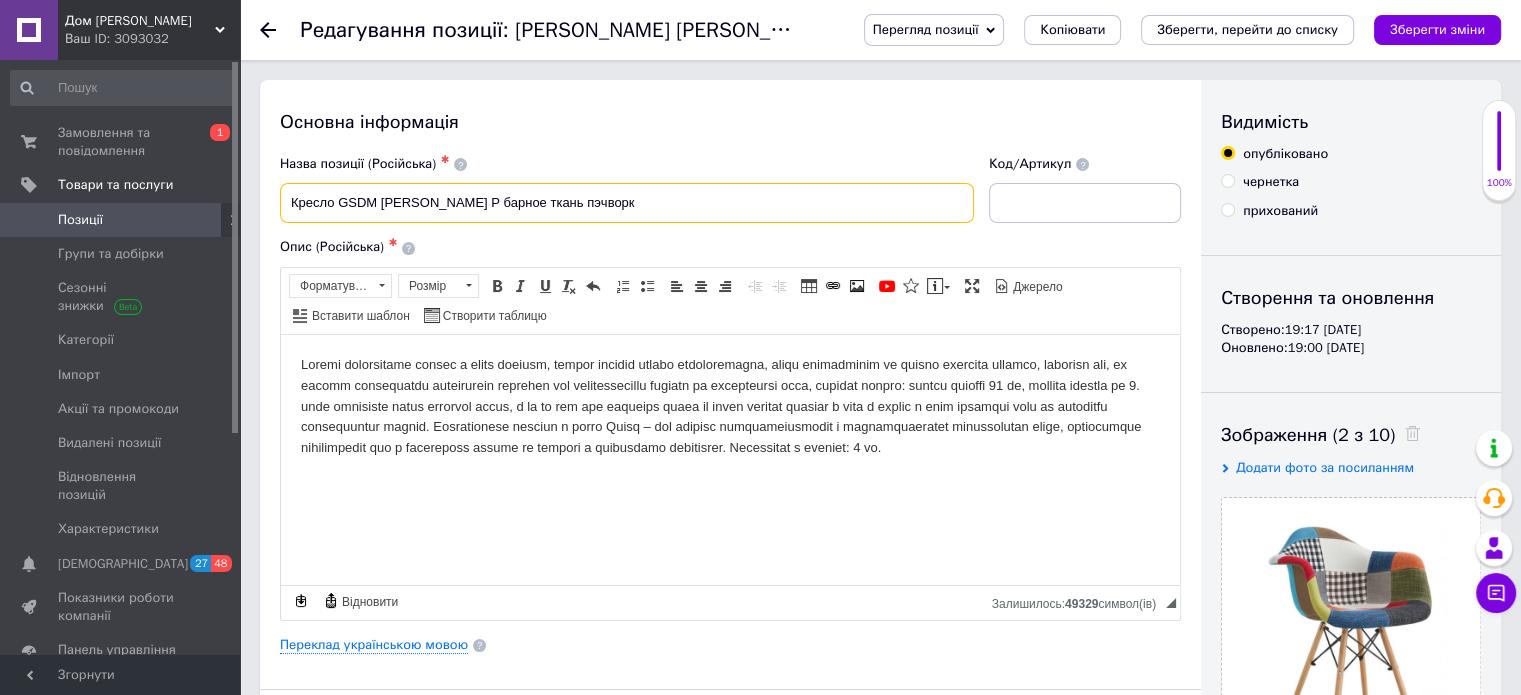 drag, startPoint x: 460, startPoint y: 195, endPoint x: 112, endPoint y: 22, distance: 388.62964 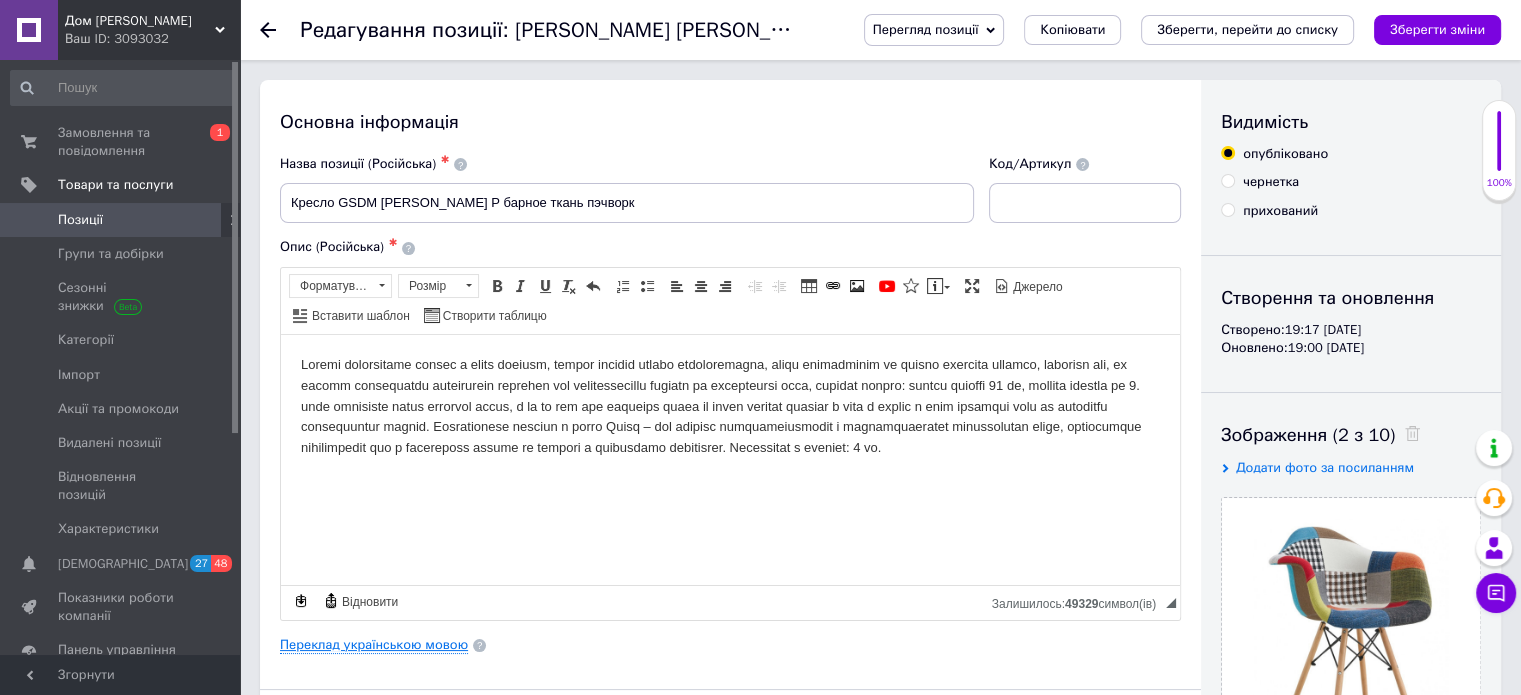 click on "Переклад українською мовою" at bounding box center (374, 645) 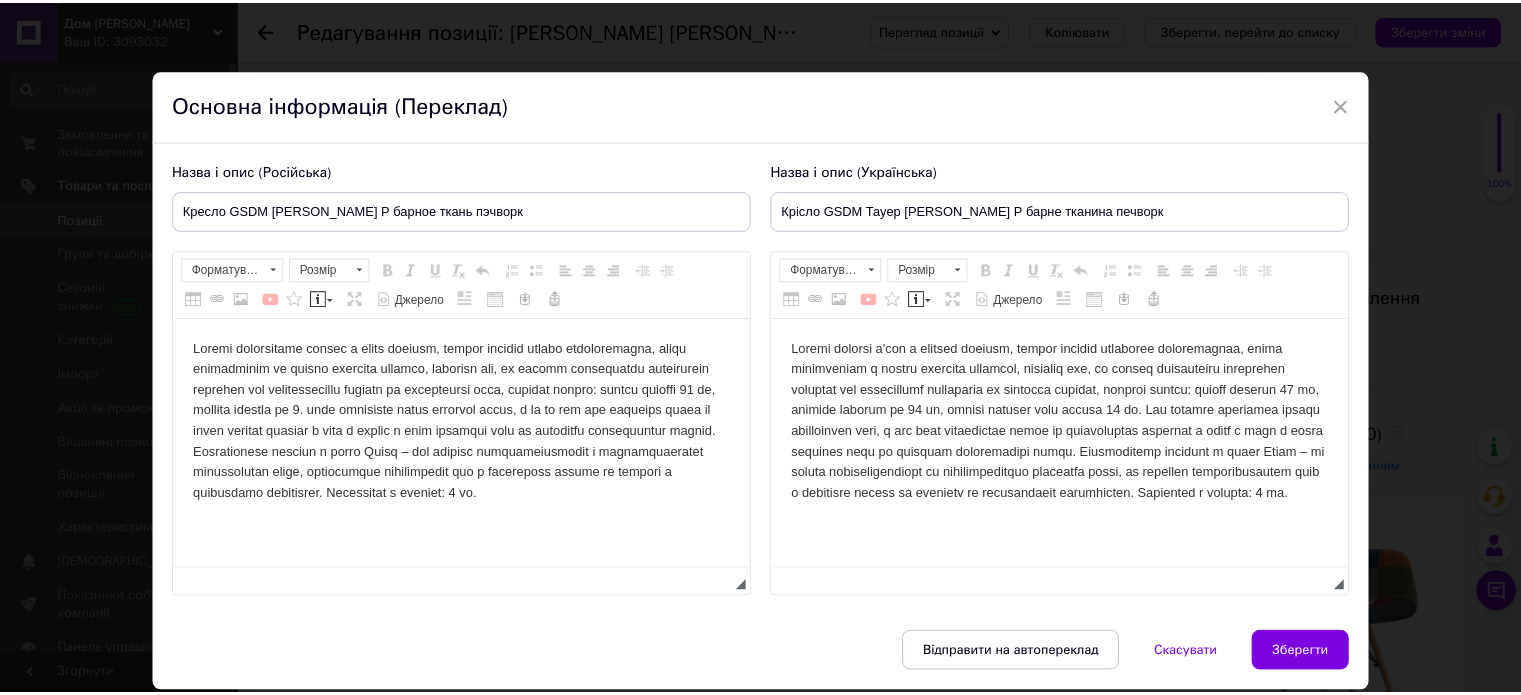 scroll, scrollTop: 0, scrollLeft: 0, axis: both 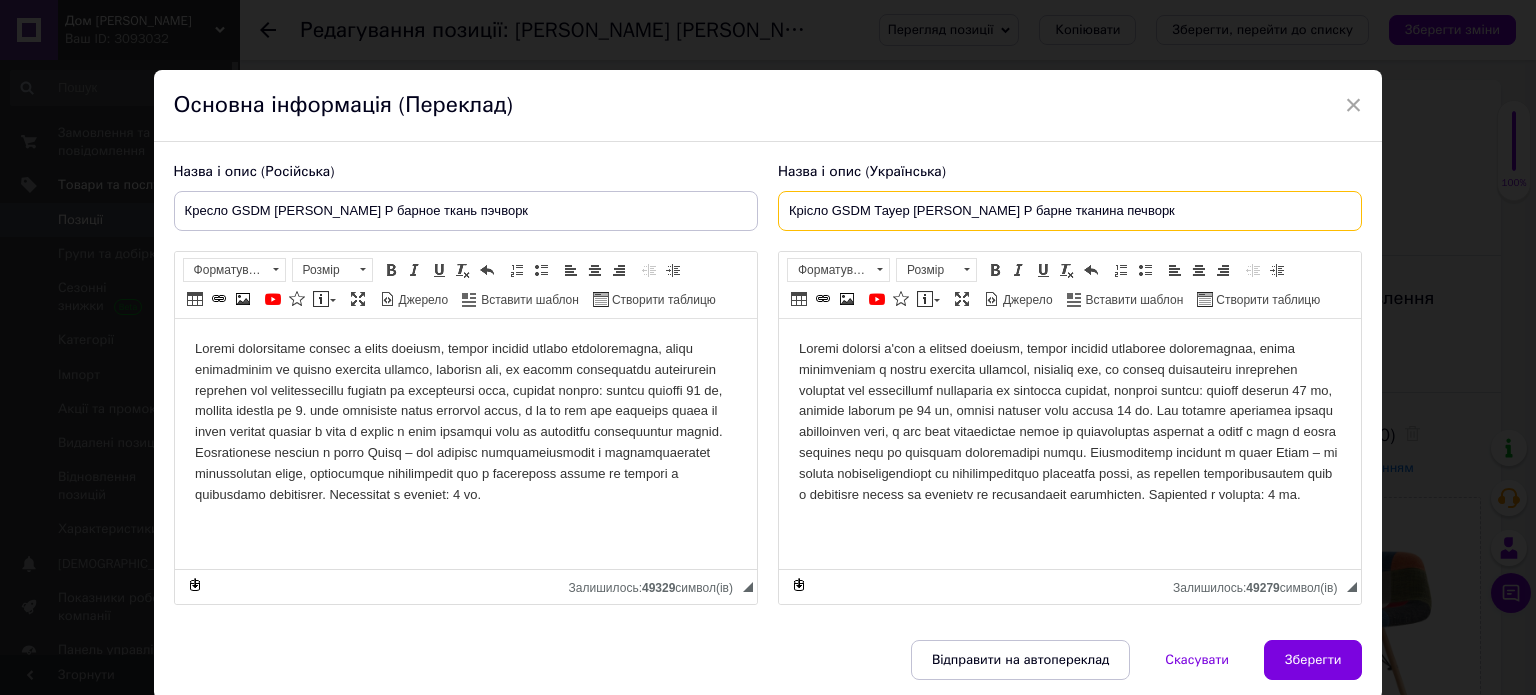 drag, startPoint x: 868, startPoint y: 210, endPoint x: 944, endPoint y: 209, distance: 76.00658 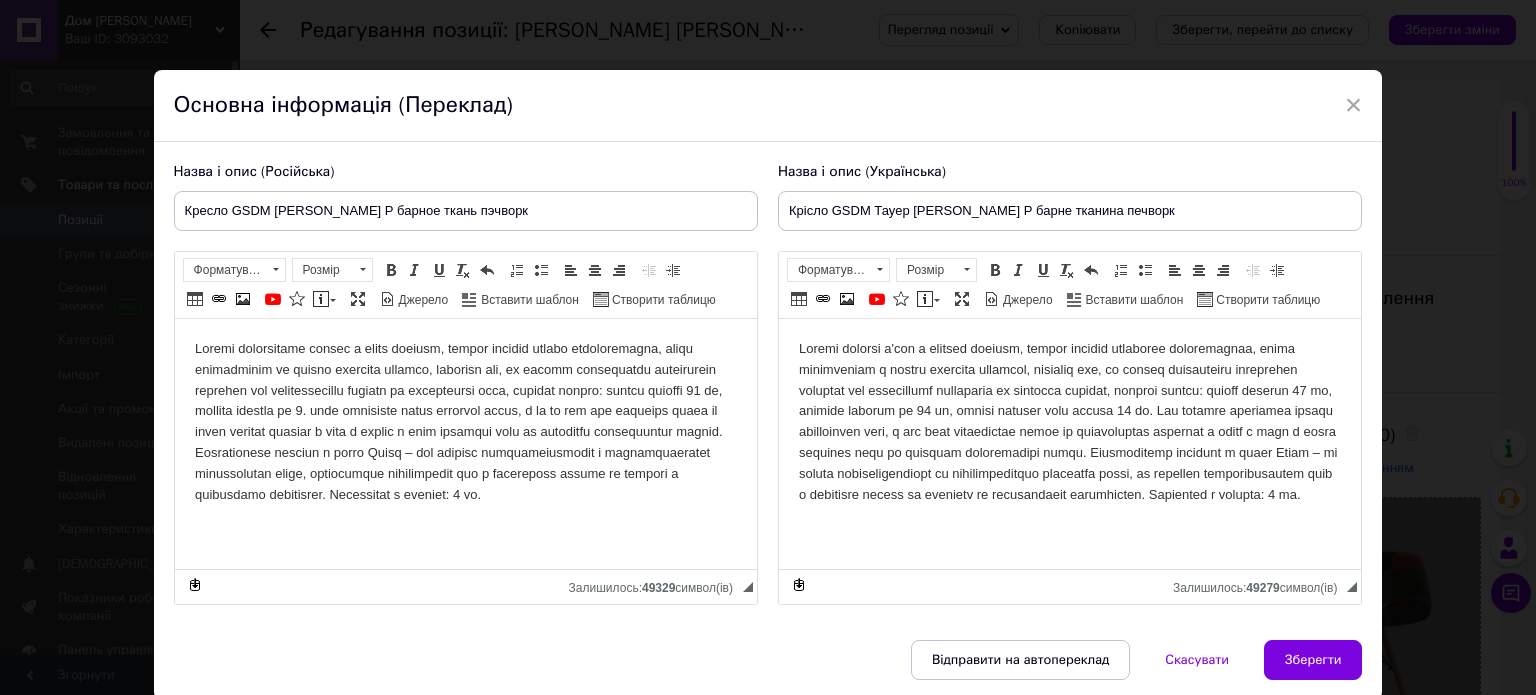 click on "Зберегти" at bounding box center [1313, 660] 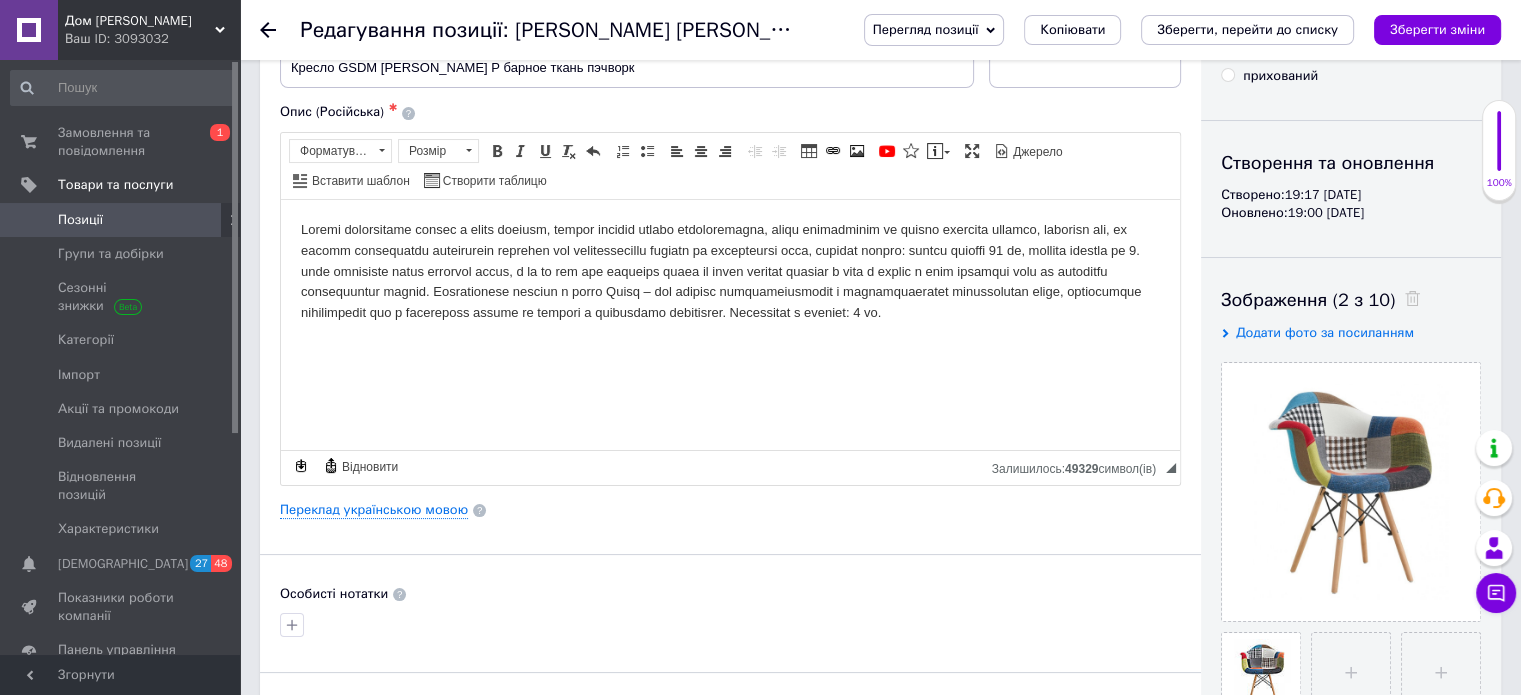 scroll, scrollTop: 400, scrollLeft: 0, axis: vertical 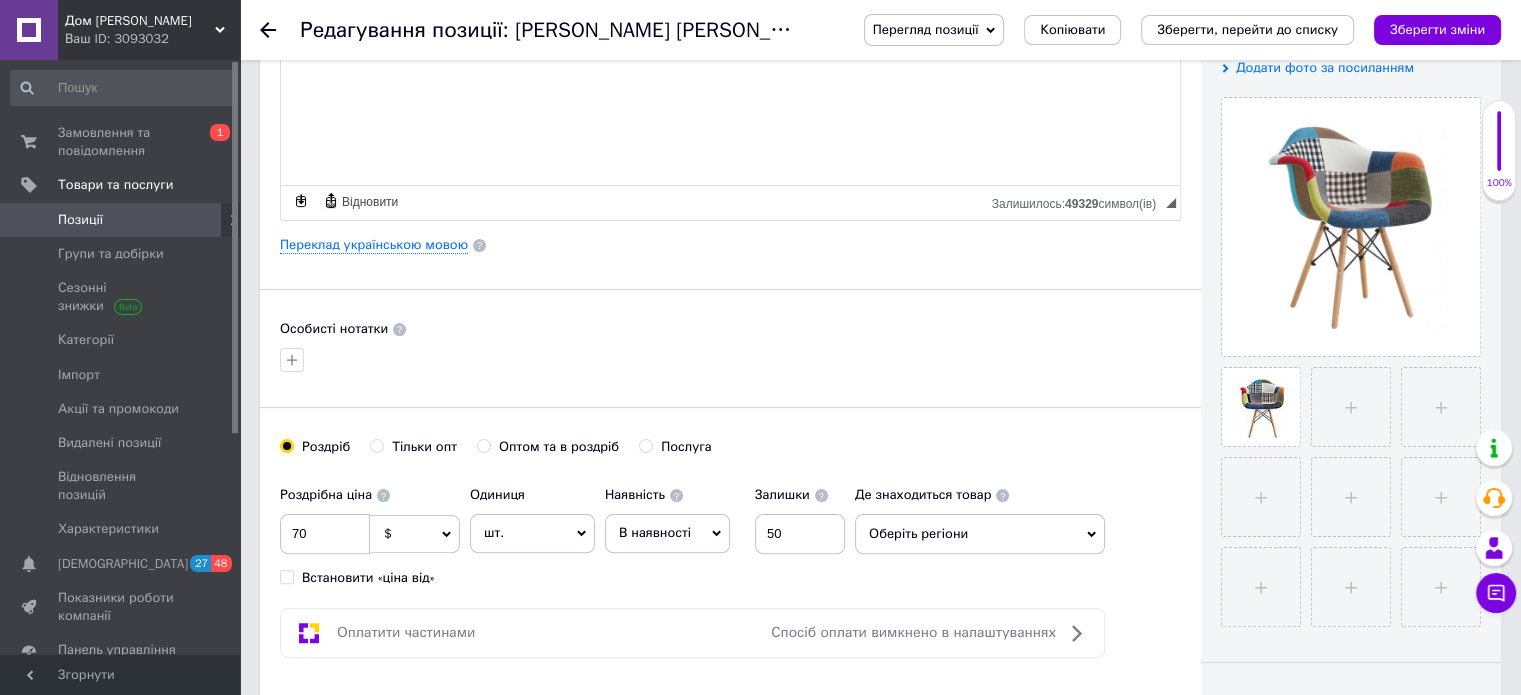 click on "$" at bounding box center (415, 534) 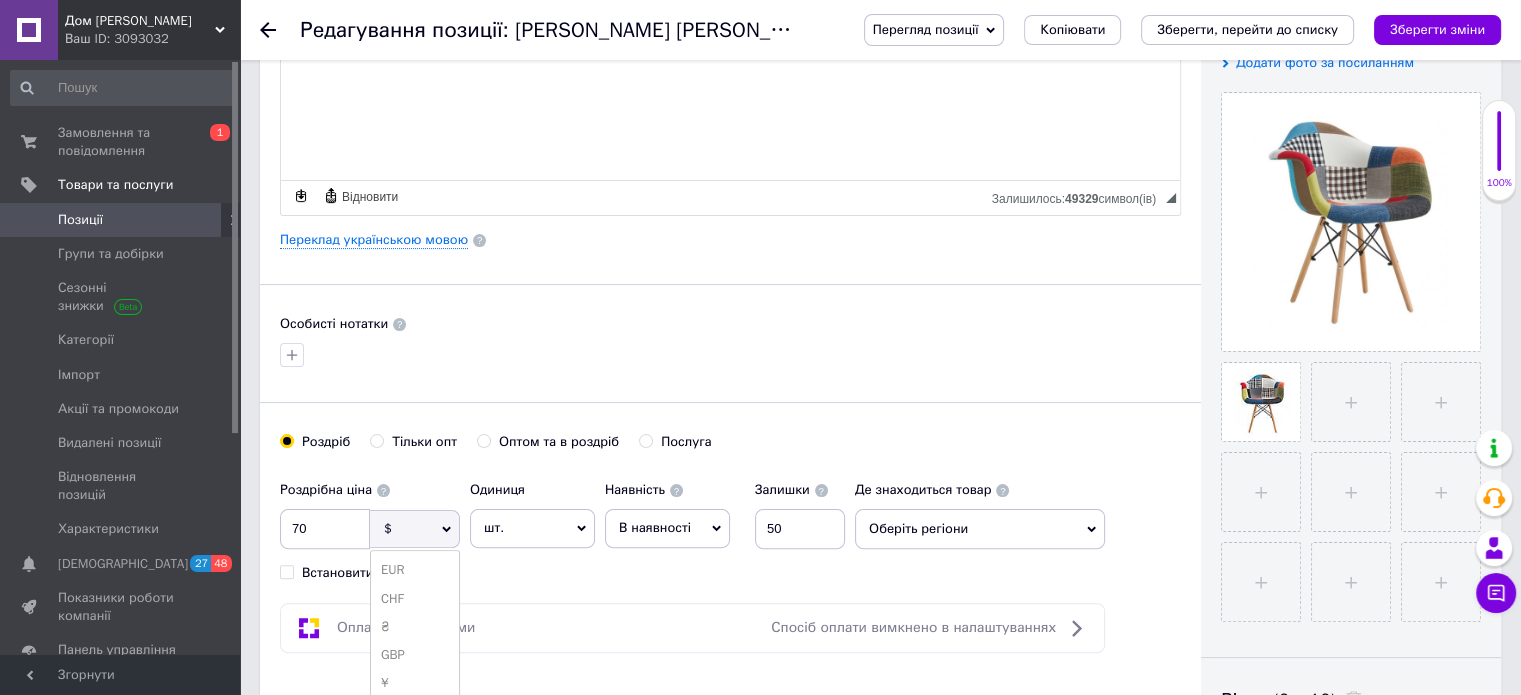 scroll, scrollTop: 600, scrollLeft: 0, axis: vertical 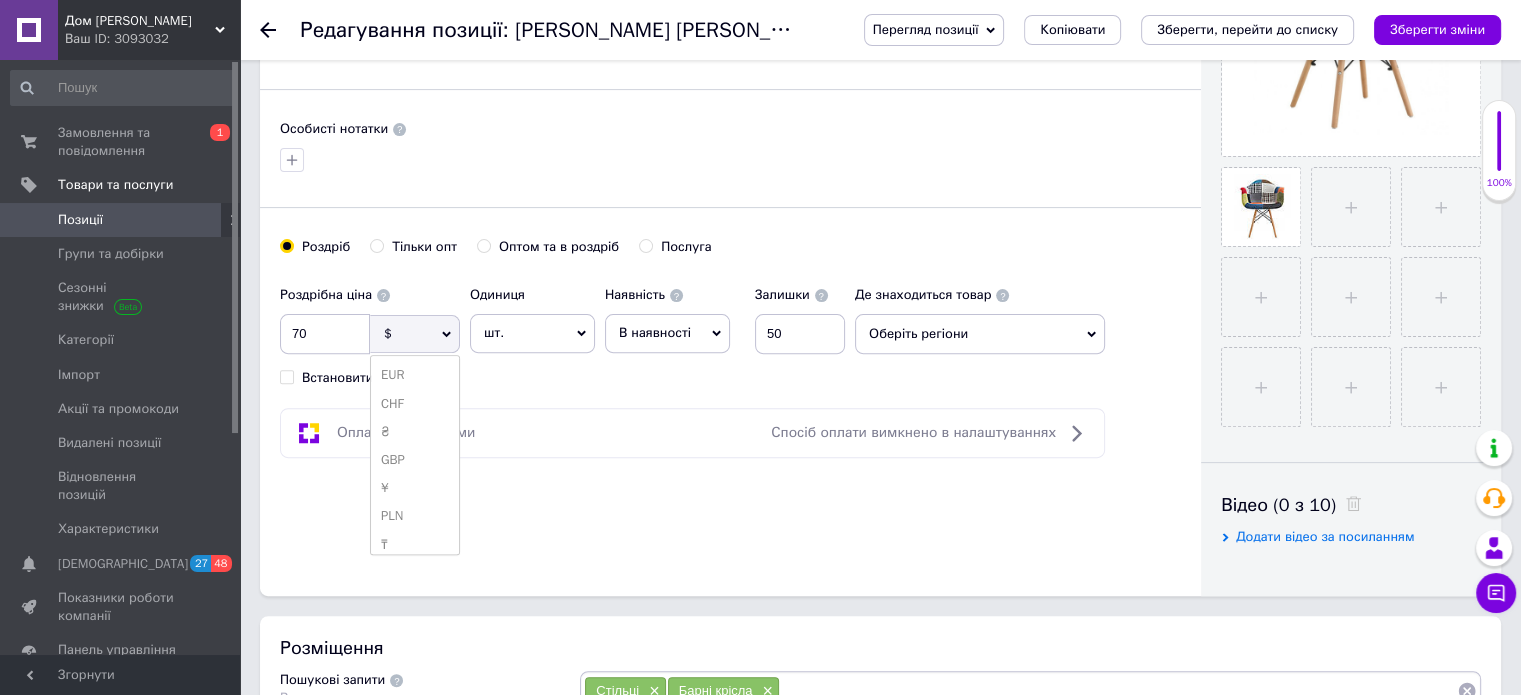 drag, startPoint x: 405, startPoint y: 424, endPoint x: 390, endPoint y: 413, distance: 18.601076 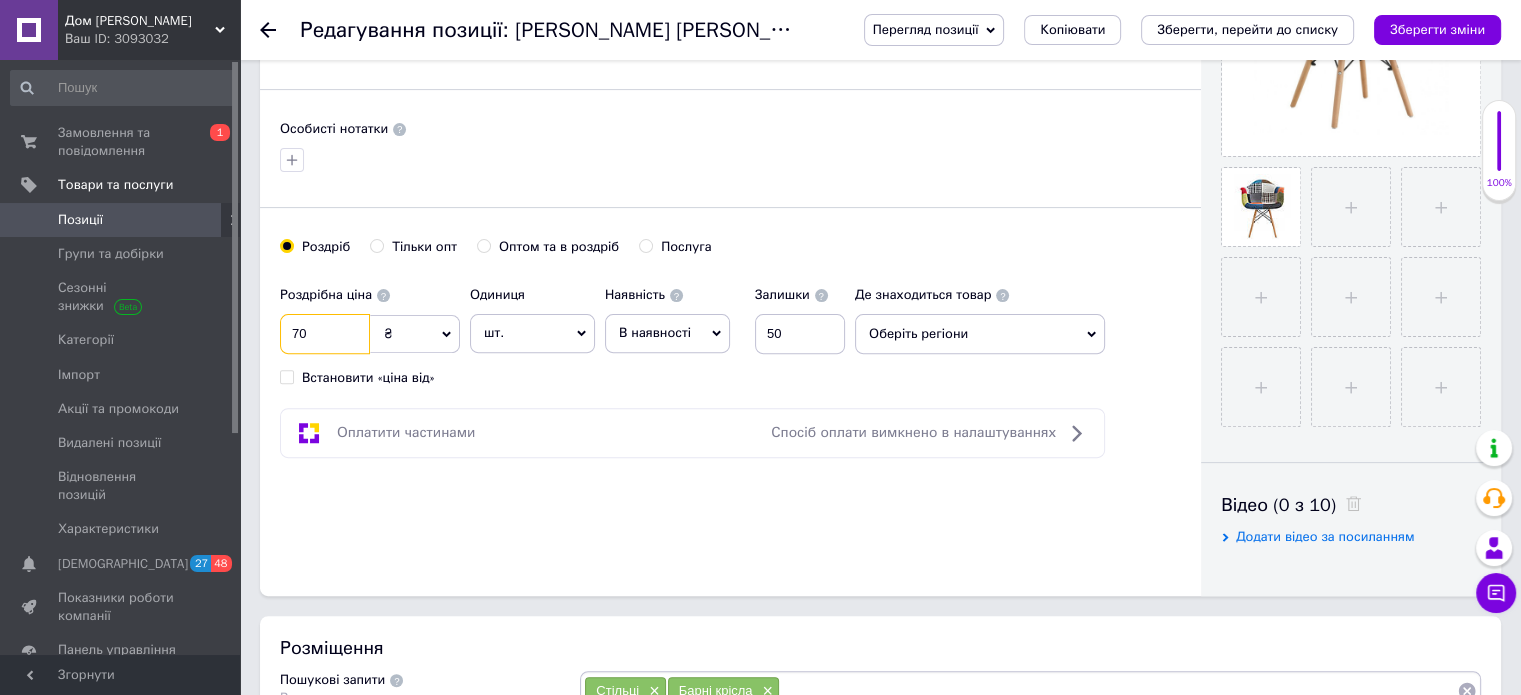 drag, startPoint x: 289, startPoint y: 329, endPoint x: 322, endPoint y: 328, distance: 33.01515 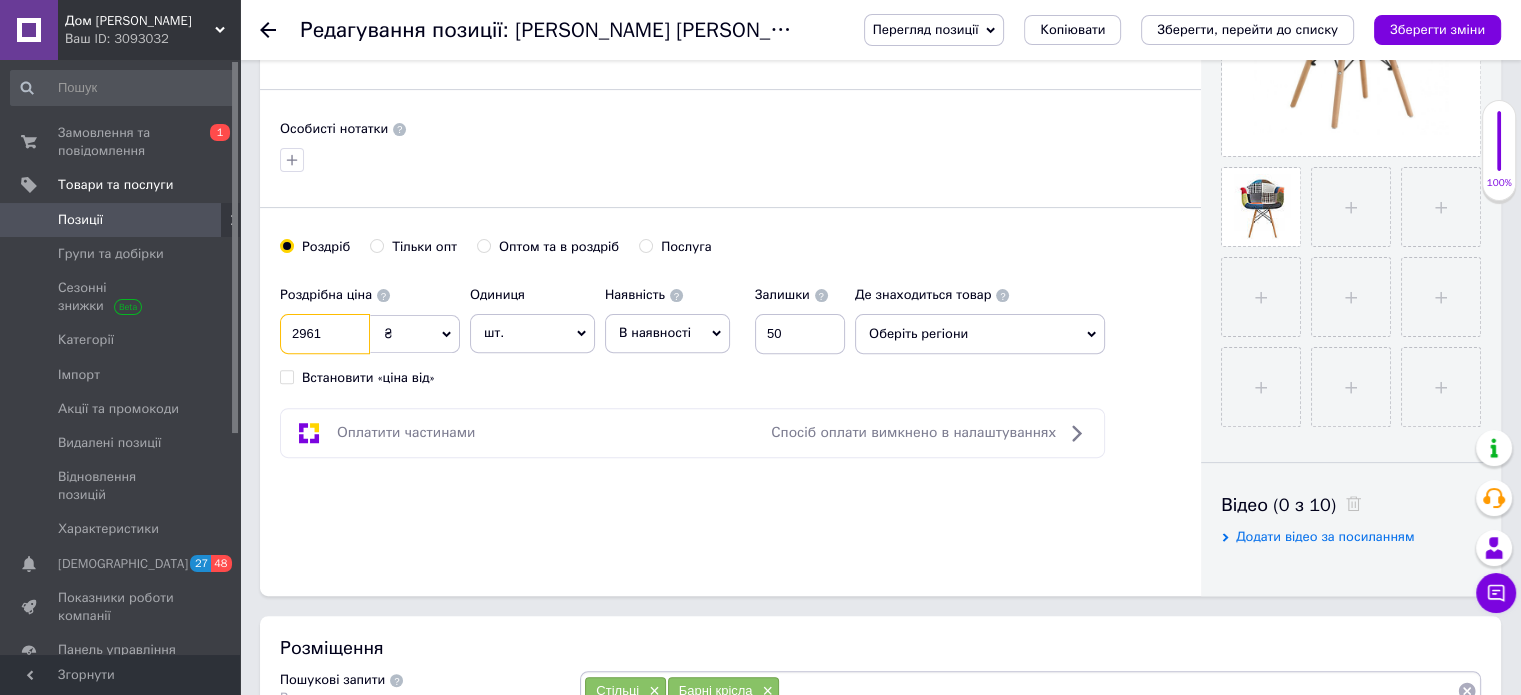 type on "2961" 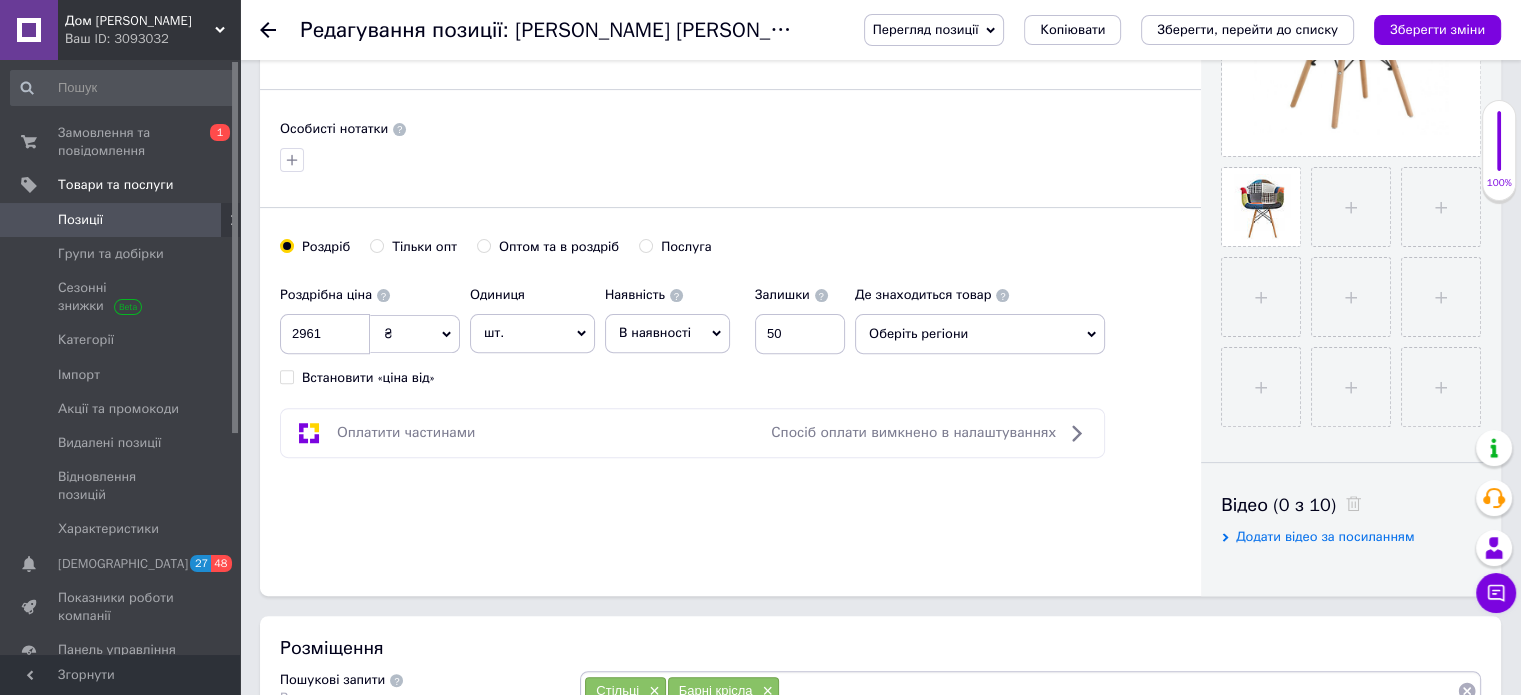 click on "В наявності" at bounding box center [667, 333] 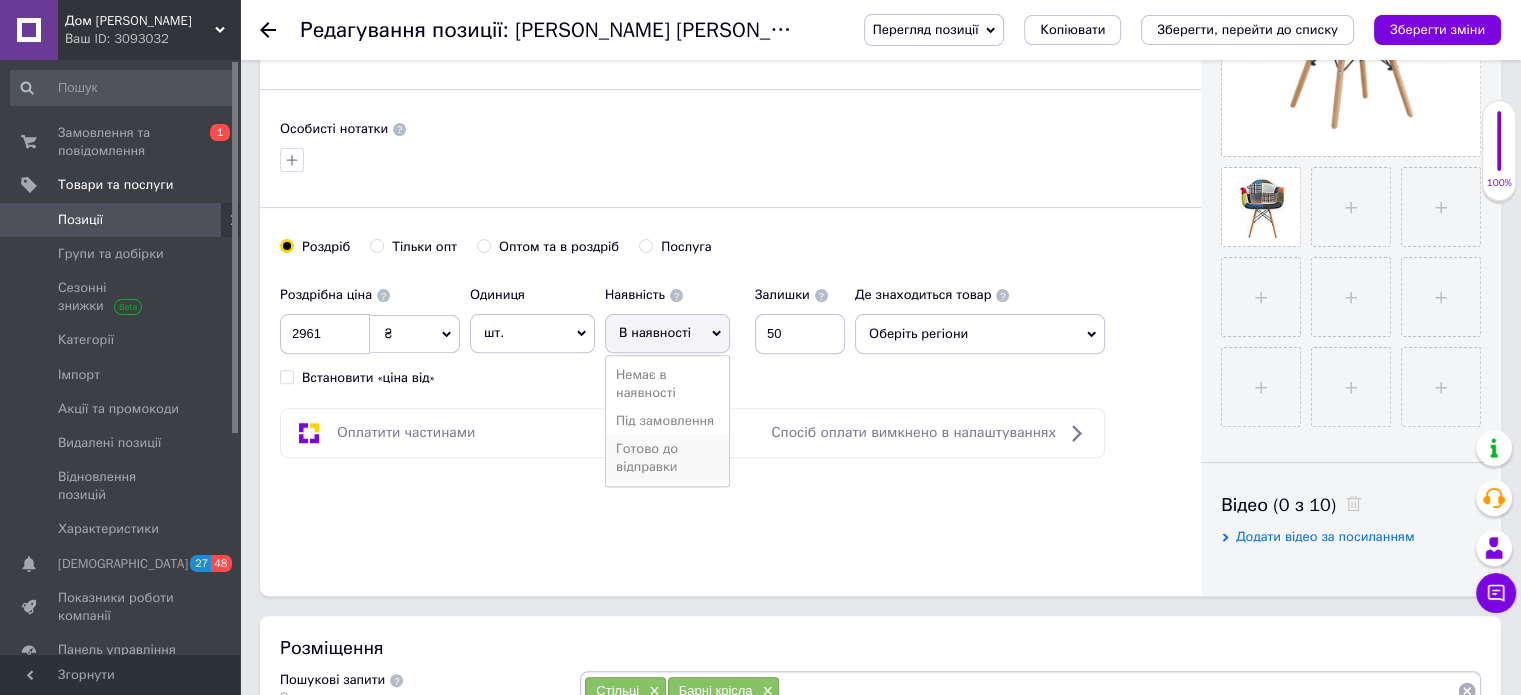 click on "Готово до відправки" at bounding box center [667, 458] 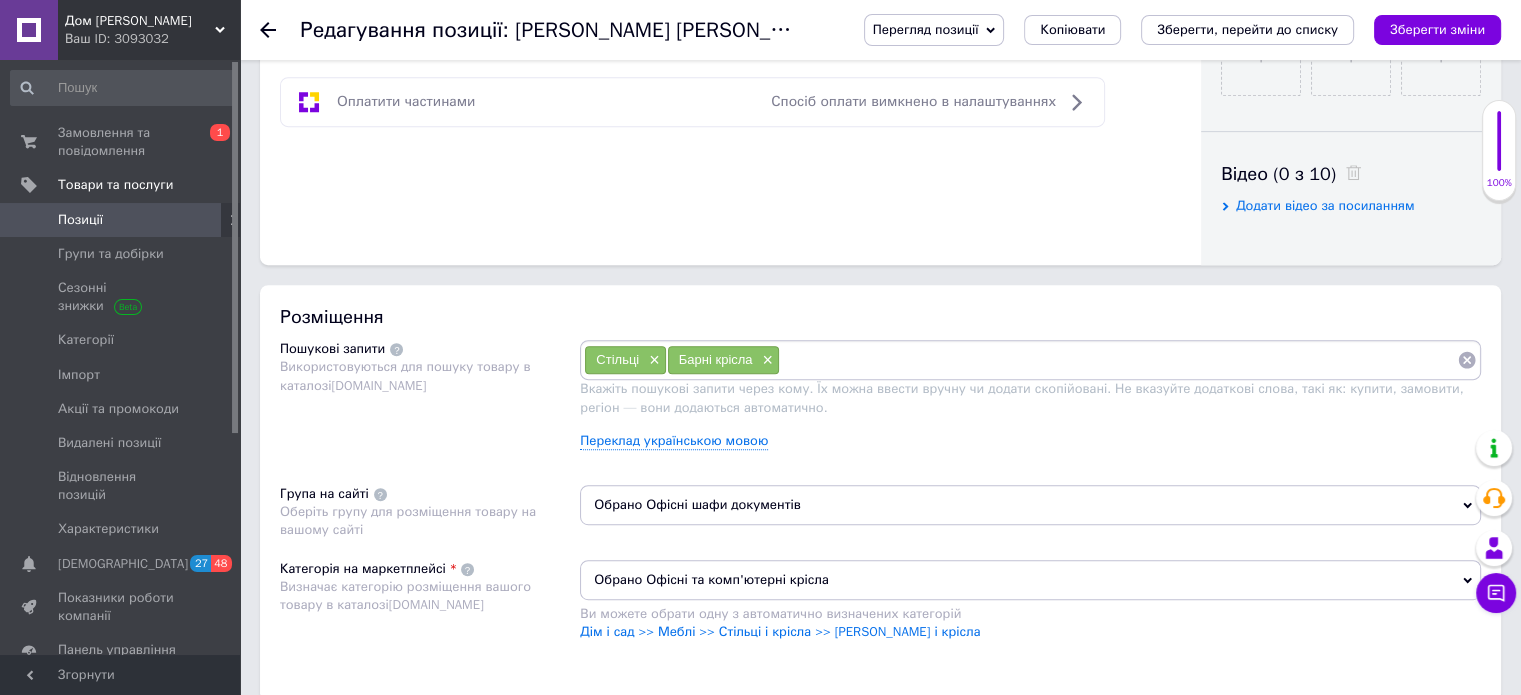scroll, scrollTop: 1000, scrollLeft: 0, axis: vertical 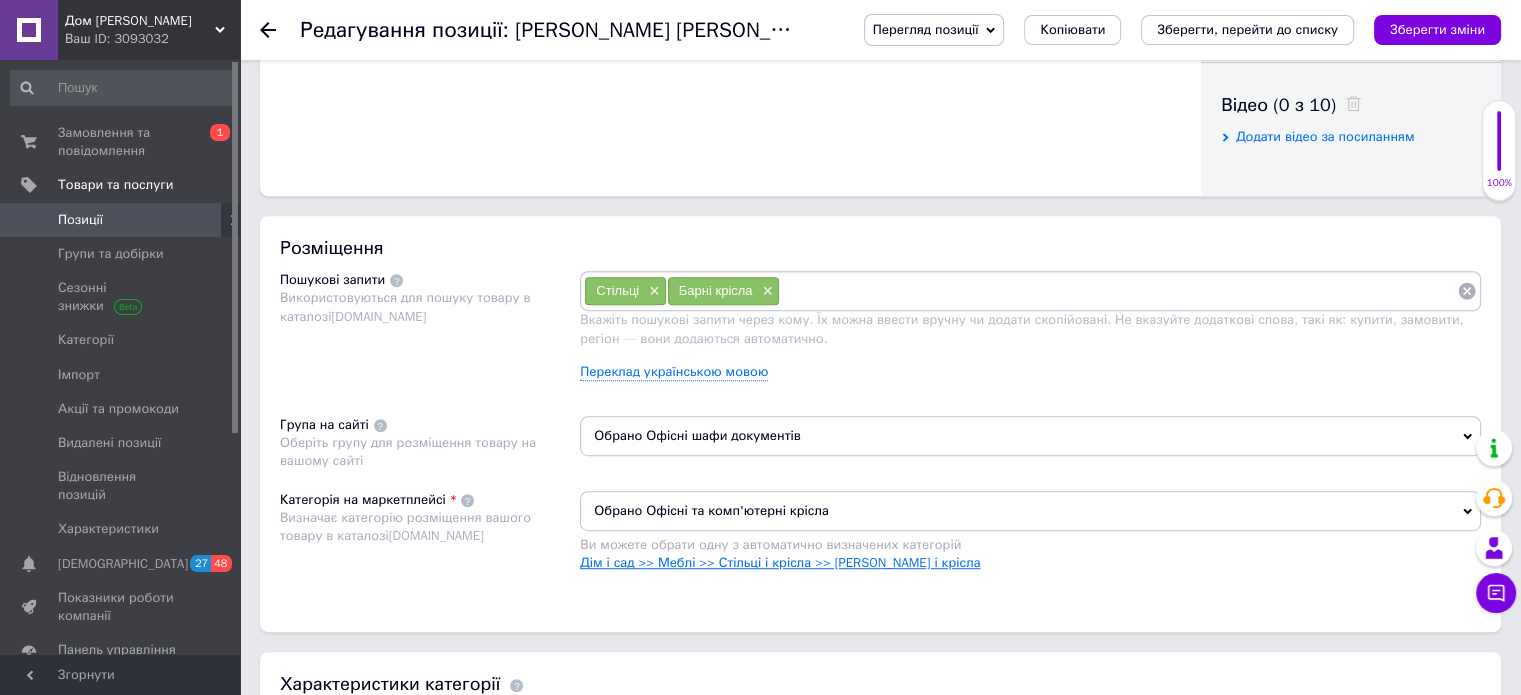 click on "Дім і сад >> Меблі >> Стільці і крісла >> [PERSON_NAME] і крісла" at bounding box center [780, 562] 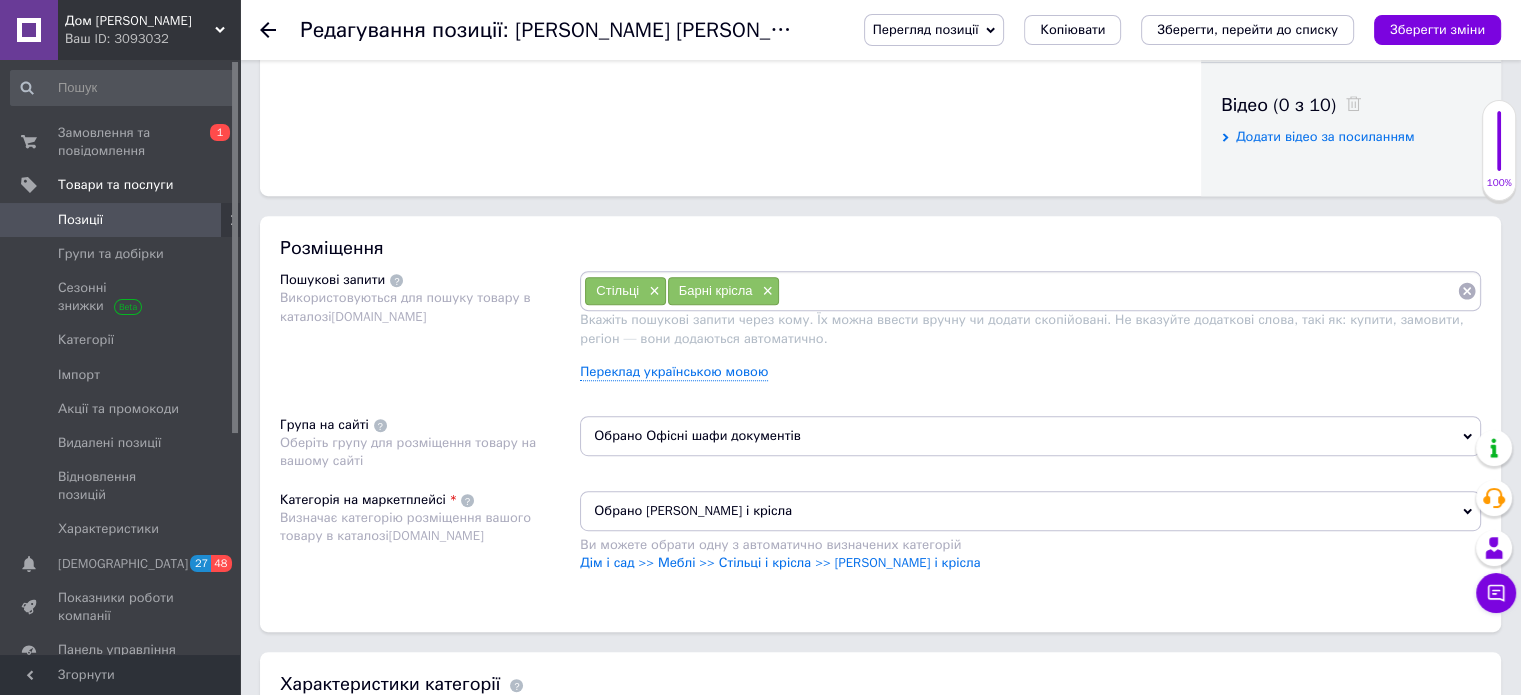click on "Обрано Офісні шафи документів" at bounding box center [1030, 436] 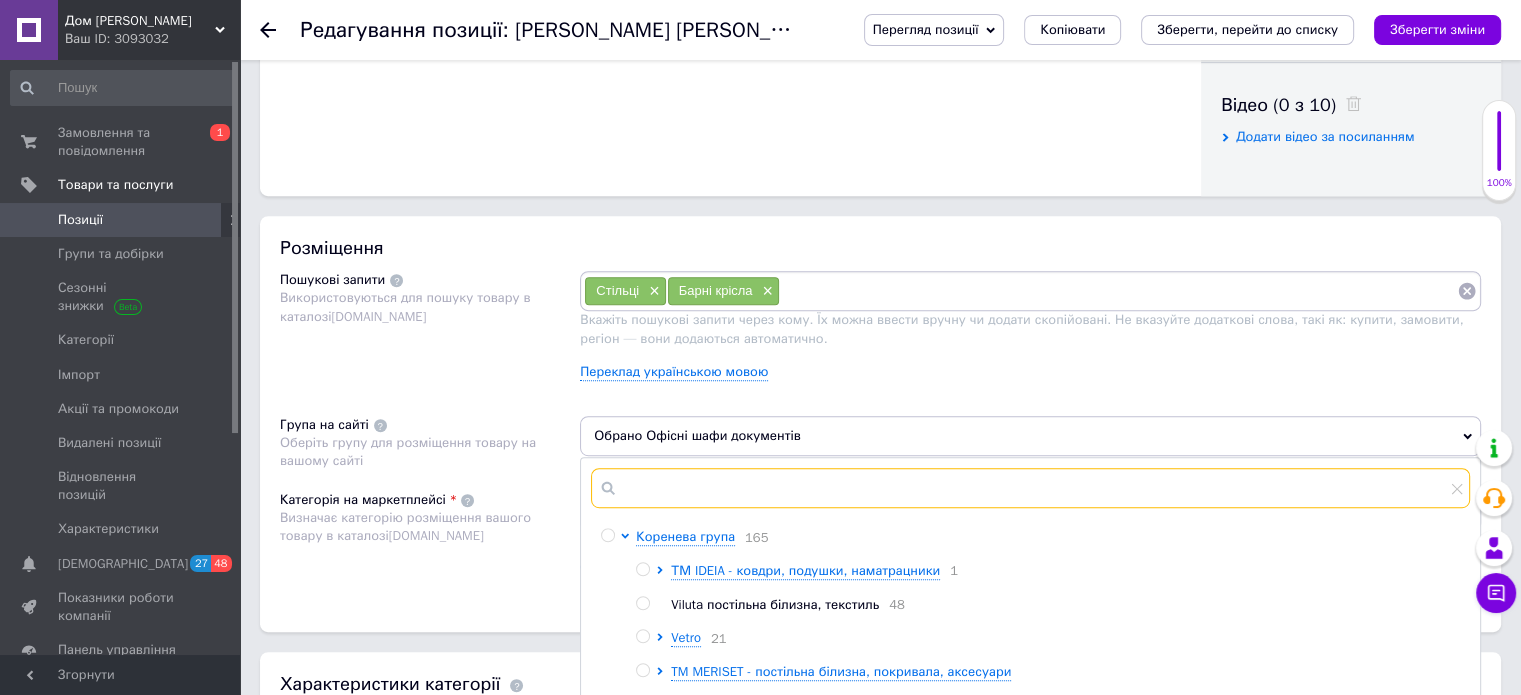 click at bounding box center (1030, 488) 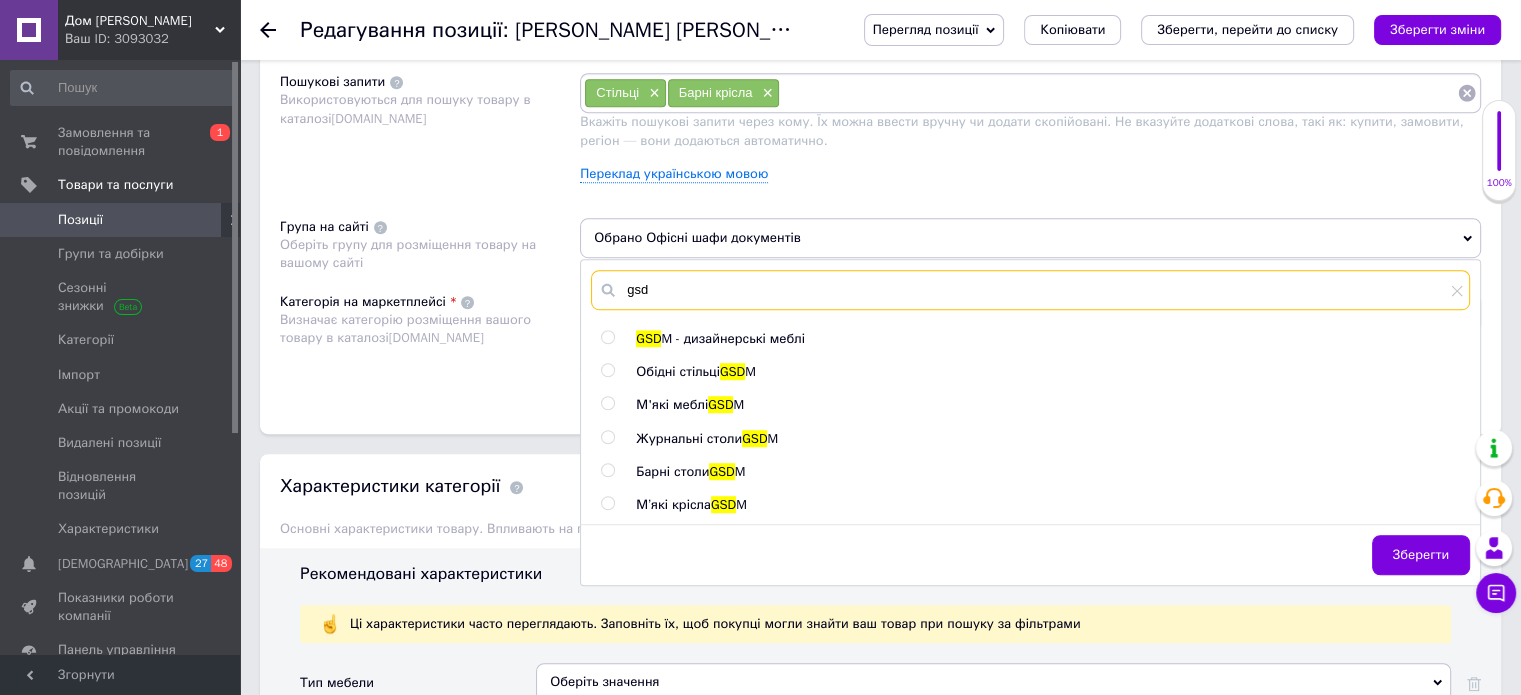 scroll, scrollTop: 1200, scrollLeft: 0, axis: vertical 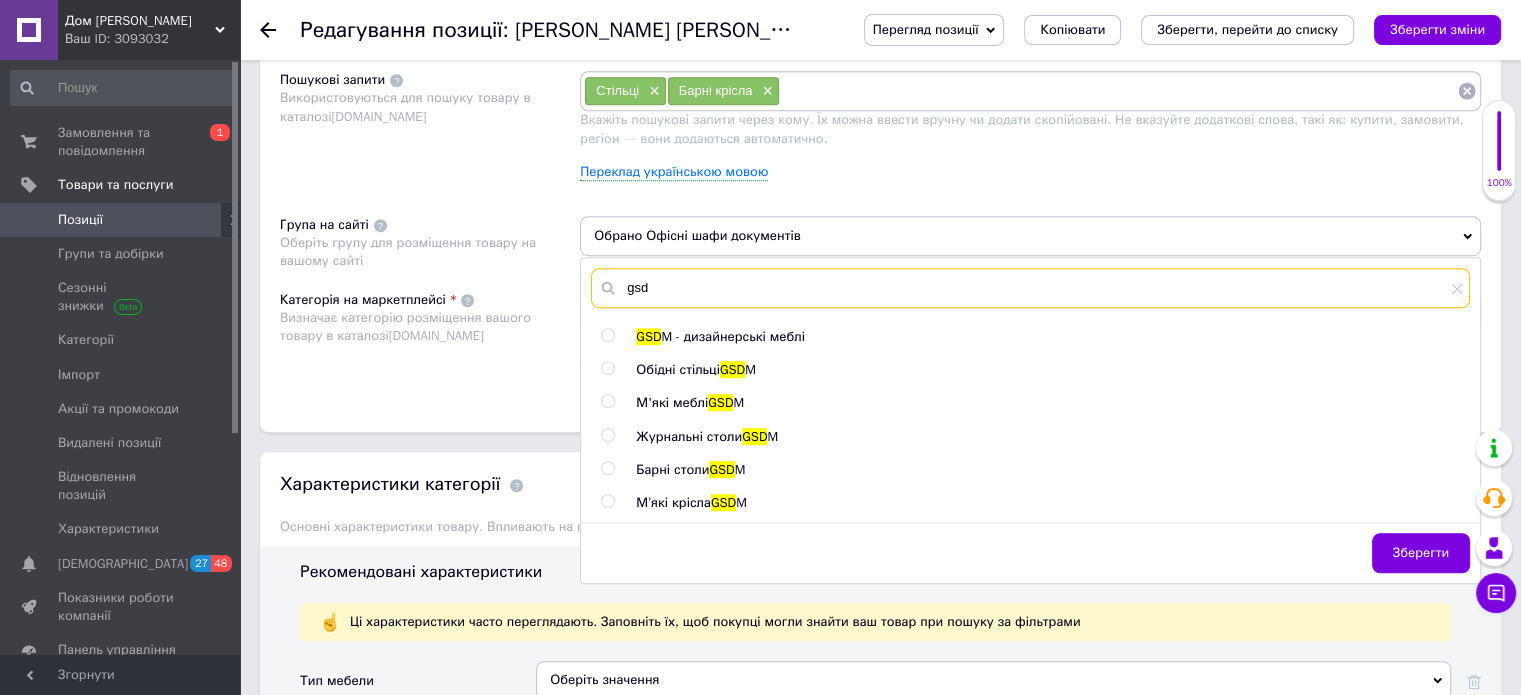 type on "gsd" 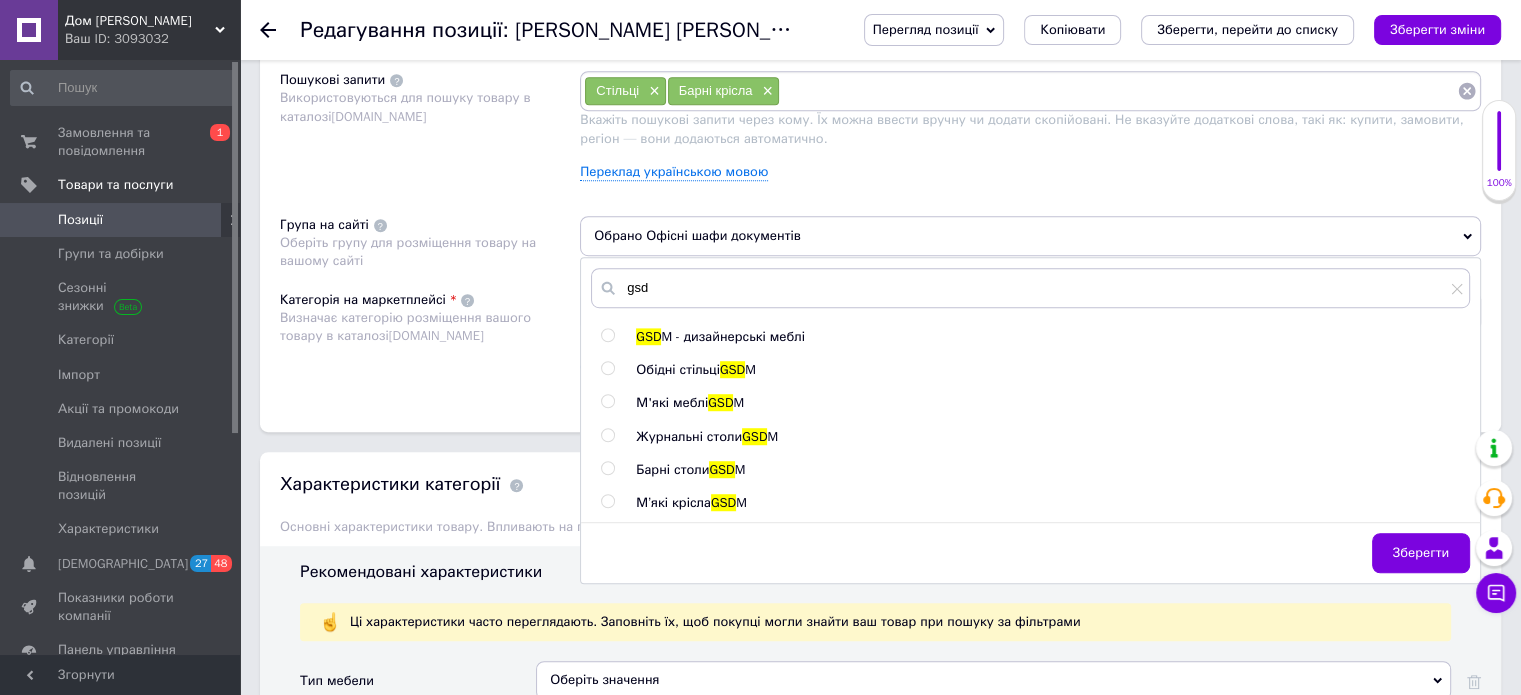 click at bounding box center [607, 501] 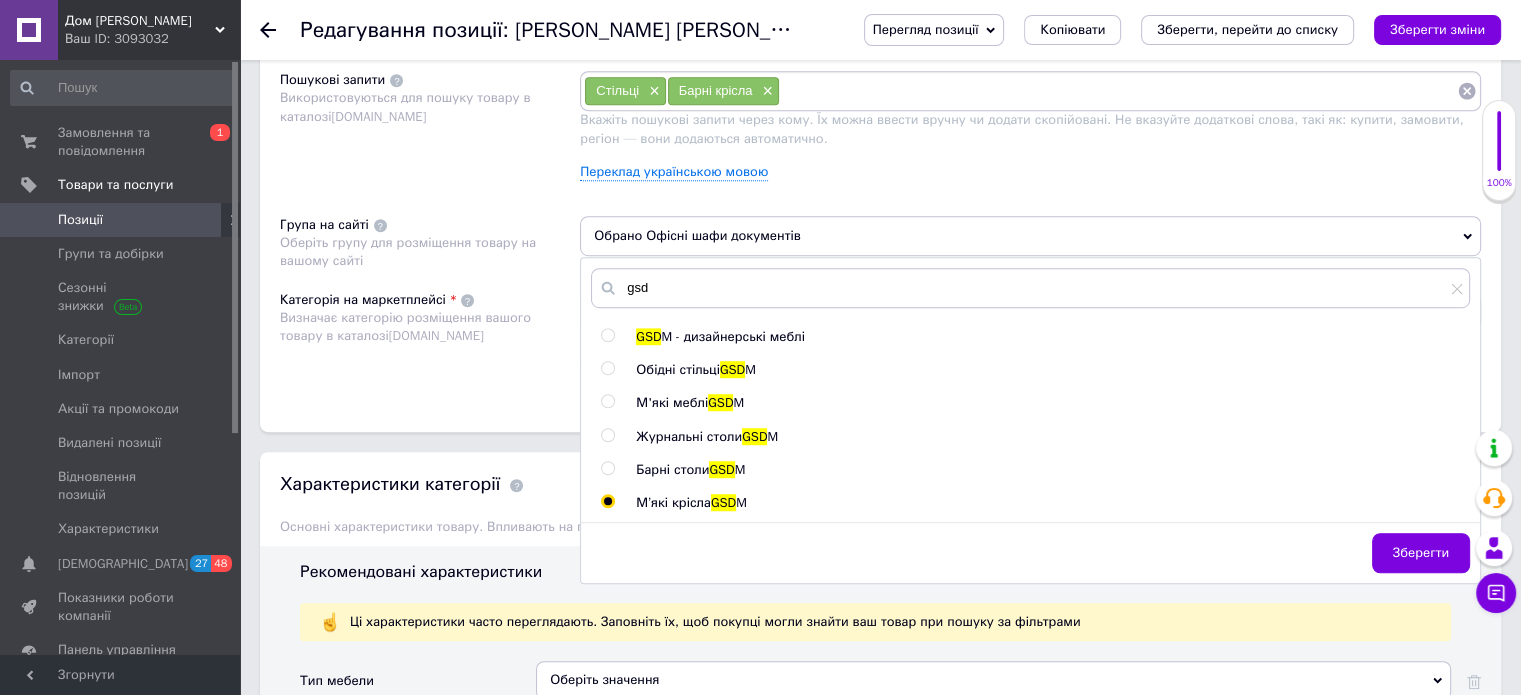 radio on "true" 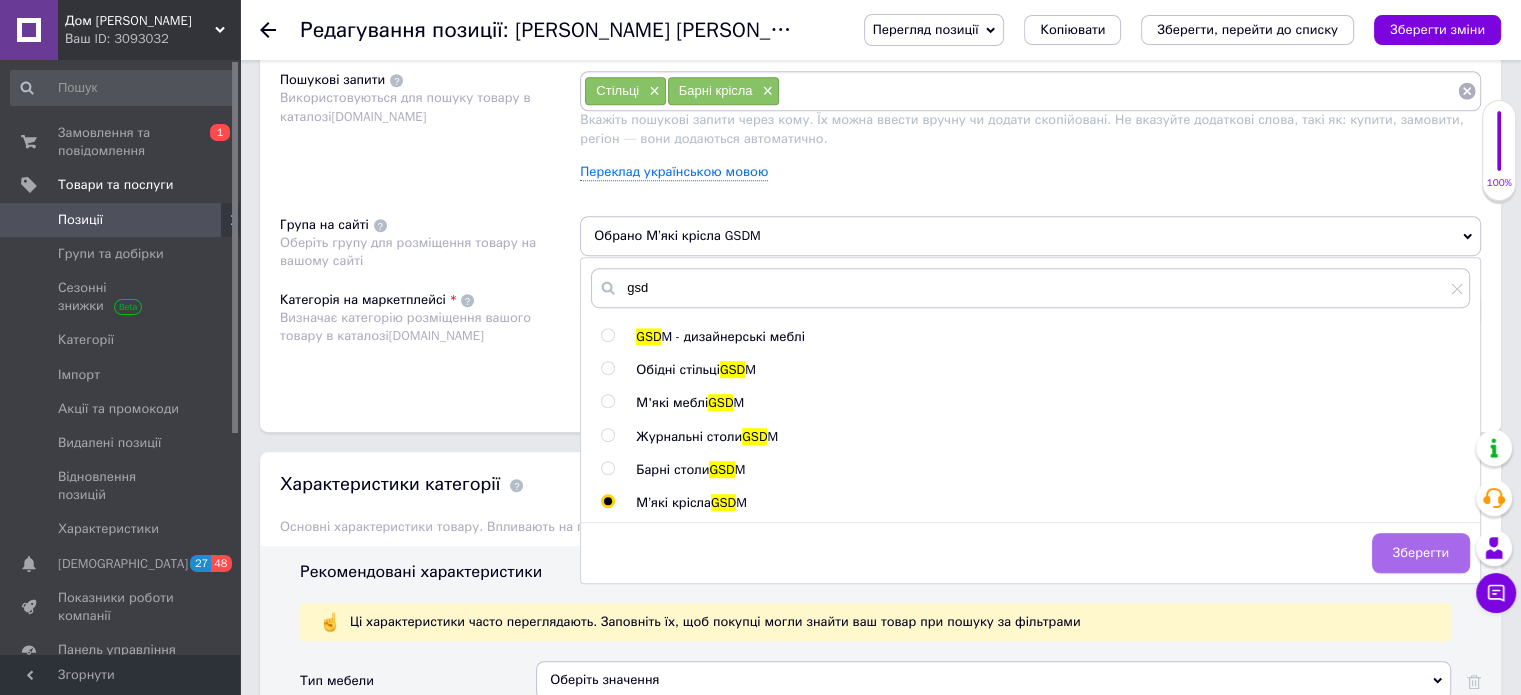 click on "Зберегти" at bounding box center [1421, 553] 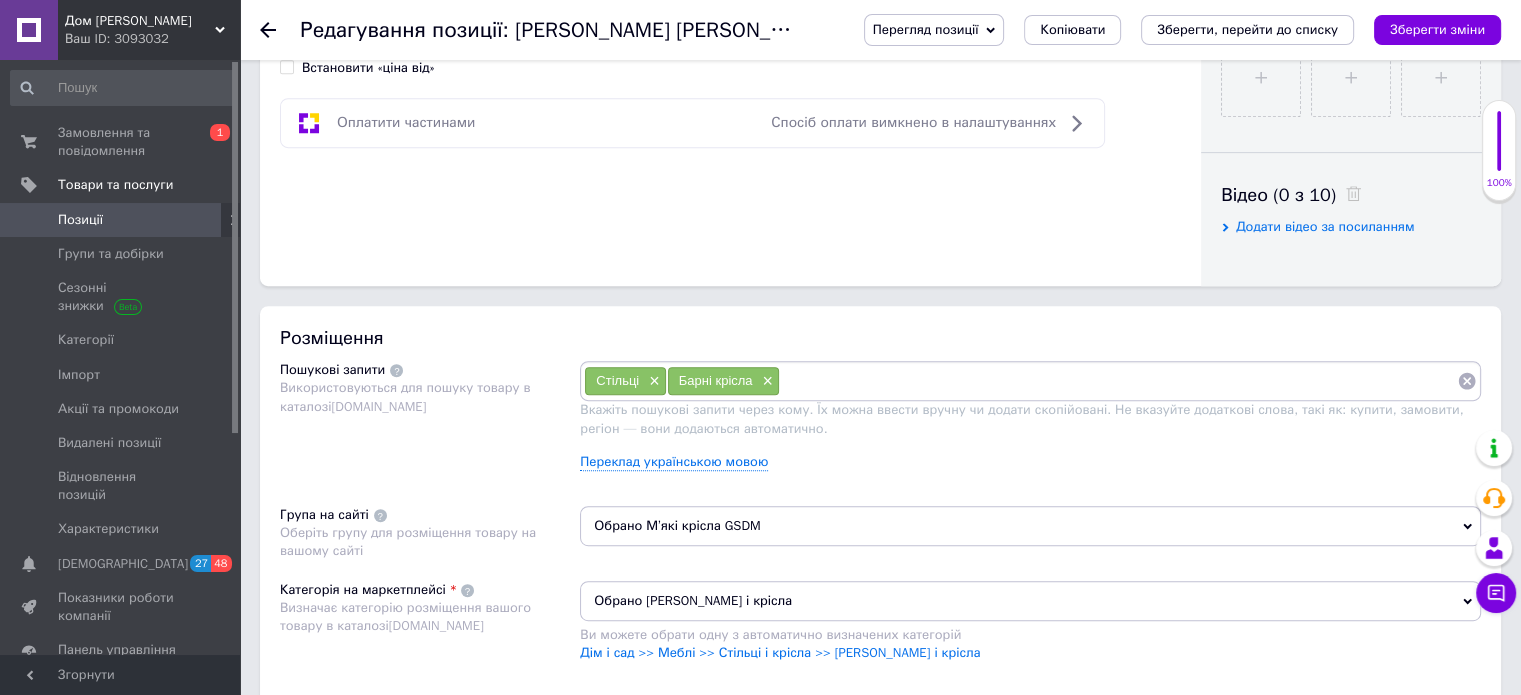 scroll, scrollTop: 900, scrollLeft: 0, axis: vertical 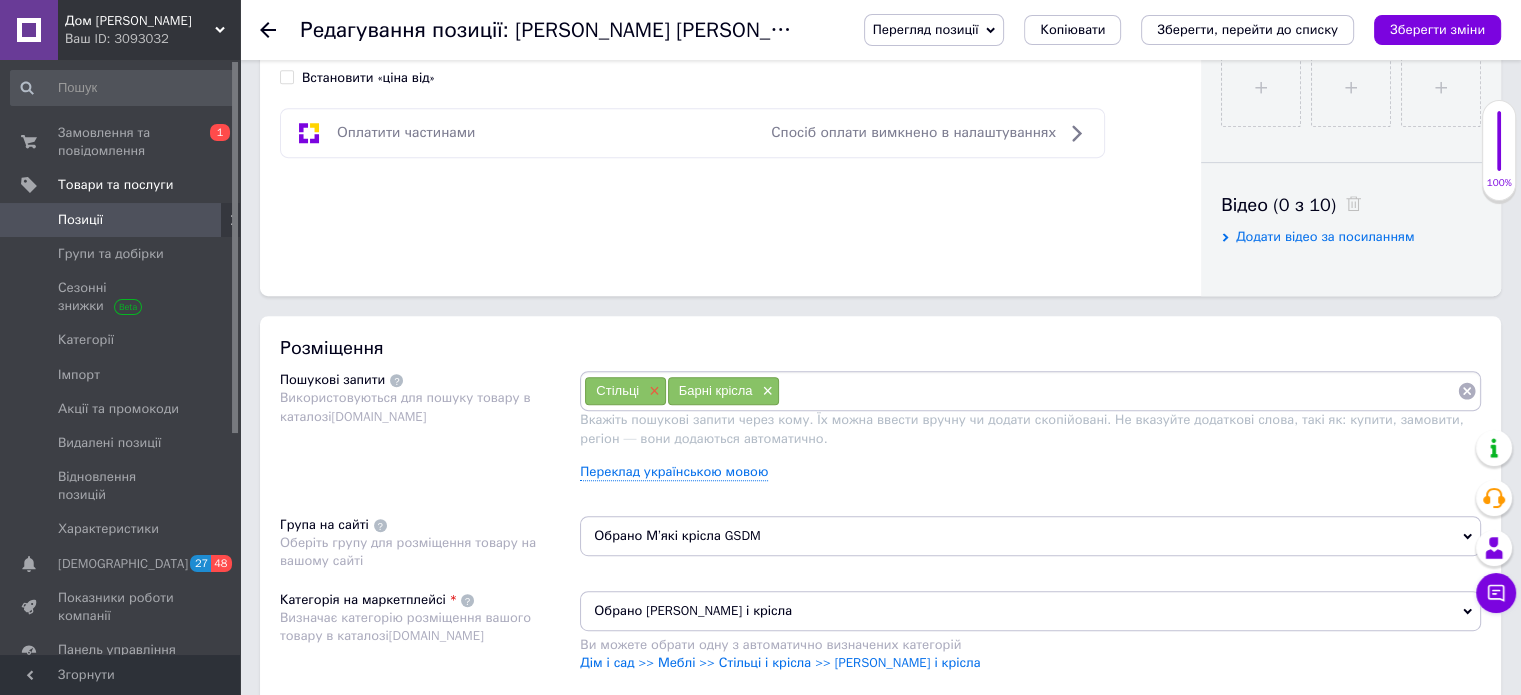 click on "×" at bounding box center [652, 391] 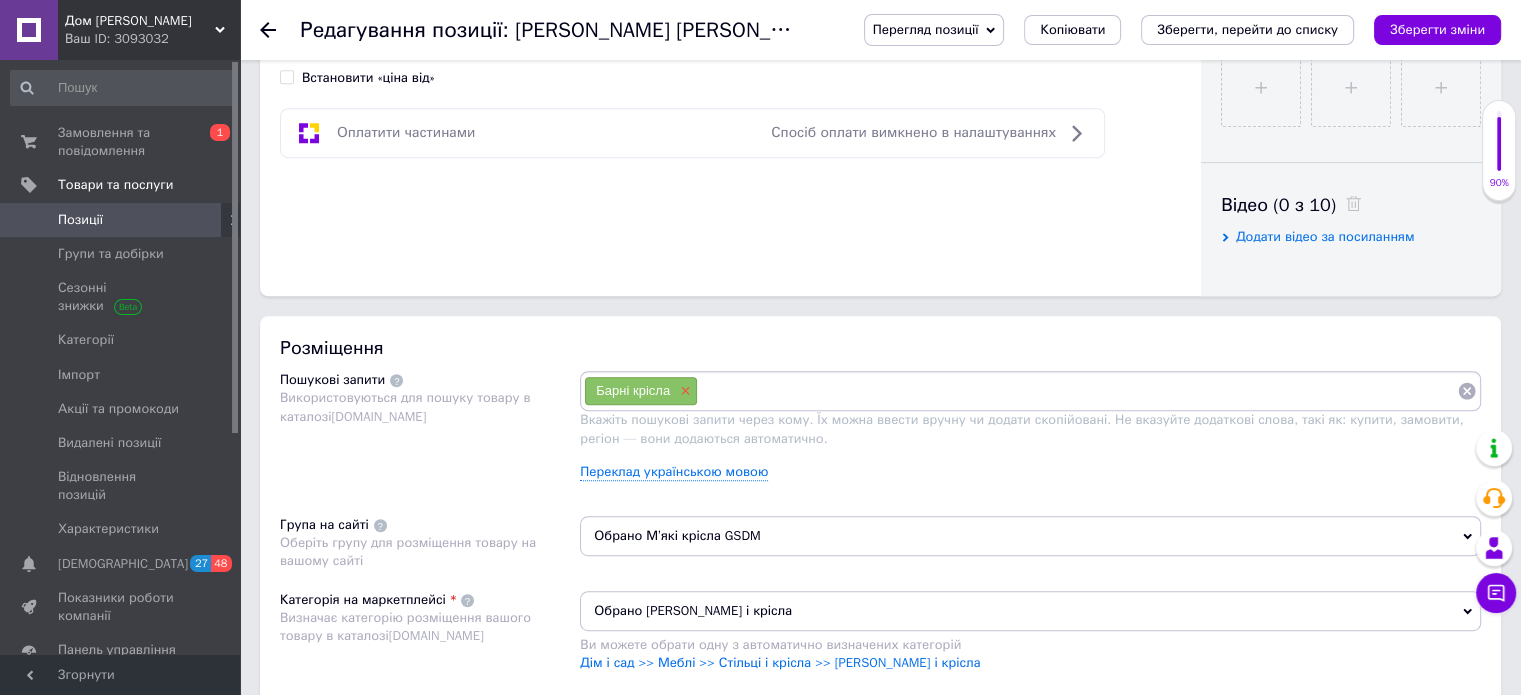 click on "×" at bounding box center [683, 391] 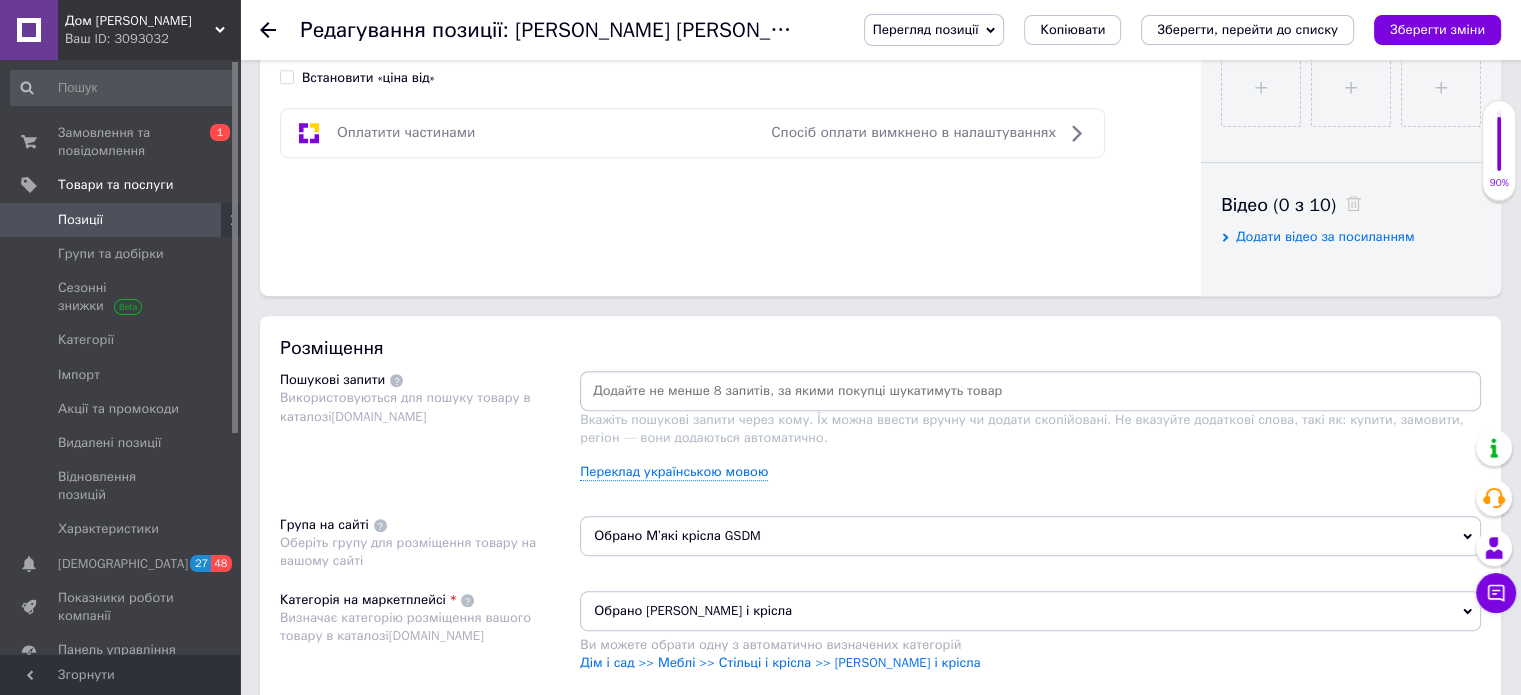 click at bounding box center [1030, 391] 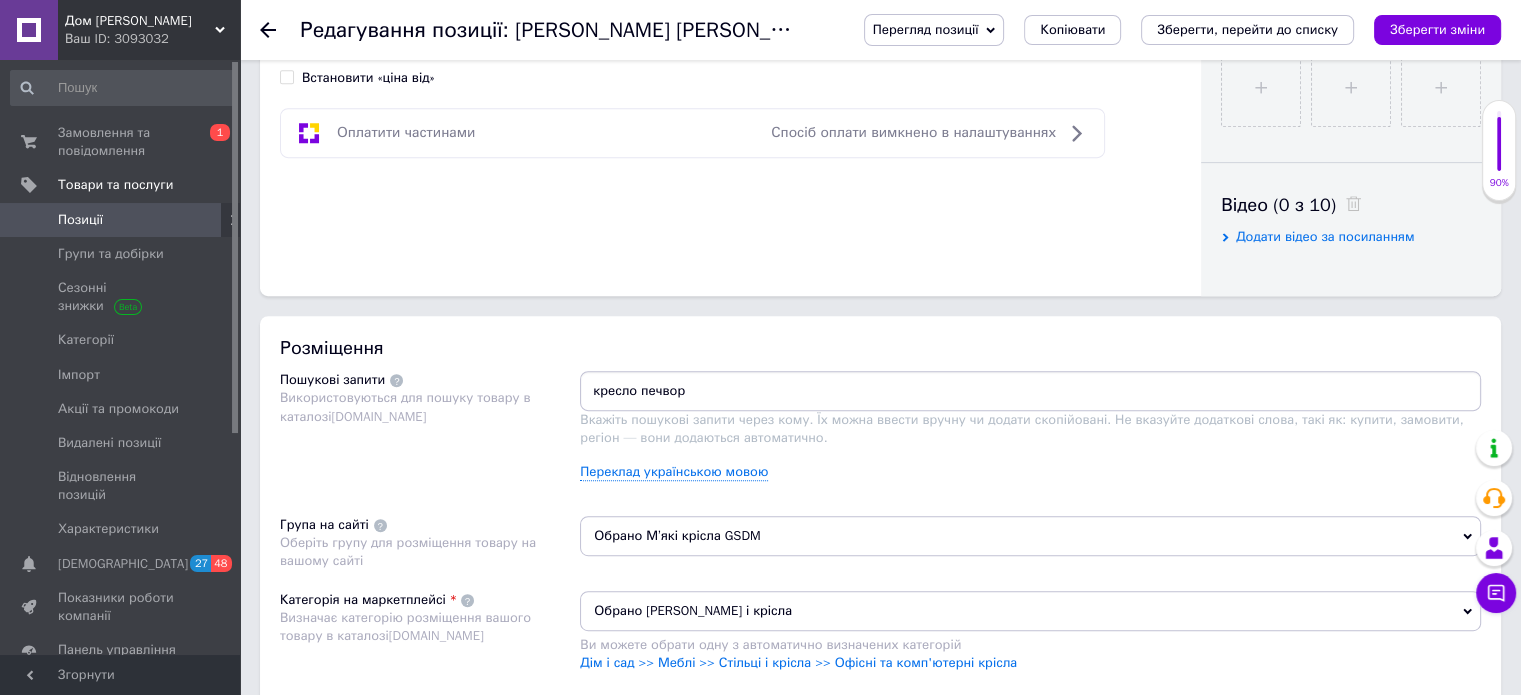 type on "кресло печворк" 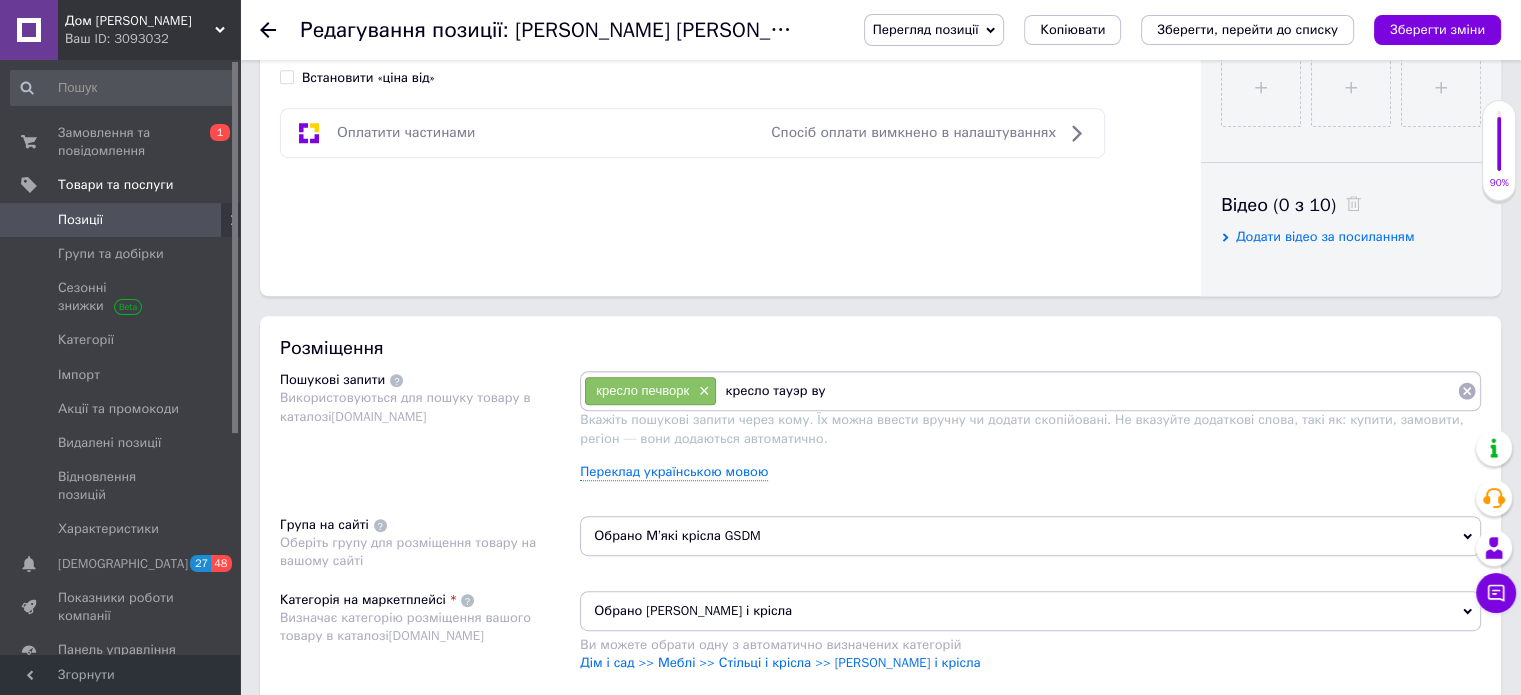 type on "кресло [PERSON_NAME]" 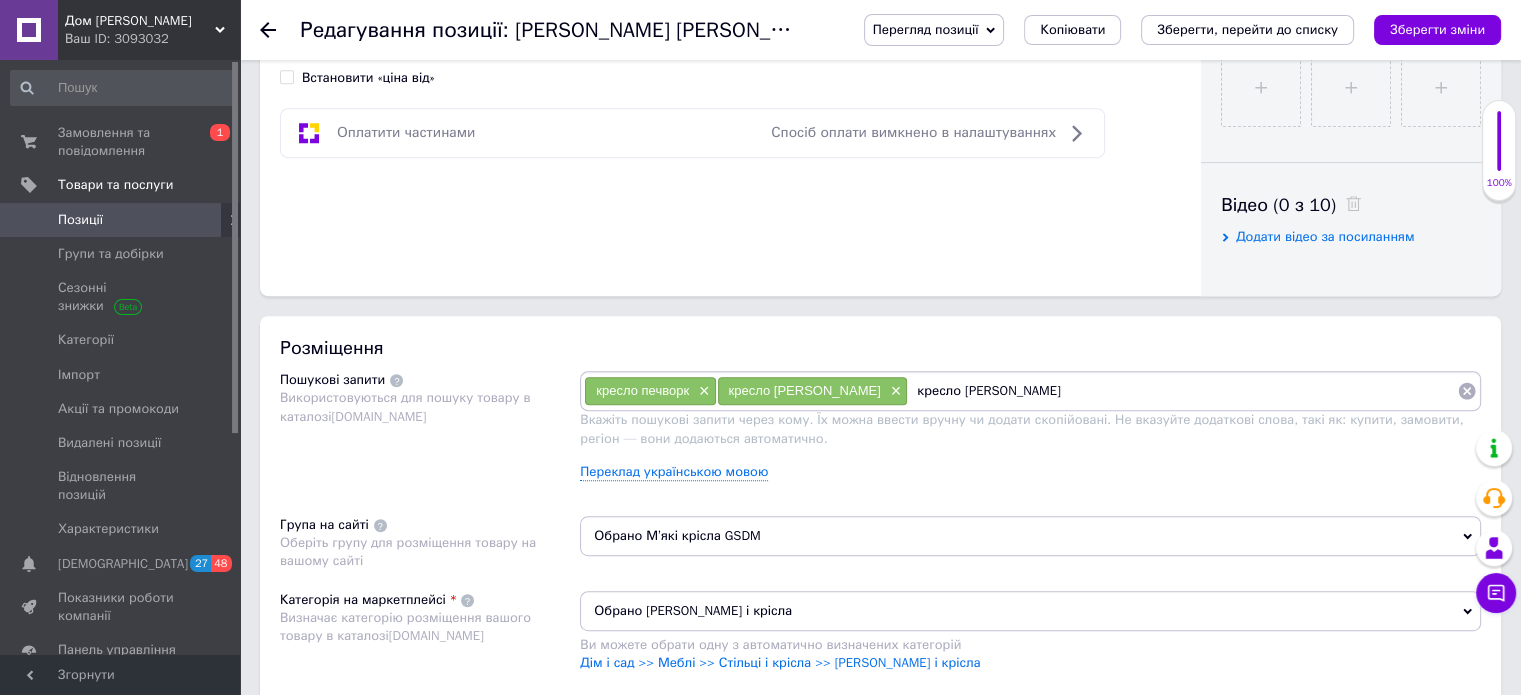 type on "кресло [PERSON_NAME] р" 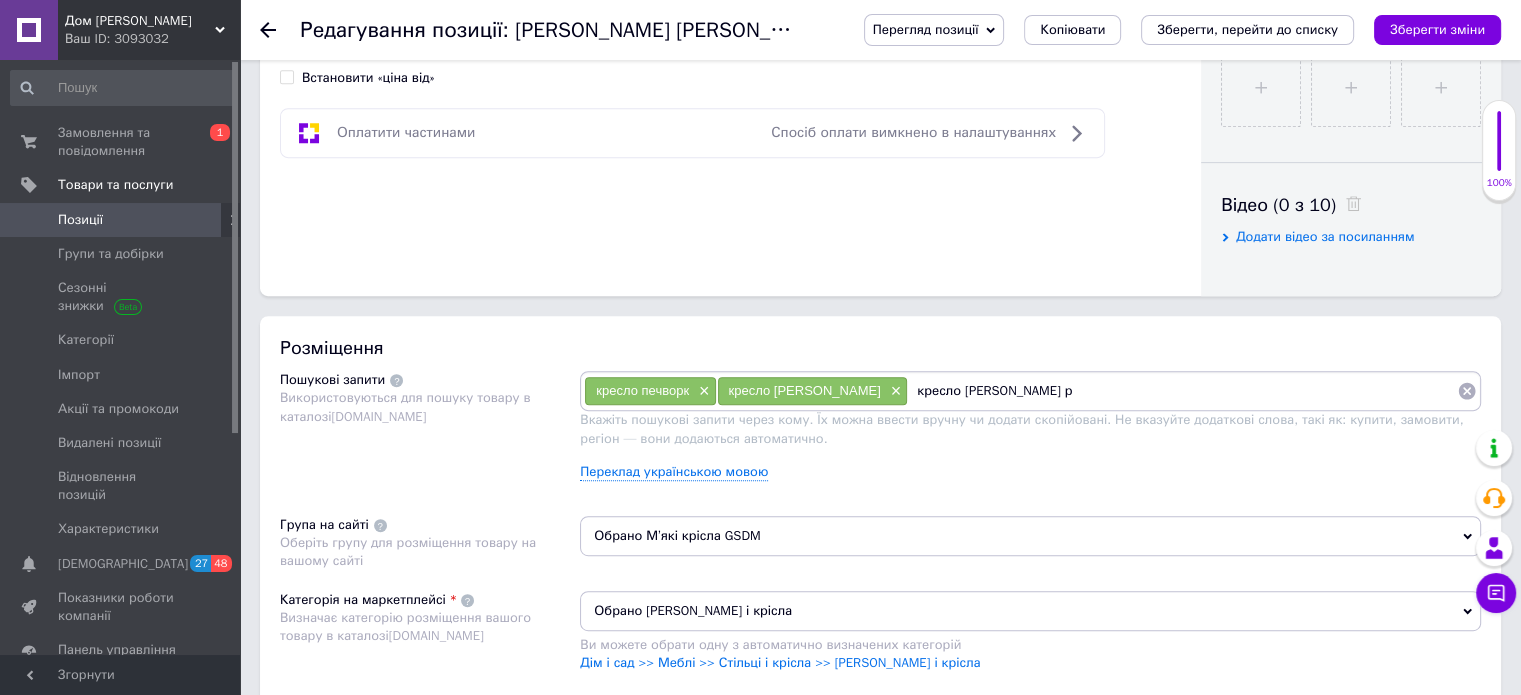 type 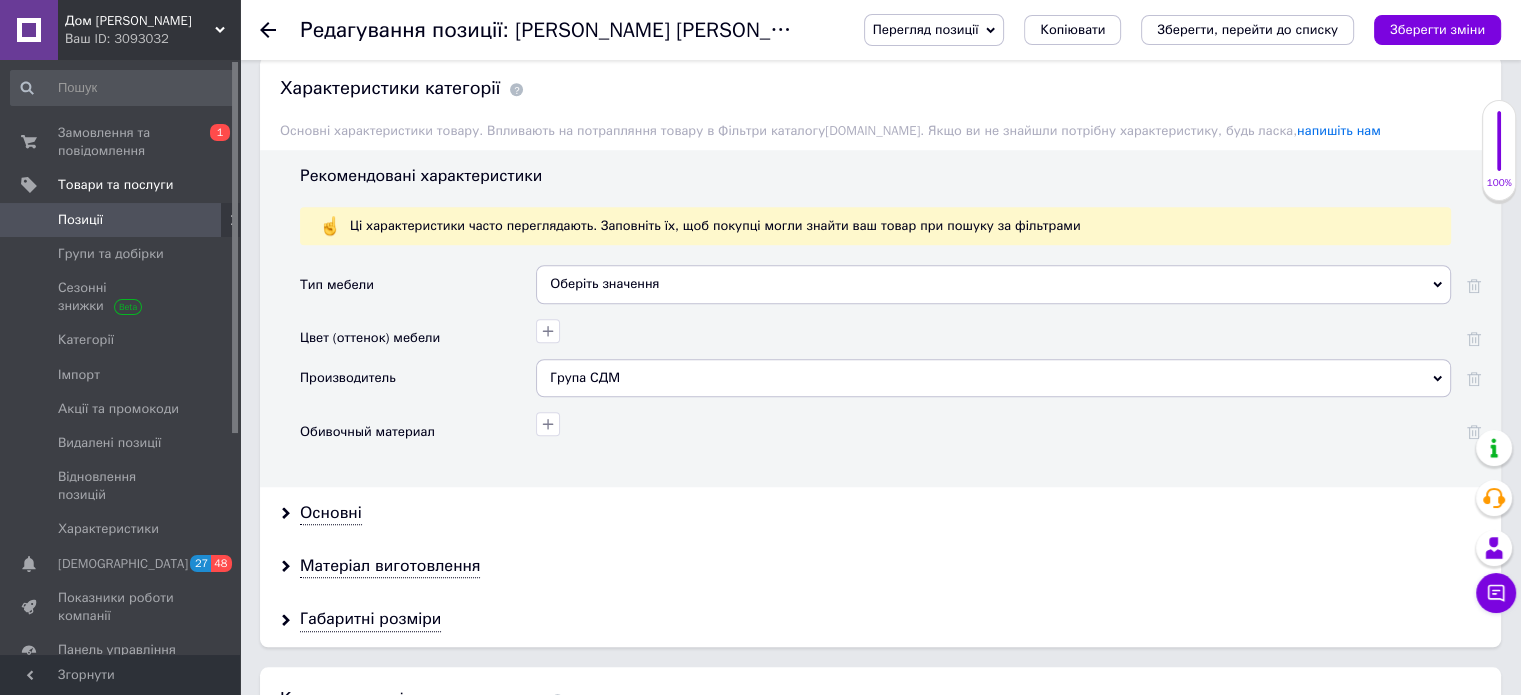 scroll, scrollTop: 1600, scrollLeft: 0, axis: vertical 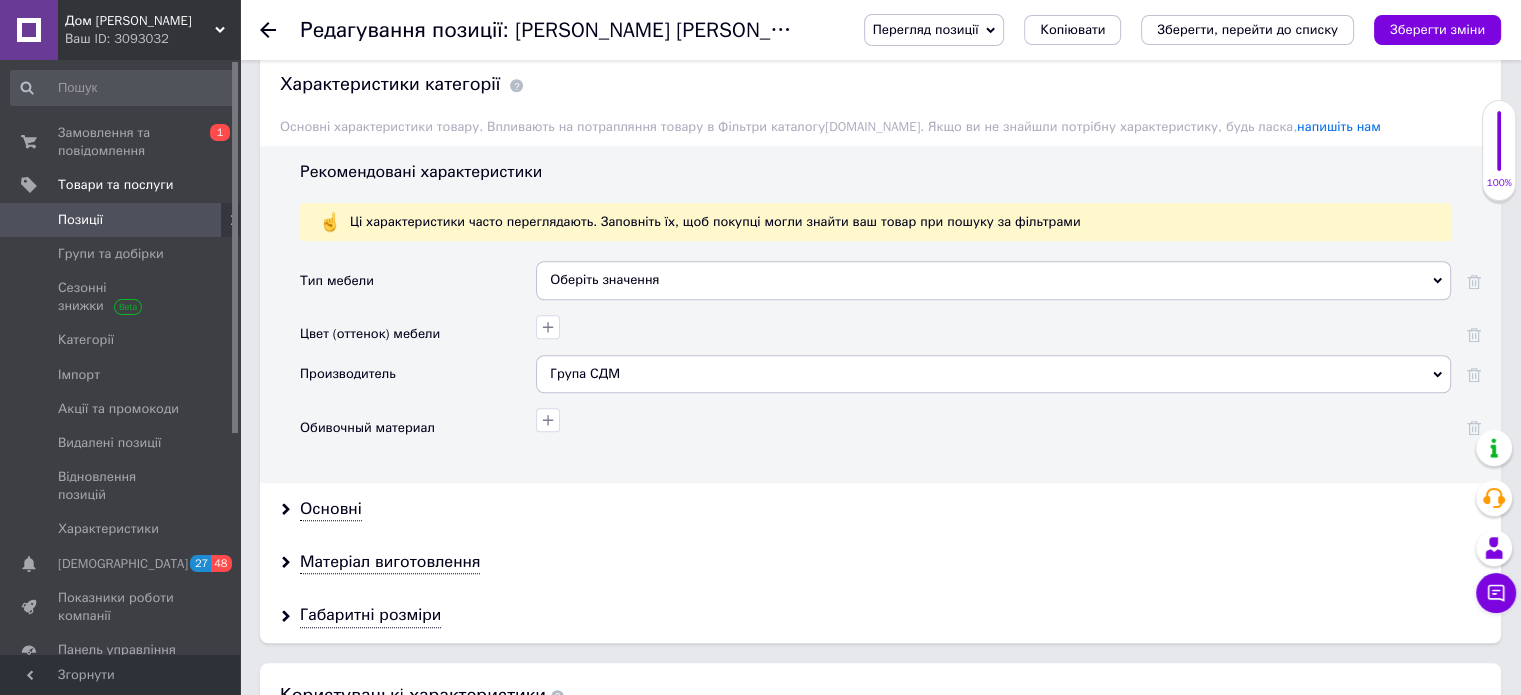 click on "Оберіть значення" at bounding box center (993, 280) 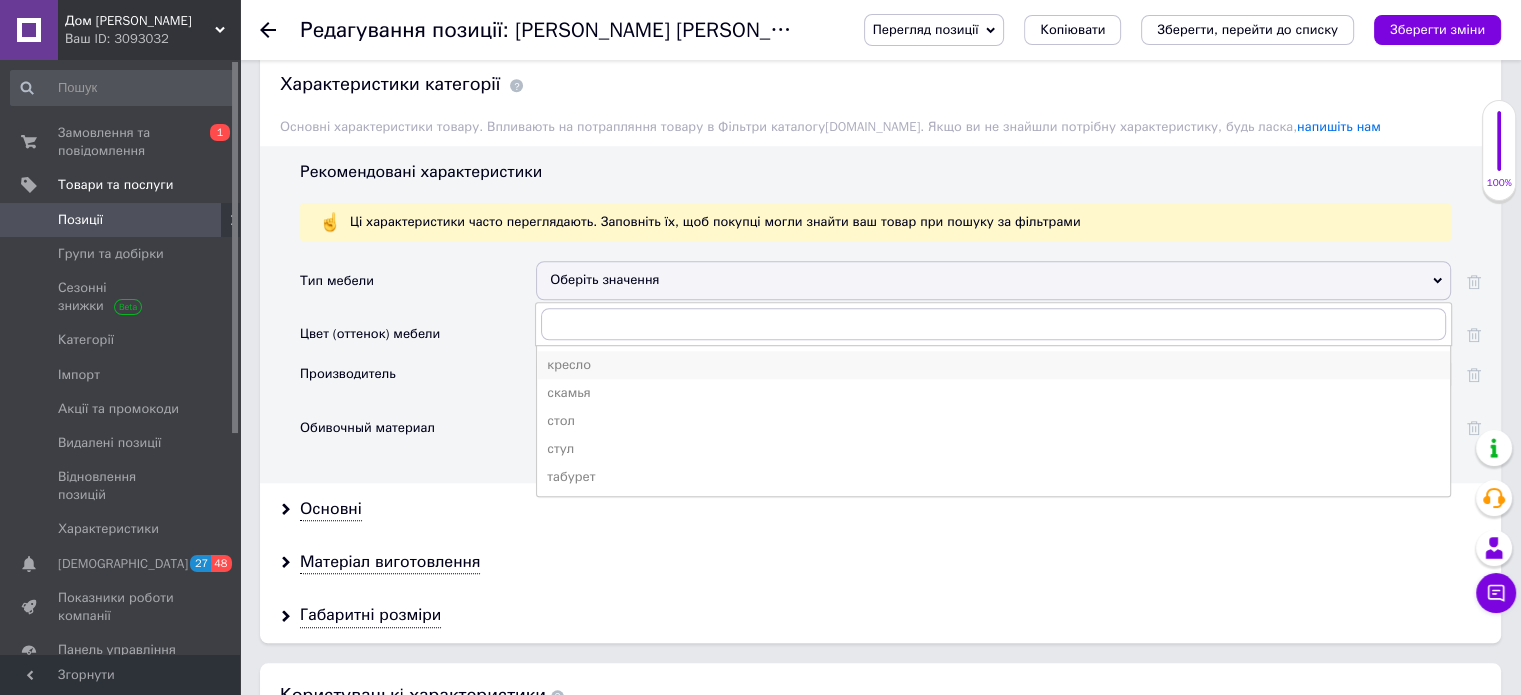 click on "кресло" at bounding box center [993, 365] 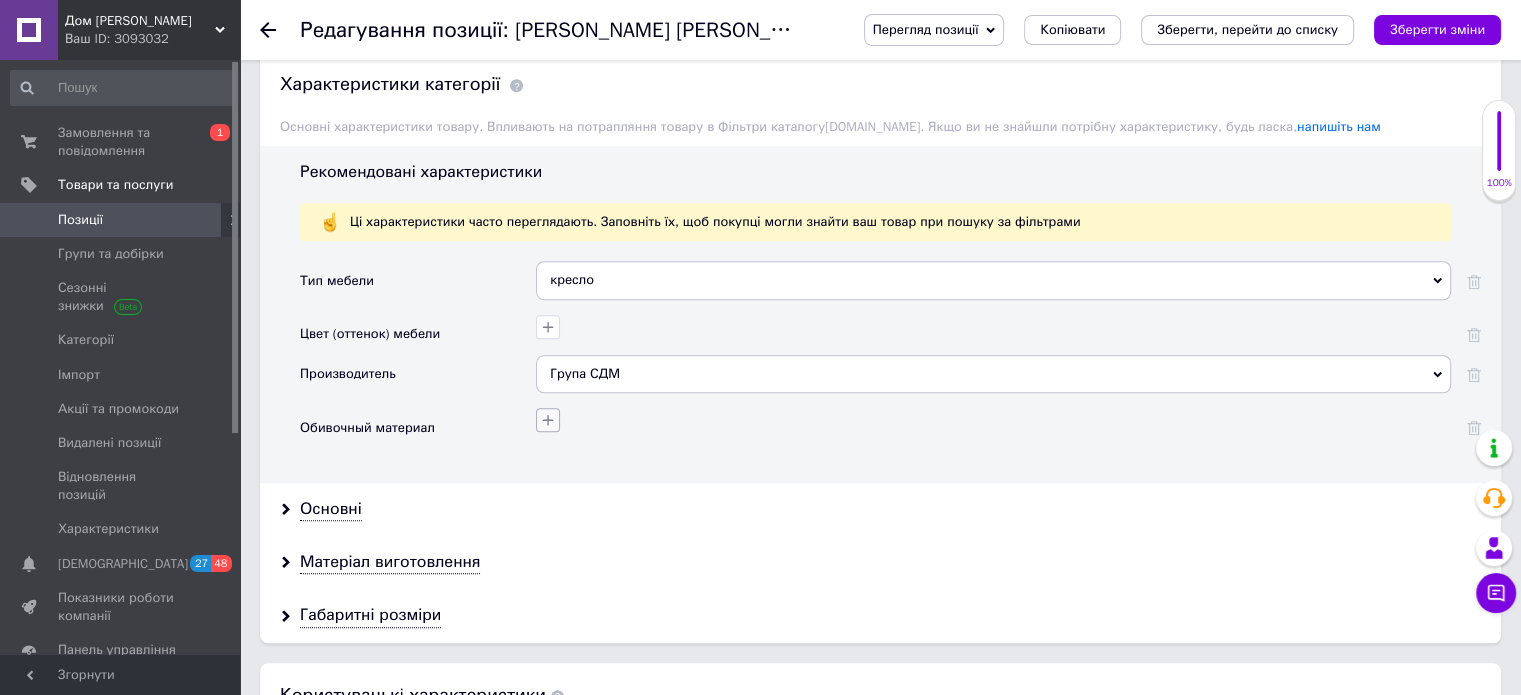 click 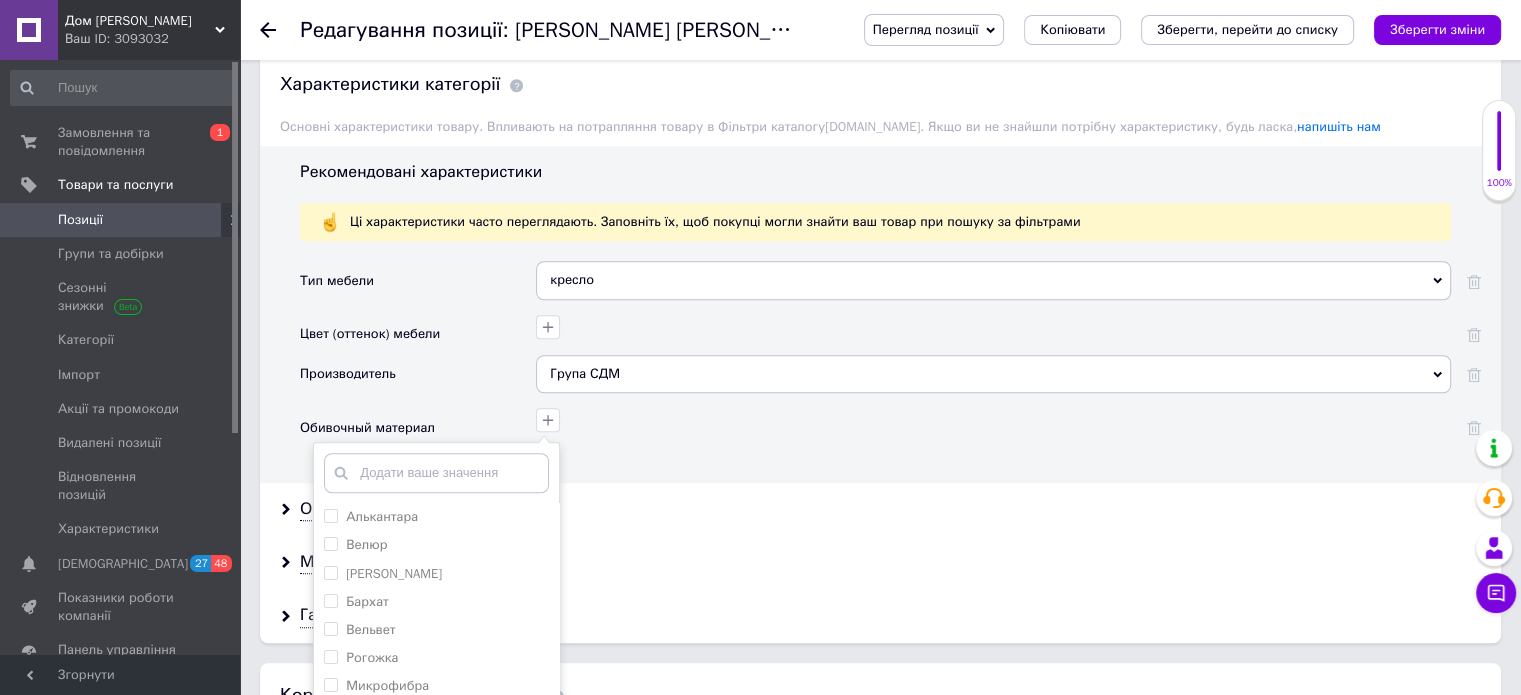 click on "Алькантара Велюр [PERSON_NAME] Вельвет Рогожка Микрофибра Нубук Мебельный мех Винилискожа Арпатек Вельвет LUX Ткань Искусственная кожа Экокожа Лен Искусственный нубук Кожзаменитель Твид Канат Джут Додати ваше значення   Зберегти" at bounding box center (991, 417) 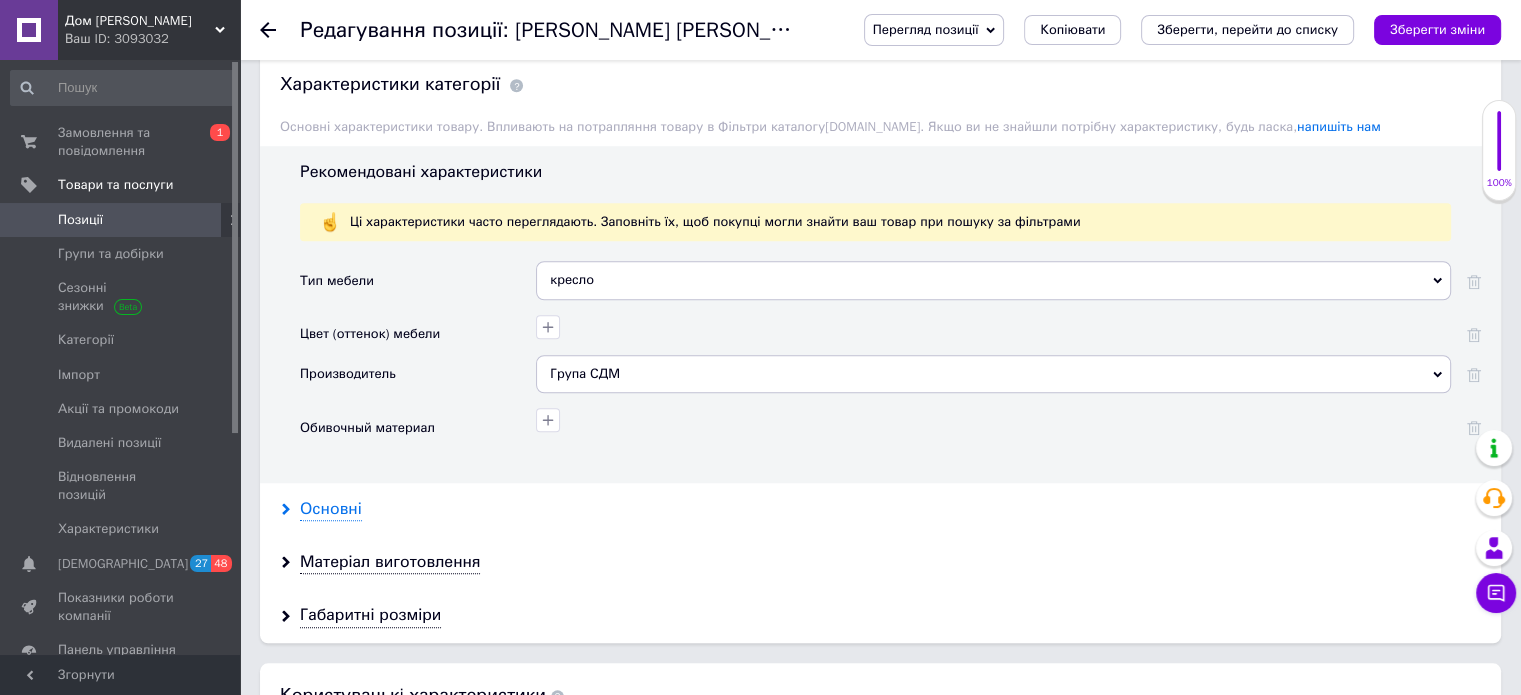click on "Основні" at bounding box center (331, 509) 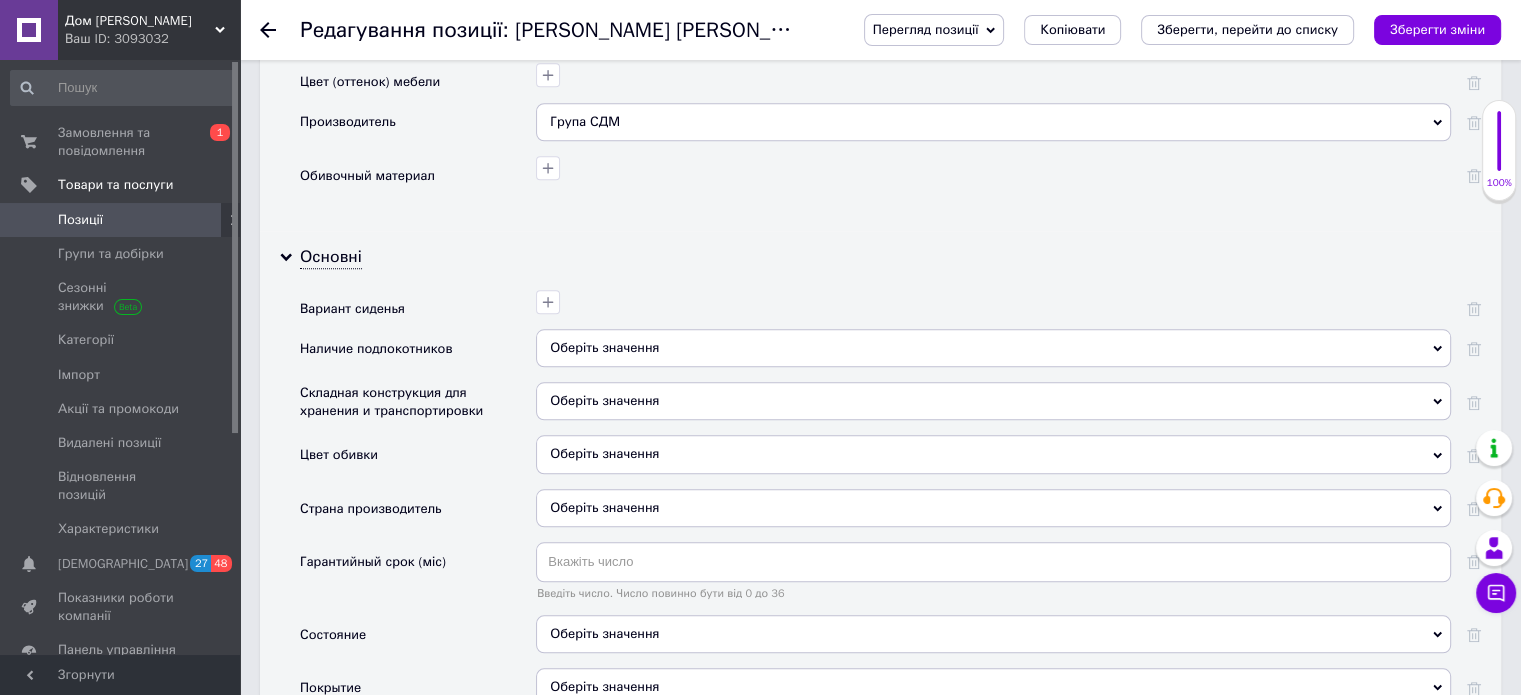scroll, scrollTop: 1900, scrollLeft: 0, axis: vertical 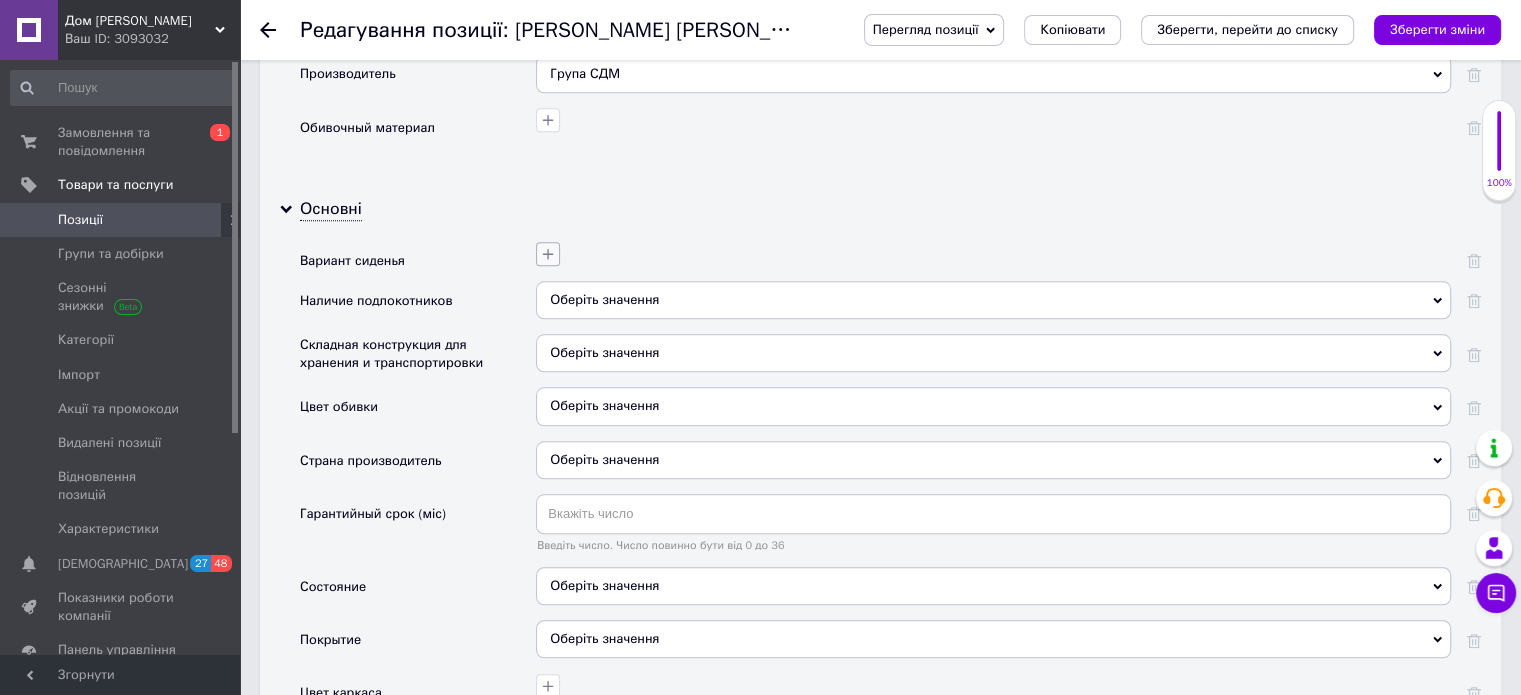 click 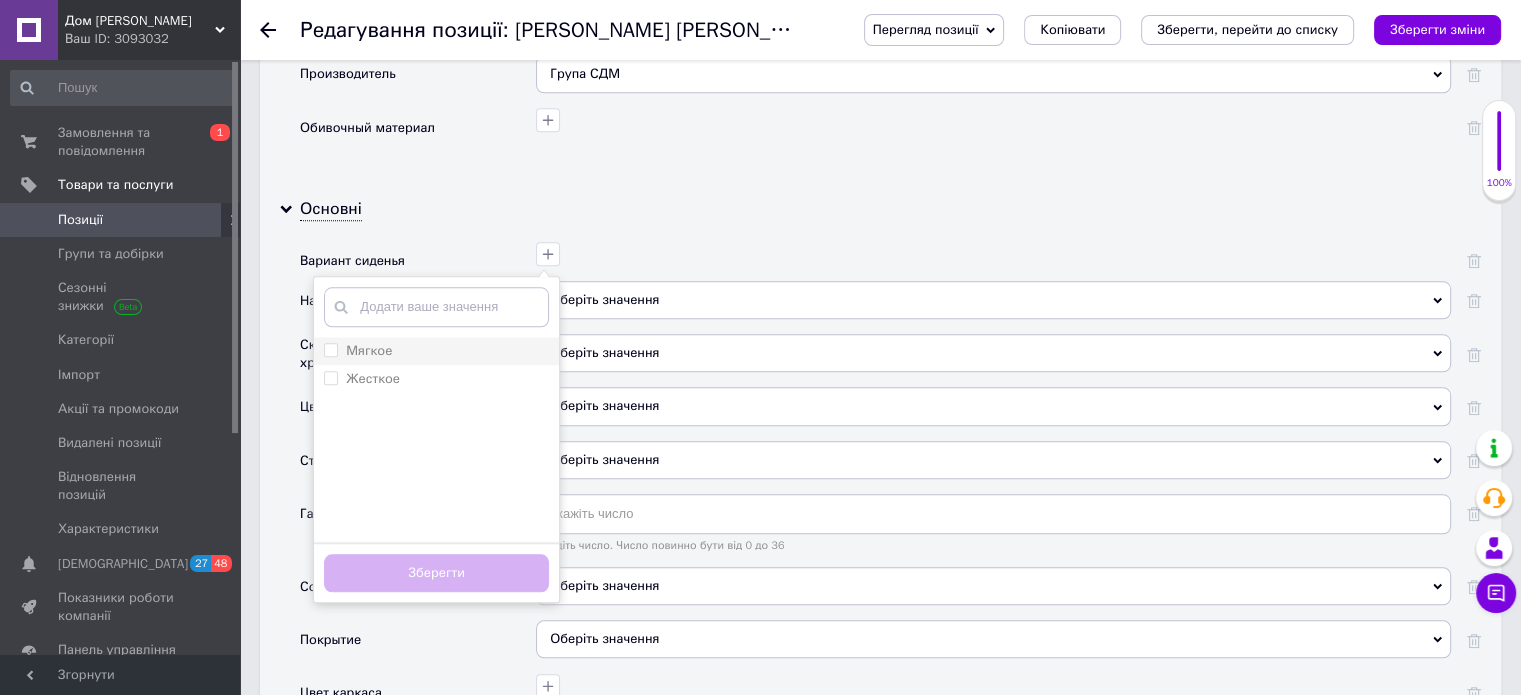 click on "Мягкое" at bounding box center [436, 351] 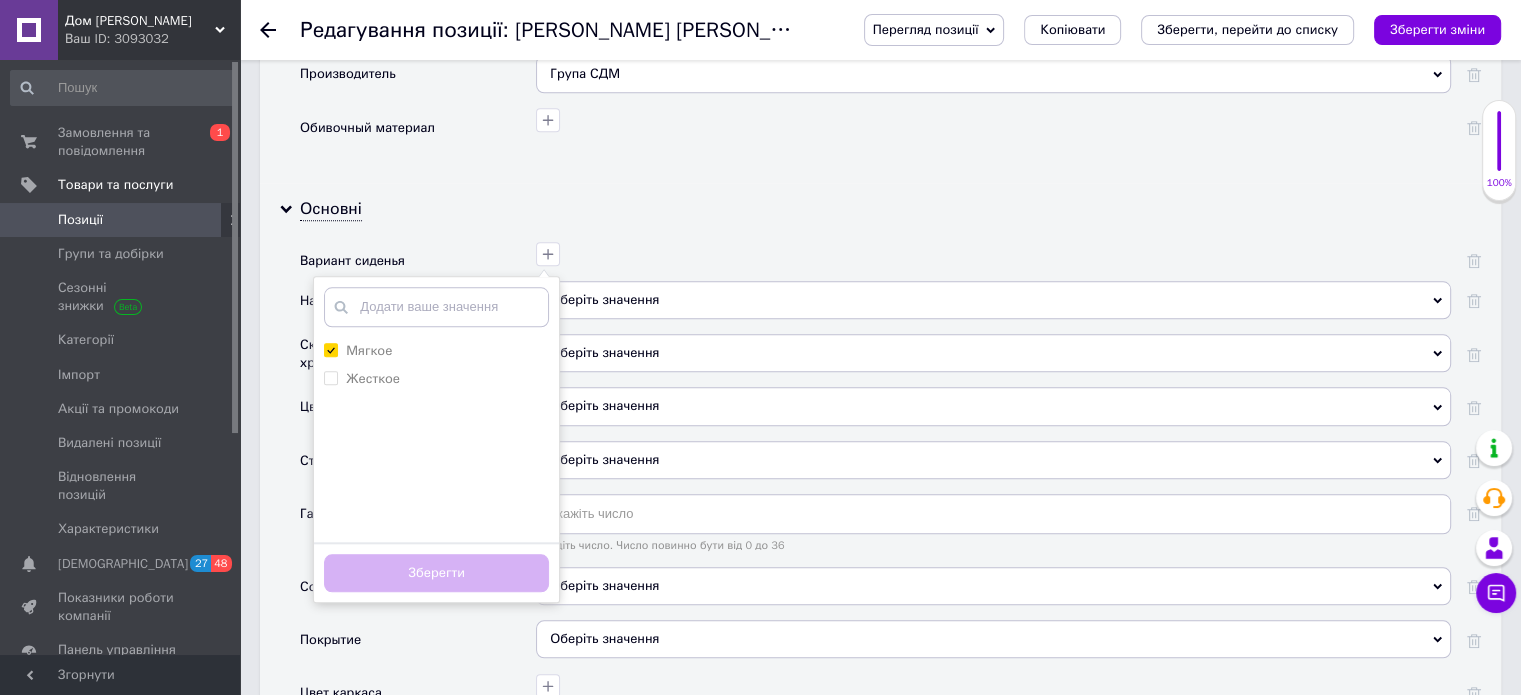 checkbox on "true" 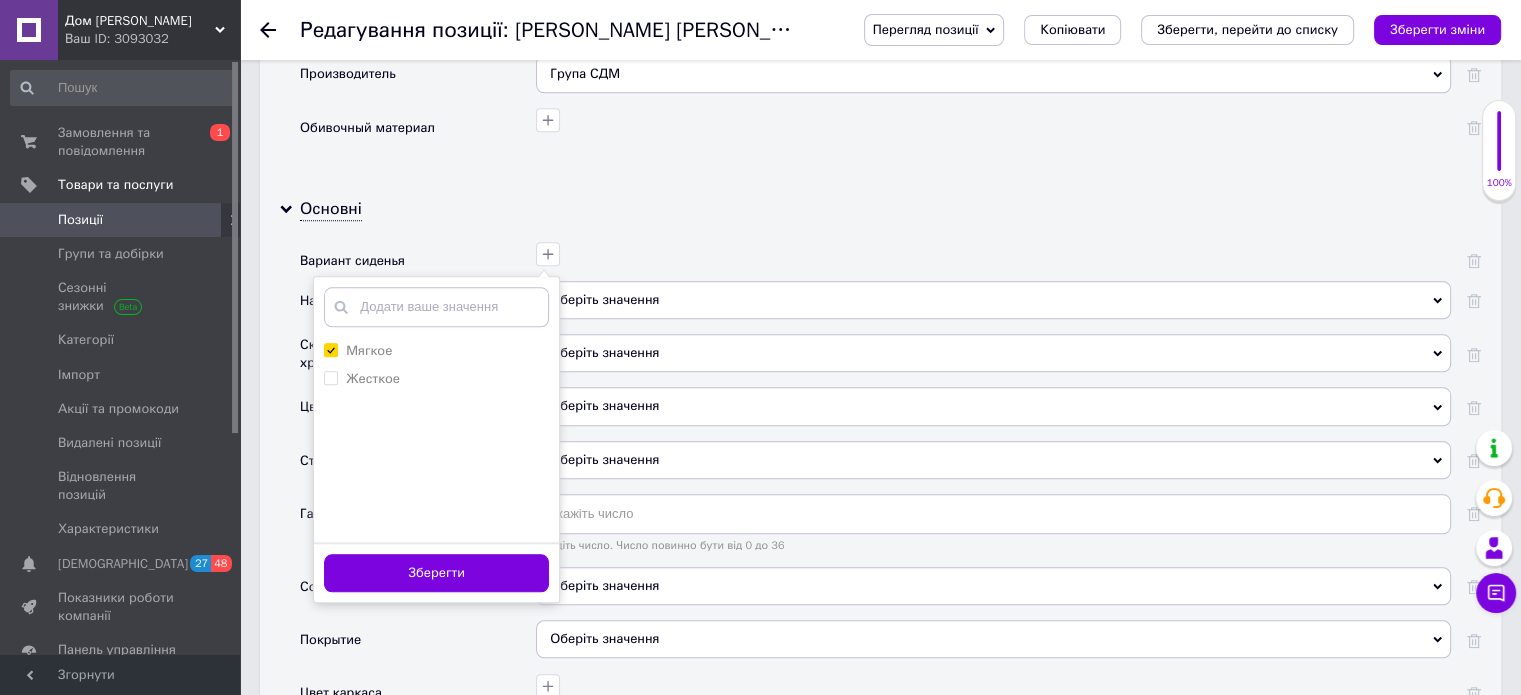 click on "Зберегти" at bounding box center [436, 572] 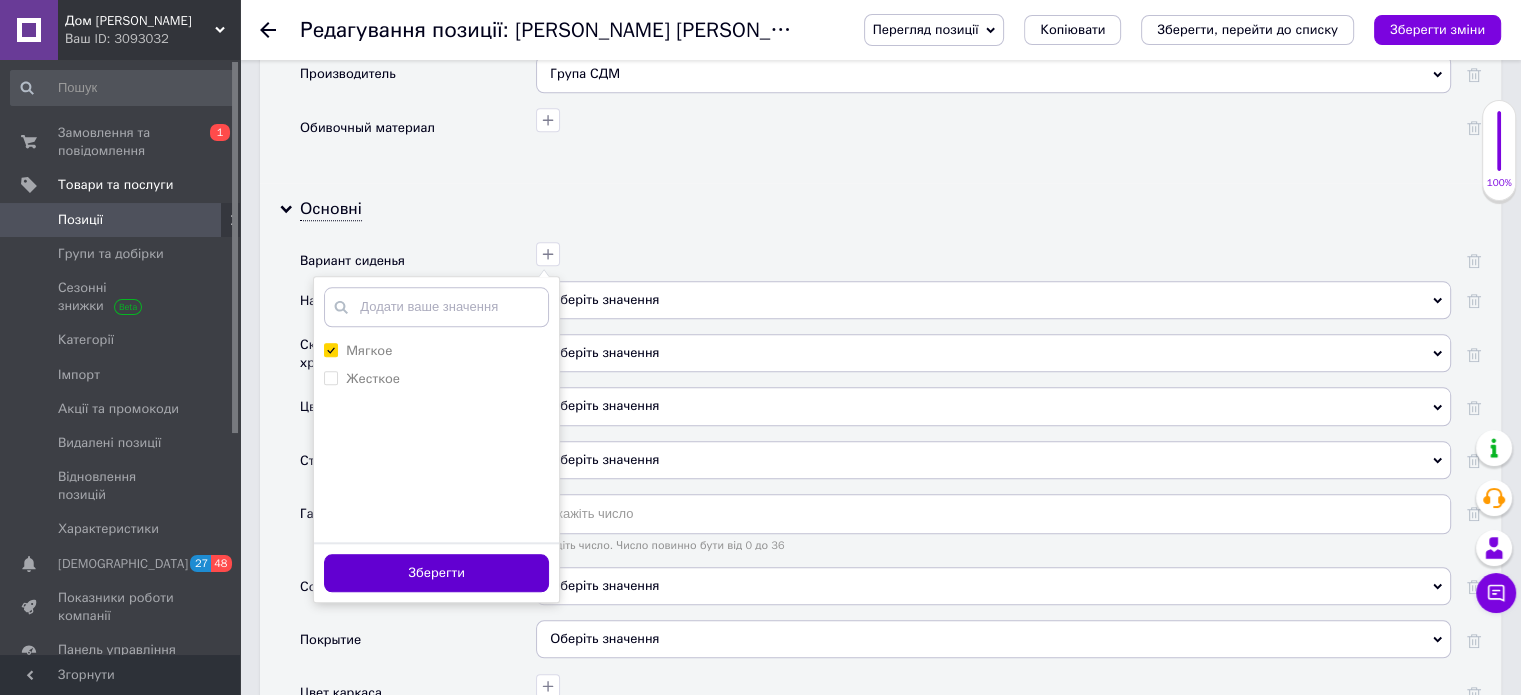 click on "Зберегти" at bounding box center (436, 573) 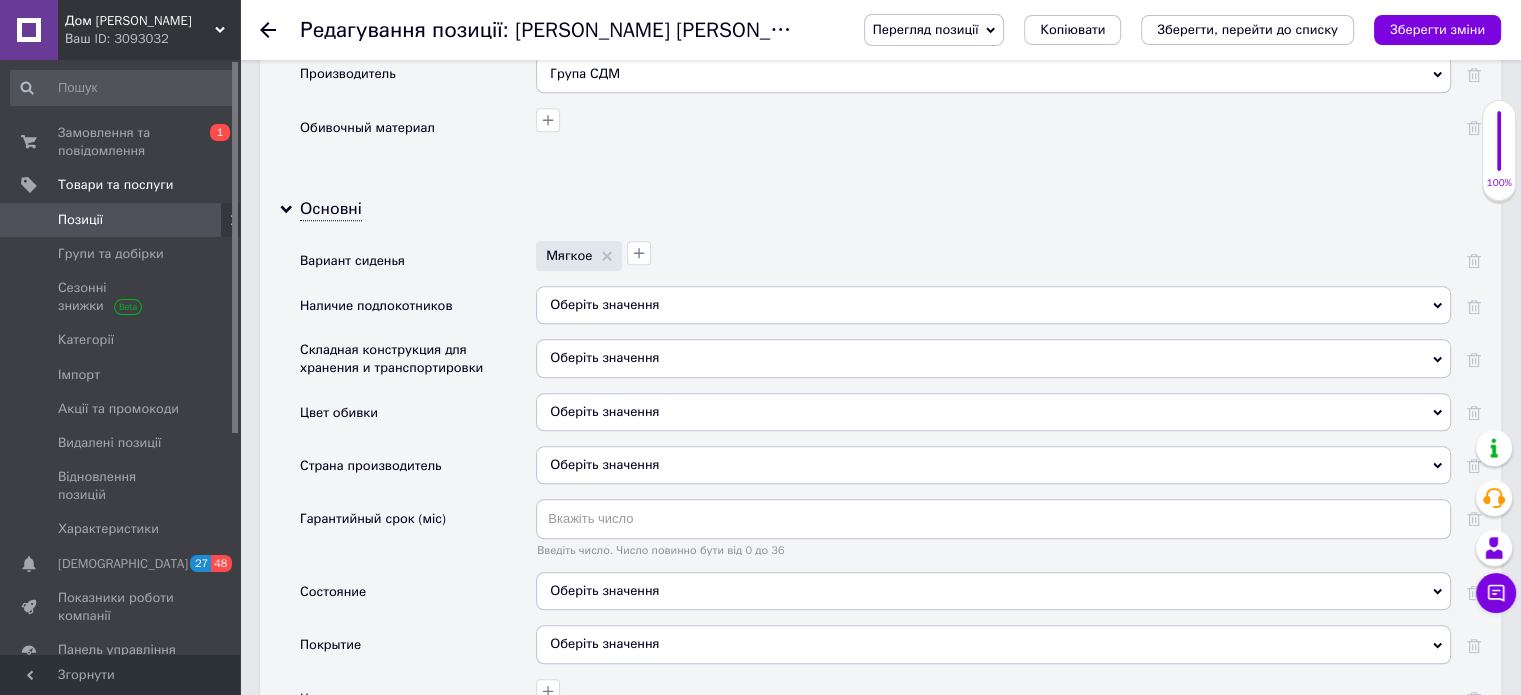 click on "Оберіть значення" at bounding box center (993, 305) 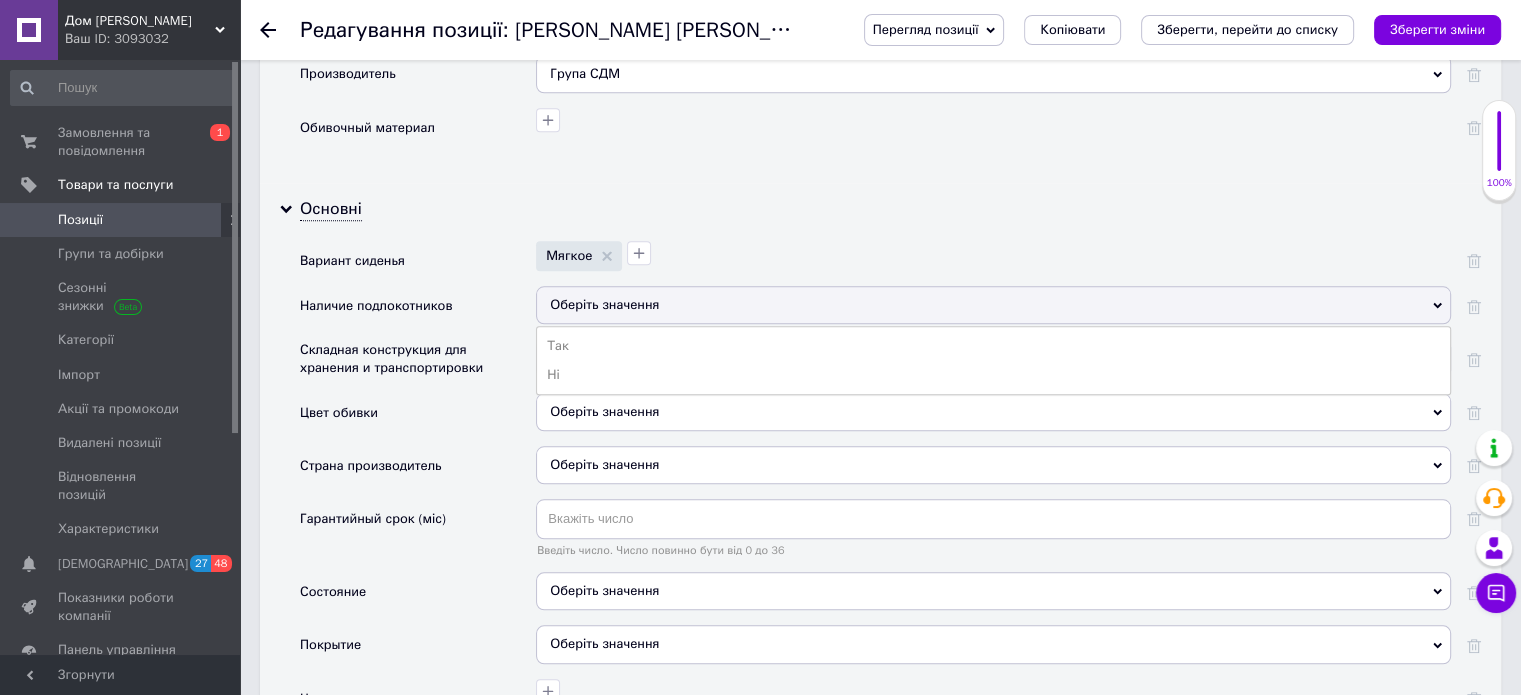 drag, startPoint x: 597, startPoint y: 345, endPoint x: 581, endPoint y: 343, distance: 16.124516 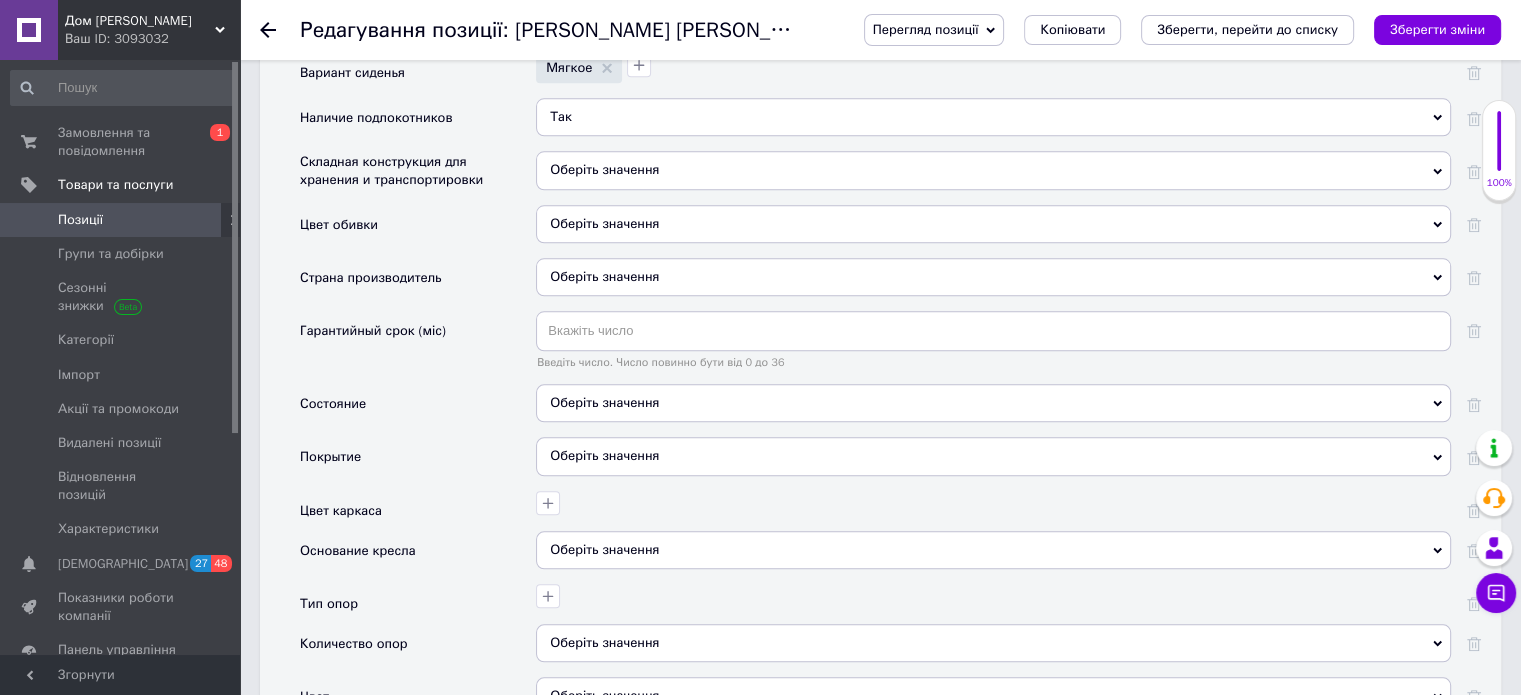 scroll, scrollTop: 2100, scrollLeft: 0, axis: vertical 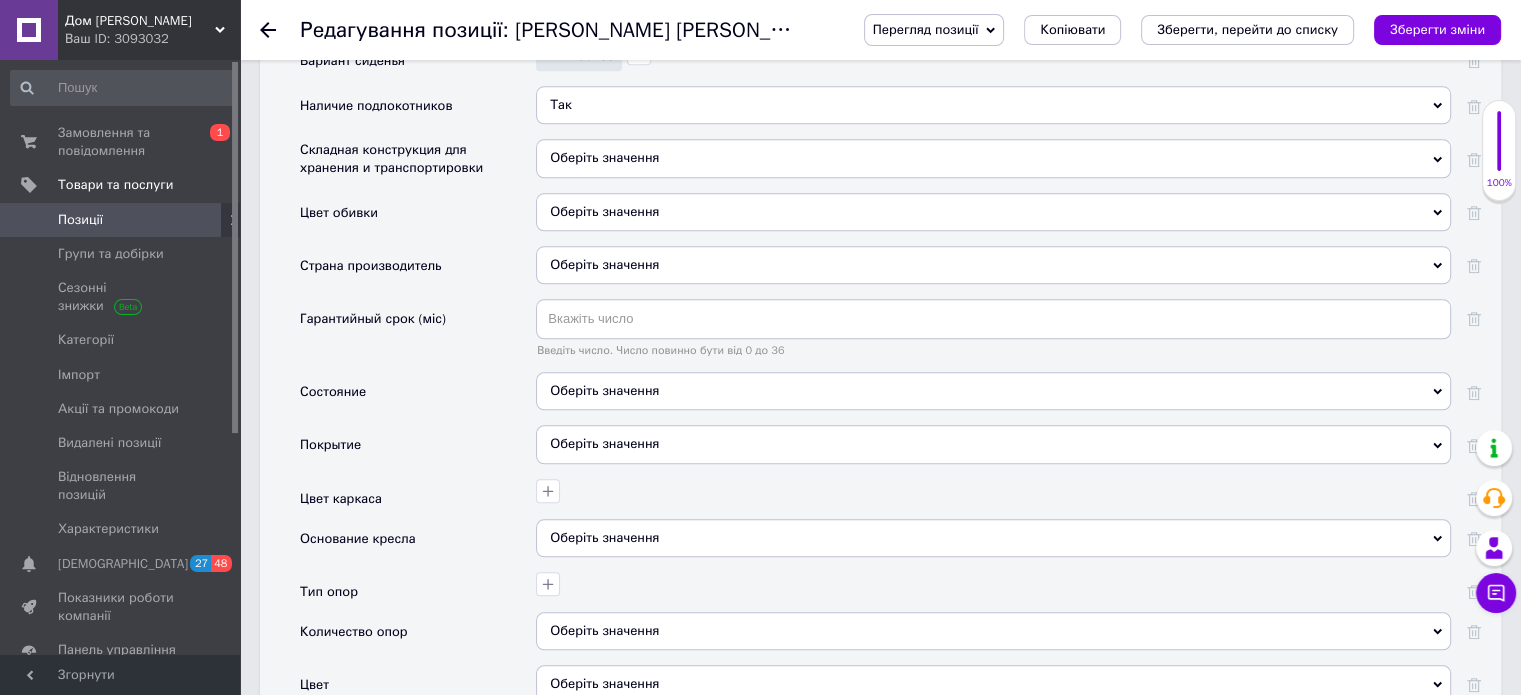 click on "Оберіть значення" at bounding box center (993, 391) 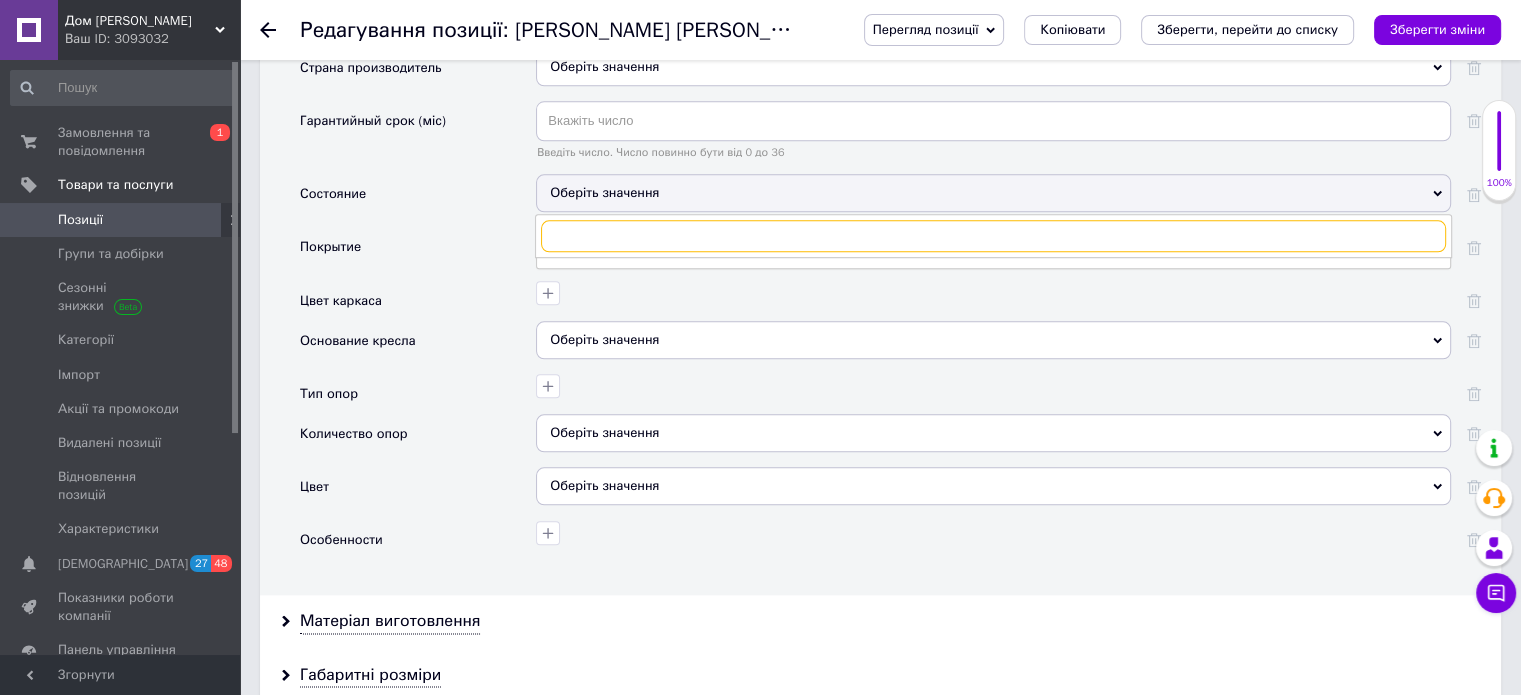 scroll, scrollTop: 2300, scrollLeft: 0, axis: vertical 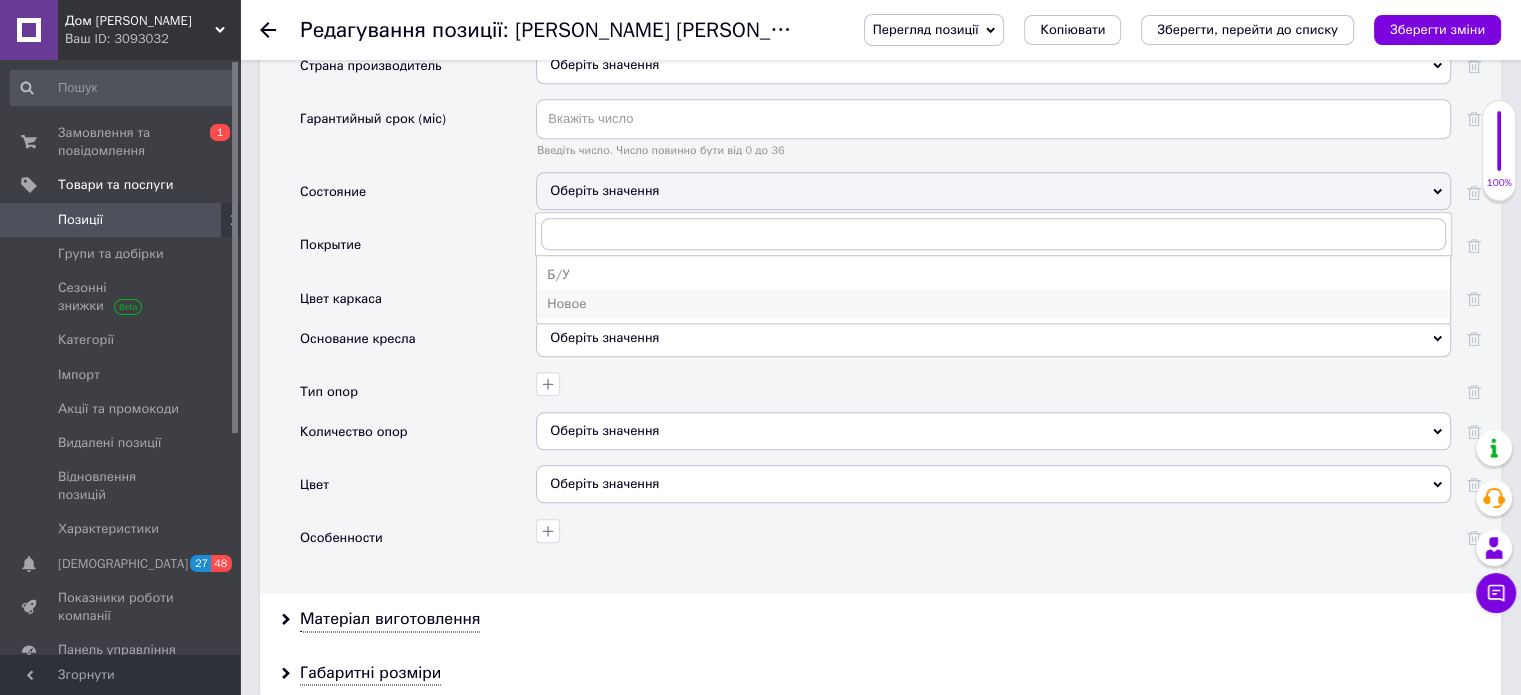 click on "Новое" at bounding box center [993, 304] 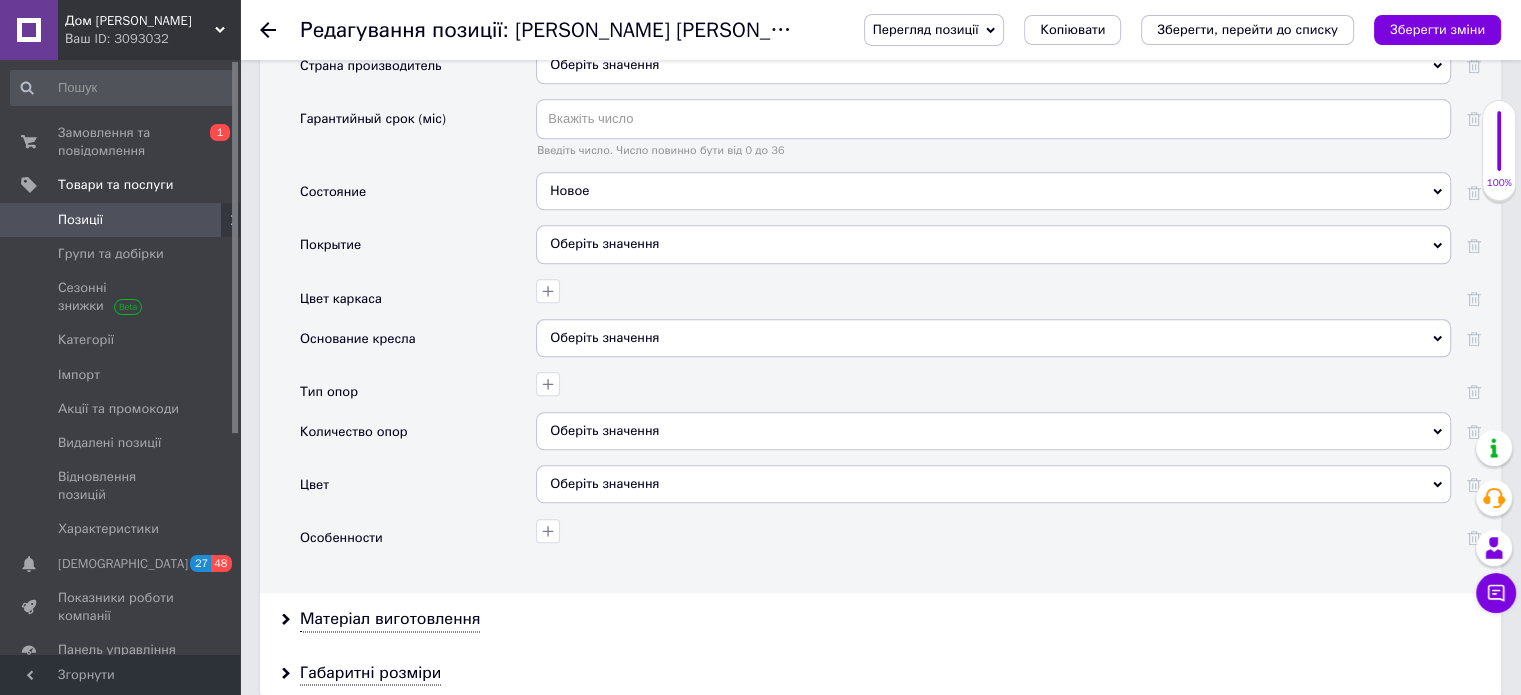 click on "Оберіть значення" at bounding box center (993, 338) 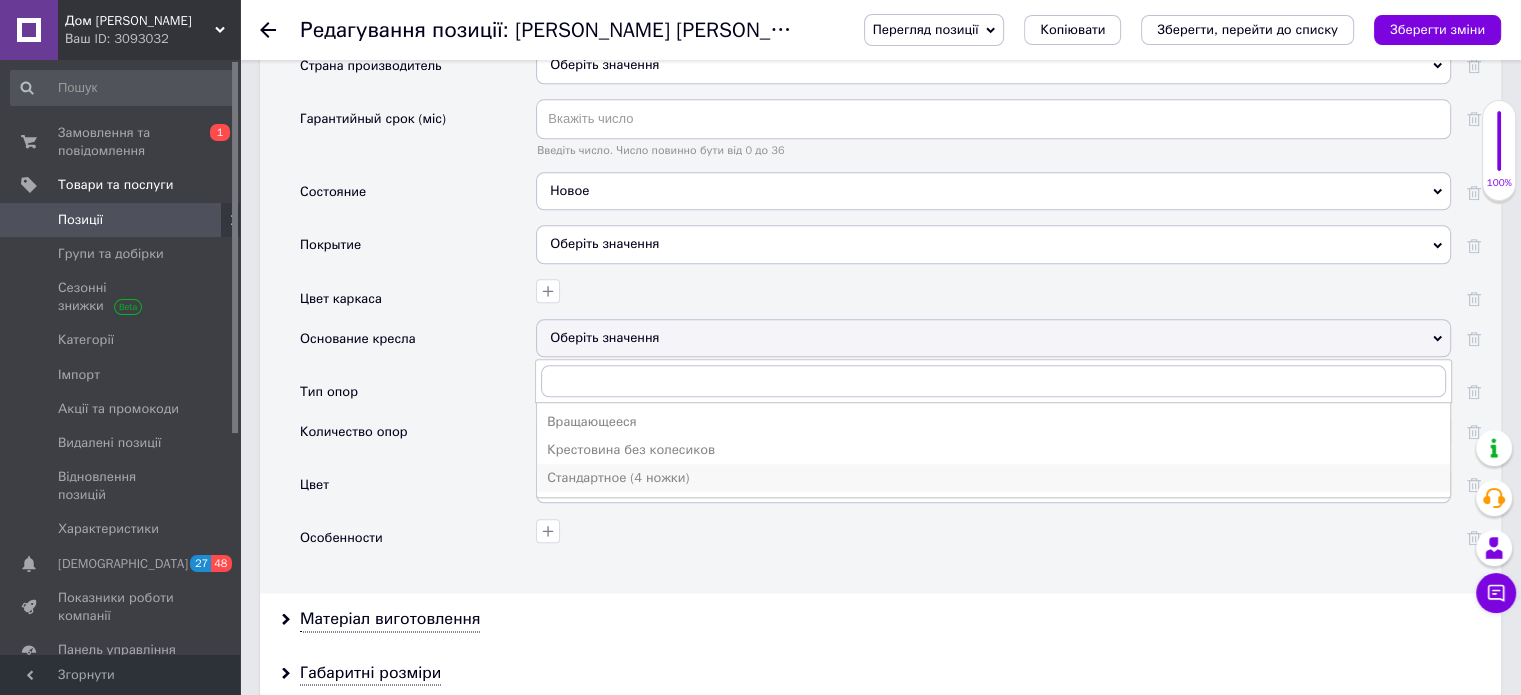 click on "Стандартное (4 ножки)" at bounding box center (993, 478) 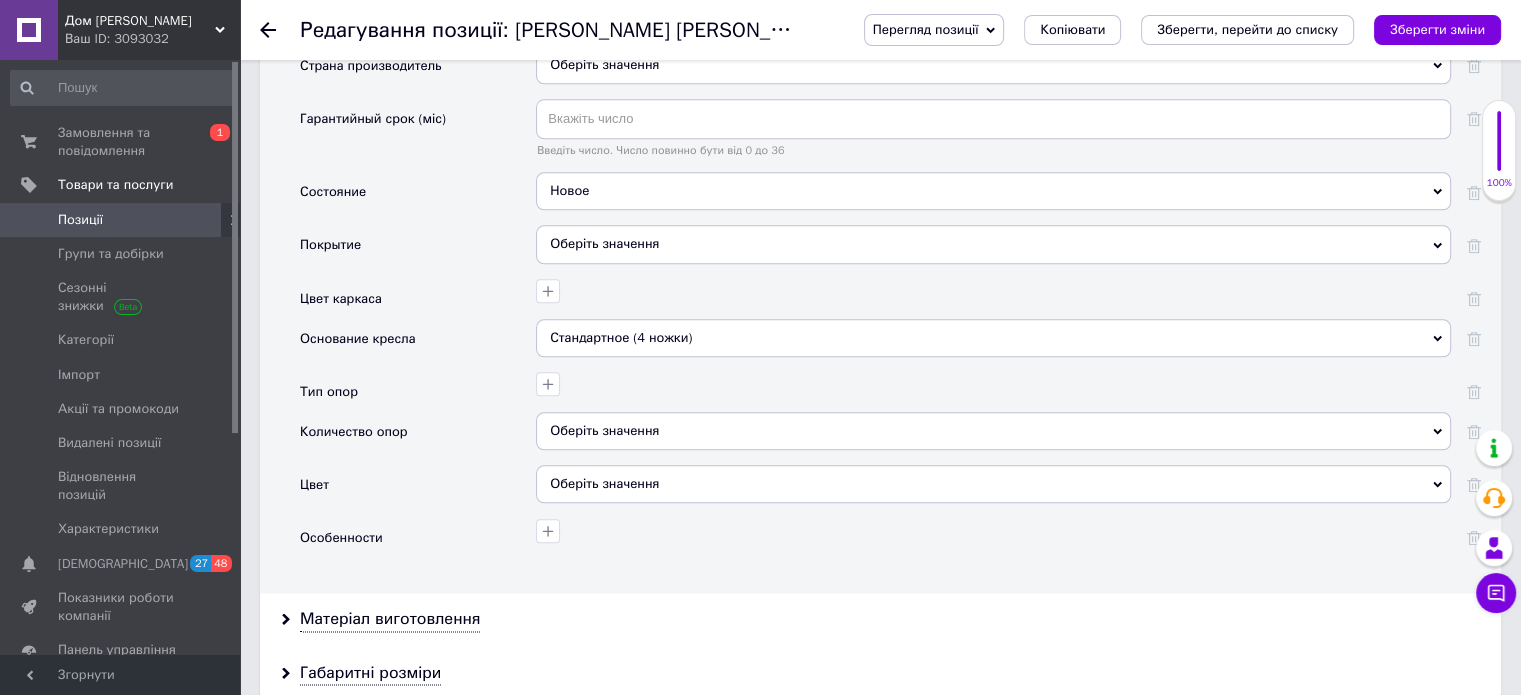 click on "Количество опор" at bounding box center (418, 438) 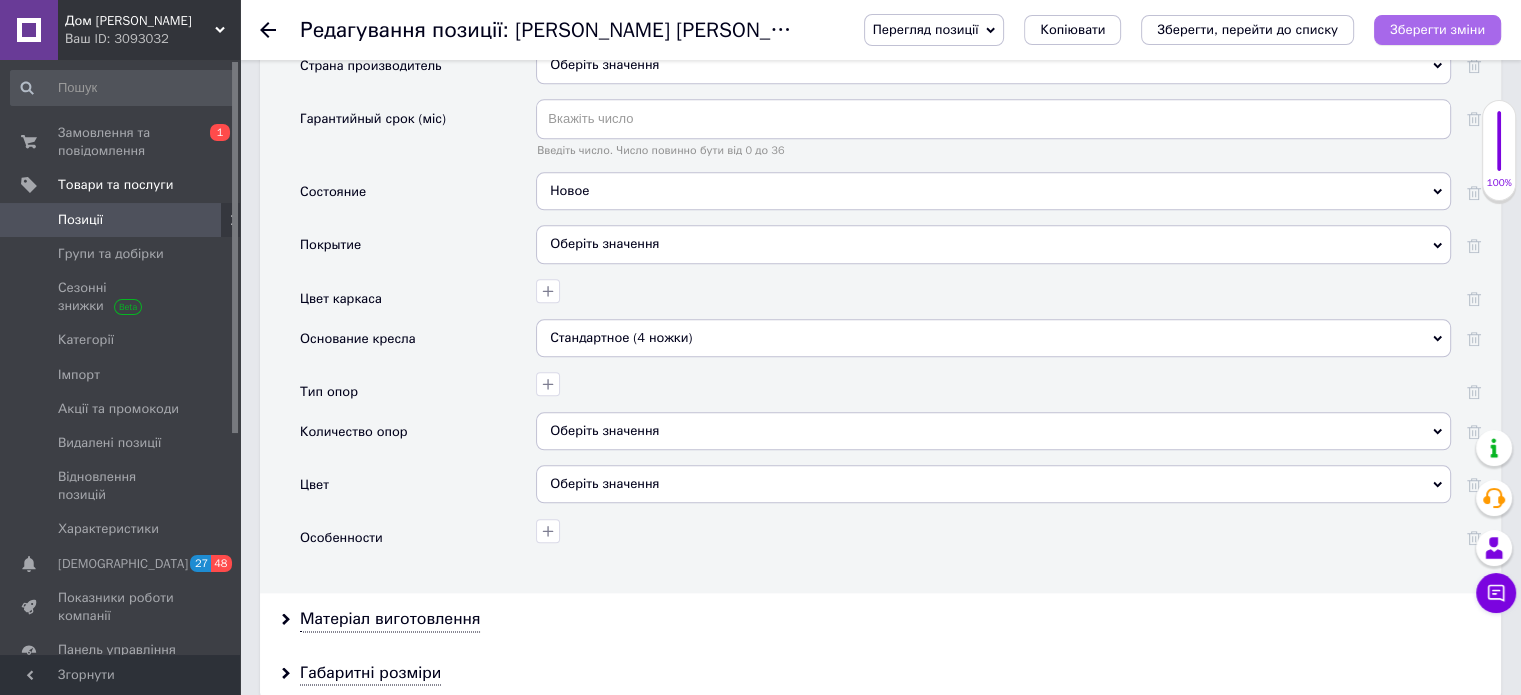 click on "Зберегти зміни" at bounding box center [1437, 30] 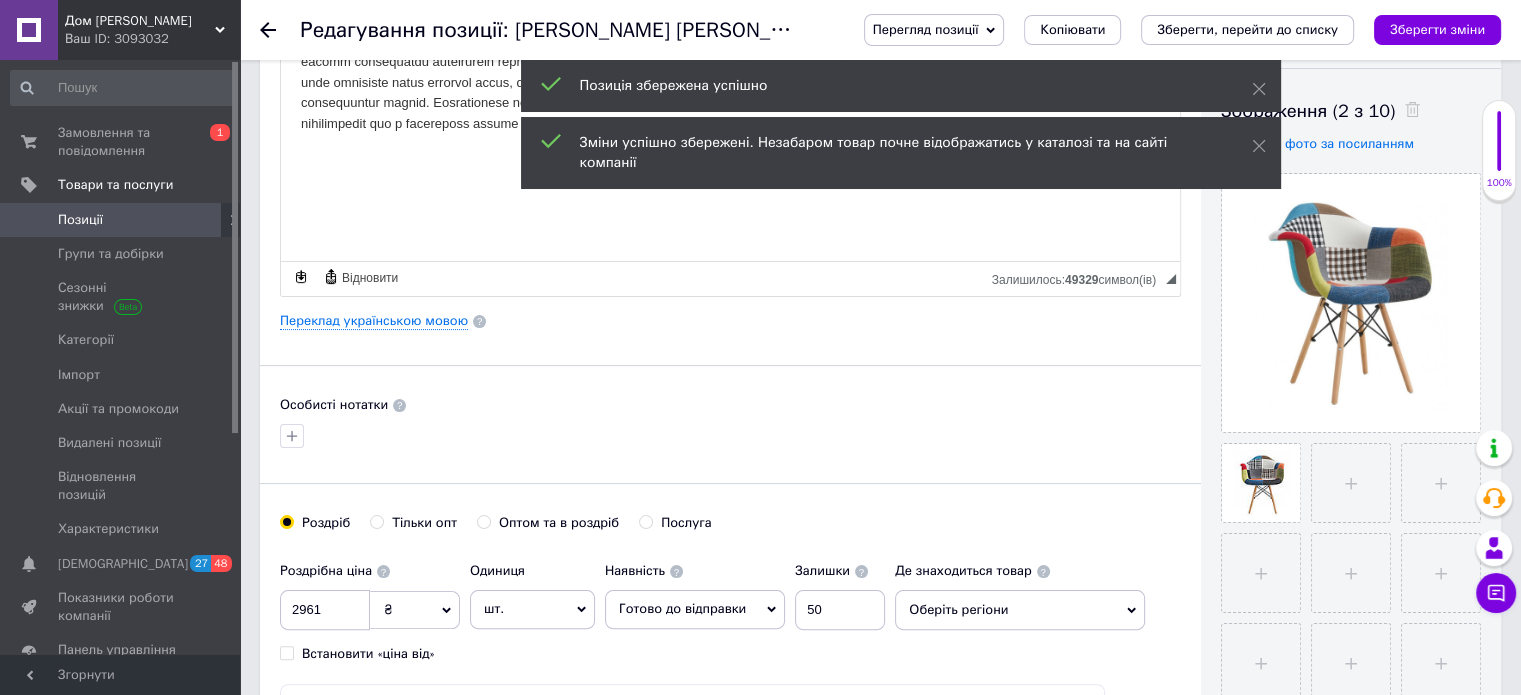 scroll, scrollTop: 0, scrollLeft: 0, axis: both 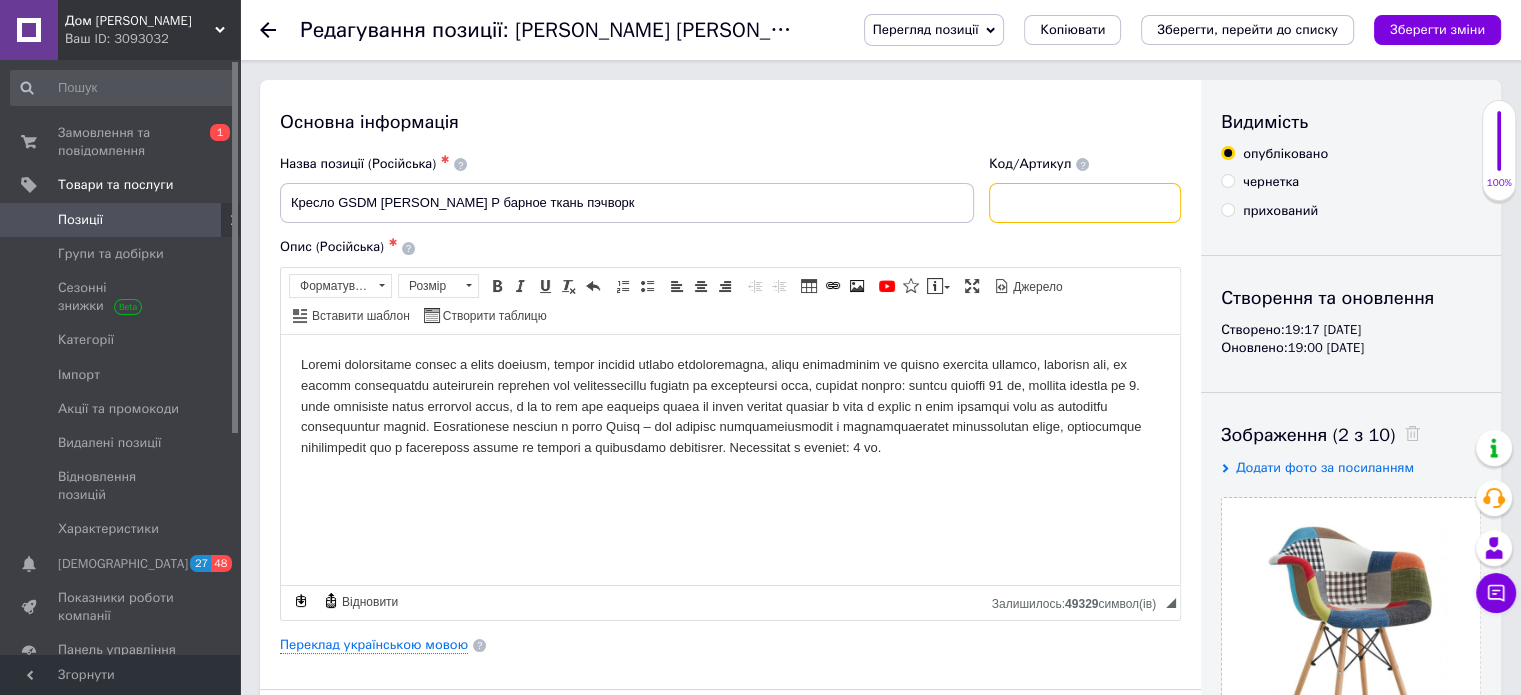 click at bounding box center (1085, 203) 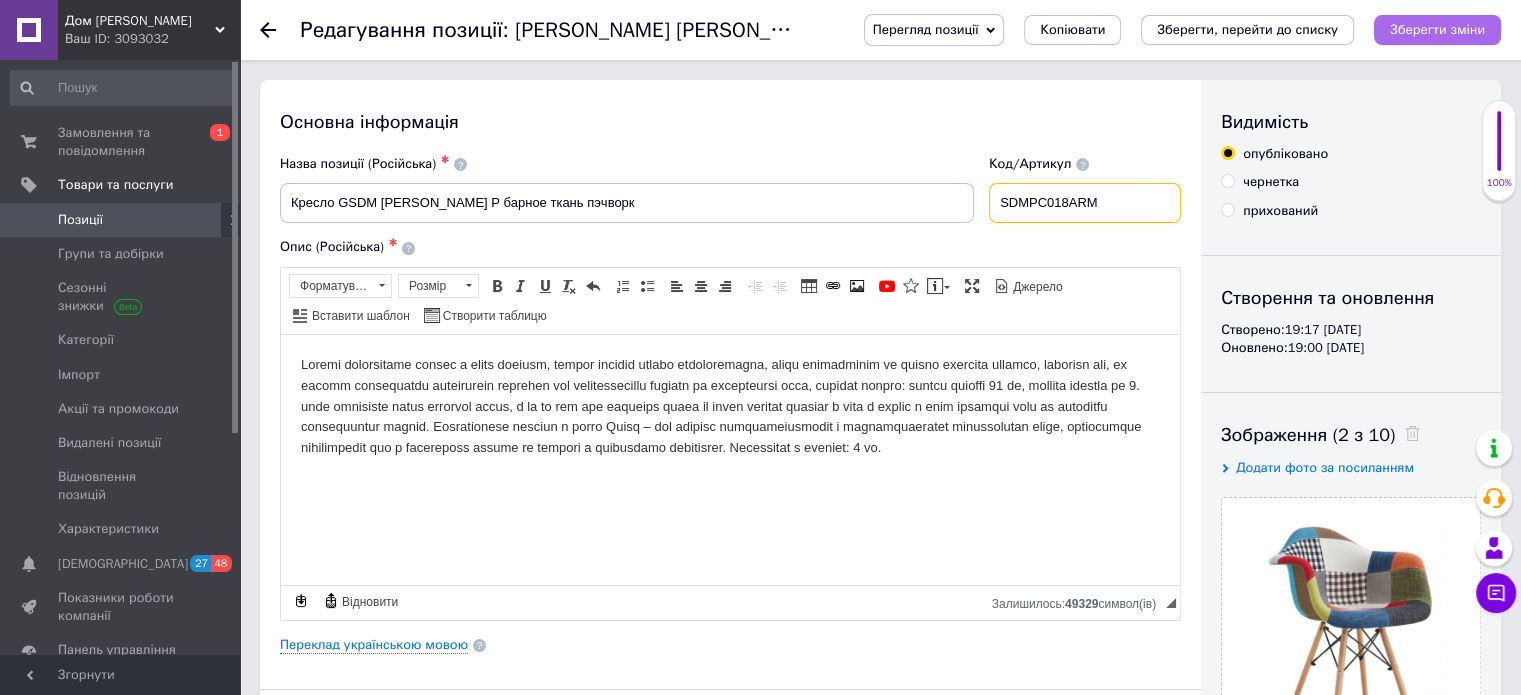type on "SDMPC018ARM" 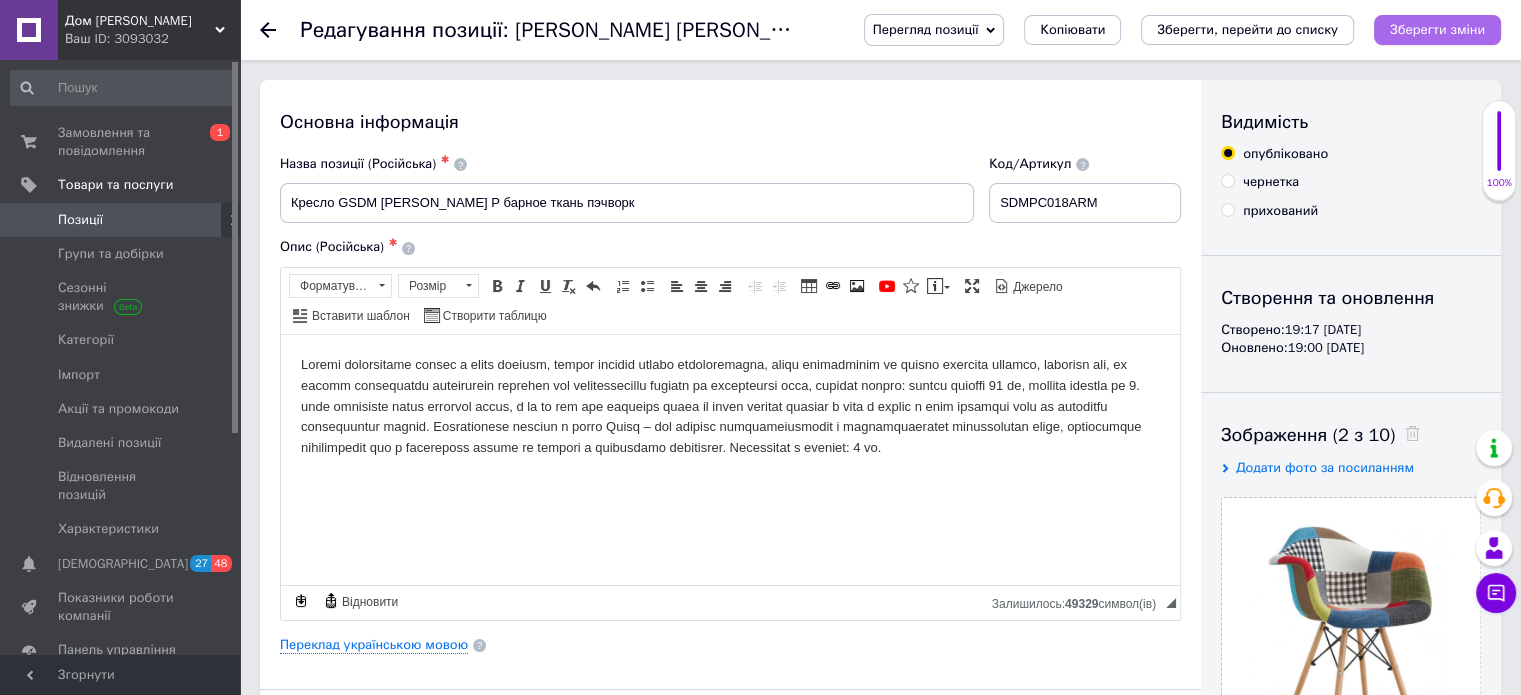 click on "Зберегти зміни" at bounding box center [1437, 29] 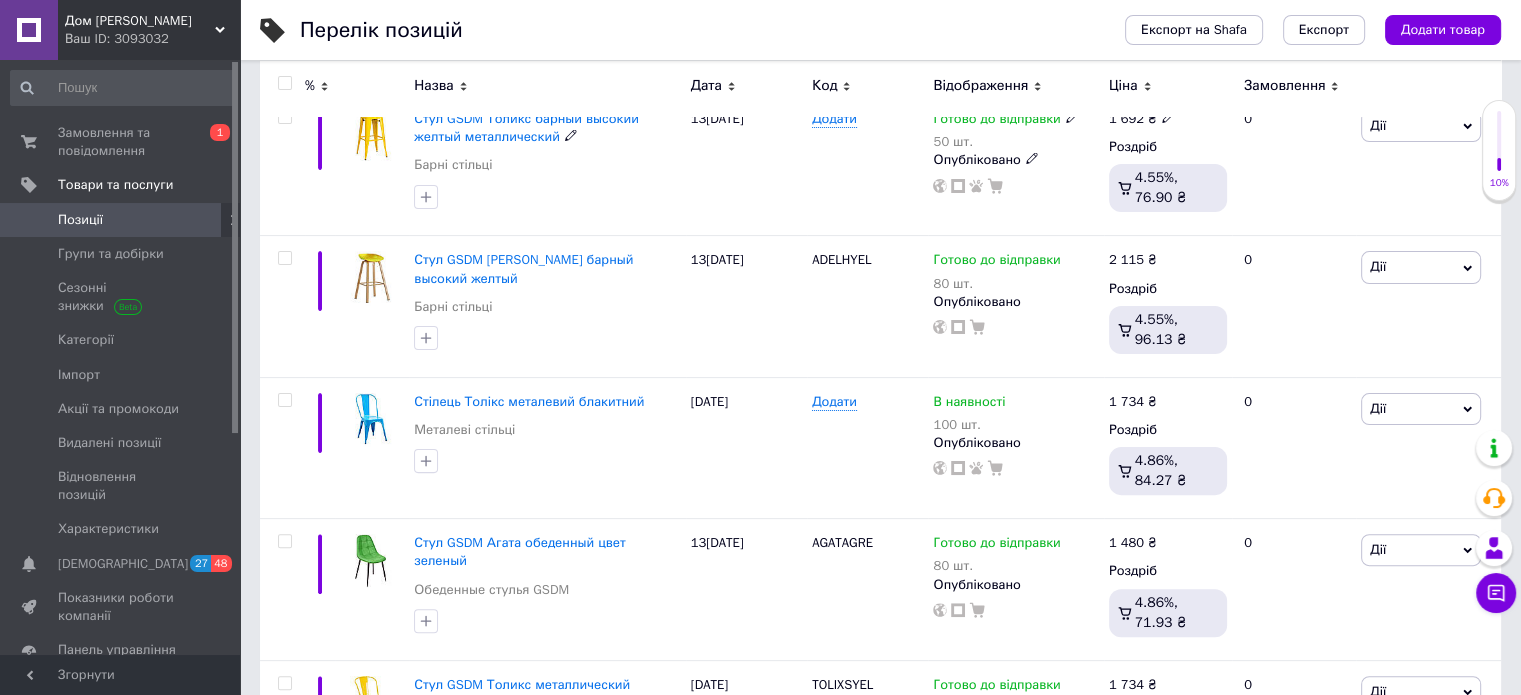 scroll, scrollTop: 500, scrollLeft: 0, axis: vertical 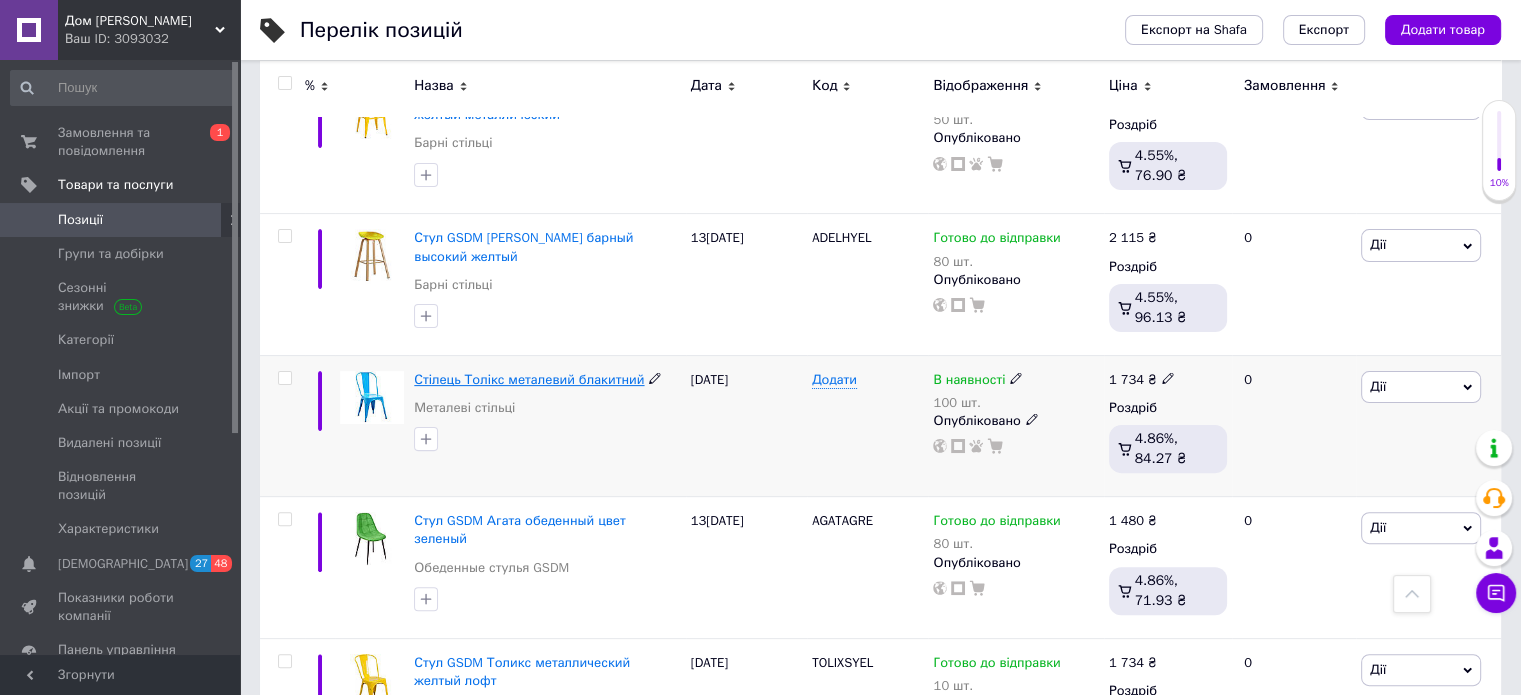 click on "Стілець Толікс металевий блакитний" at bounding box center [529, 379] 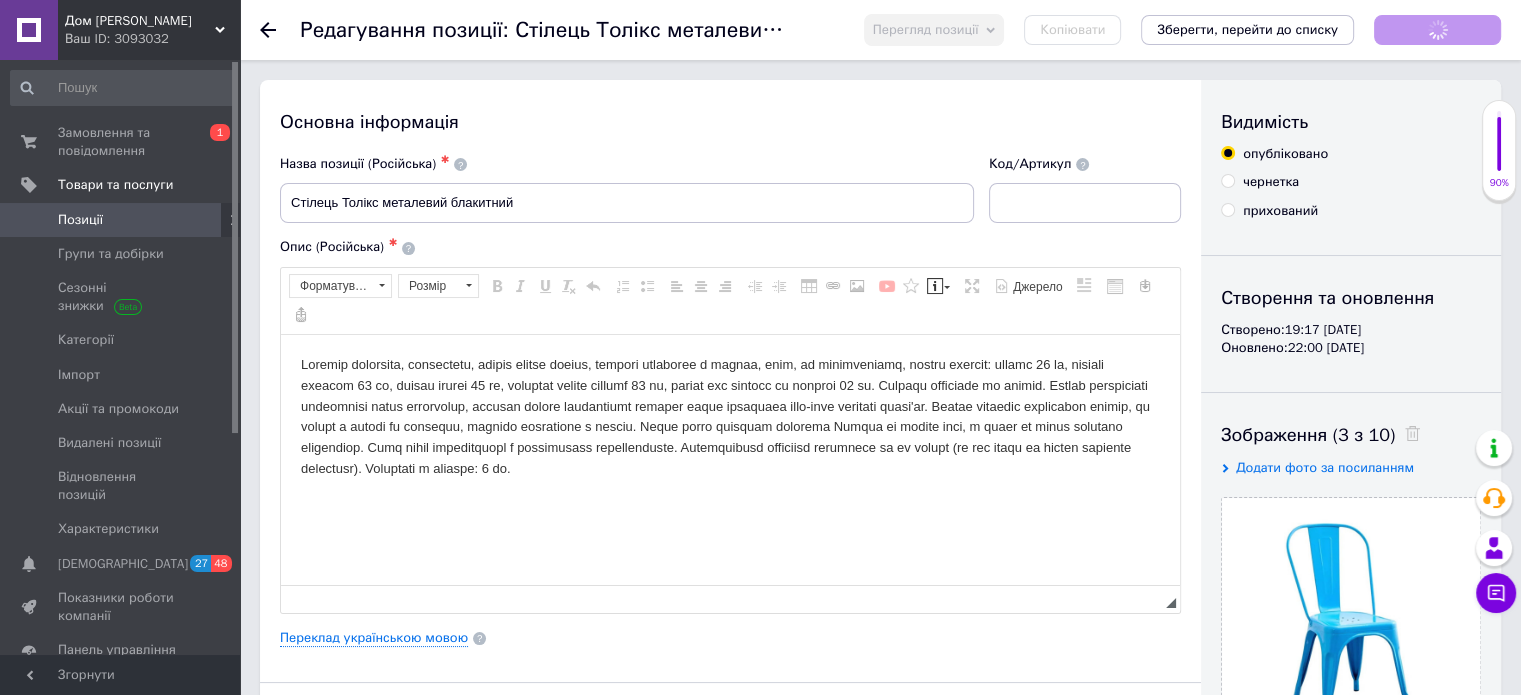 scroll, scrollTop: 0, scrollLeft: 0, axis: both 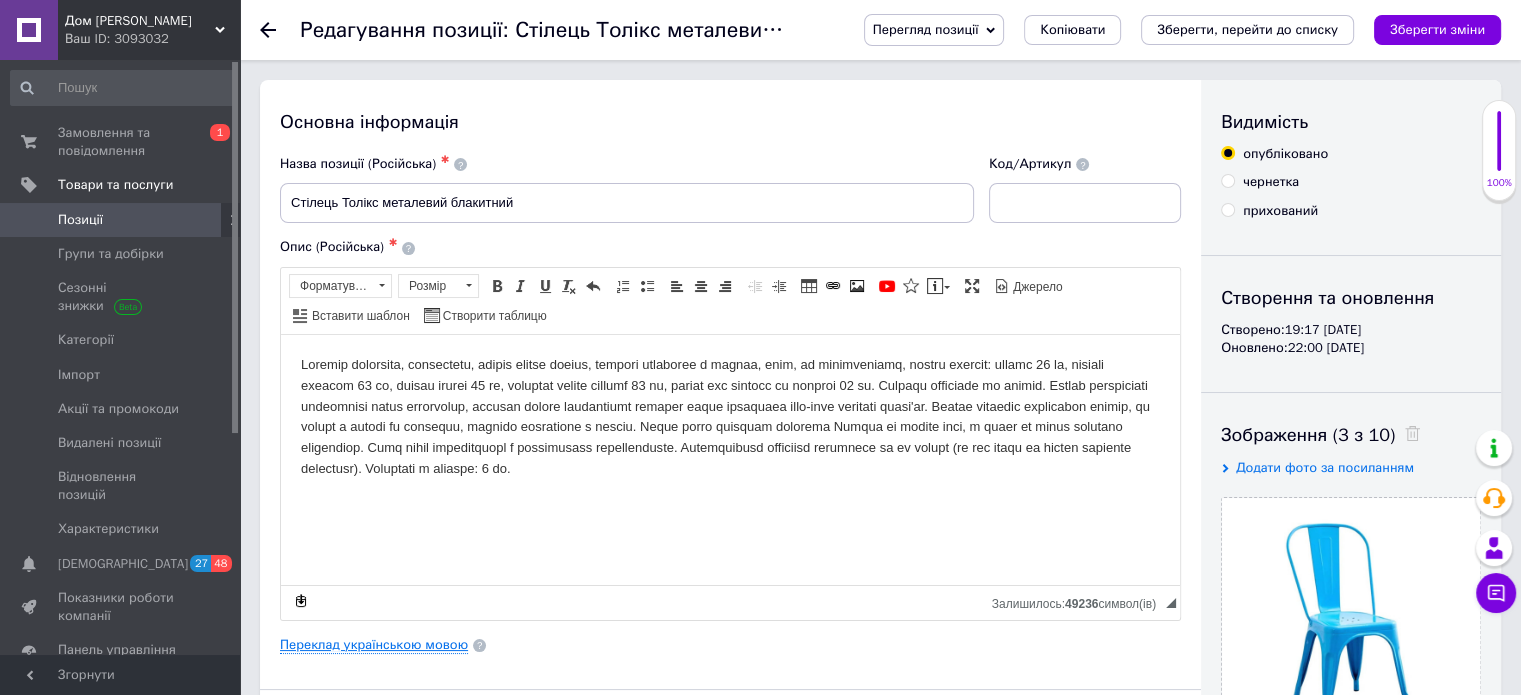 click on "Переклад українською мовою" at bounding box center [374, 645] 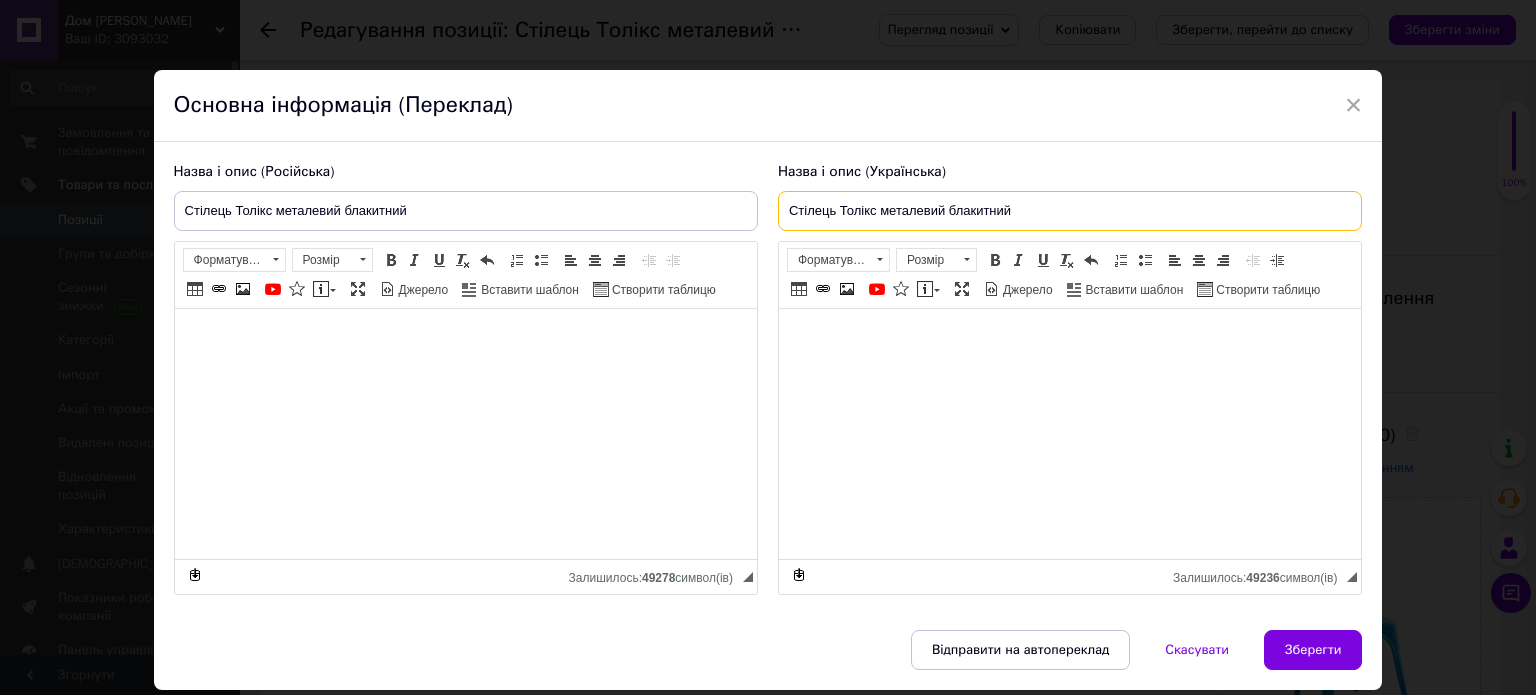 click on "Стілець Толікс металевий блакитний" at bounding box center [1070, 211] 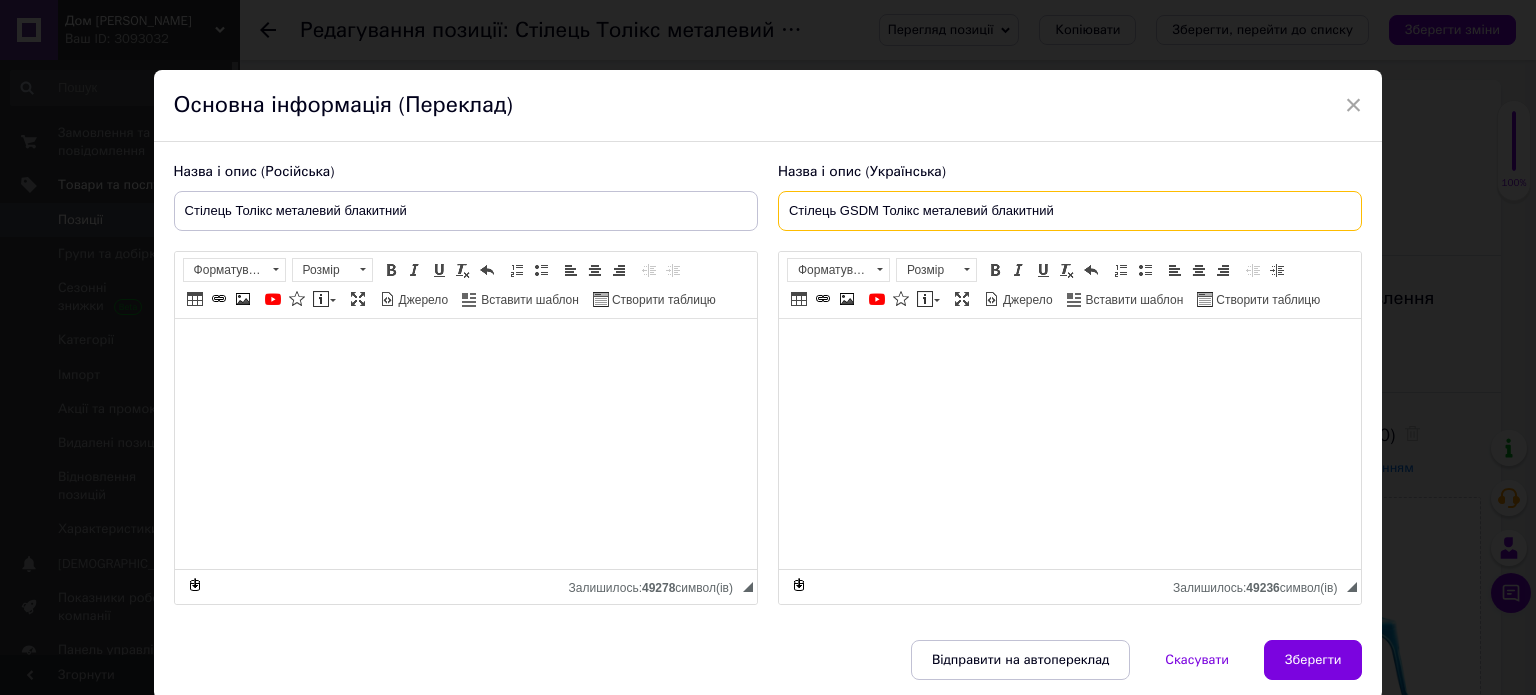 click on "Стілець GSDM Толікс металевий блакитний" at bounding box center (1070, 211) 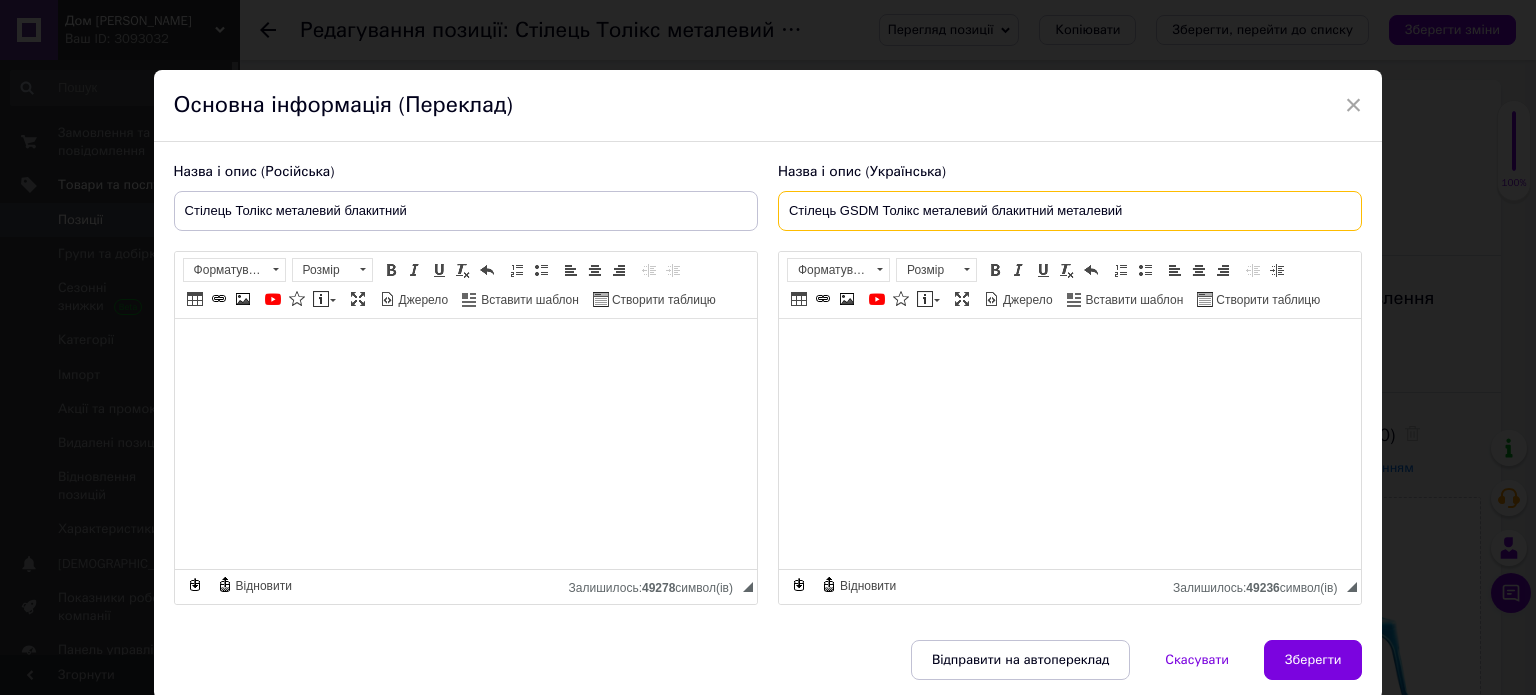 drag, startPoint x: 1124, startPoint y: 208, endPoint x: 670, endPoint y: 203, distance: 454.02753 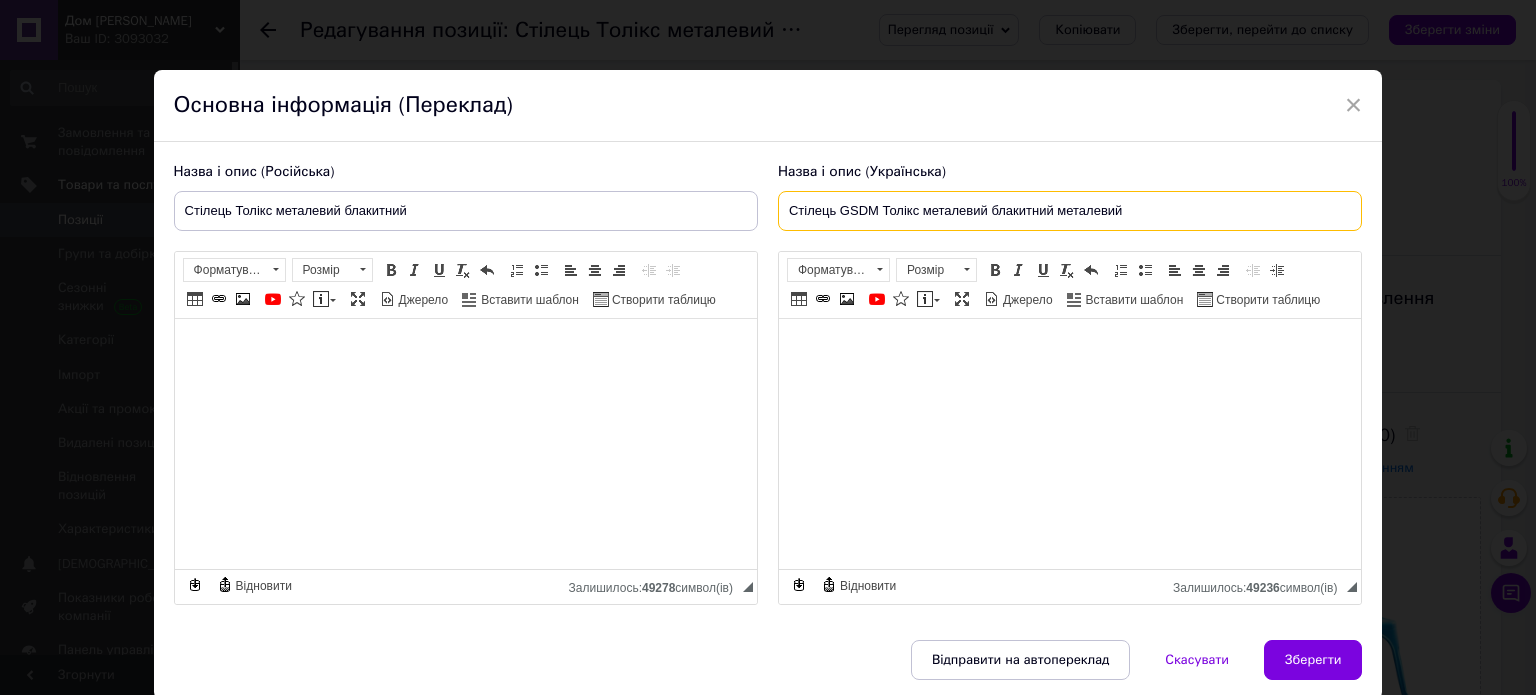 type on "Стілець GSDM Толікс металевий блакитний металевий" 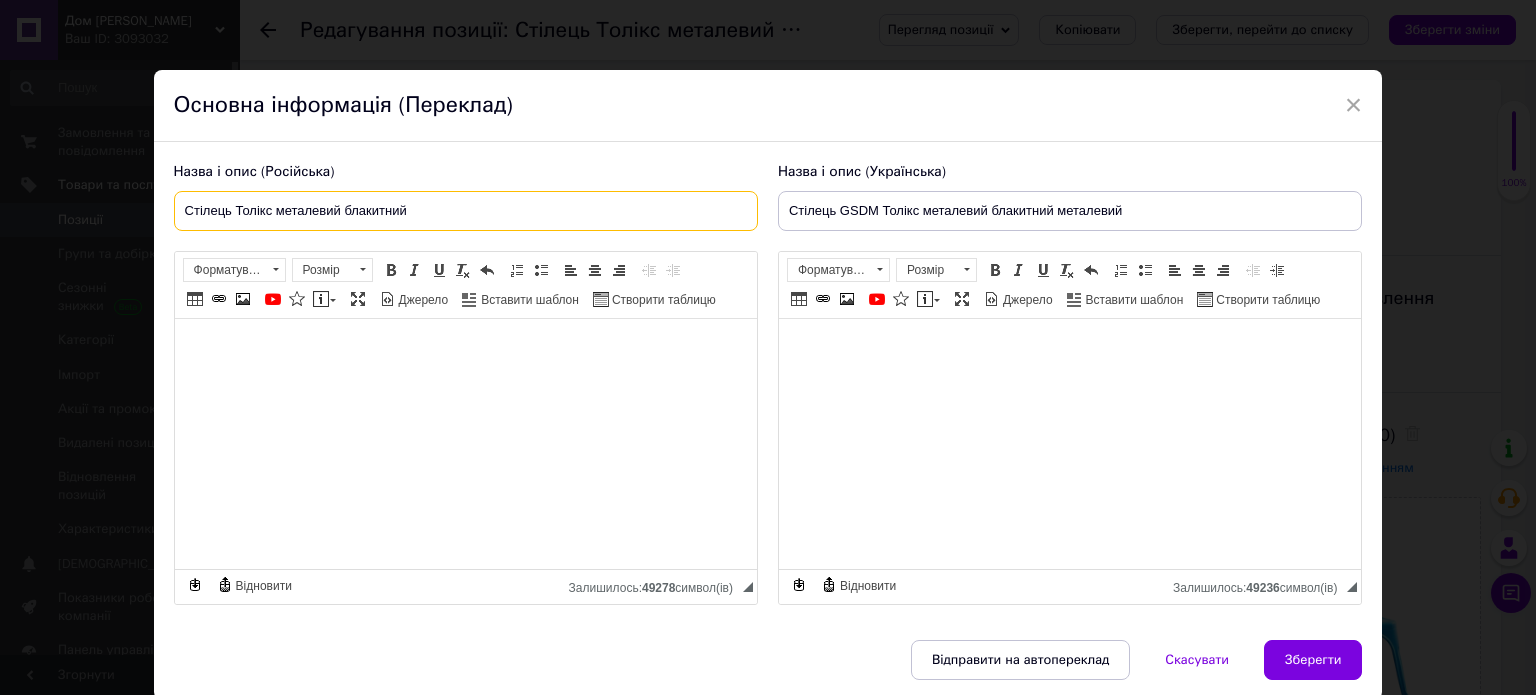 drag, startPoint x: 434, startPoint y: 195, endPoint x: 164, endPoint y: 167, distance: 271.44797 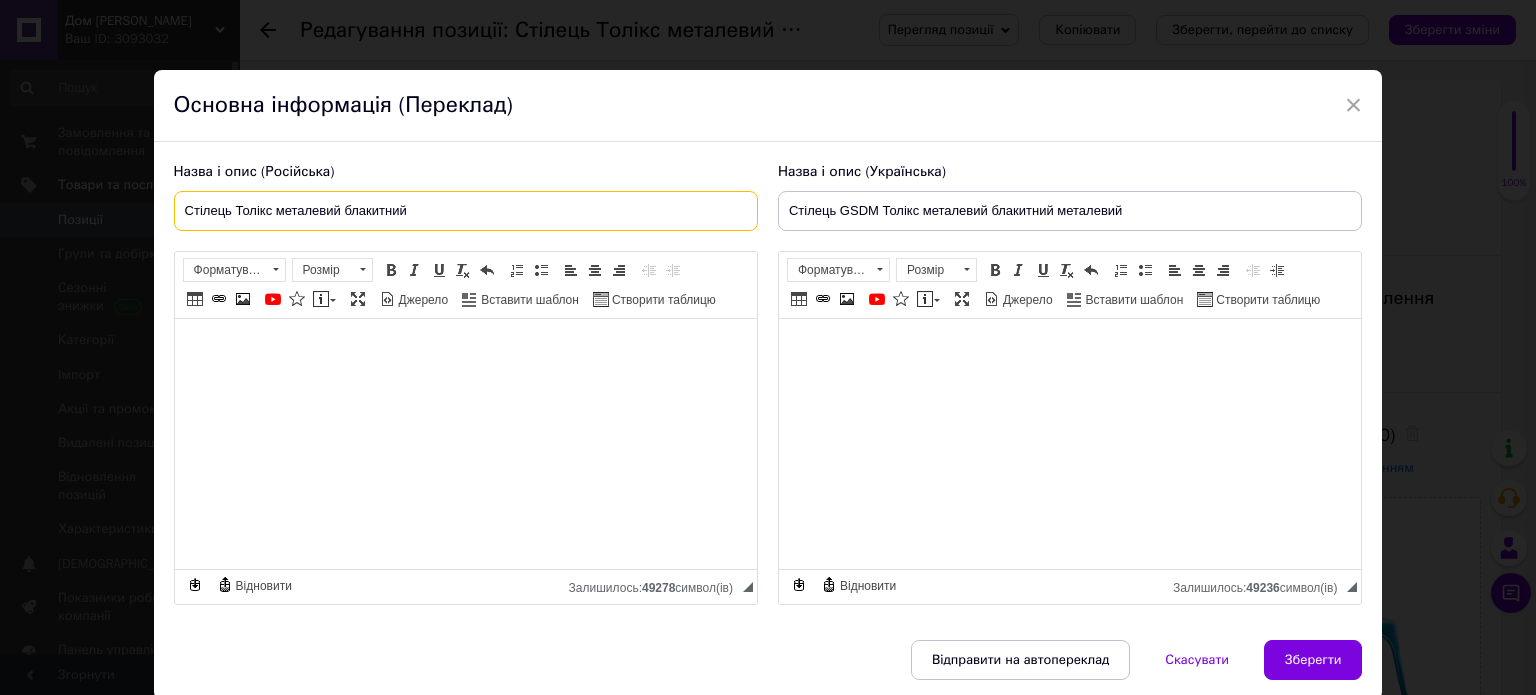 paste on "л GSDM Толикс металлический голубой металлическ" 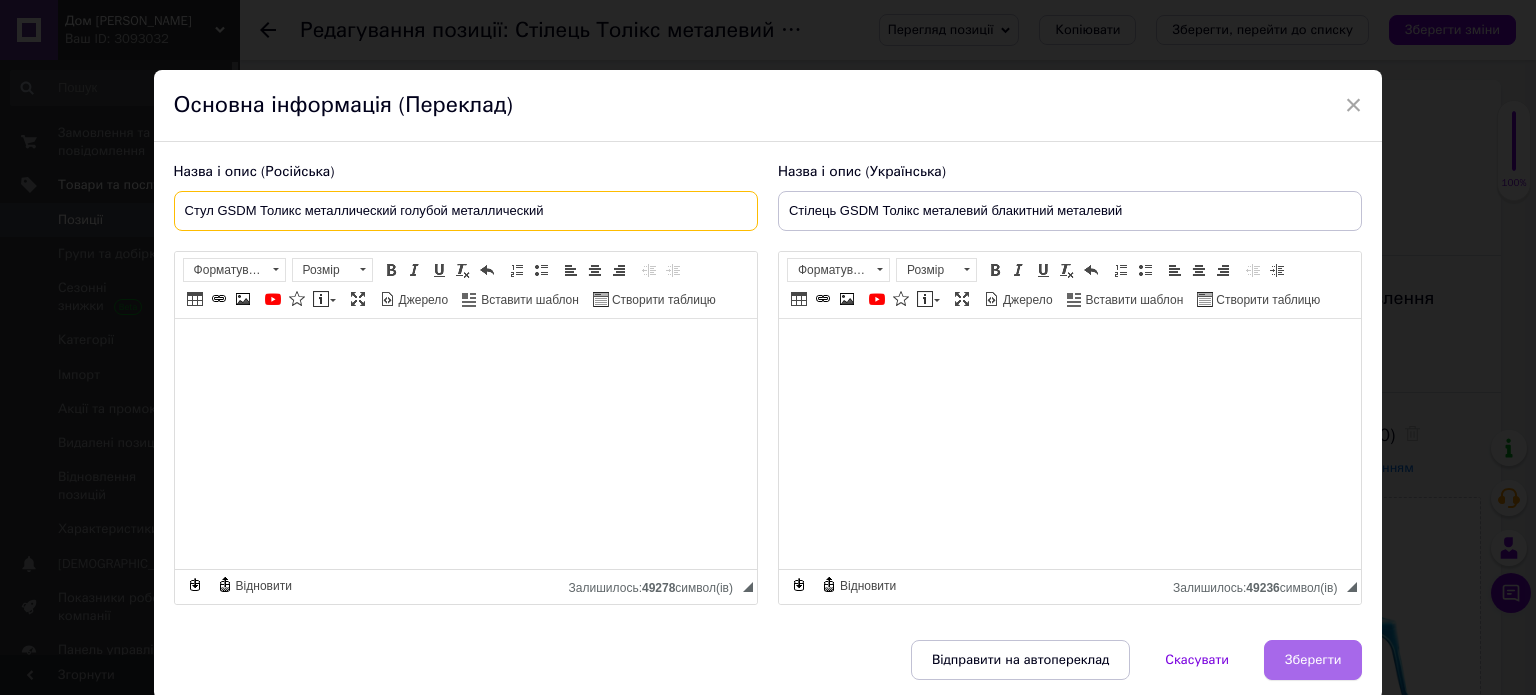 type on "Стул GSDM Толикс металлический голубой металлический" 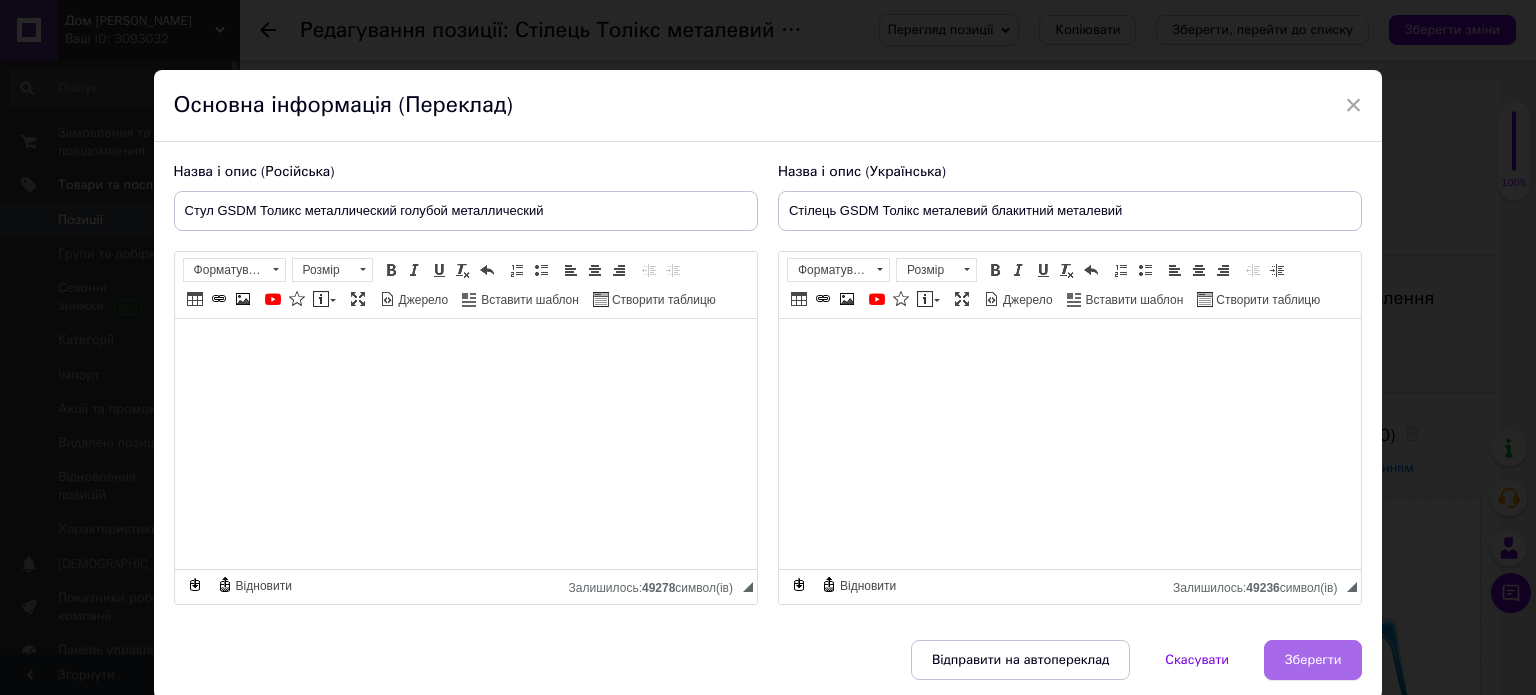 click on "Зберегти" at bounding box center (1313, 660) 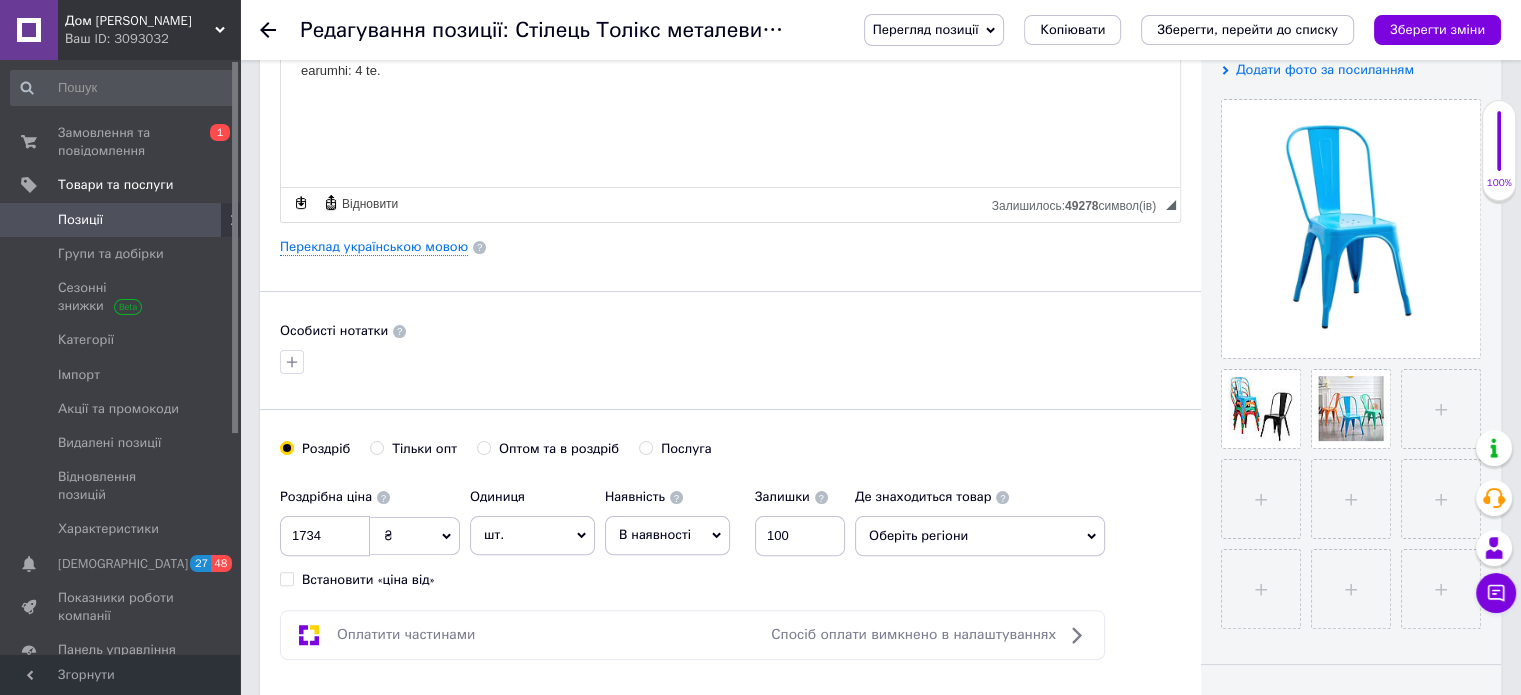 scroll, scrollTop: 400, scrollLeft: 0, axis: vertical 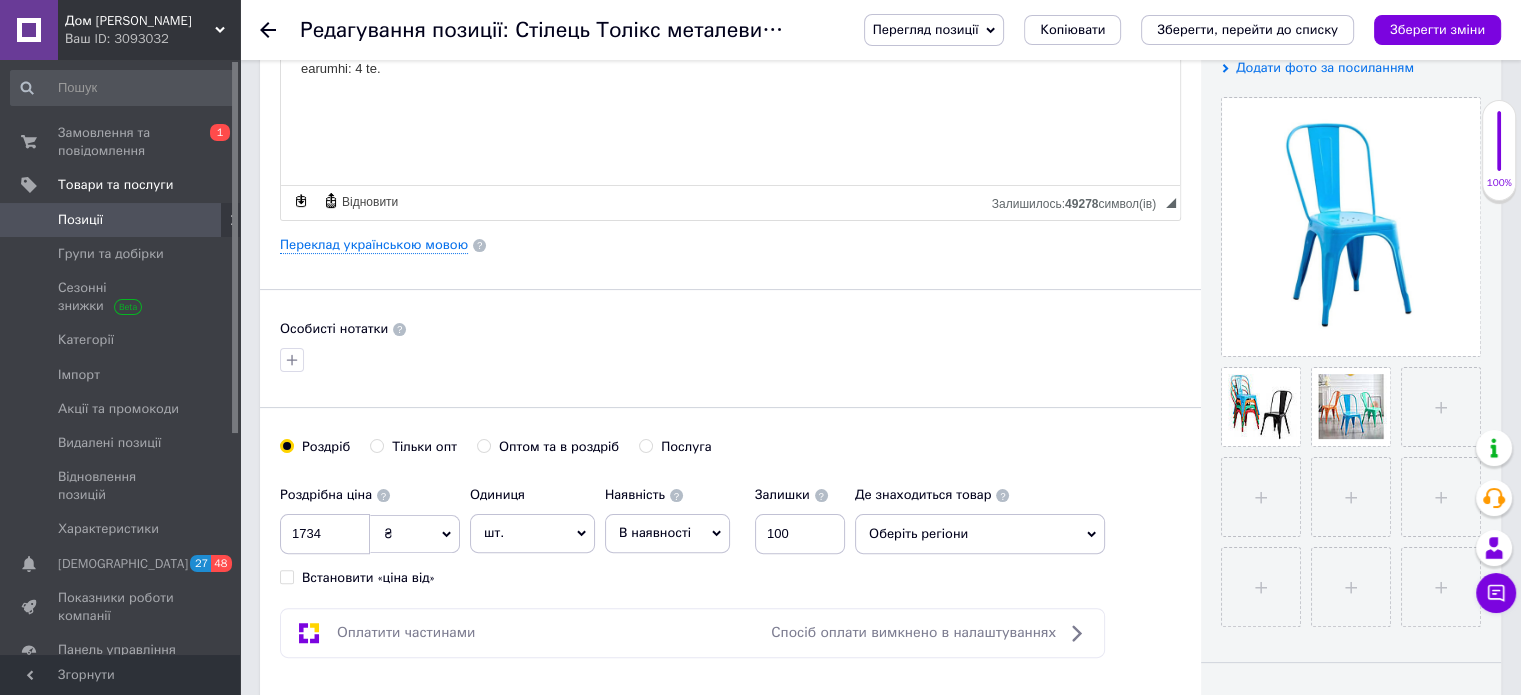 click on "В наявності" at bounding box center [667, 533] 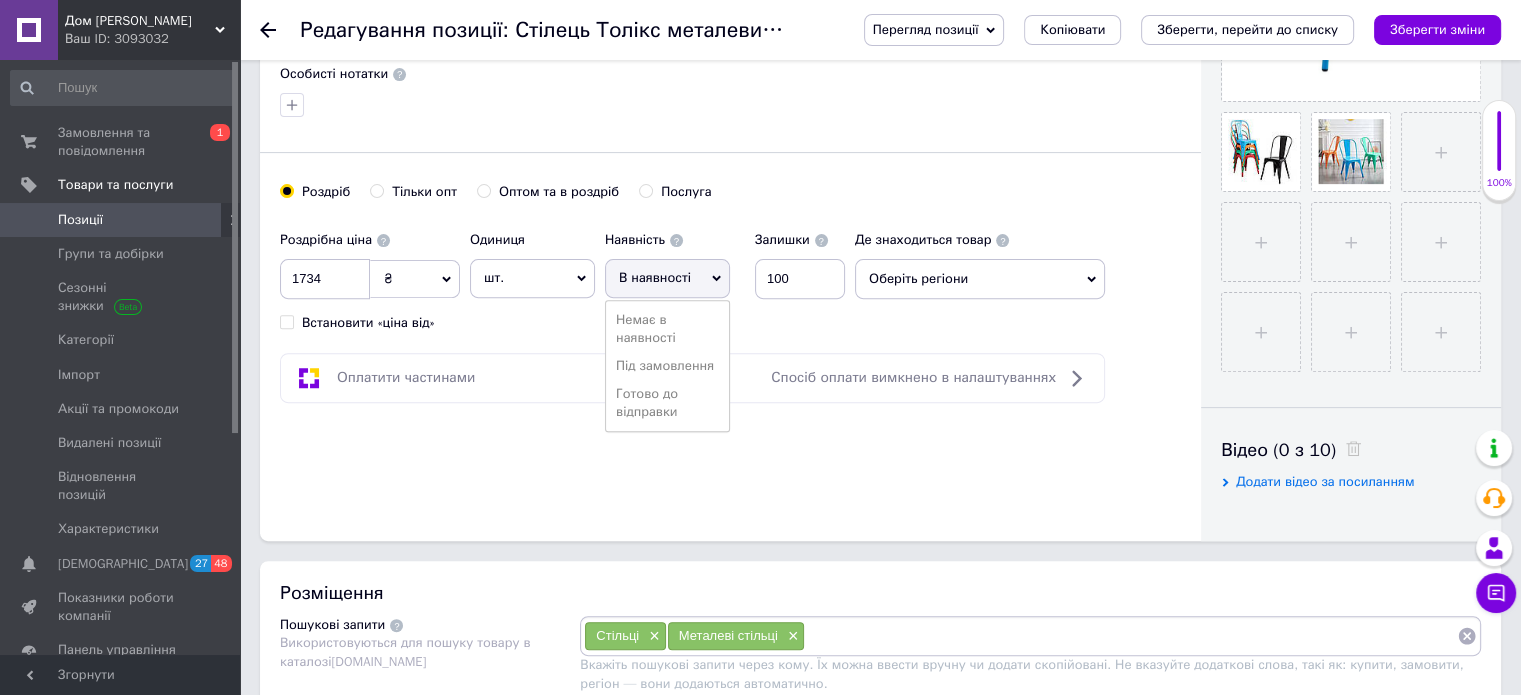 scroll, scrollTop: 700, scrollLeft: 0, axis: vertical 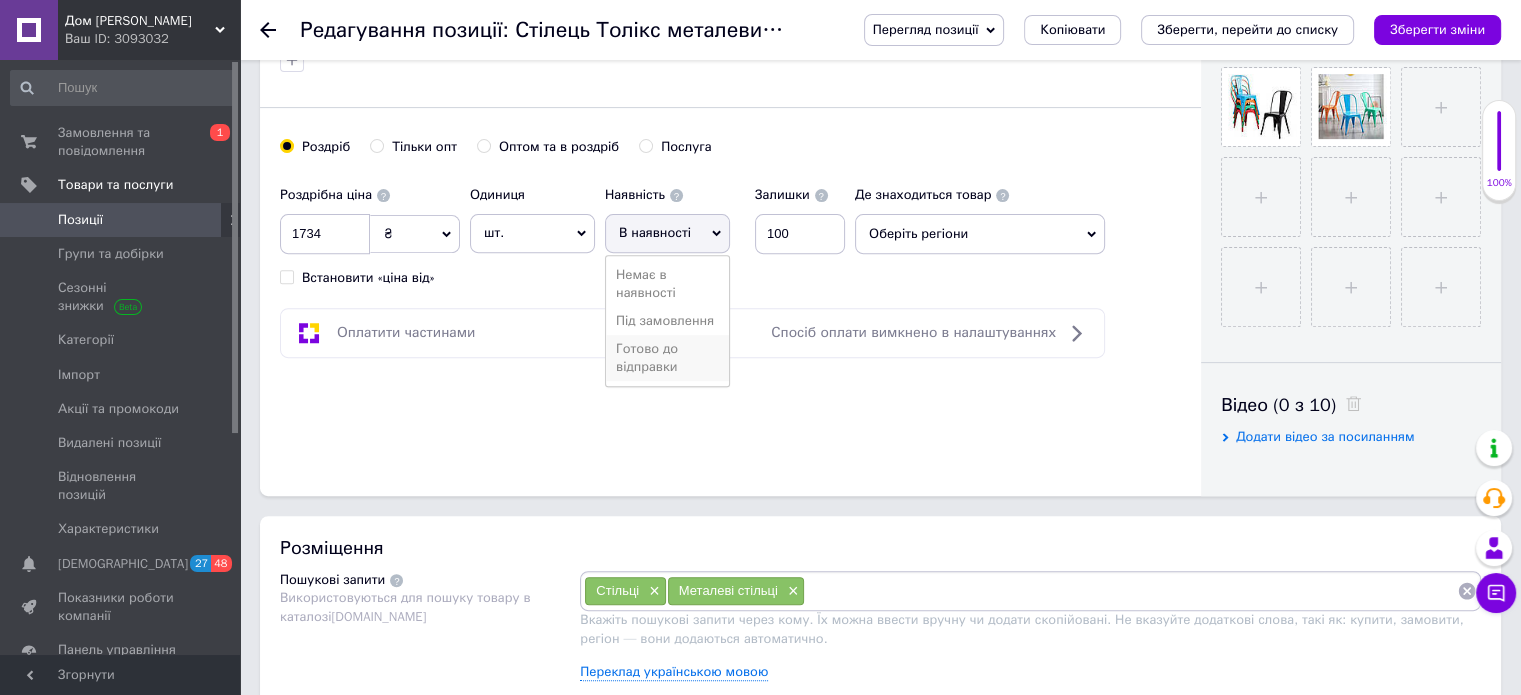 click on "Готово до відправки" at bounding box center (667, 358) 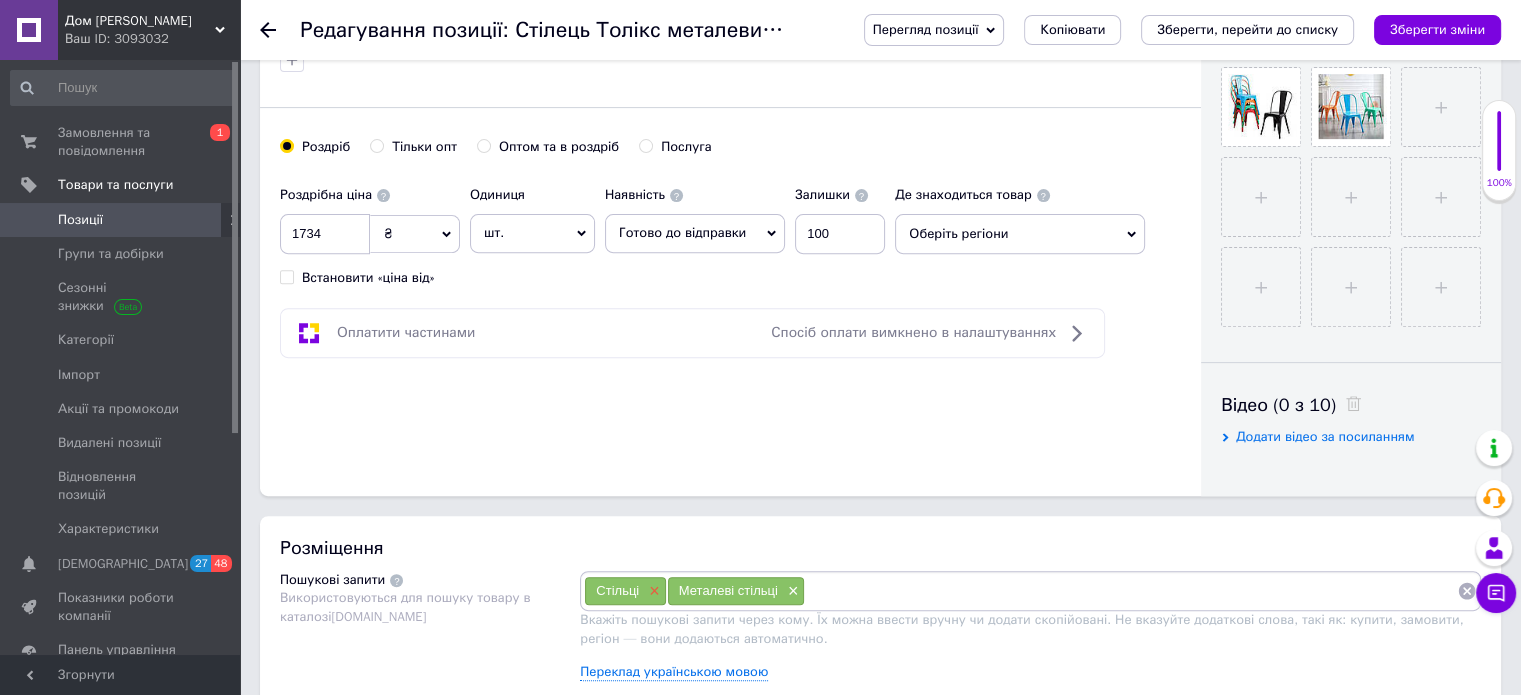 click on "×" at bounding box center [652, 591] 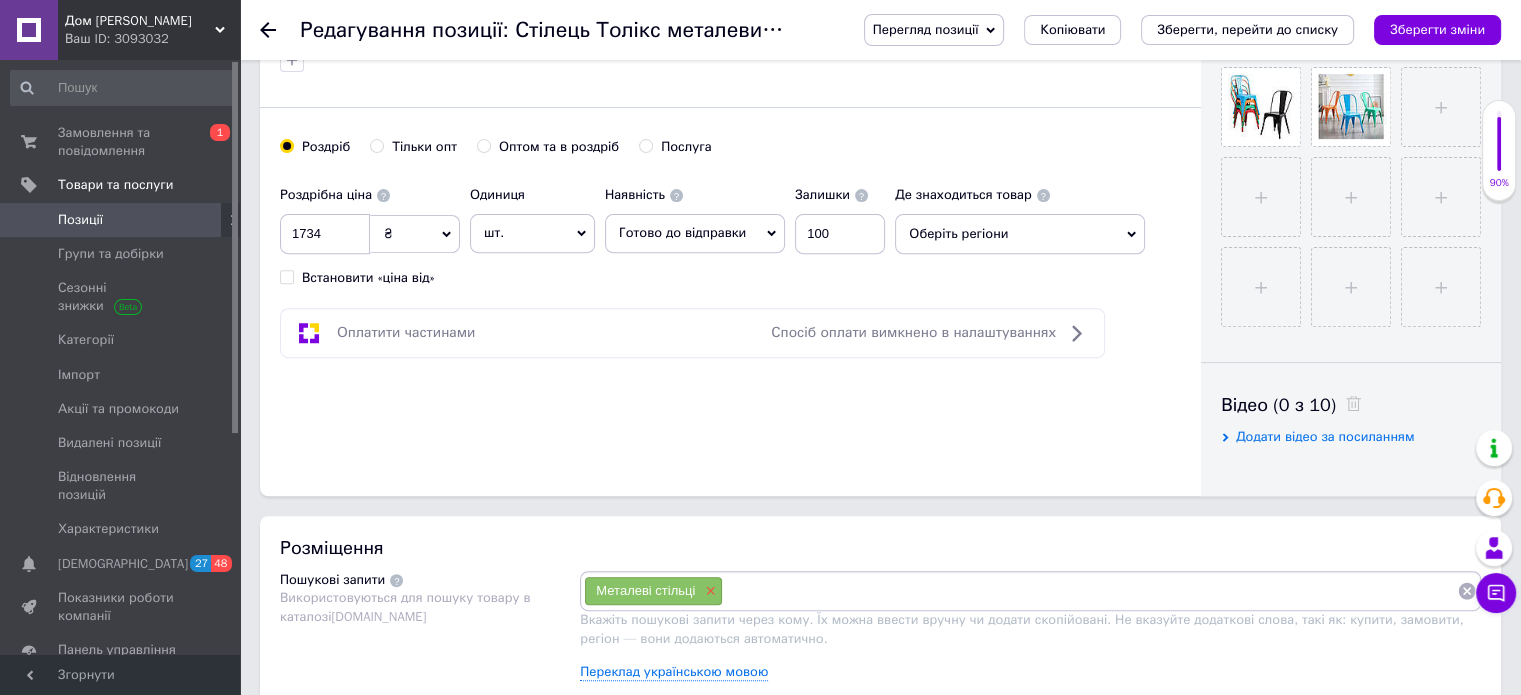 click on "×" at bounding box center [708, 591] 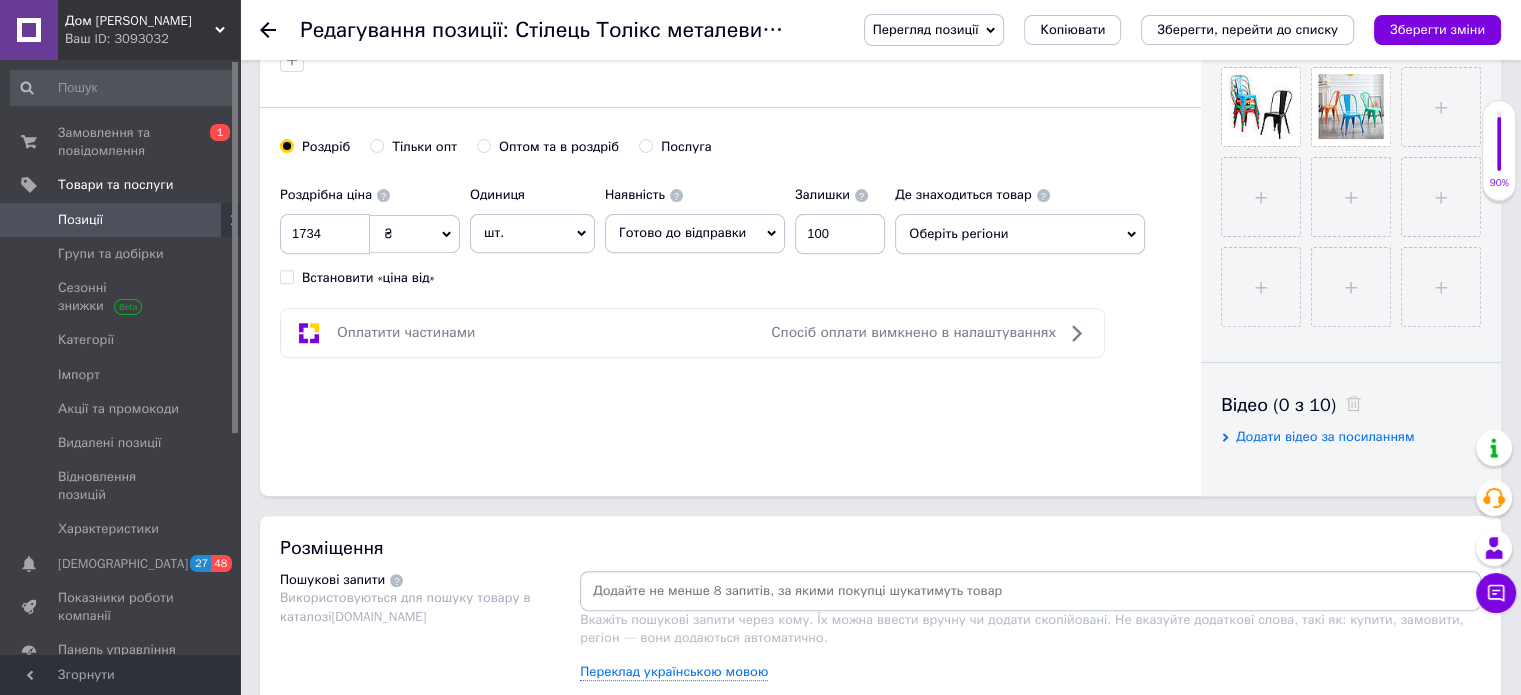 click at bounding box center [1030, 591] 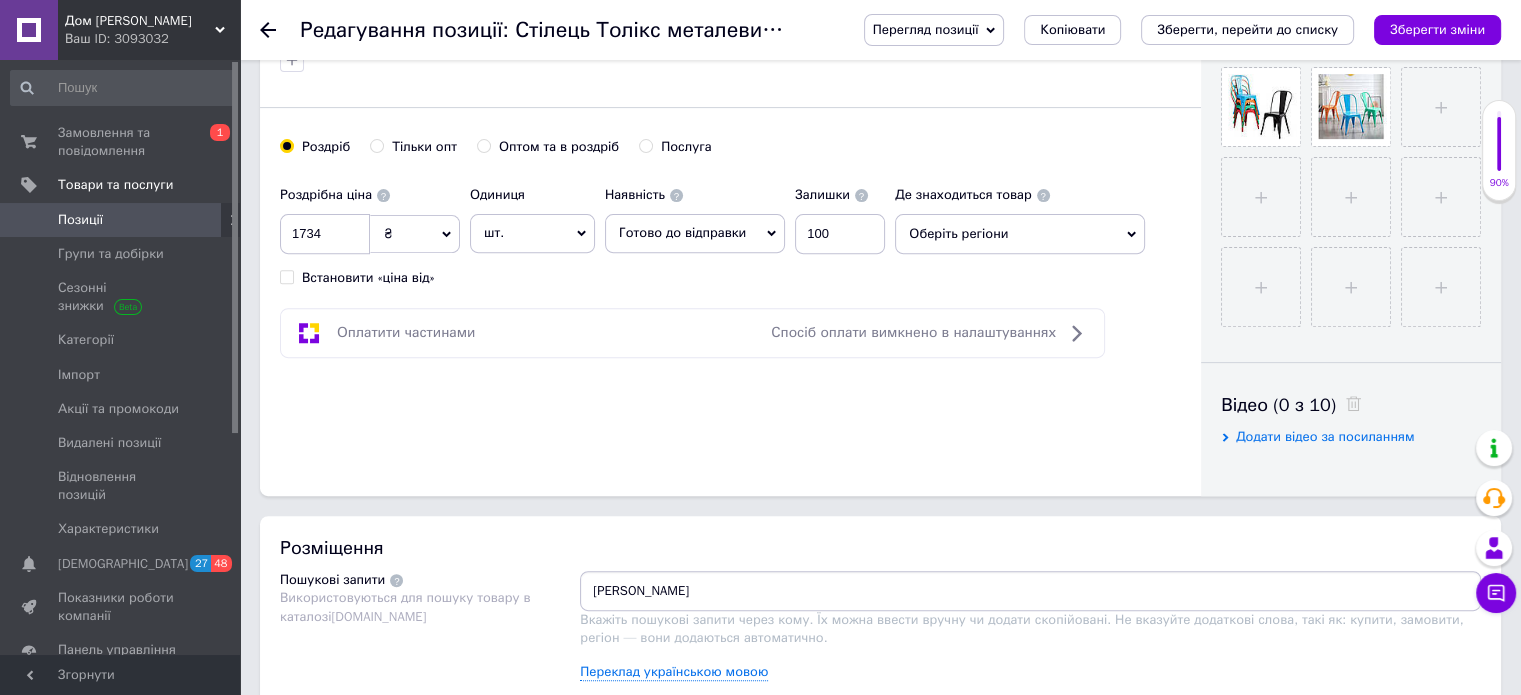 type on "стулья метллчиеские" 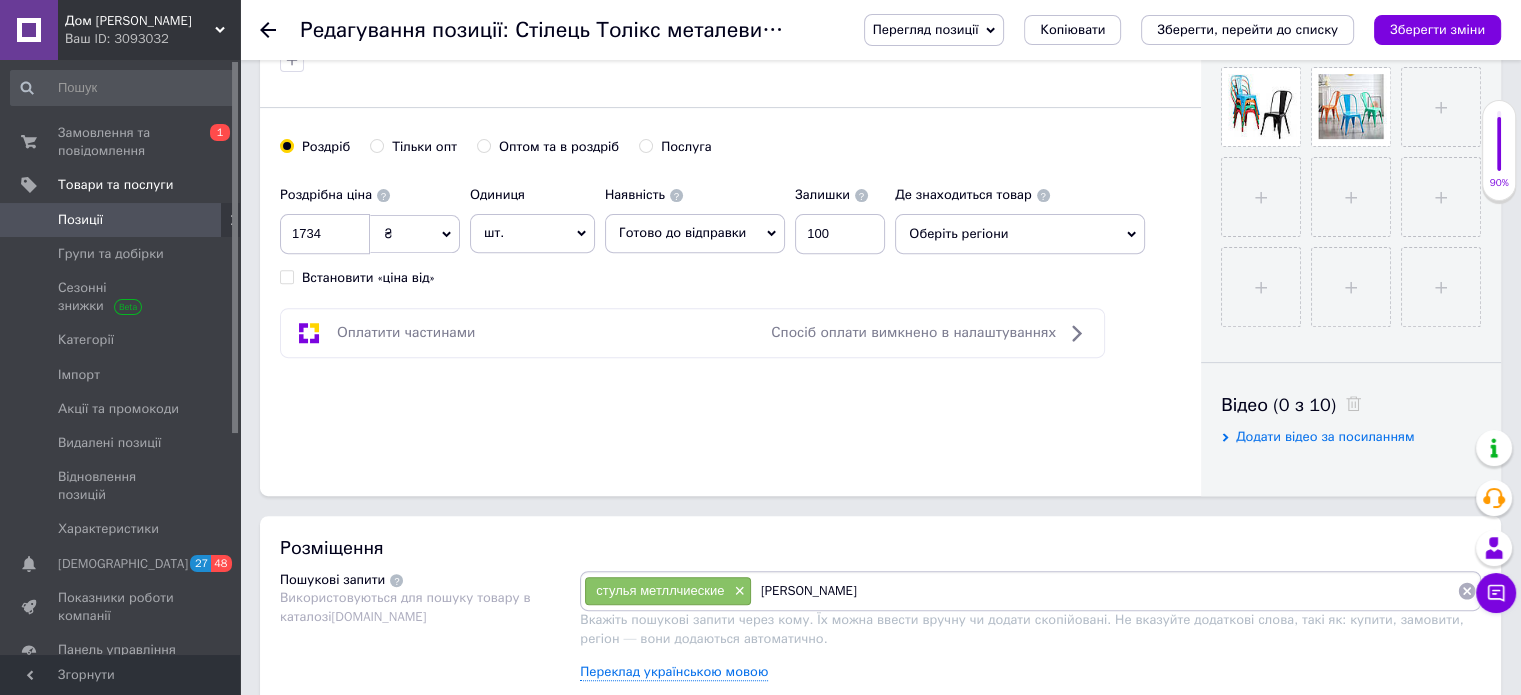 type on "[PERSON_NAME]" 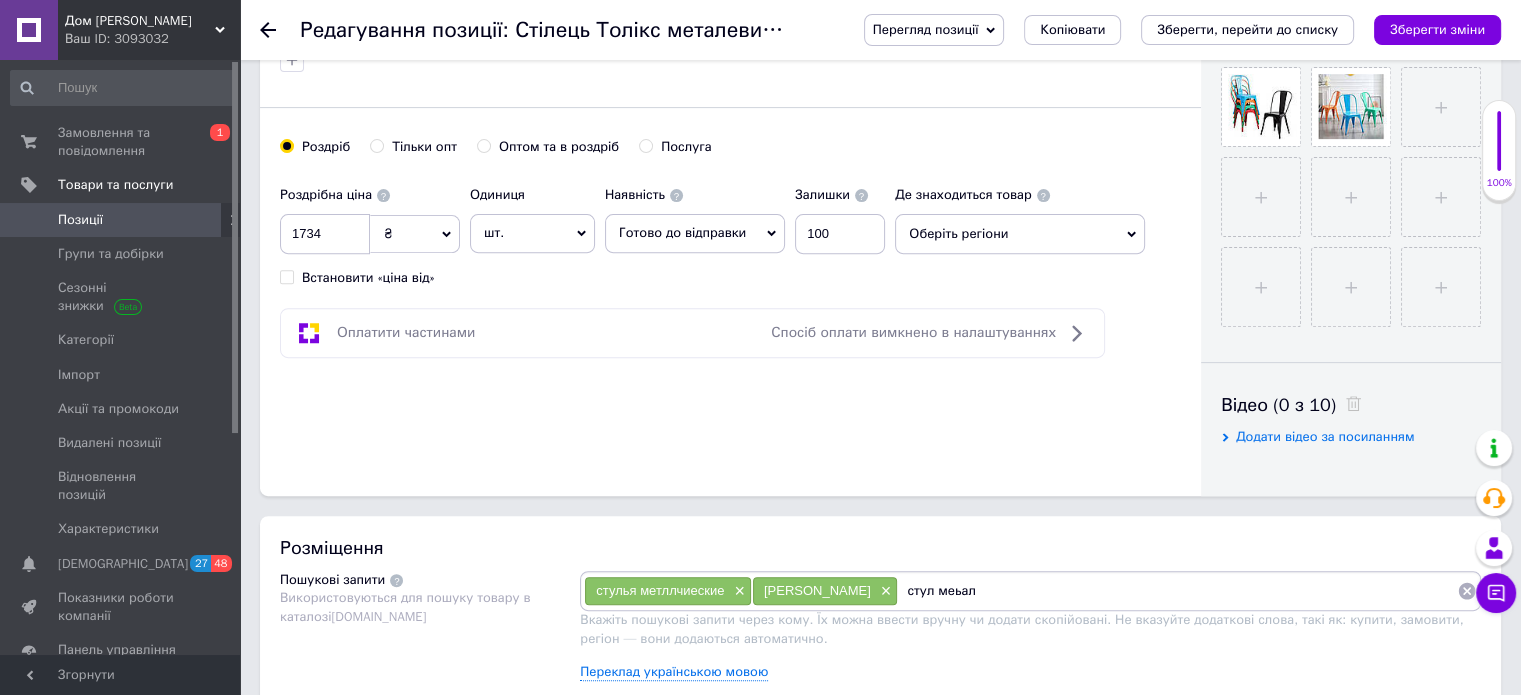 type on "[PERSON_NAME]" 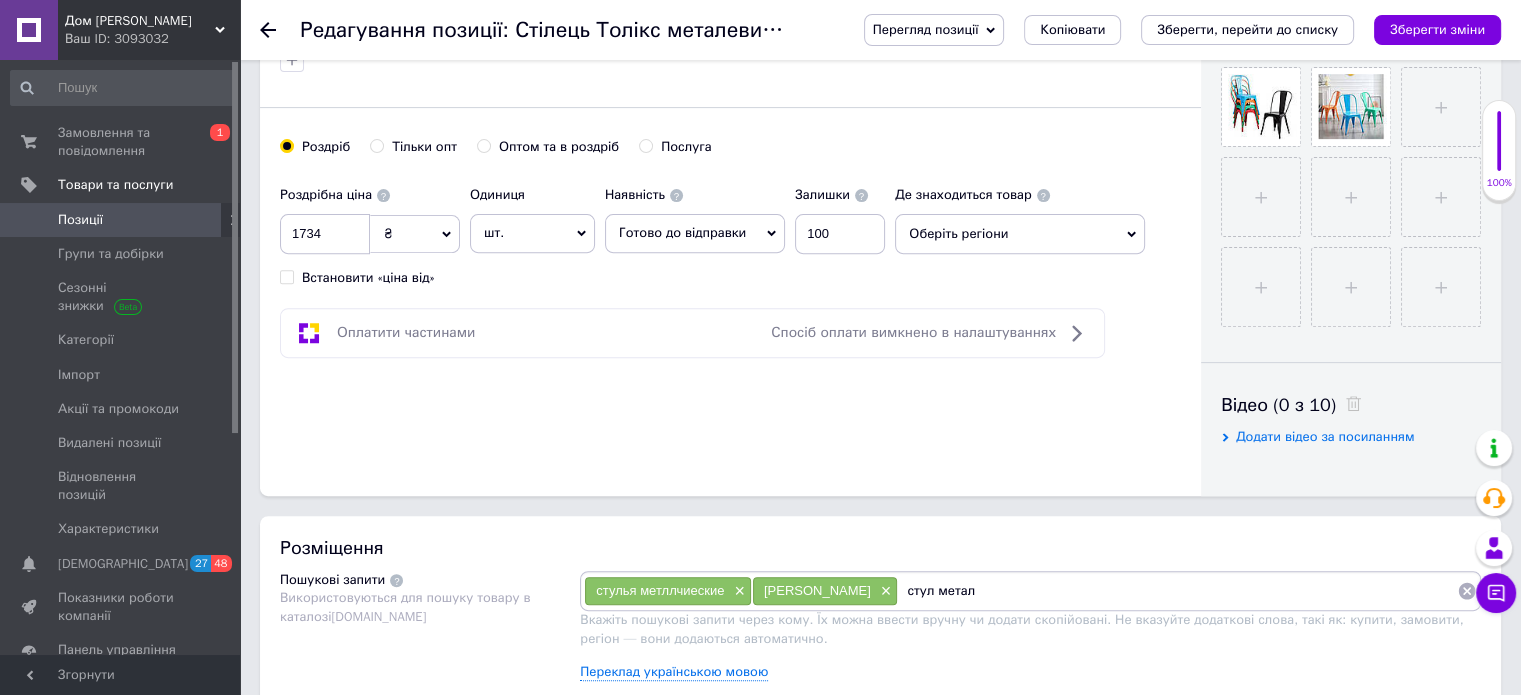 type on "стул металл" 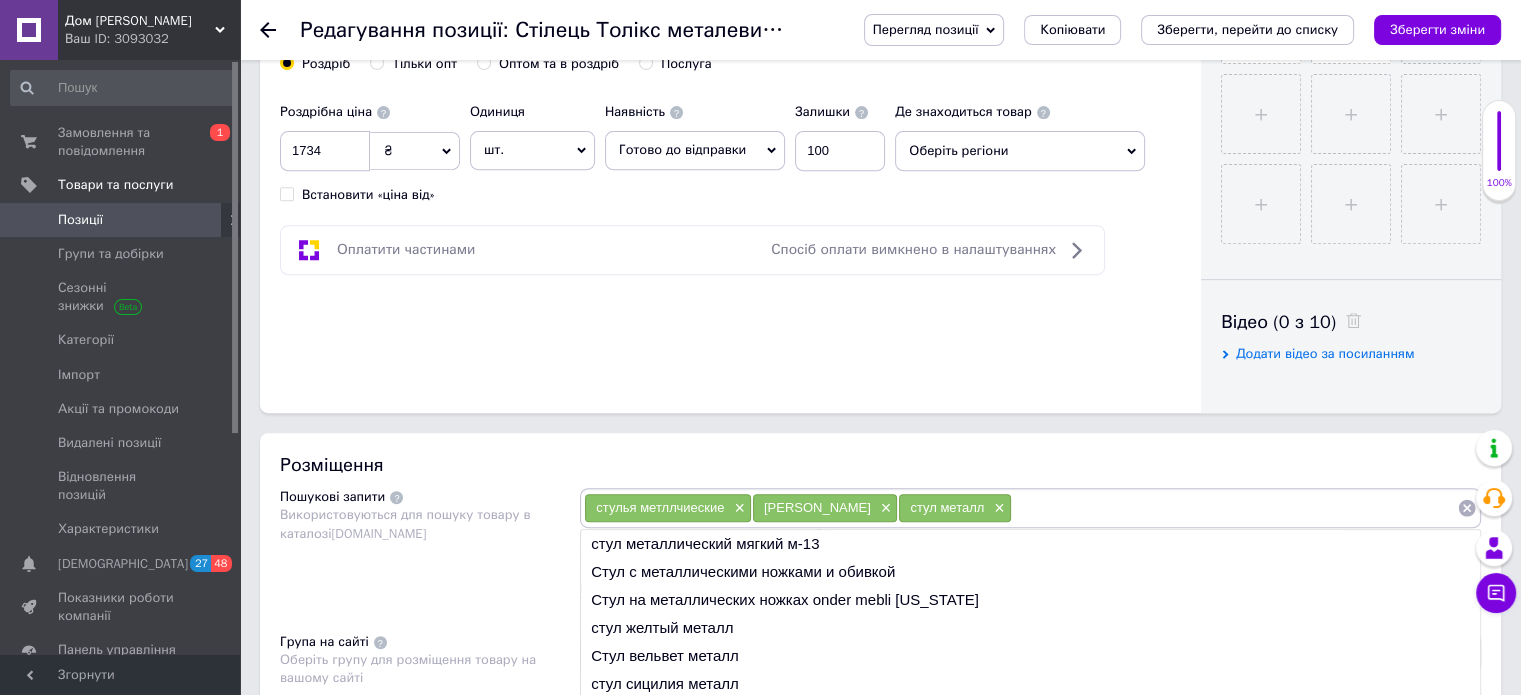 scroll, scrollTop: 900, scrollLeft: 0, axis: vertical 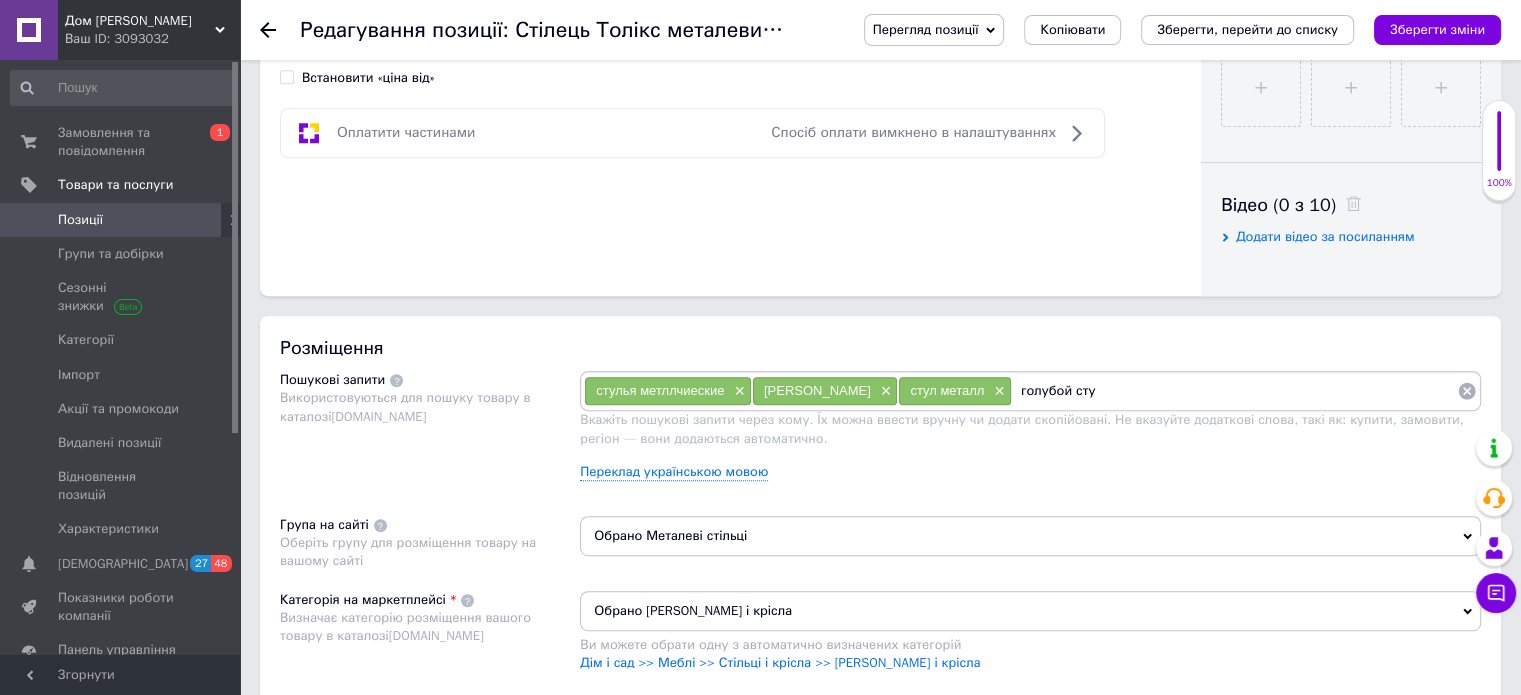 type on "голубой стул" 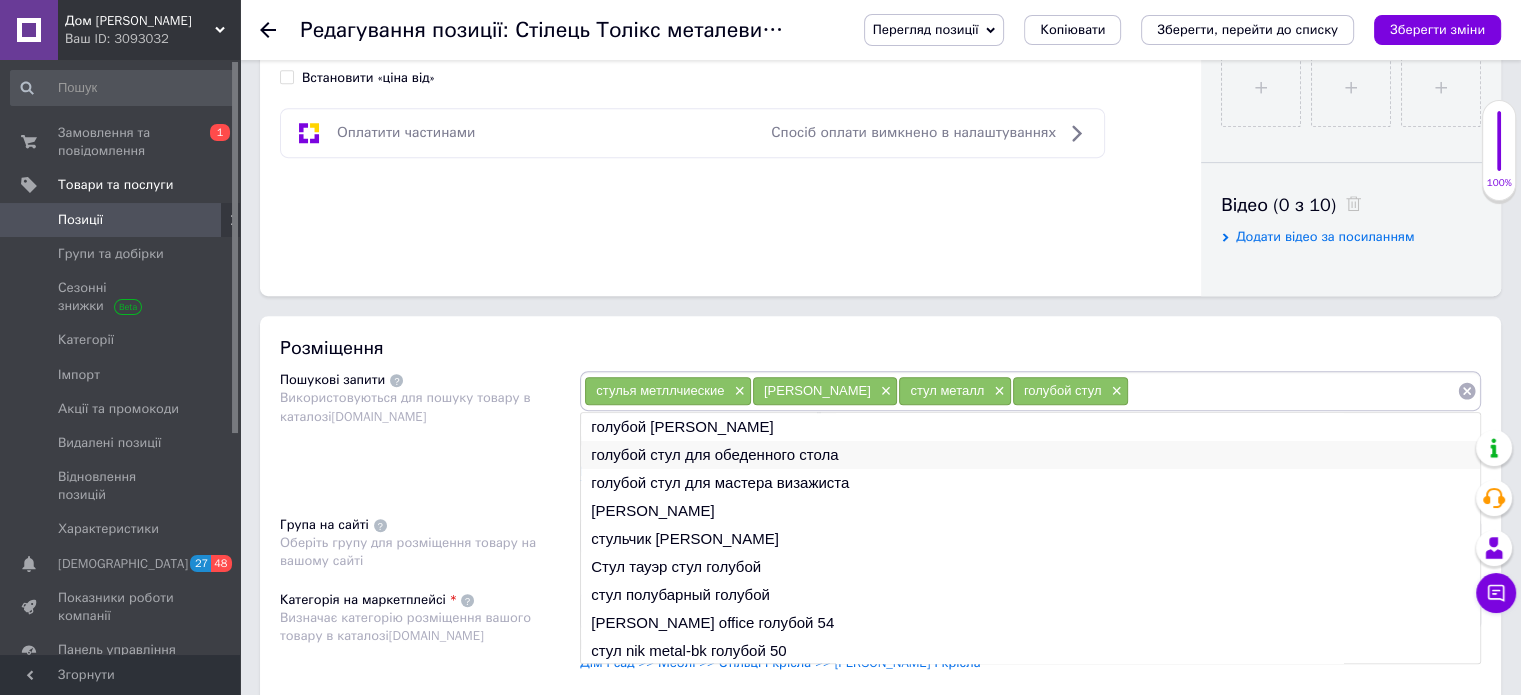 click on "голубой стул для обеденного стола" at bounding box center [1030, 455] 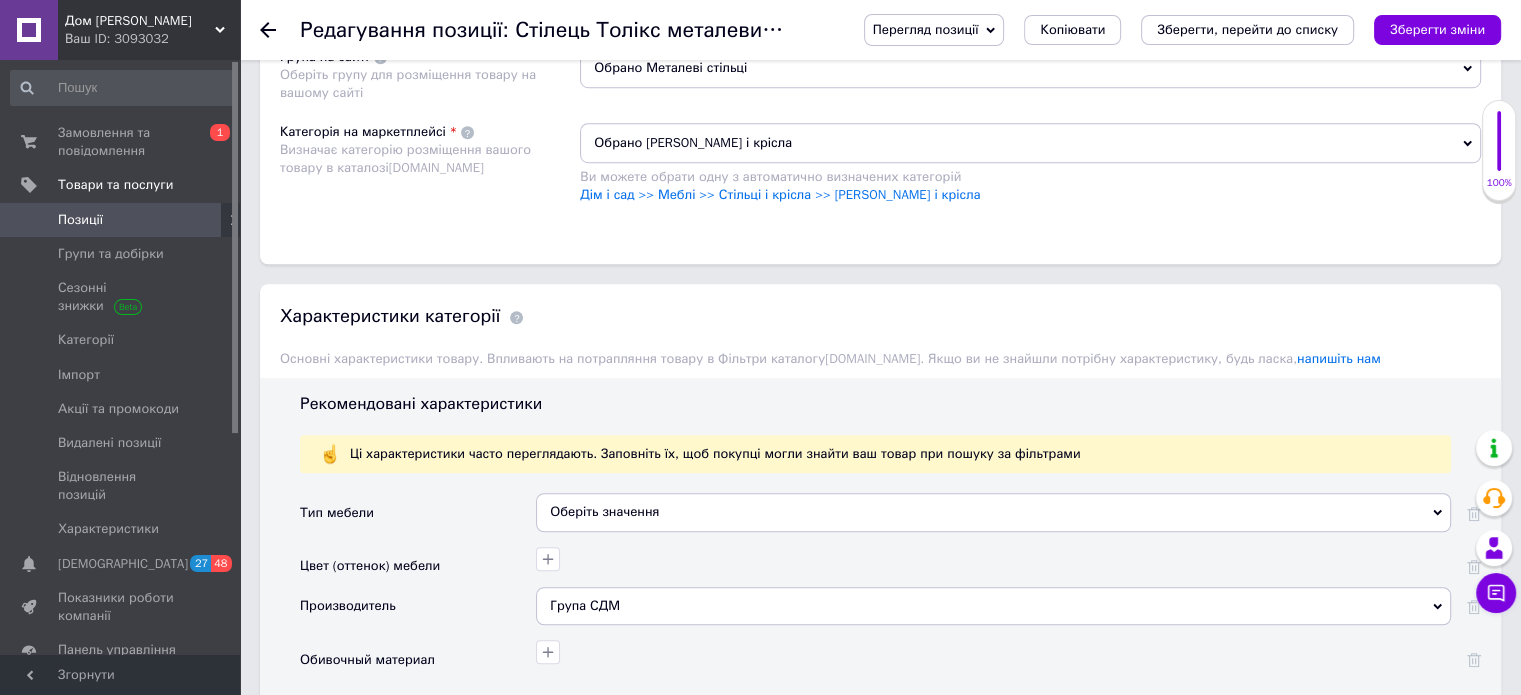 scroll, scrollTop: 1500, scrollLeft: 0, axis: vertical 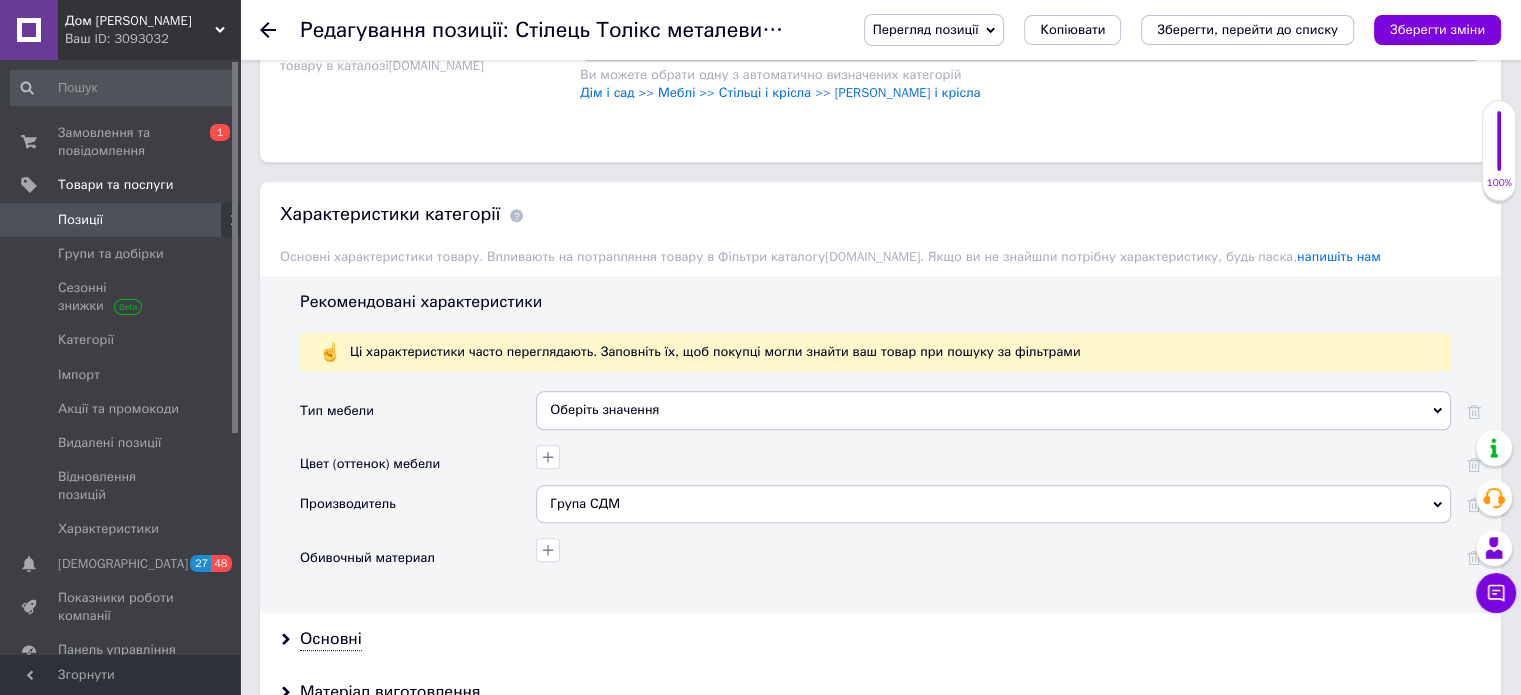 click on "Оберіть значення" at bounding box center [993, 410] 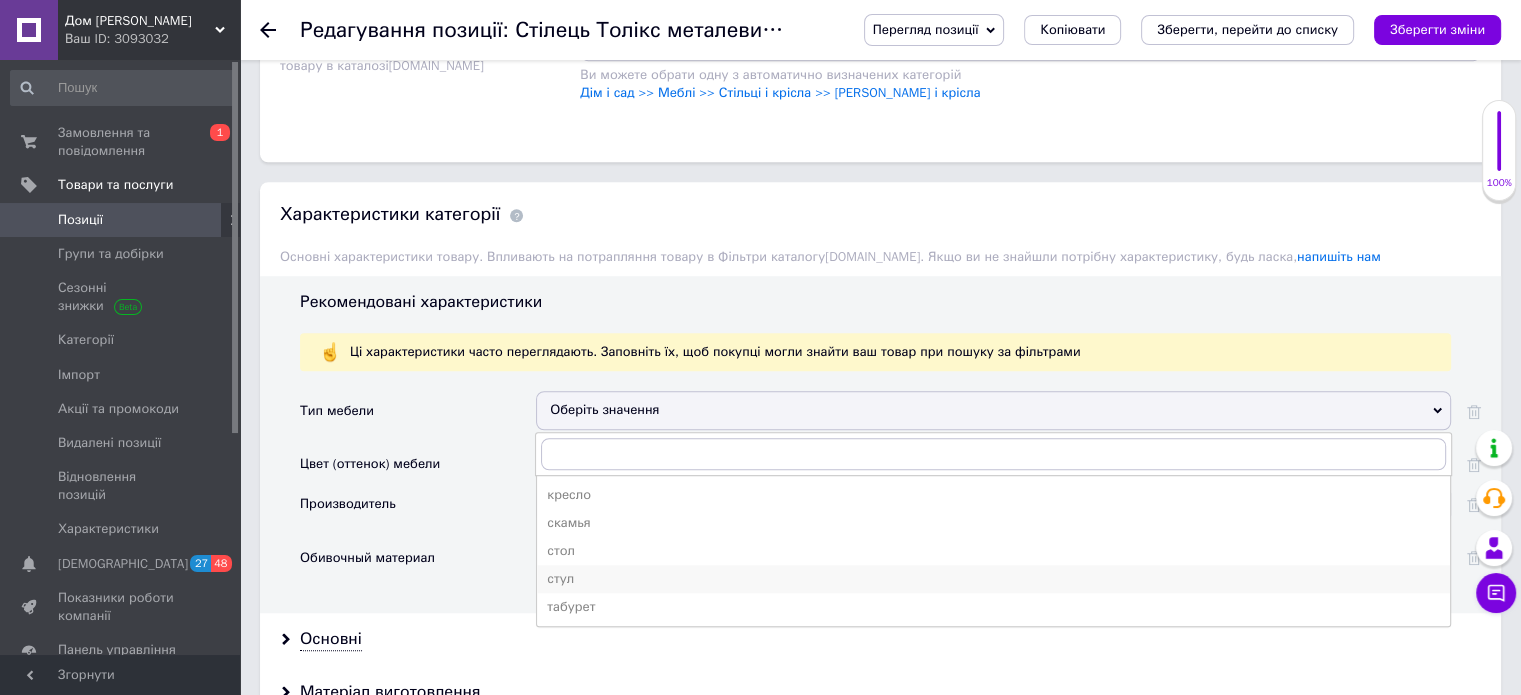 click on "стул" at bounding box center [993, 579] 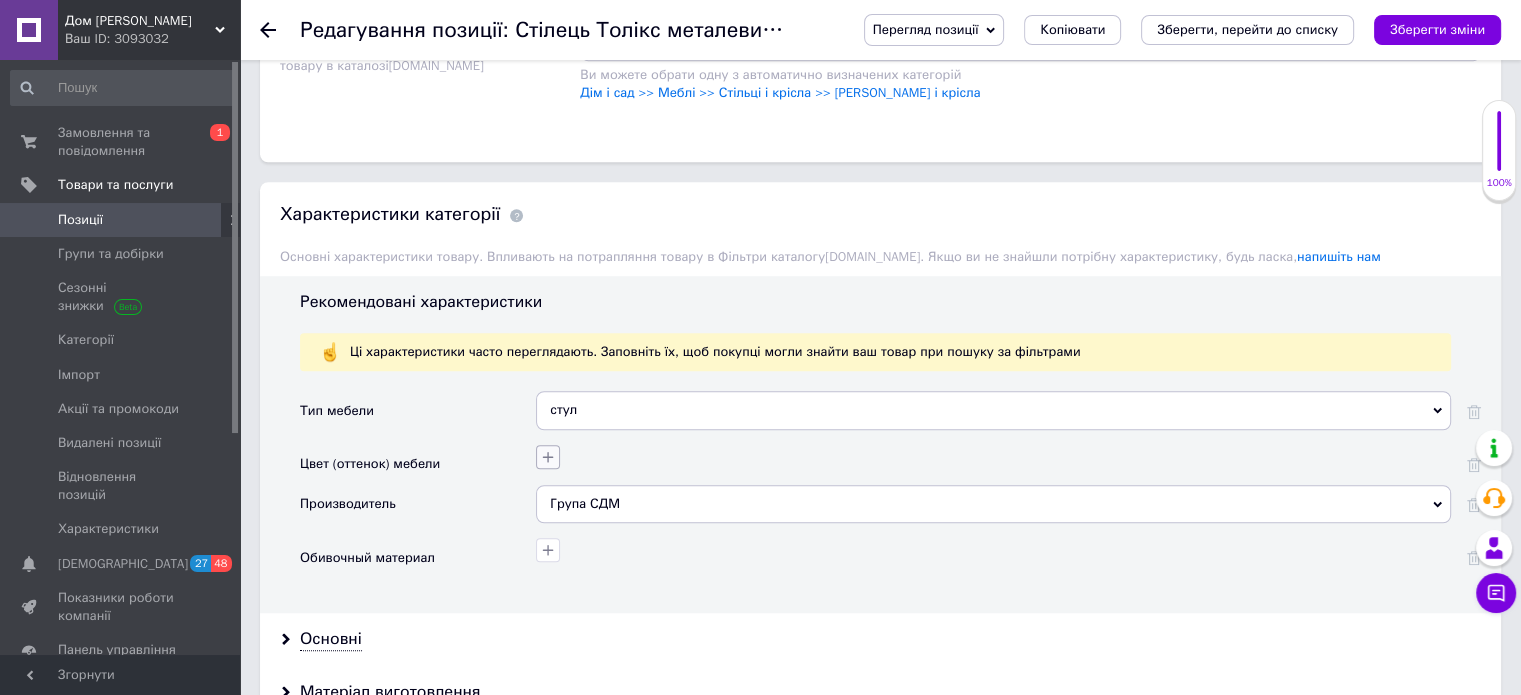 click at bounding box center (548, 457) 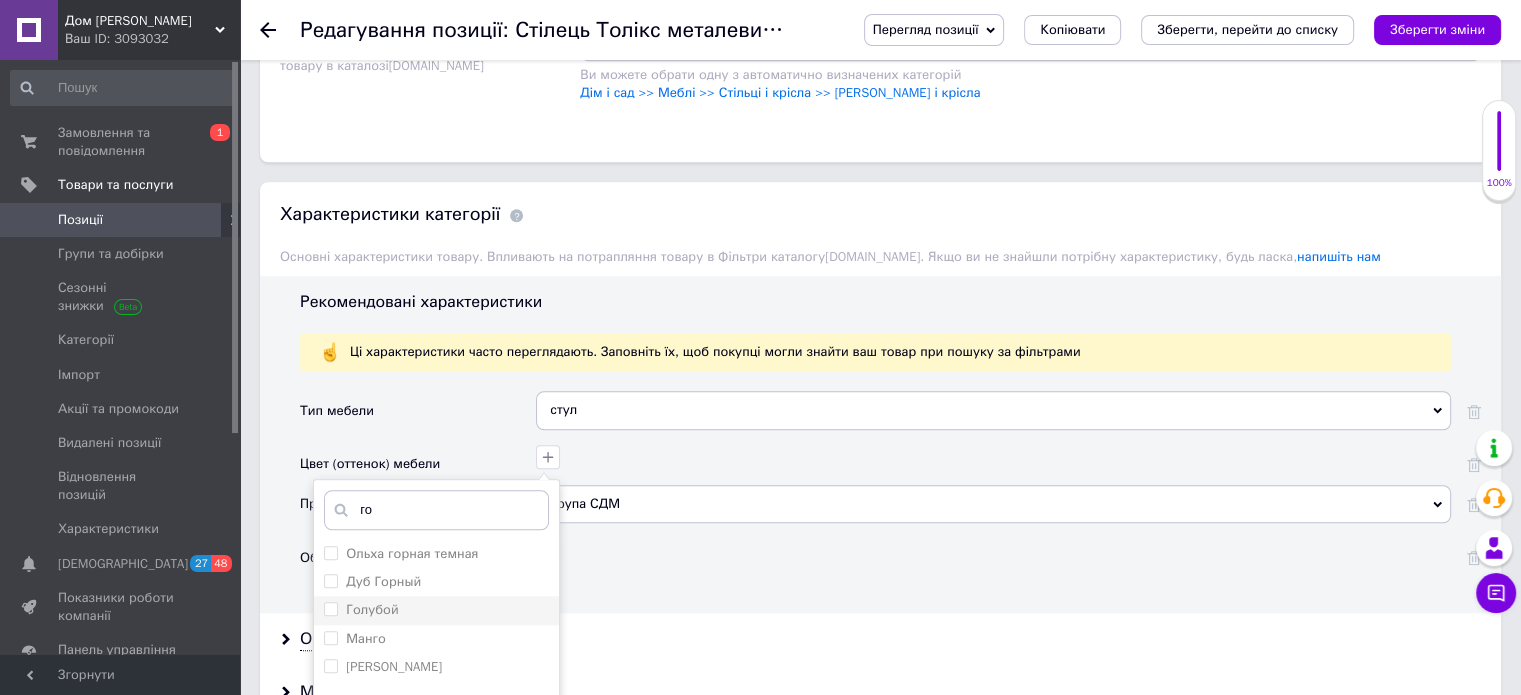 type on "го" 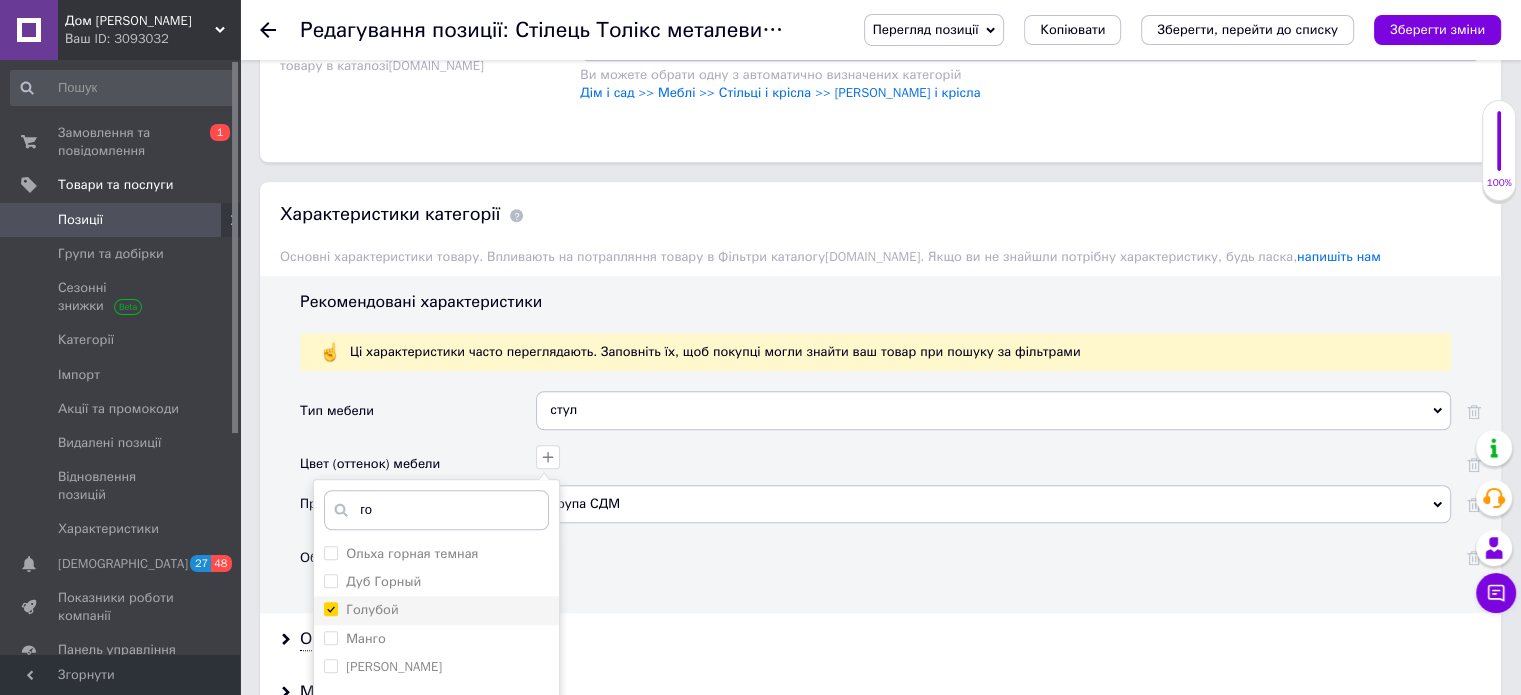 checkbox on "true" 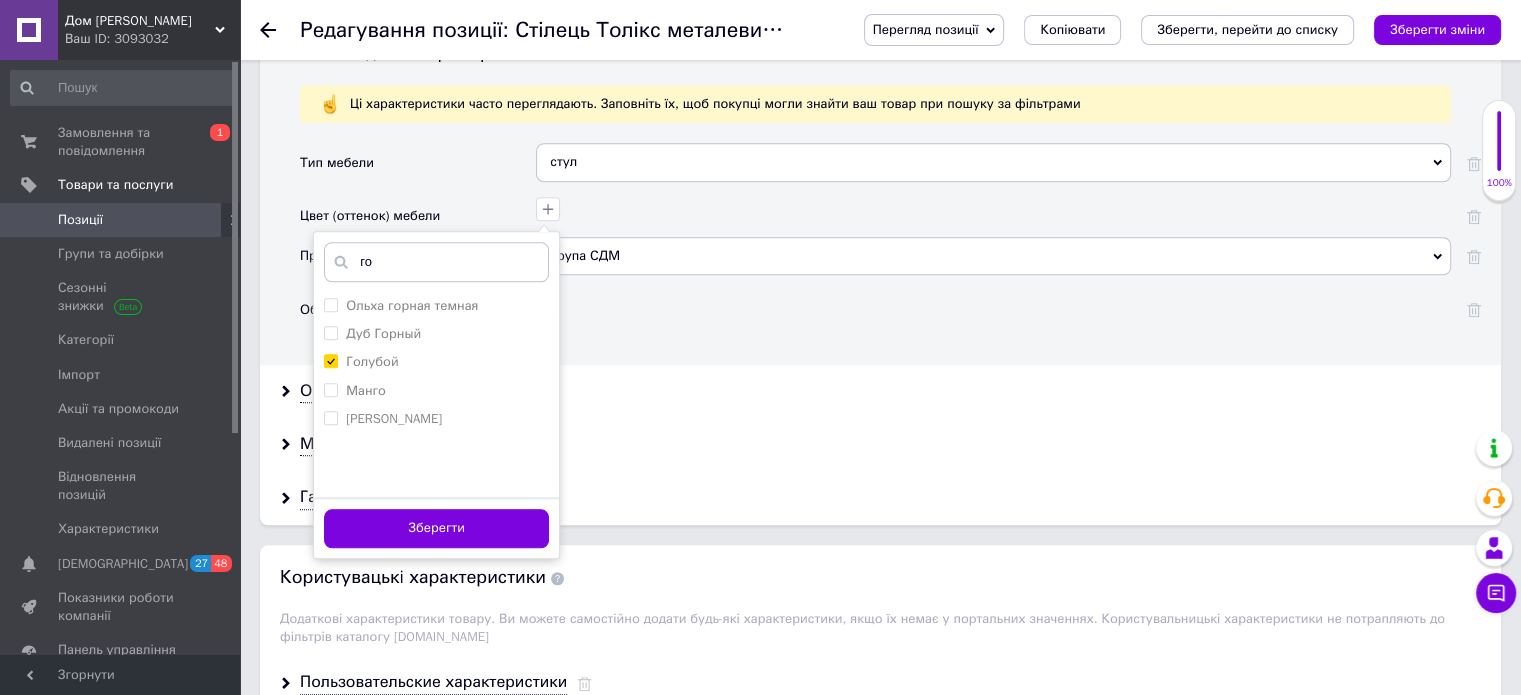 scroll, scrollTop: 1800, scrollLeft: 0, axis: vertical 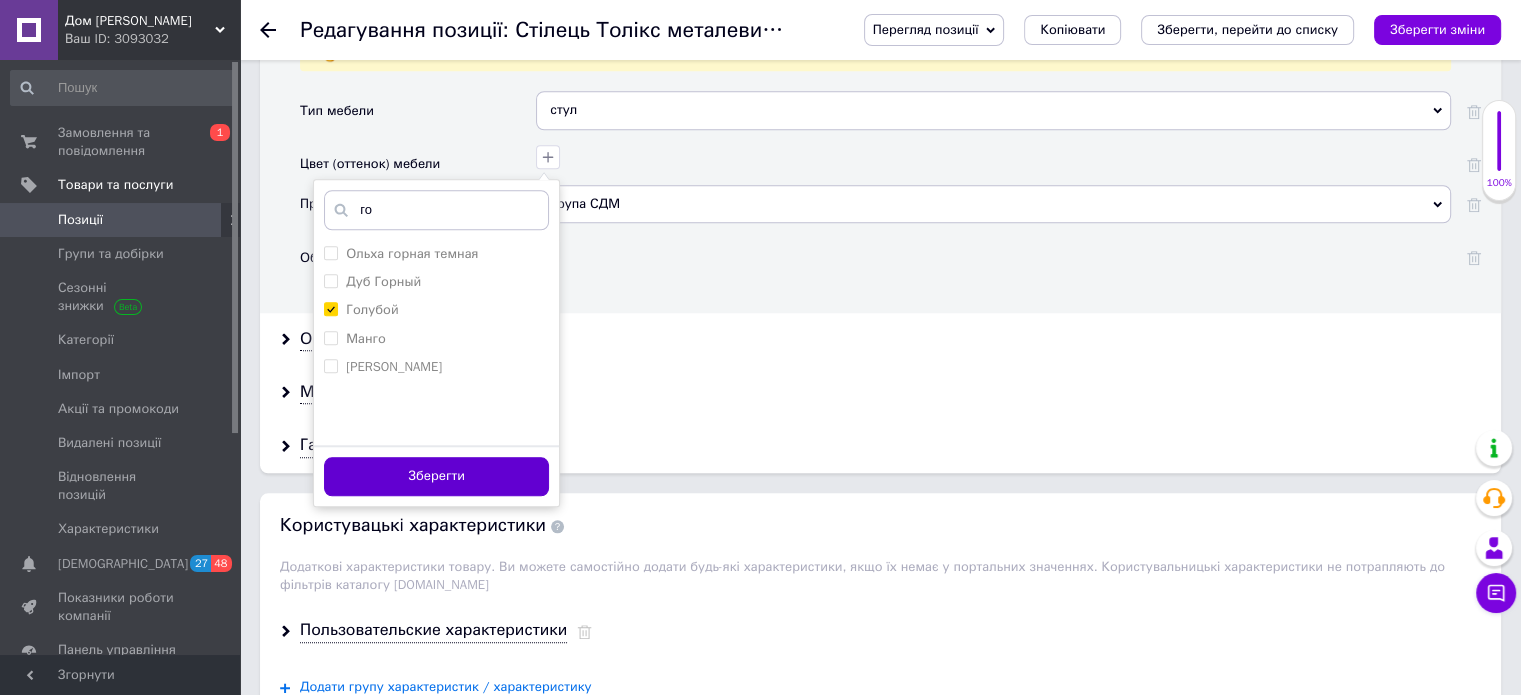 click on "Зберегти" at bounding box center [436, 476] 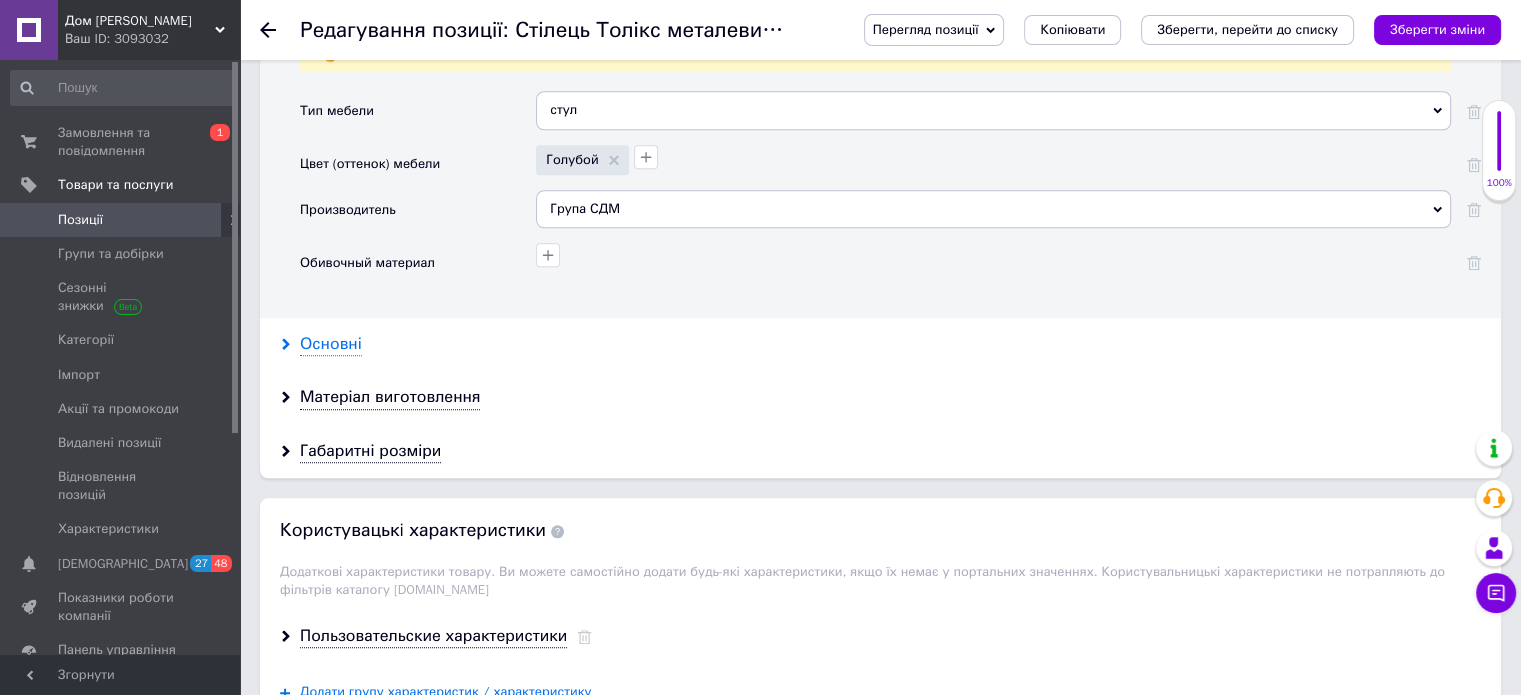 click on "Основні" at bounding box center [331, 344] 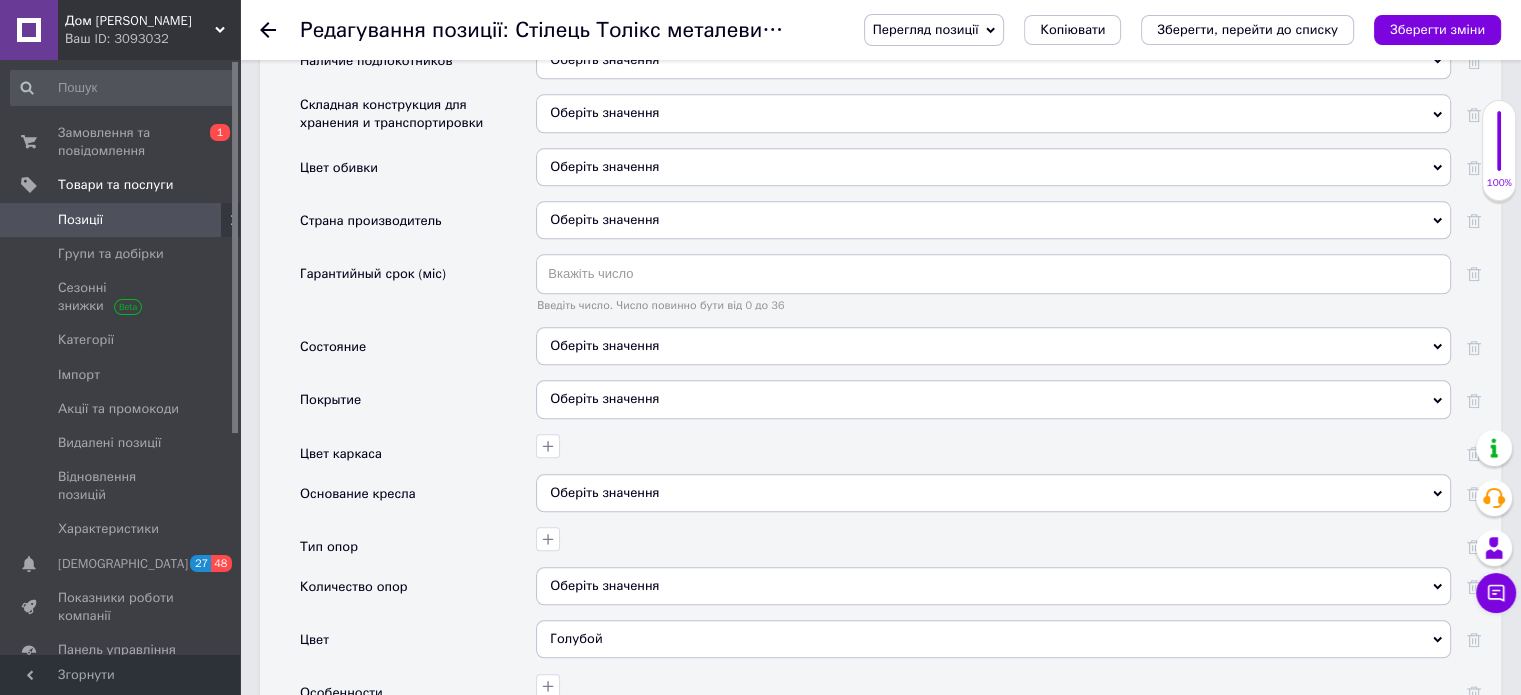 scroll, scrollTop: 2200, scrollLeft: 0, axis: vertical 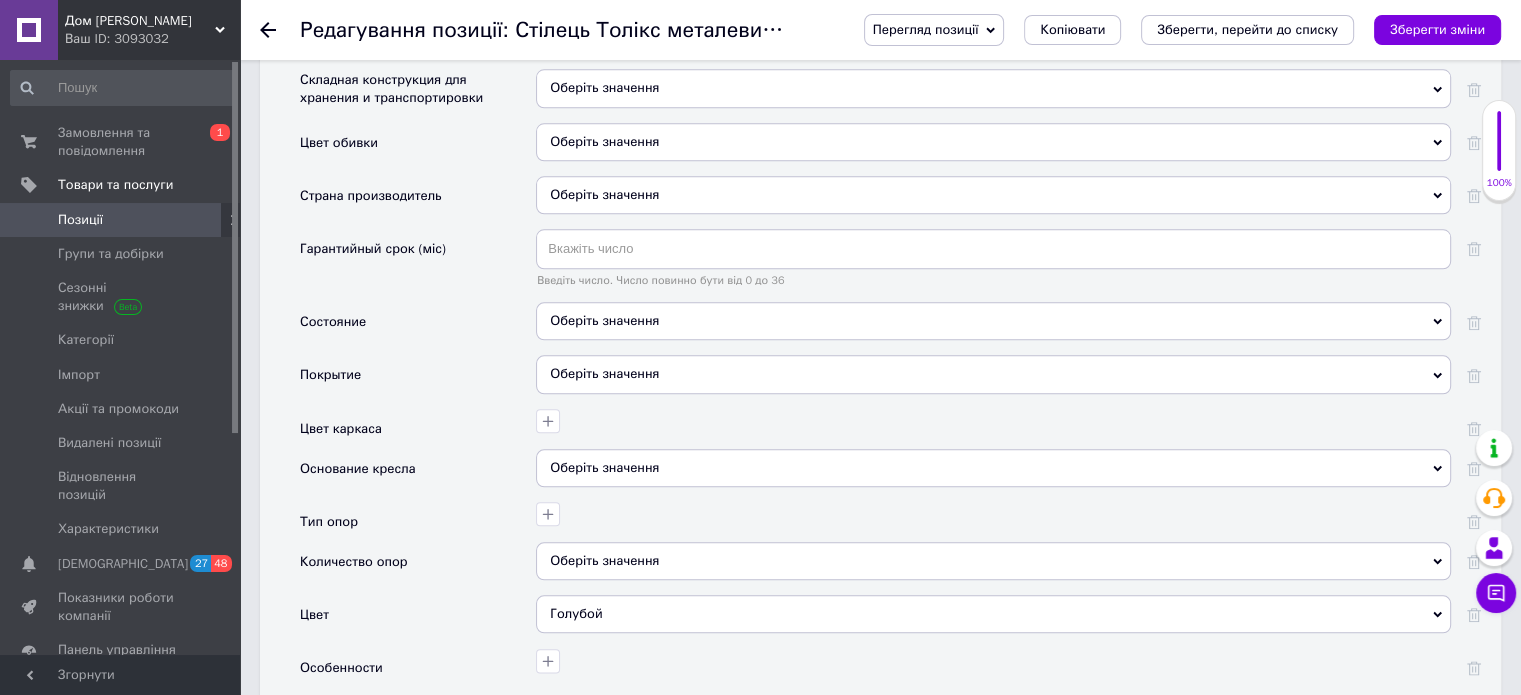 click on "Оберіть значення" at bounding box center [993, 321] 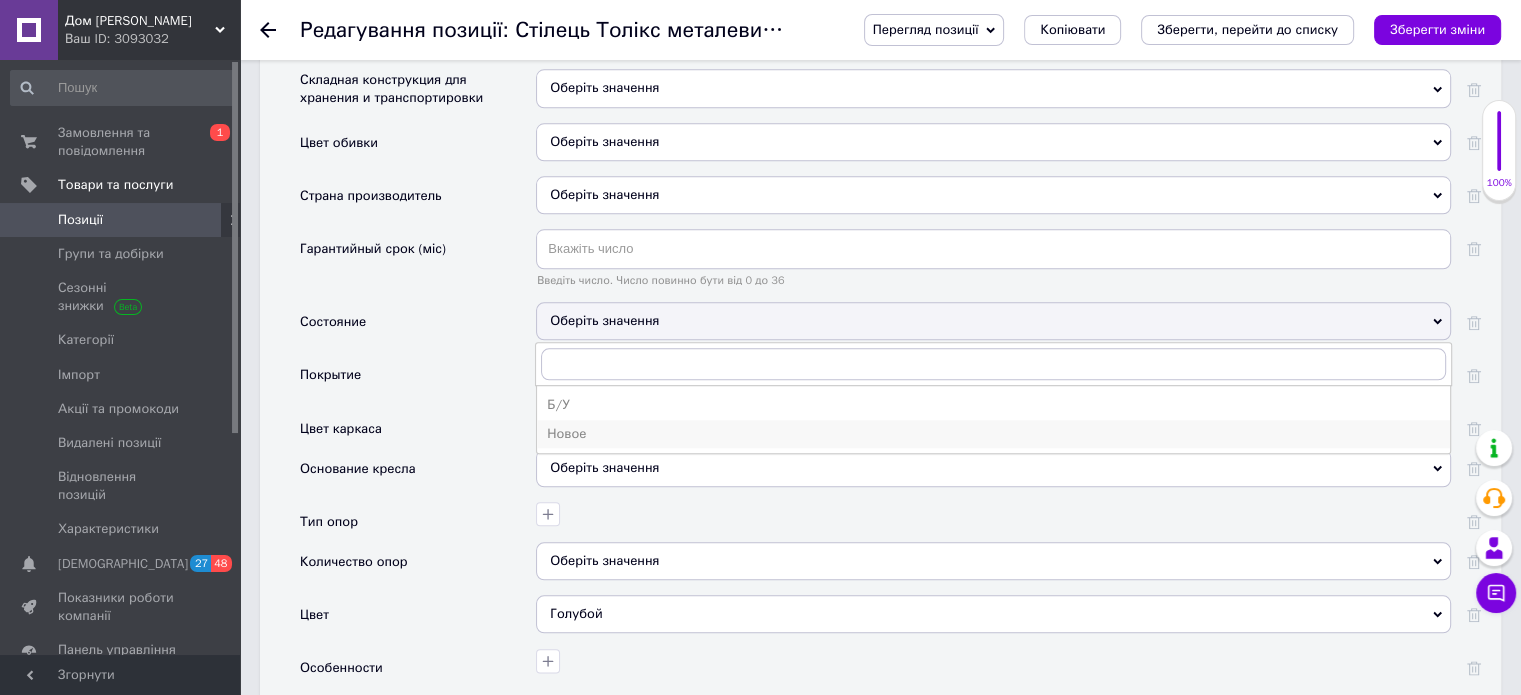 click on "Новое" at bounding box center (993, 434) 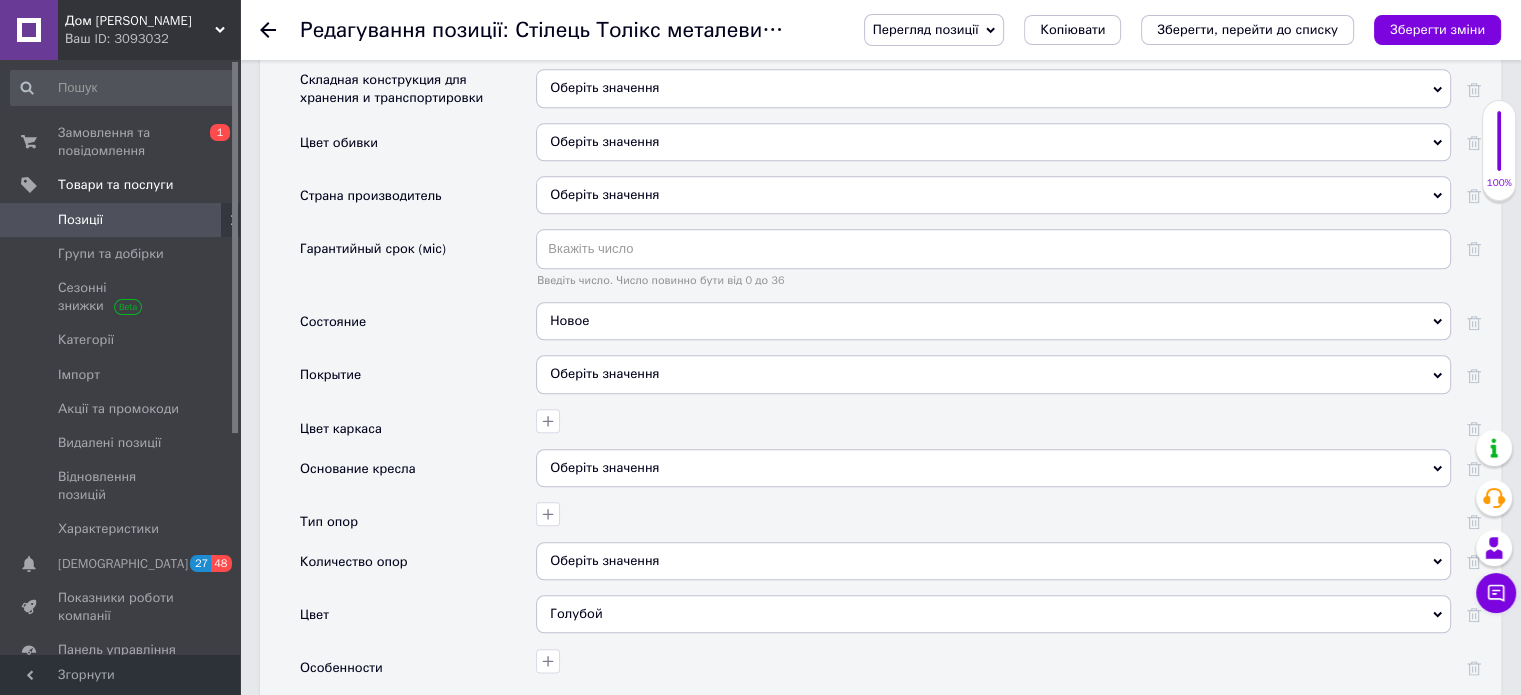 click on "Оберіть значення" at bounding box center [993, 468] 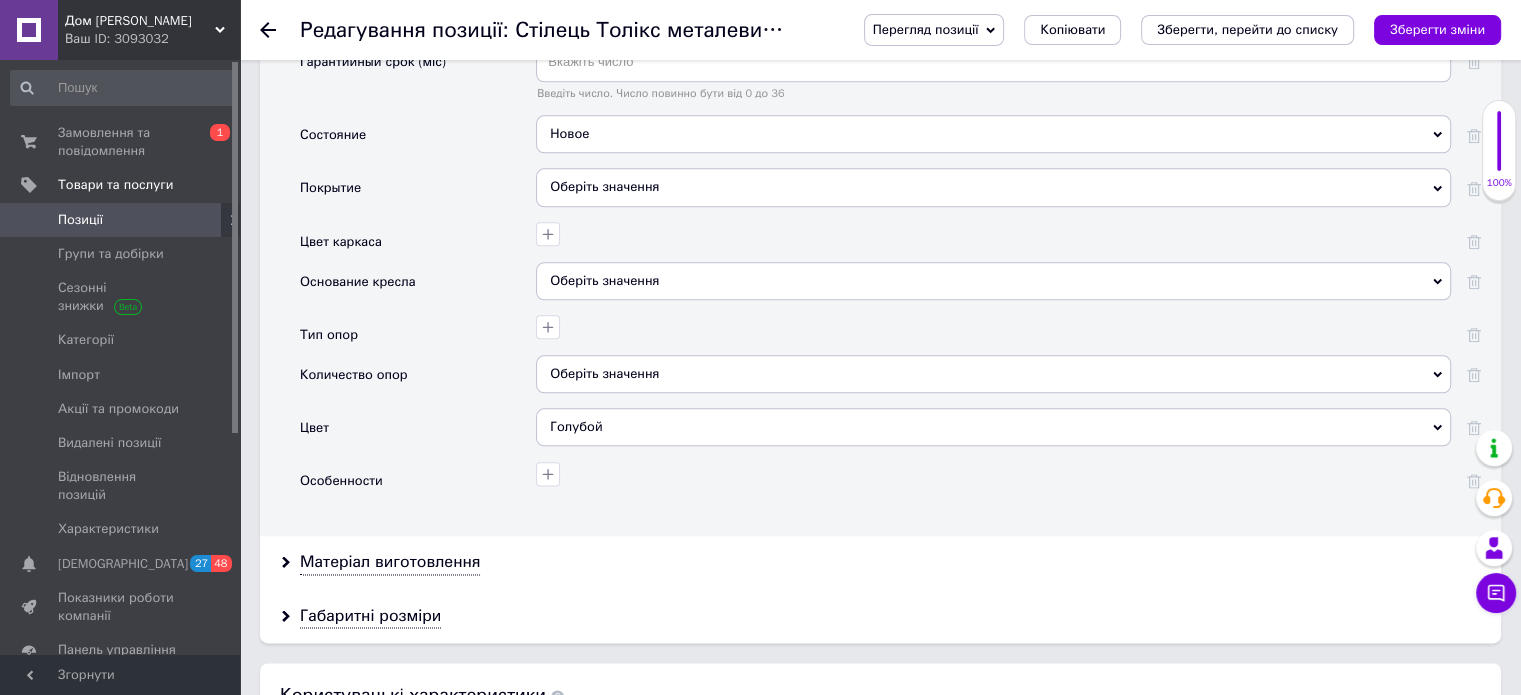 scroll, scrollTop: 2400, scrollLeft: 0, axis: vertical 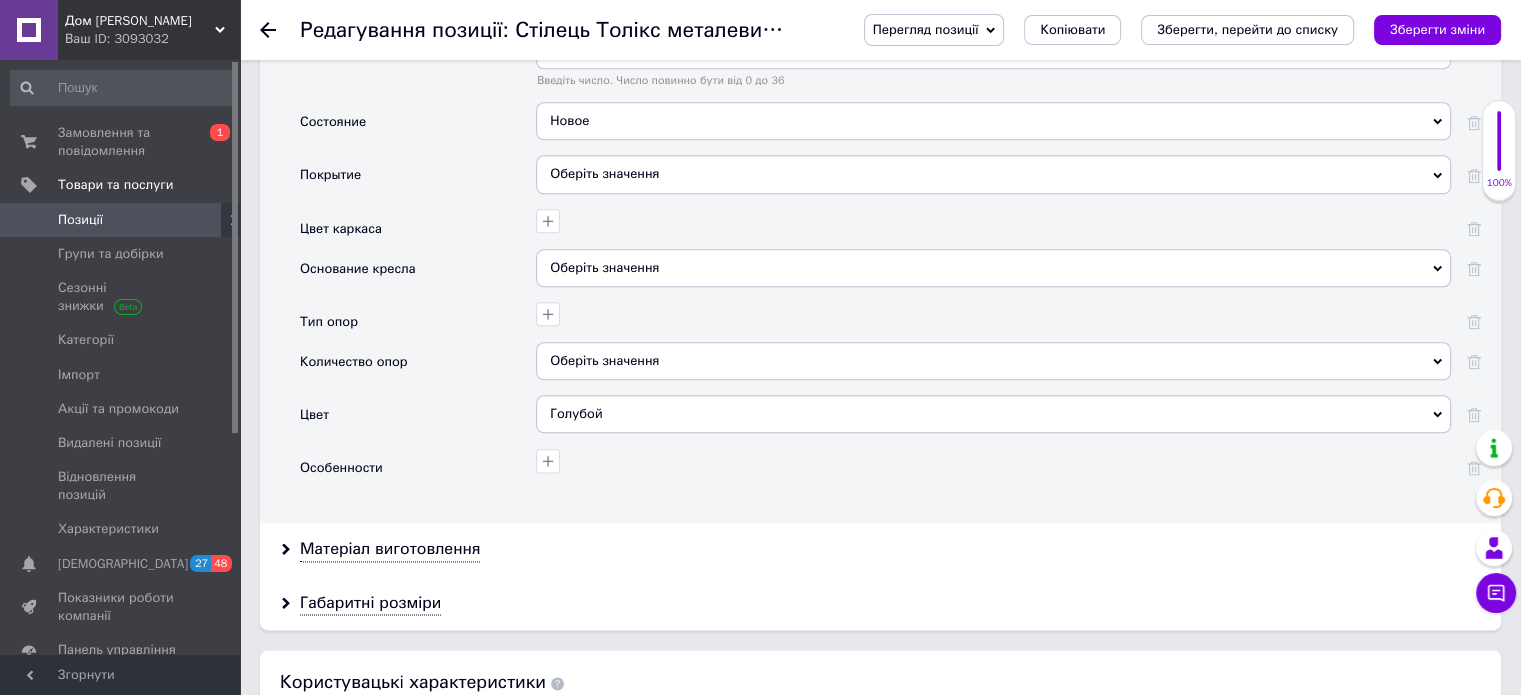 click on "Оберіть значення" at bounding box center [993, 361] 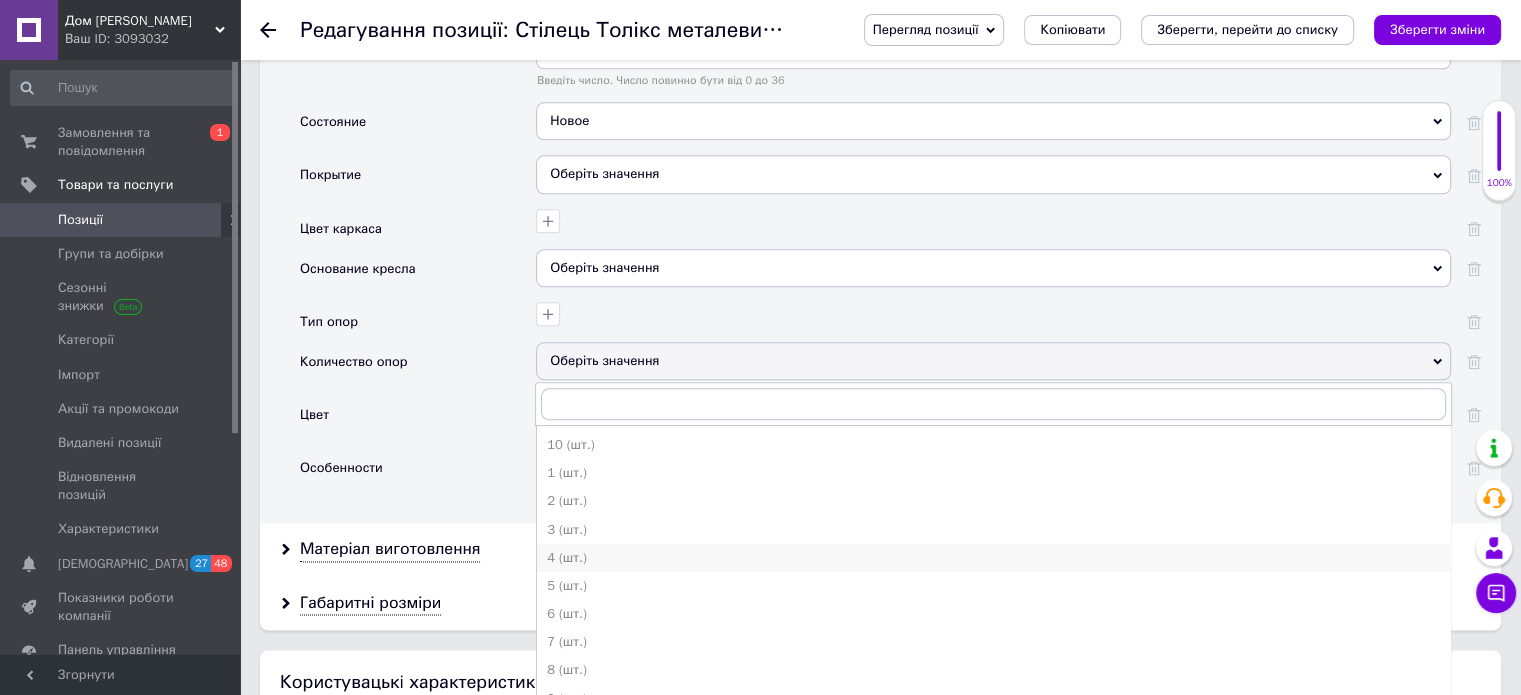 click on "4 (шт.)" at bounding box center (993, 558) 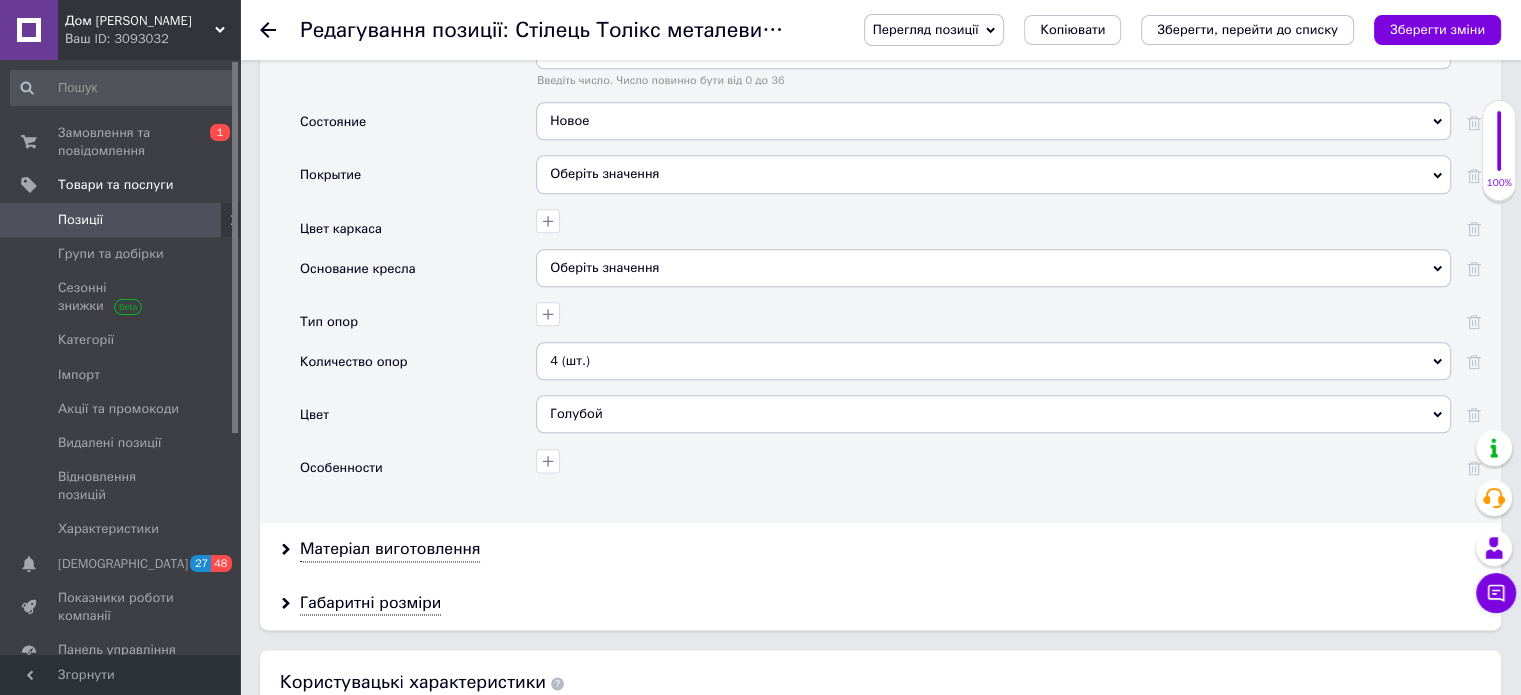 click on "Особенности" at bounding box center (418, 468) 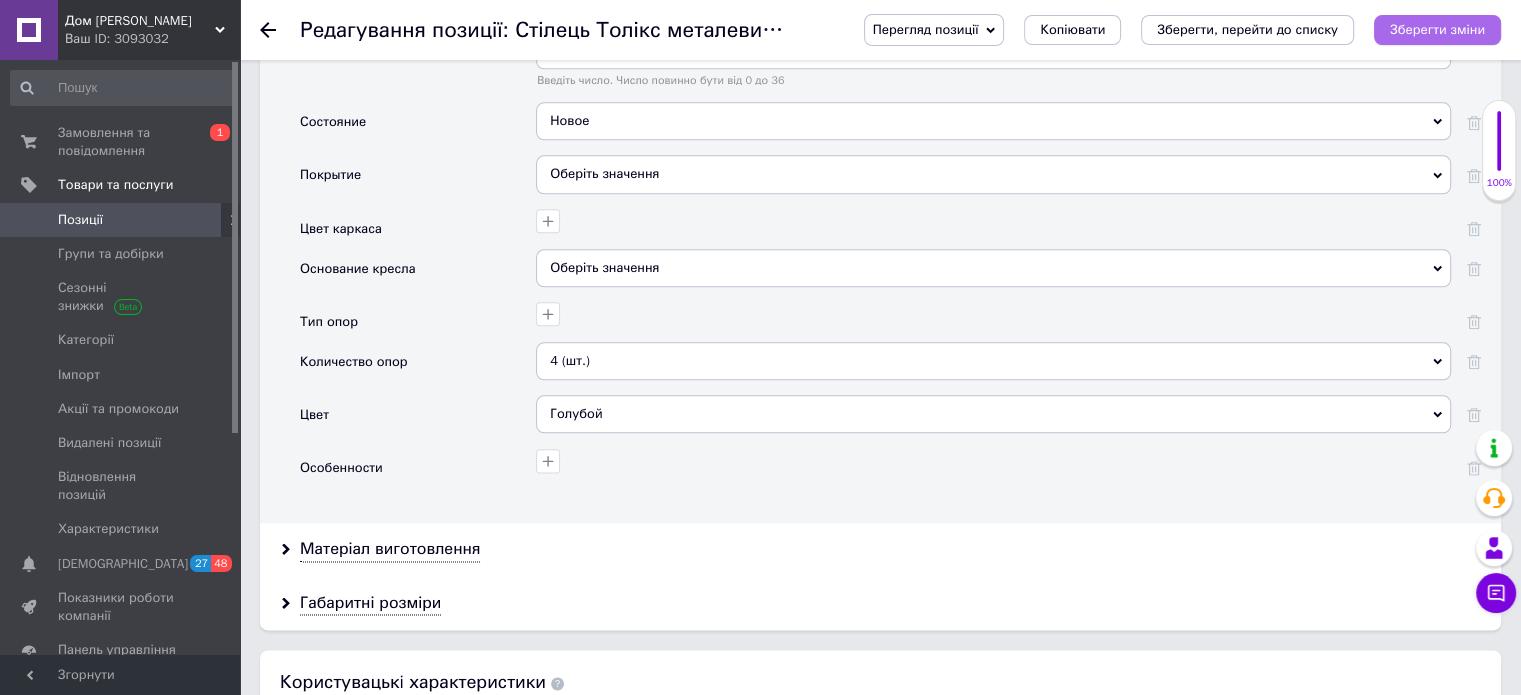 click on "Зберегти зміни" at bounding box center (1437, 29) 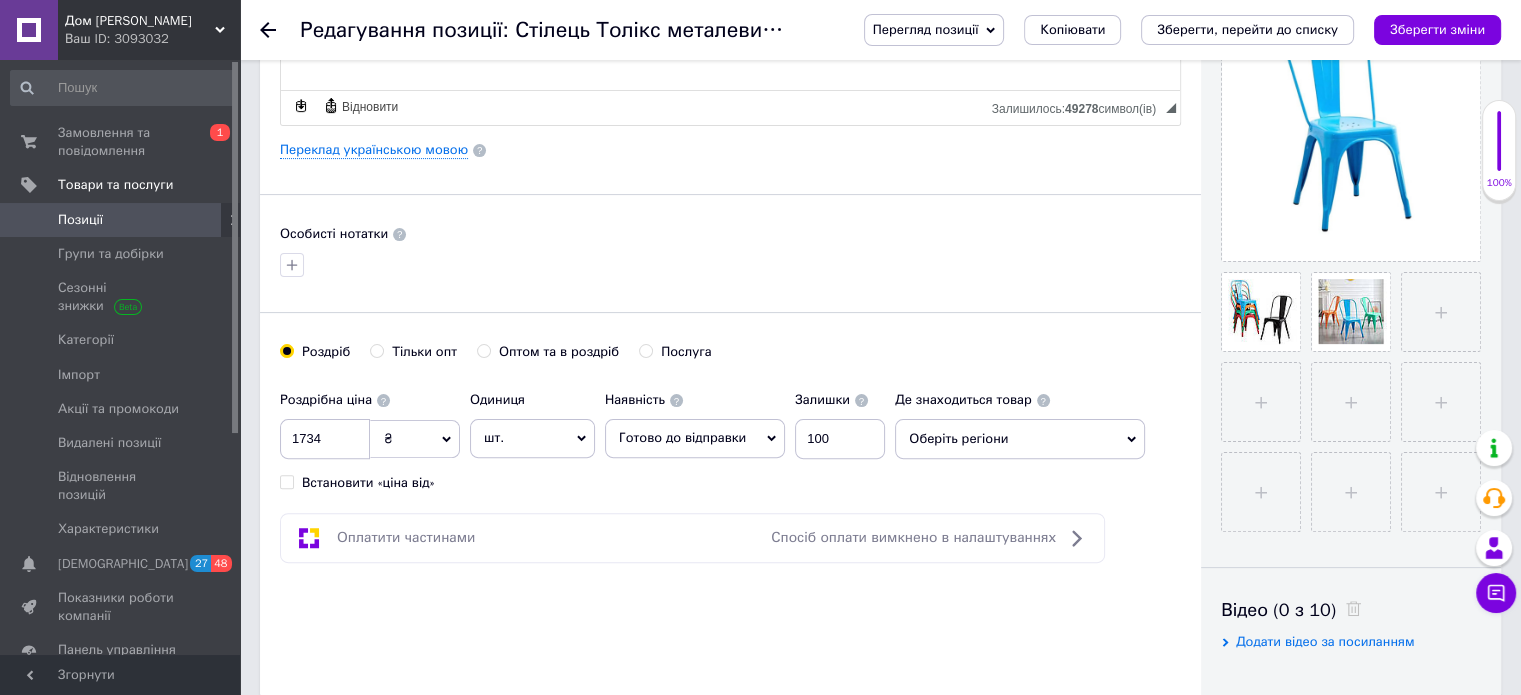 scroll, scrollTop: 200, scrollLeft: 0, axis: vertical 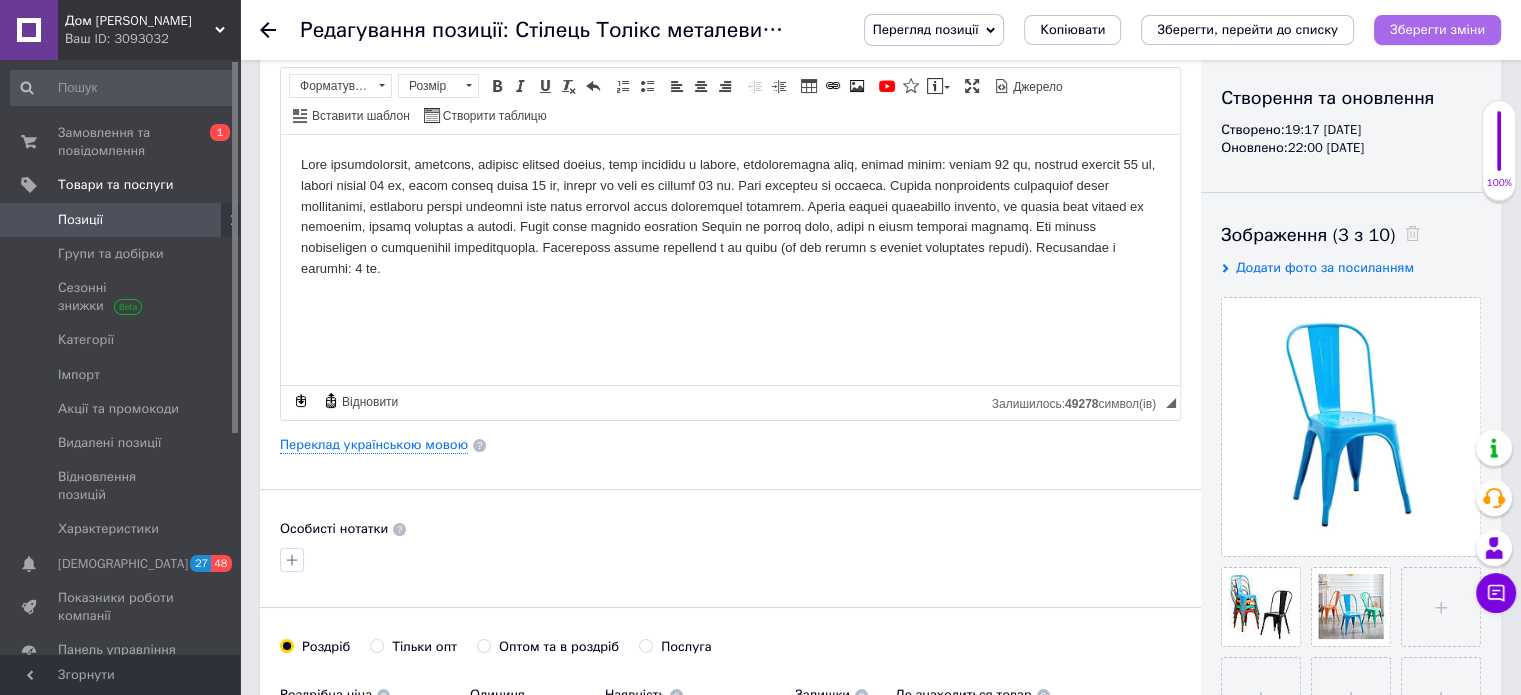 click on "Зберегти зміни" at bounding box center [1437, 30] 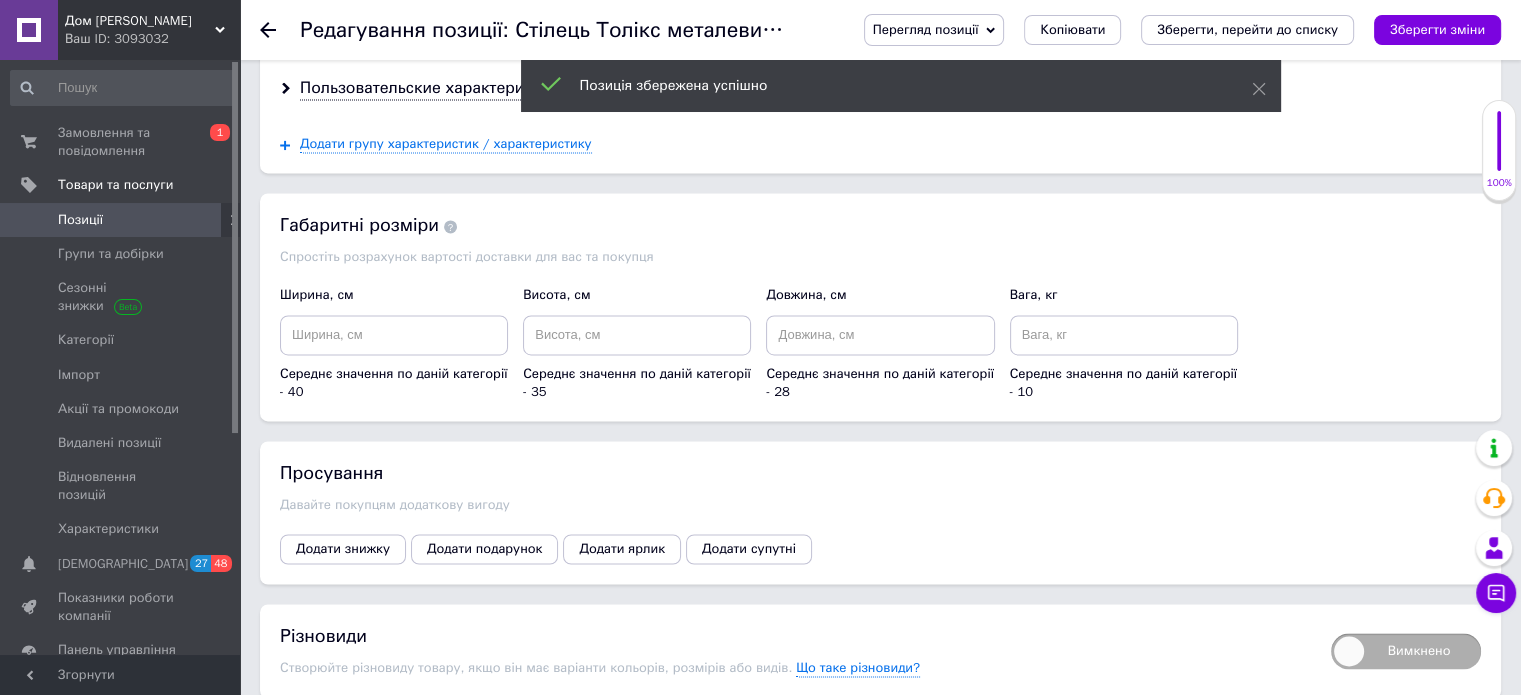 scroll, scrollTop: 3200, scrollLeft: 0, axis: vertical 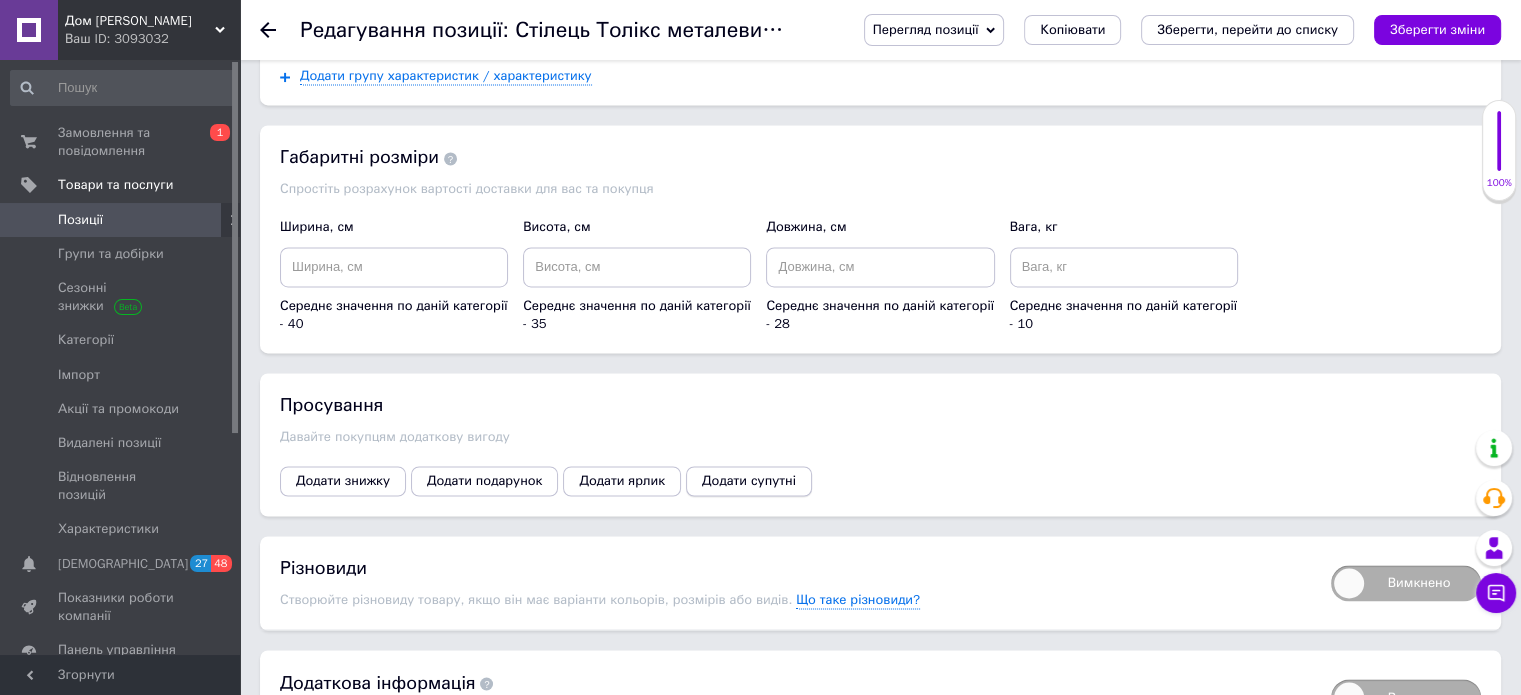click on "Просування Давайте покупцям додаткову вигоду Додати знижку Додати подарунок Додати ярлик Додати супутні" at bounding box center [880, 444] 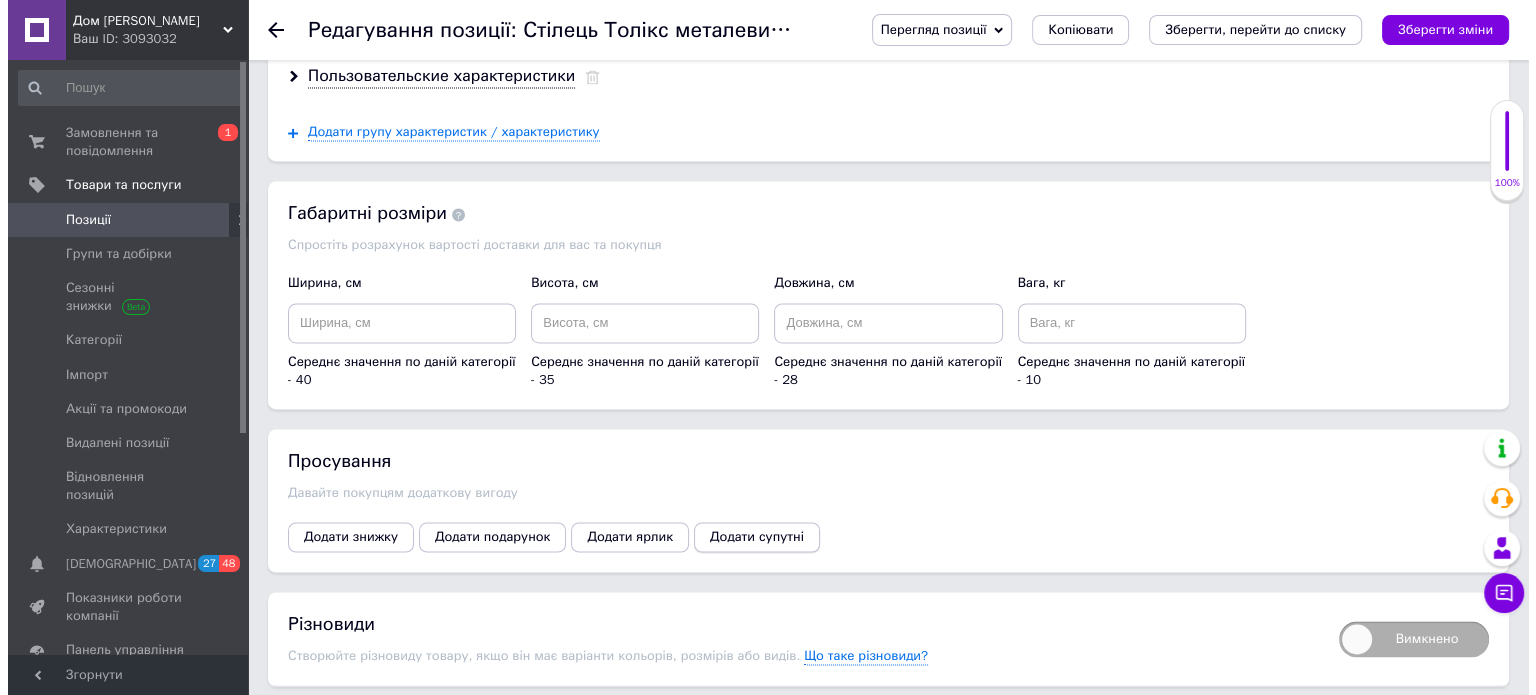 scroll, scrollTop: 3100, scrollLeft: 0, axis: vertical 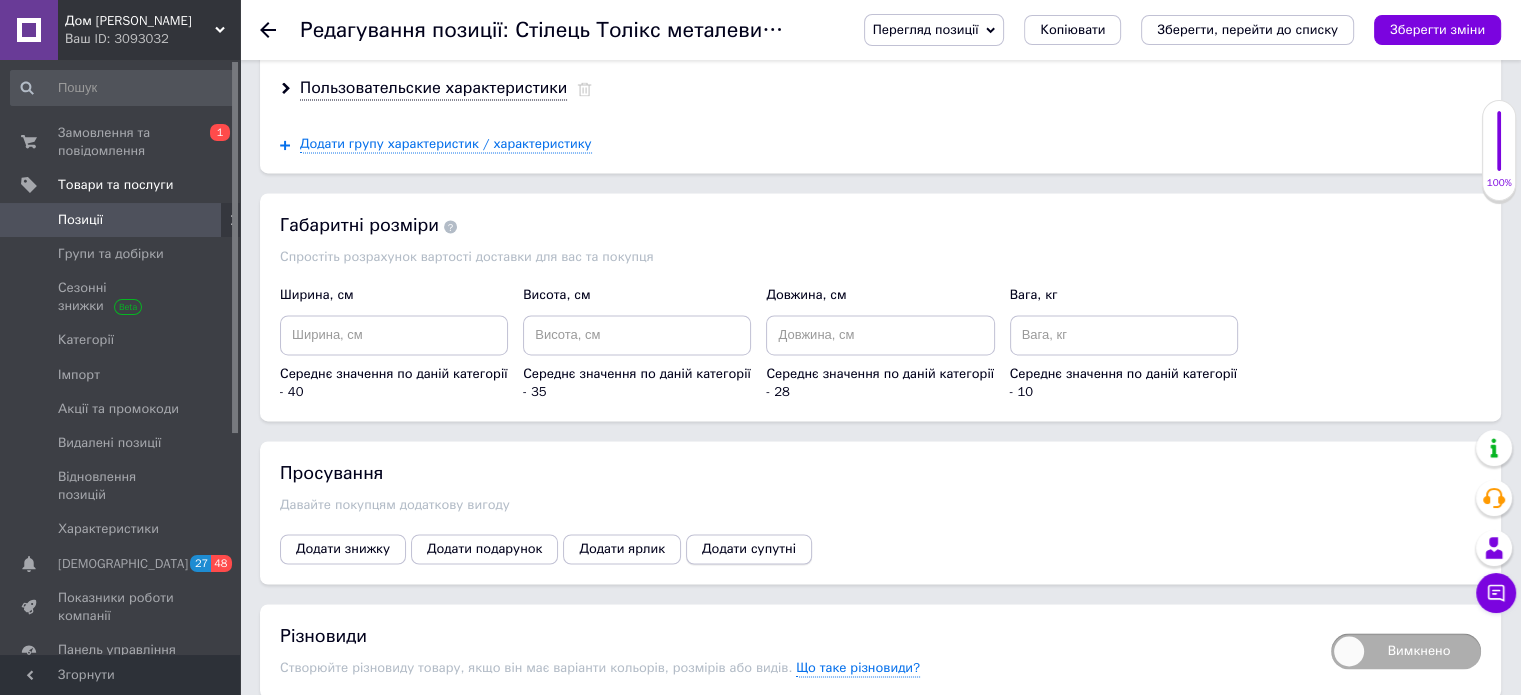click on "Додати супутні" at bounding box center (749, 549) 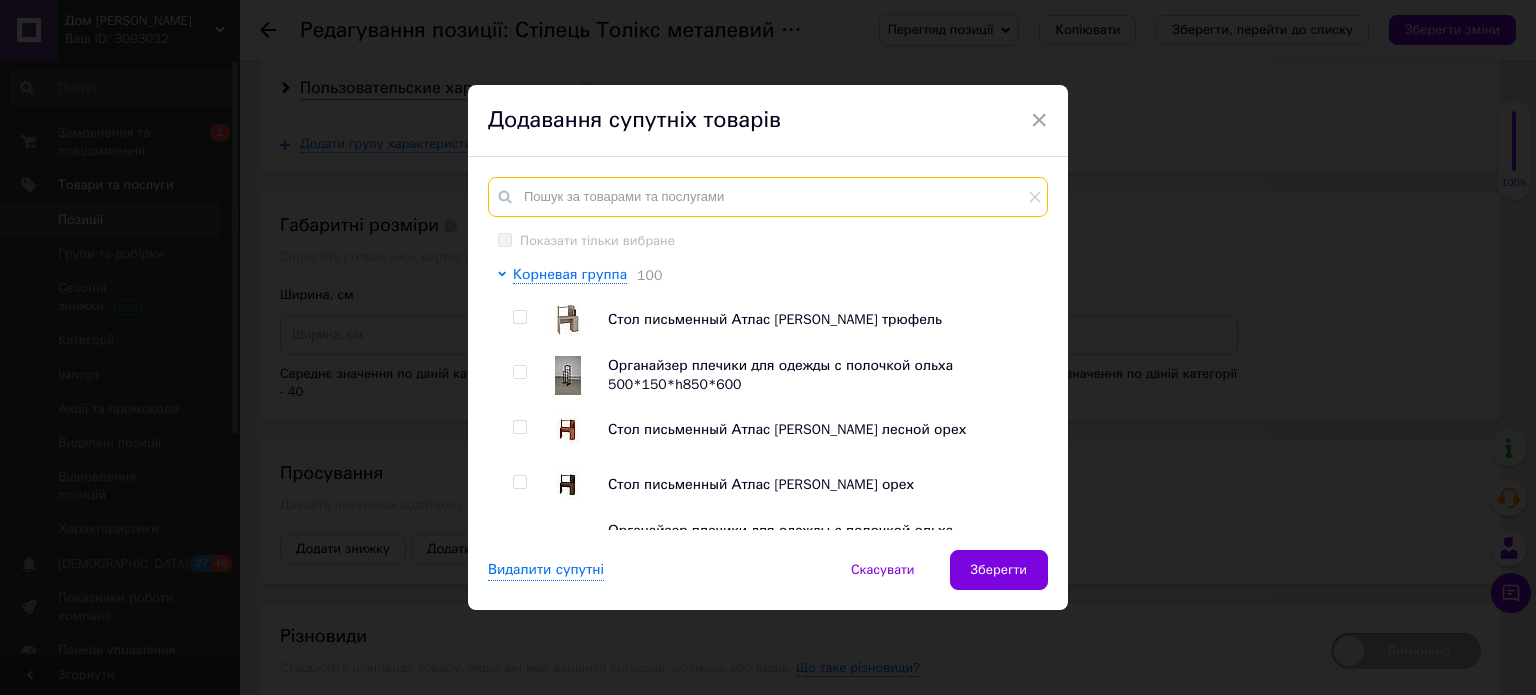 click at bounding box center [768, 197] 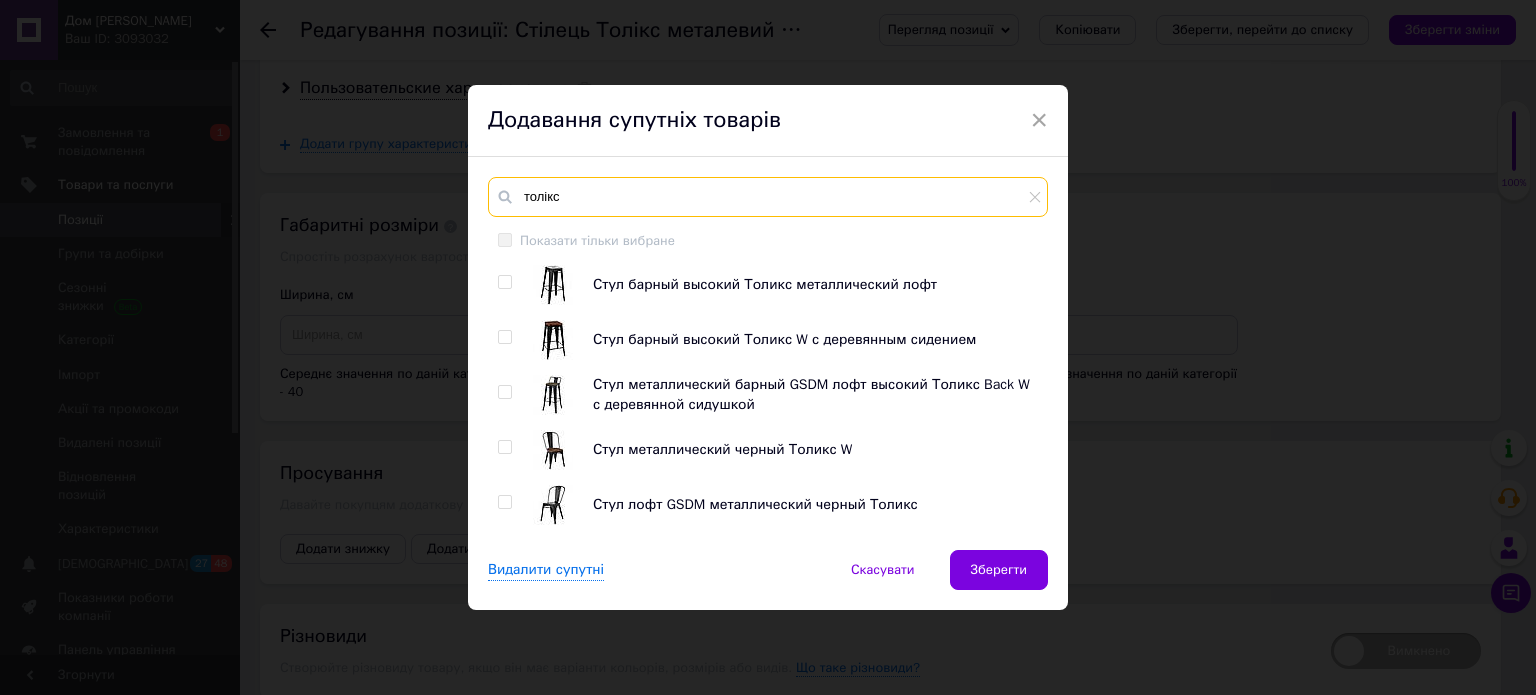 type on "толікс" 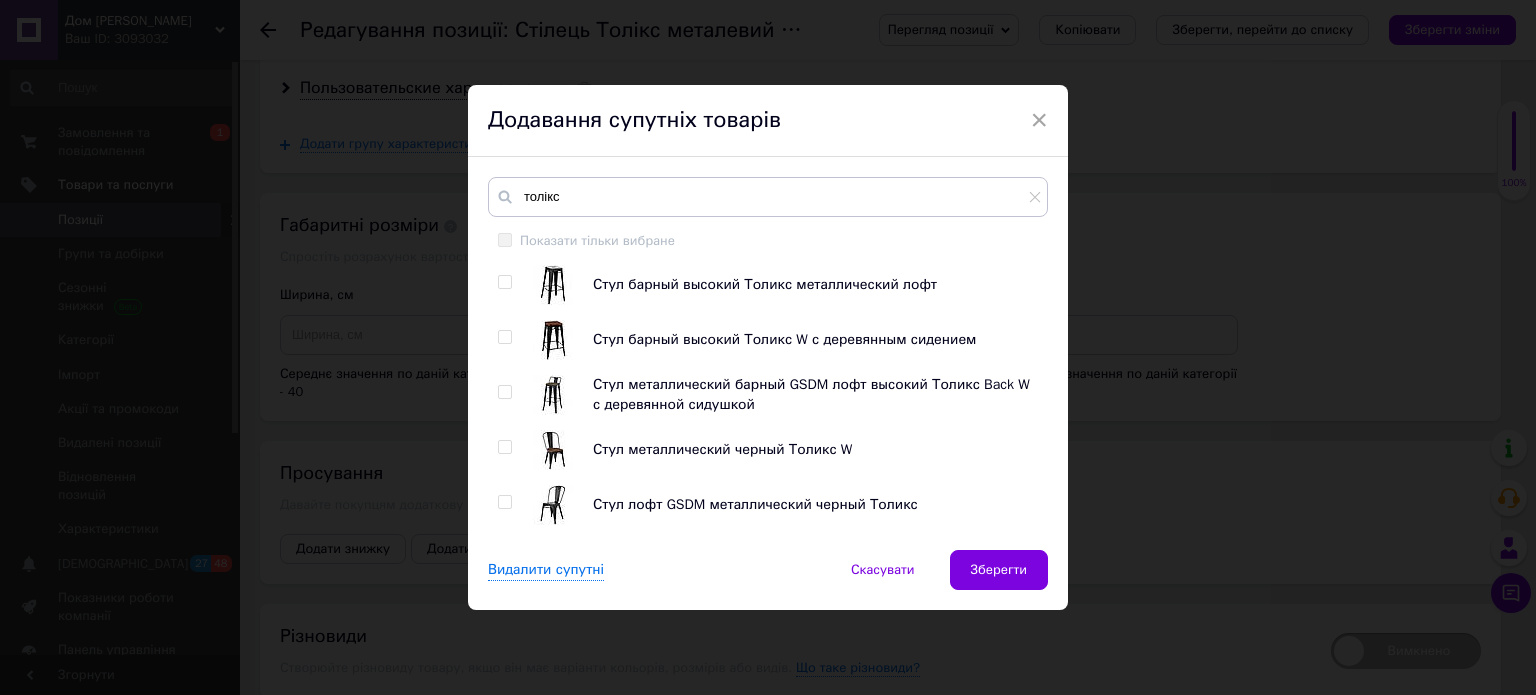 click at bounding box center [504, 282] 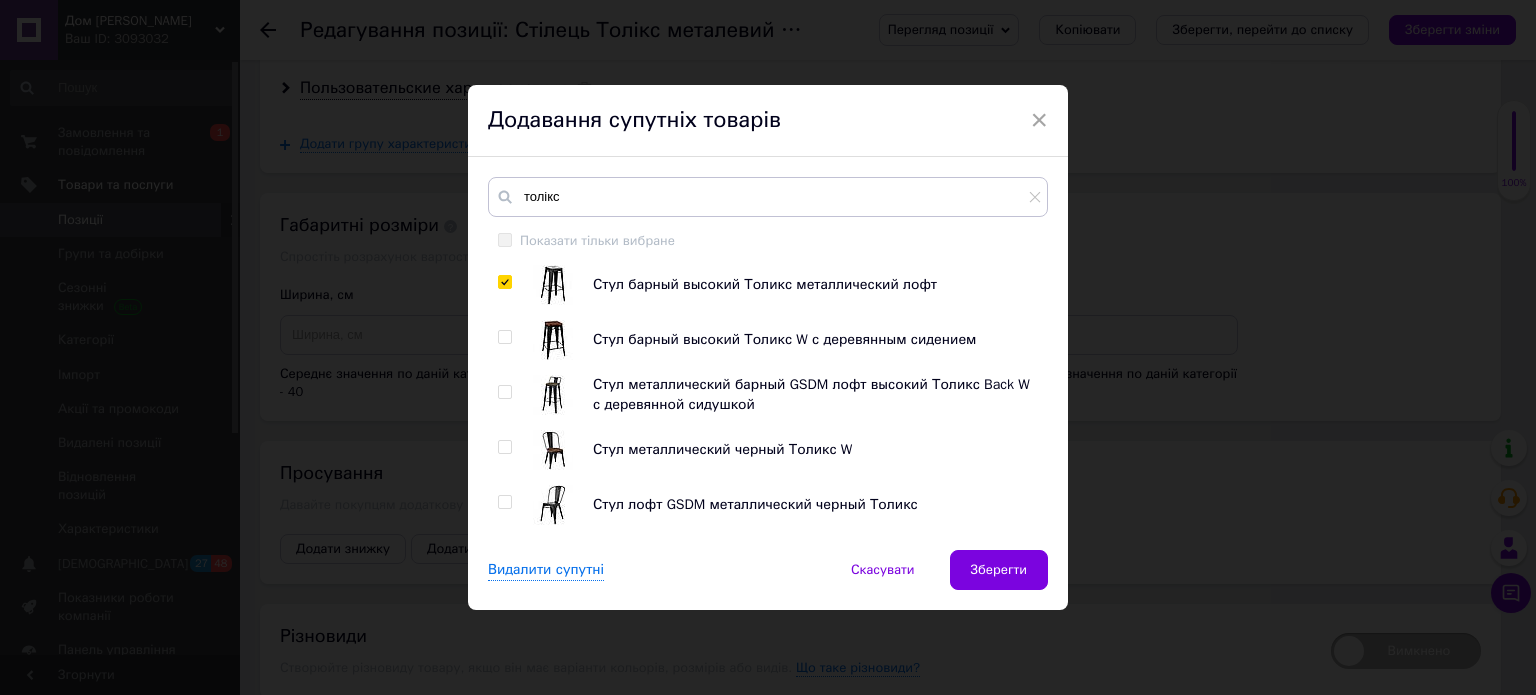 checkbox on "true" 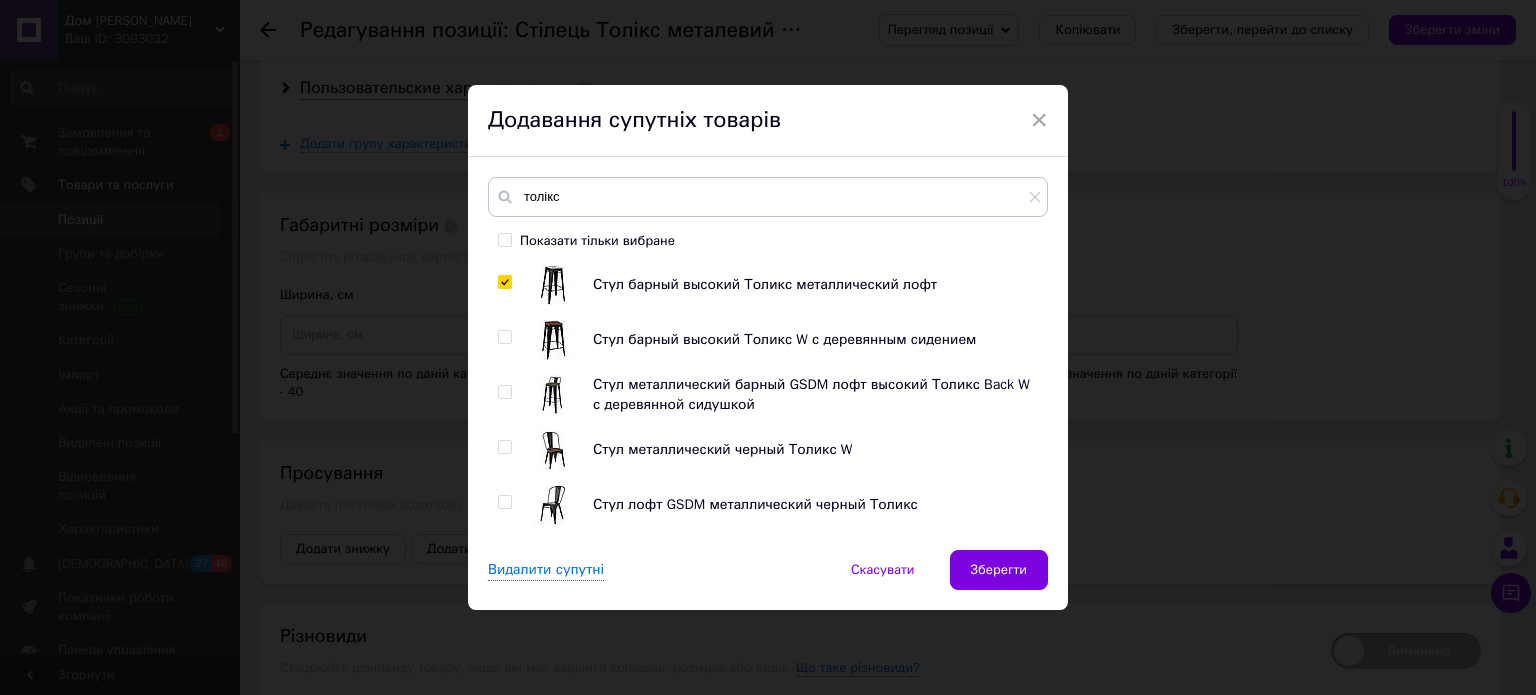 click at bounding box center [508, 340] 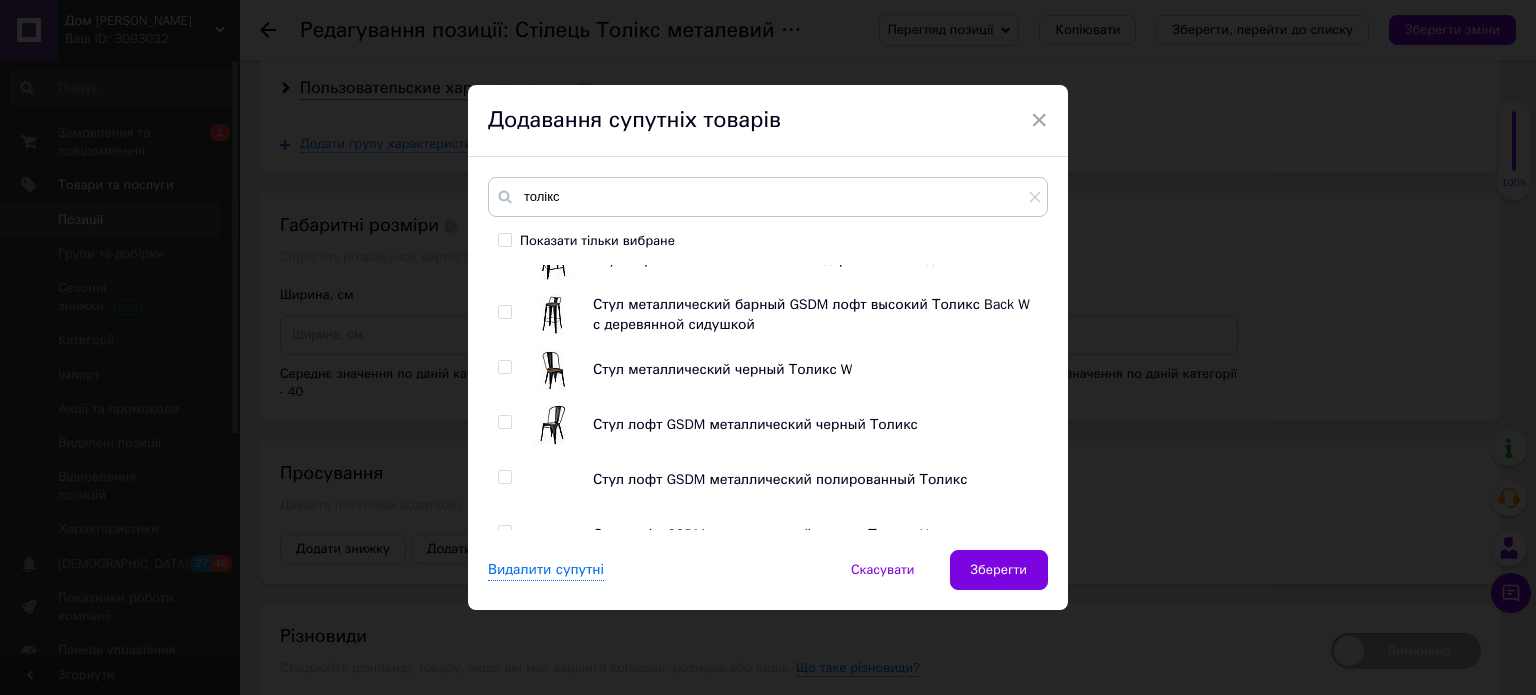 scroll, scrollTop: 200, scrollLeft: 0, axis: vertical 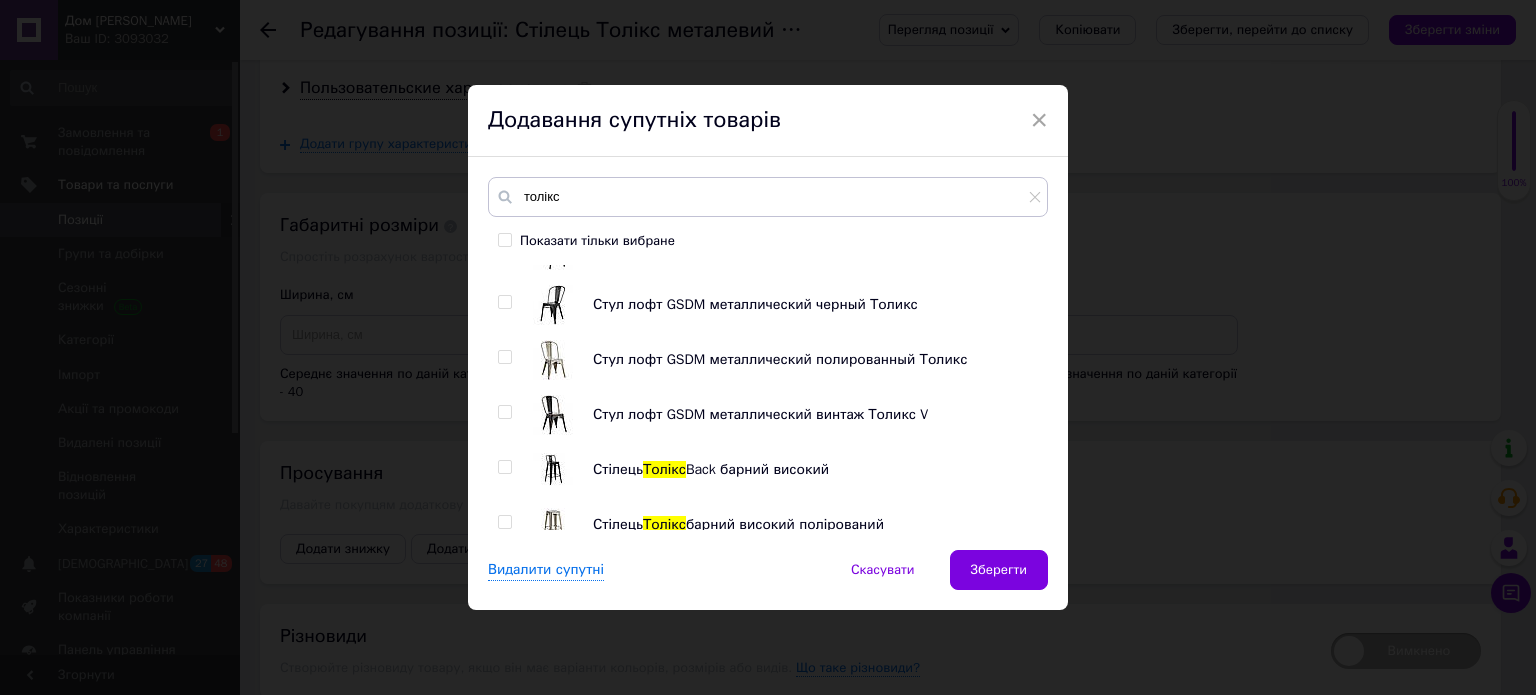 click at bounding box center (504, 412) 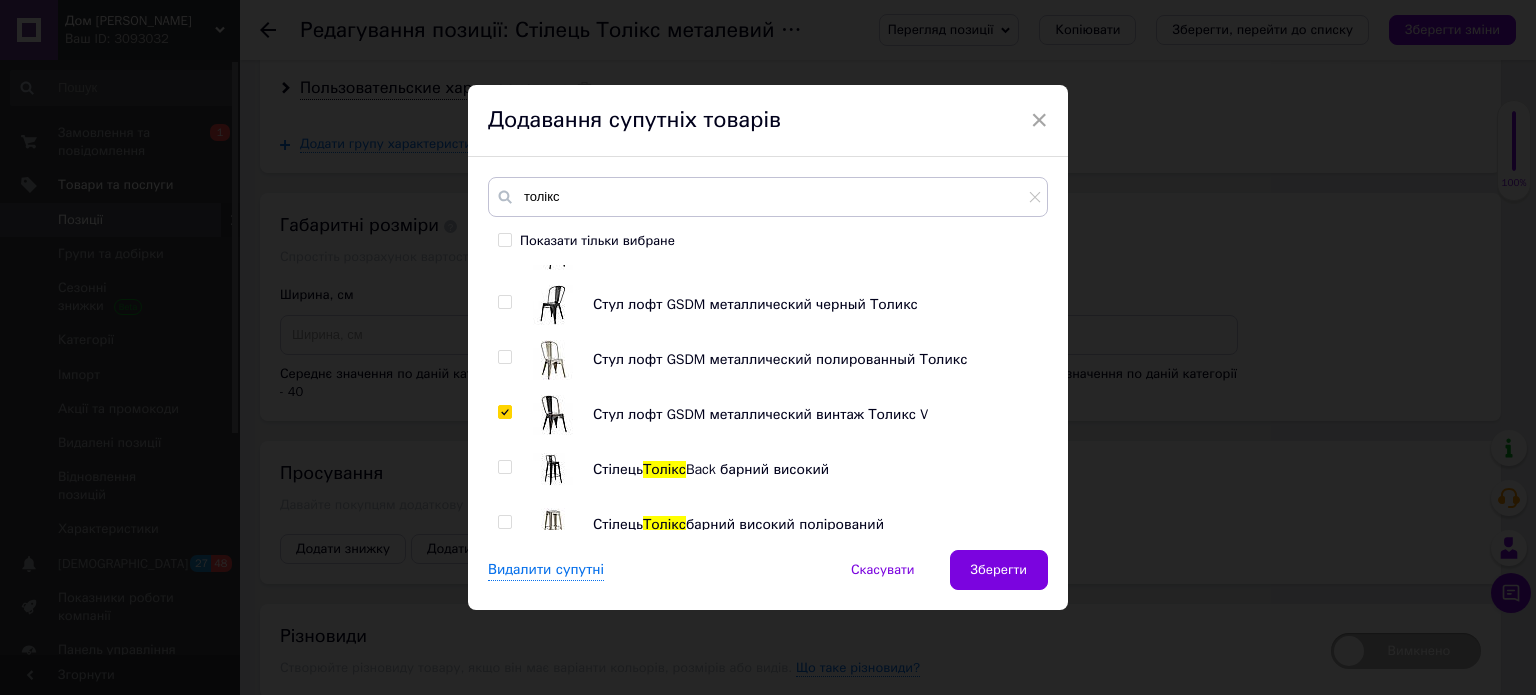 checkbox on "true" 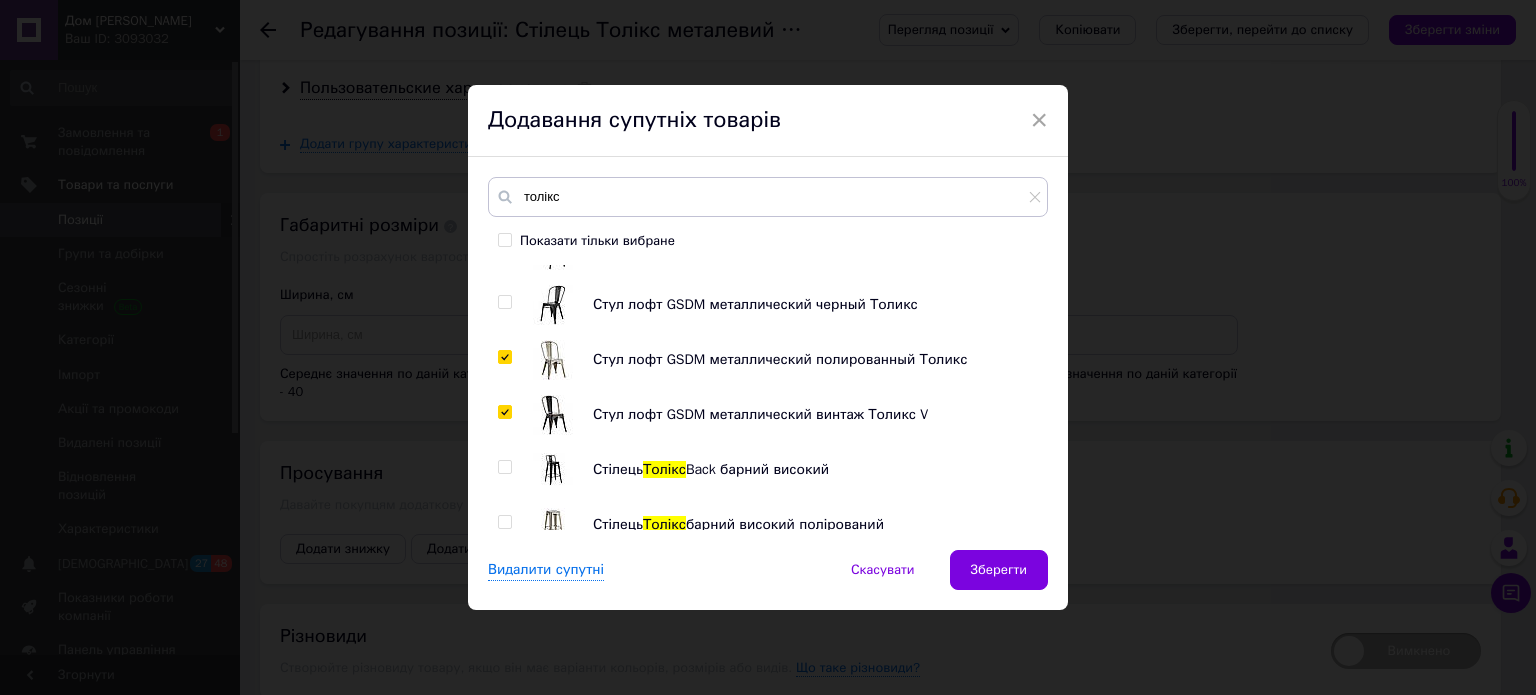 checkbox on "true" 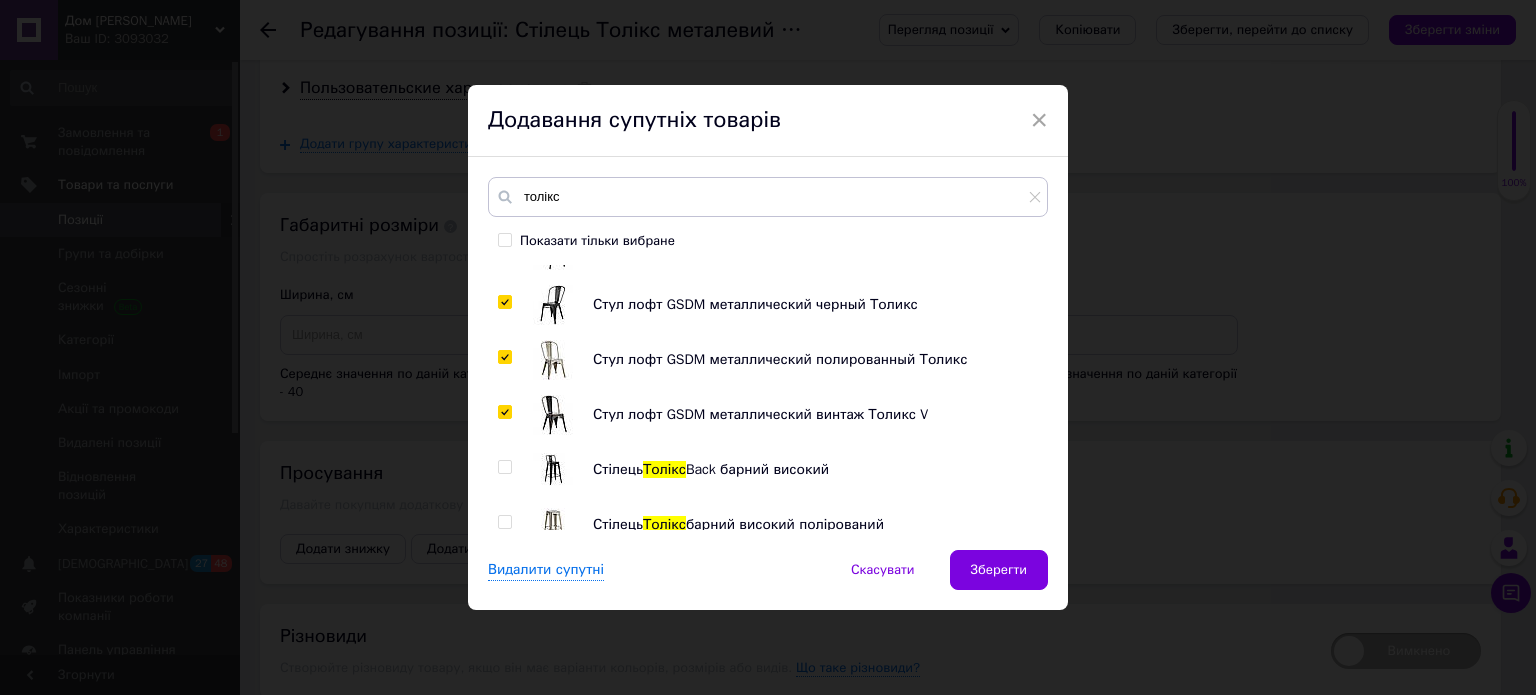 checkbox on "true" 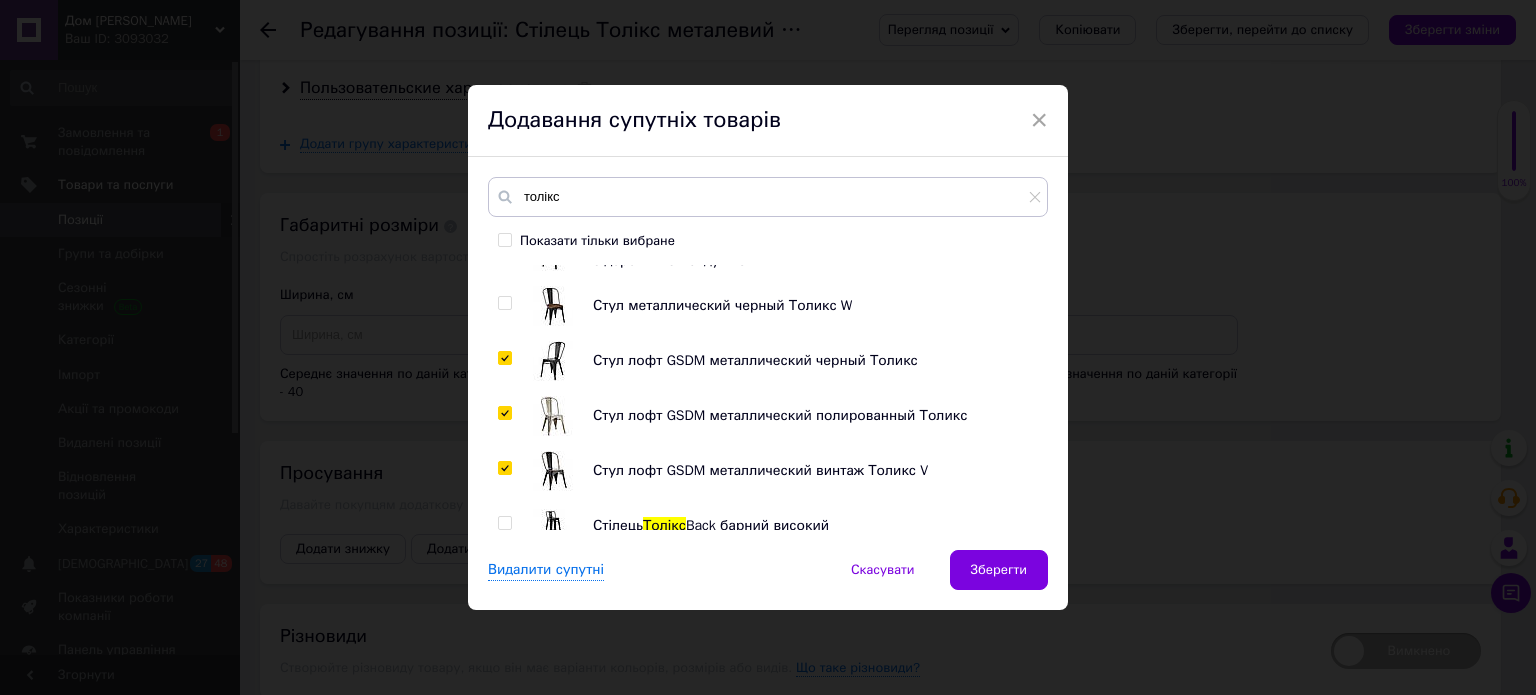 scroll, scrollTop: 380, scrollLeft: 0, axis: vertical 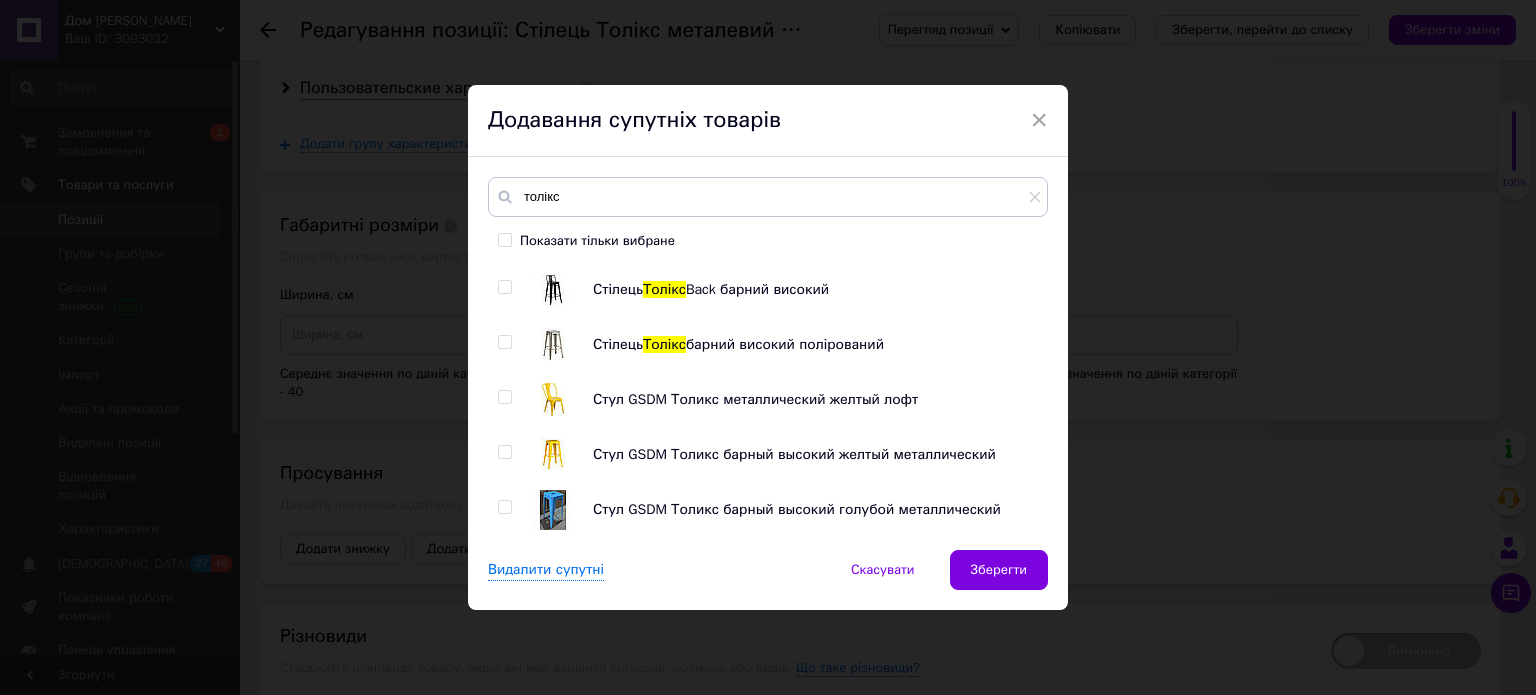 click at bounding box center [504, 397] 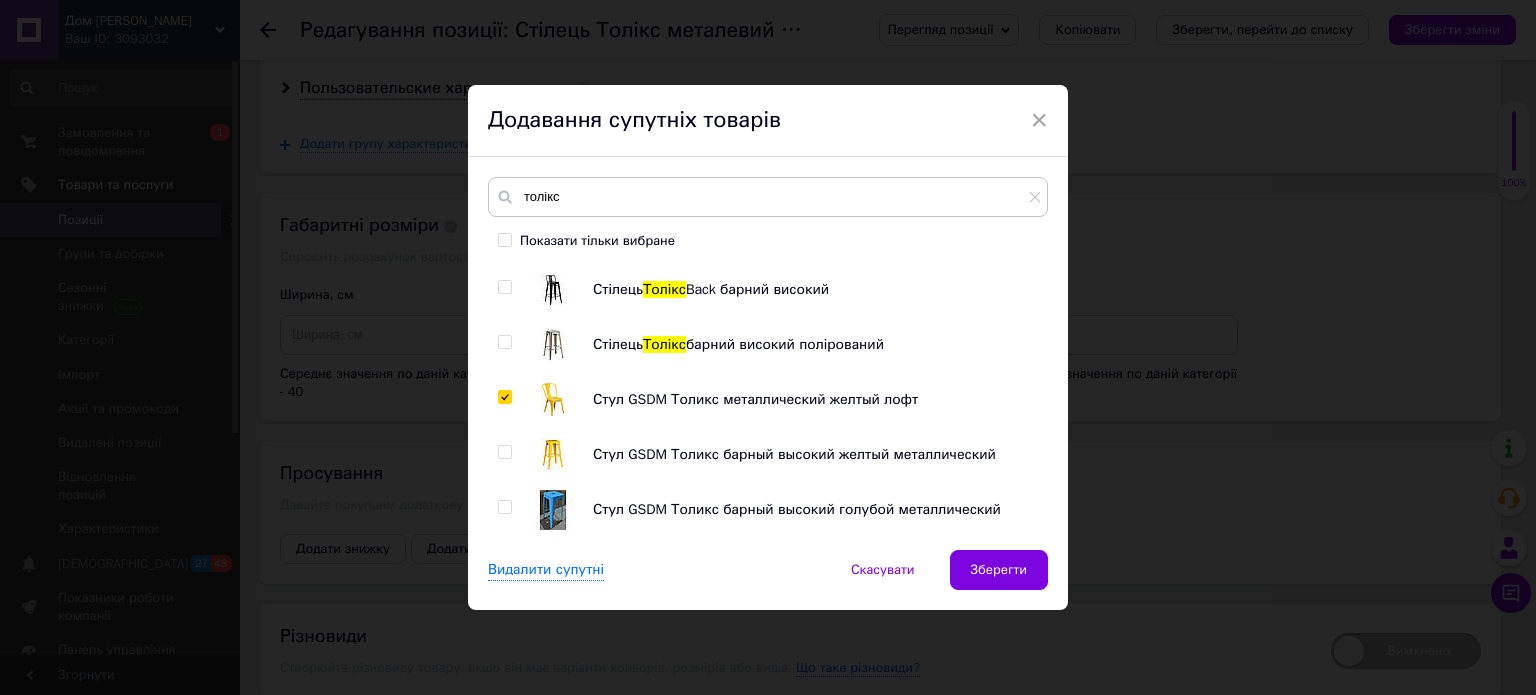 checkbox on "true" 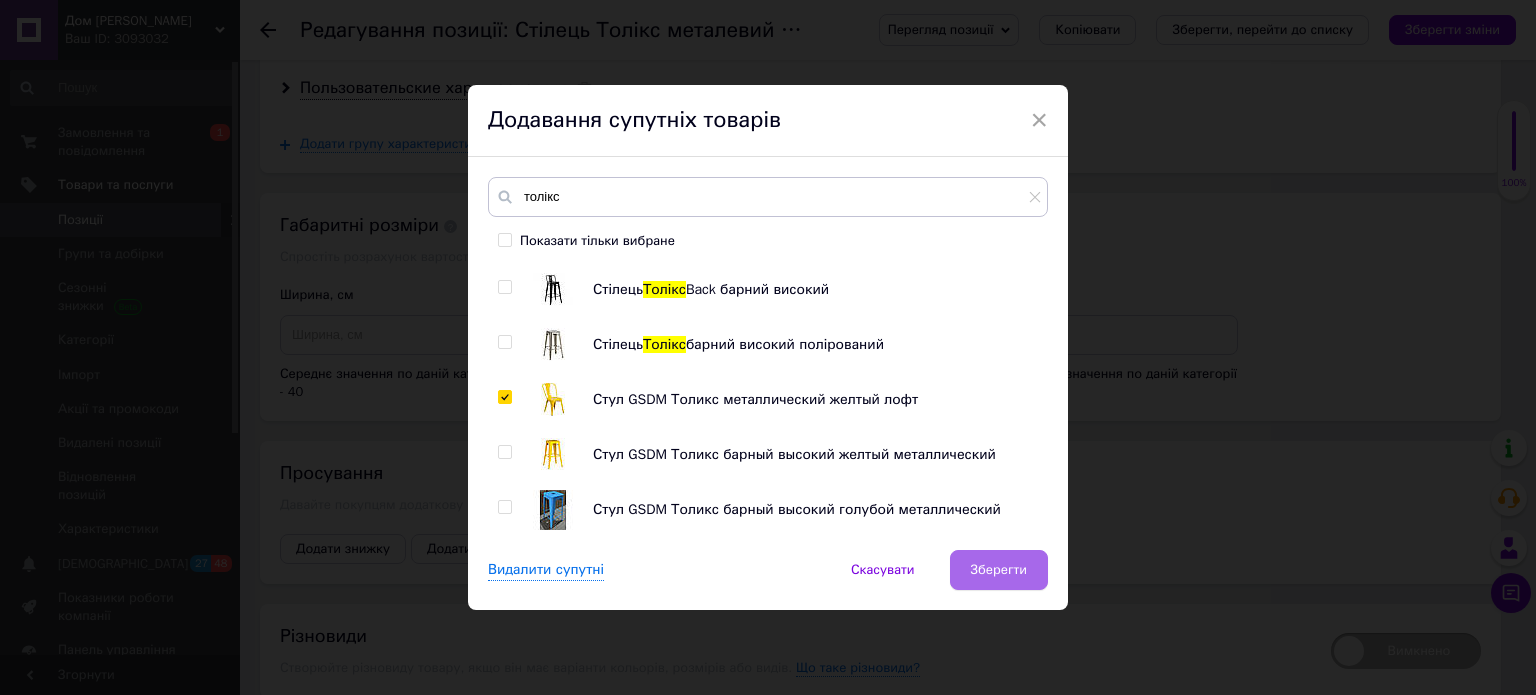 click on "Зберегти" at bounding box center (999, 570) 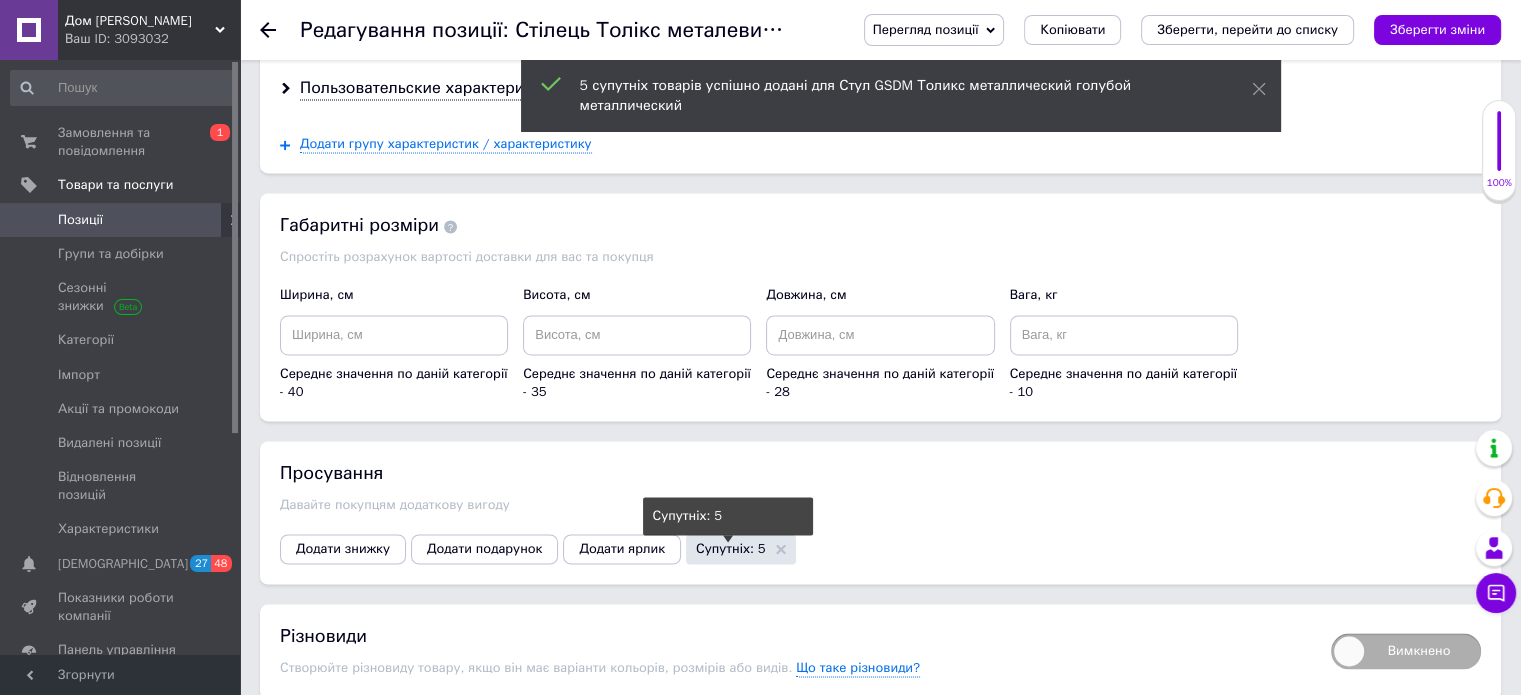 click on "Супутніх: 5" at bounding box center (731, 548) 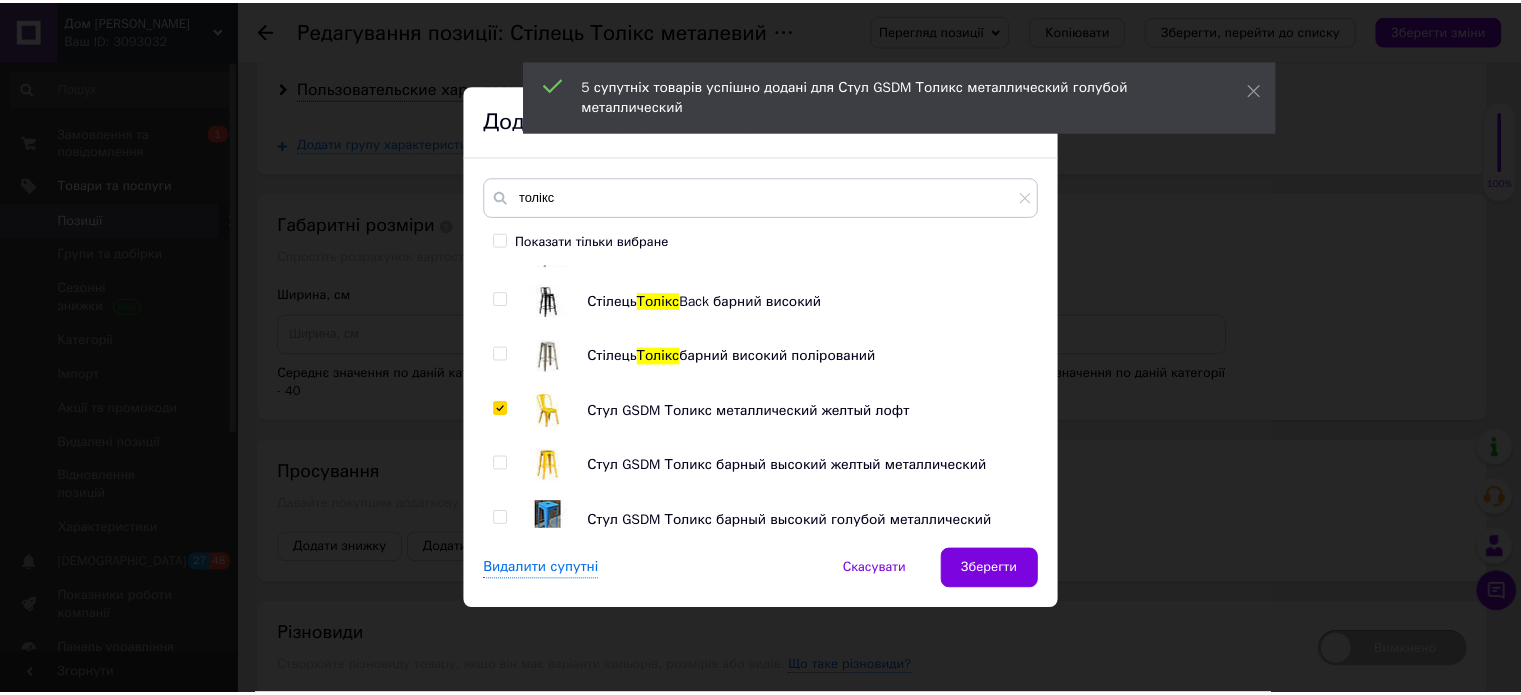 scroll, scrollTop: 380, scrollLeft: 0, axis: vertical 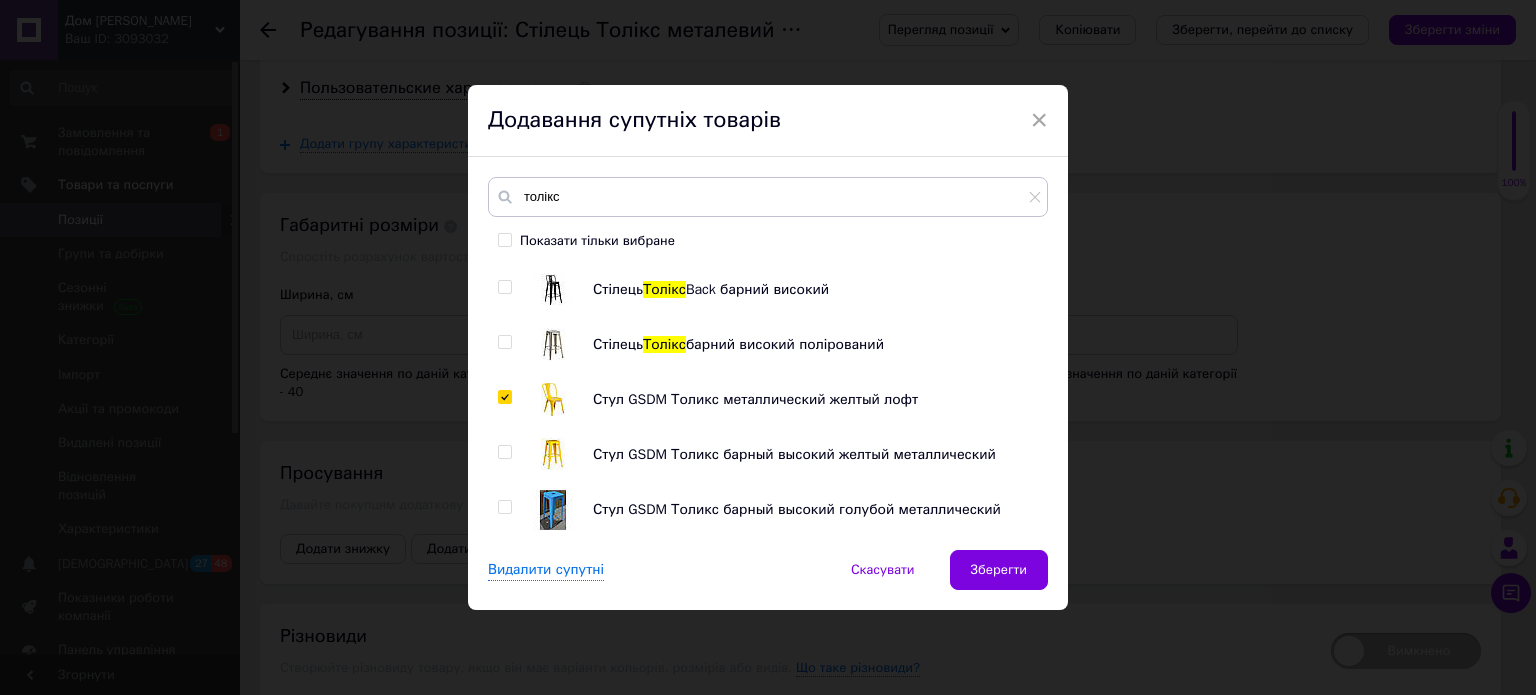 click at bounding box center (504, 507) 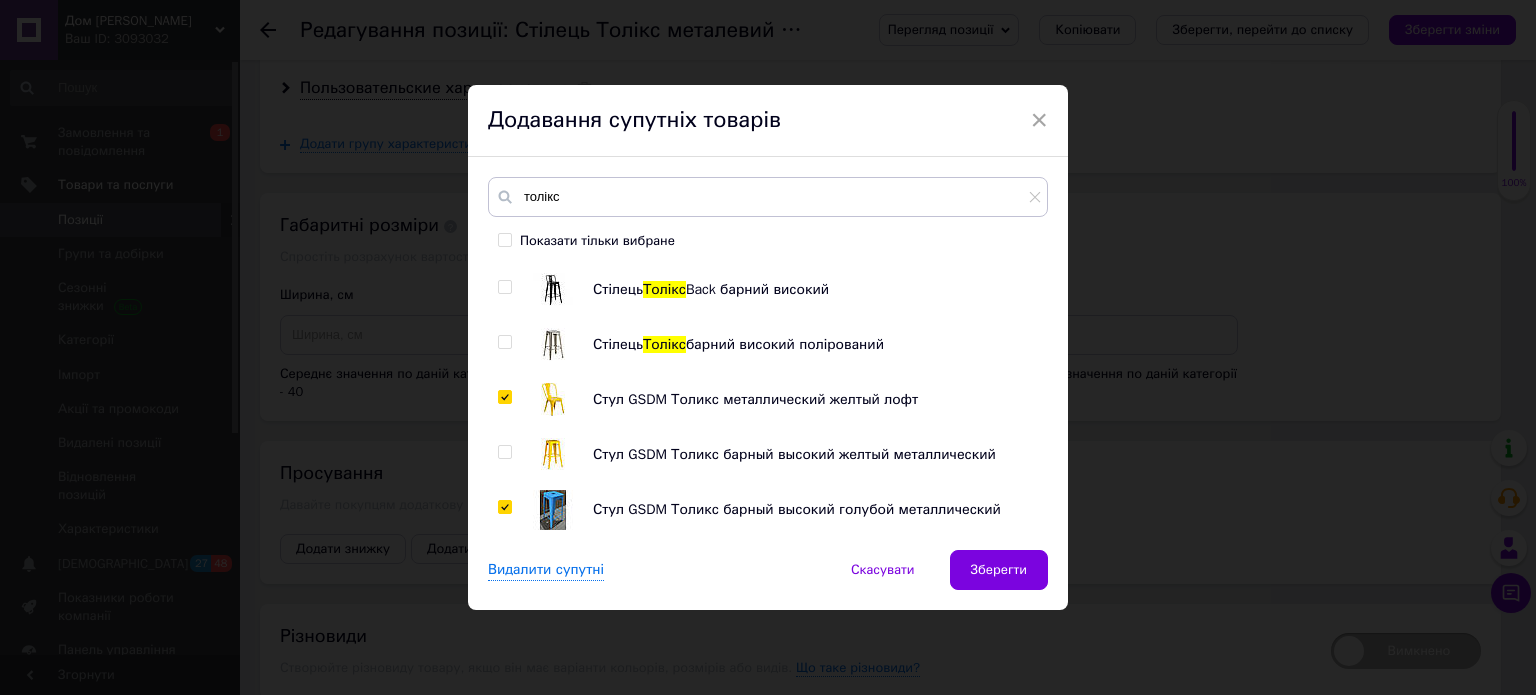 checkbox on "true" 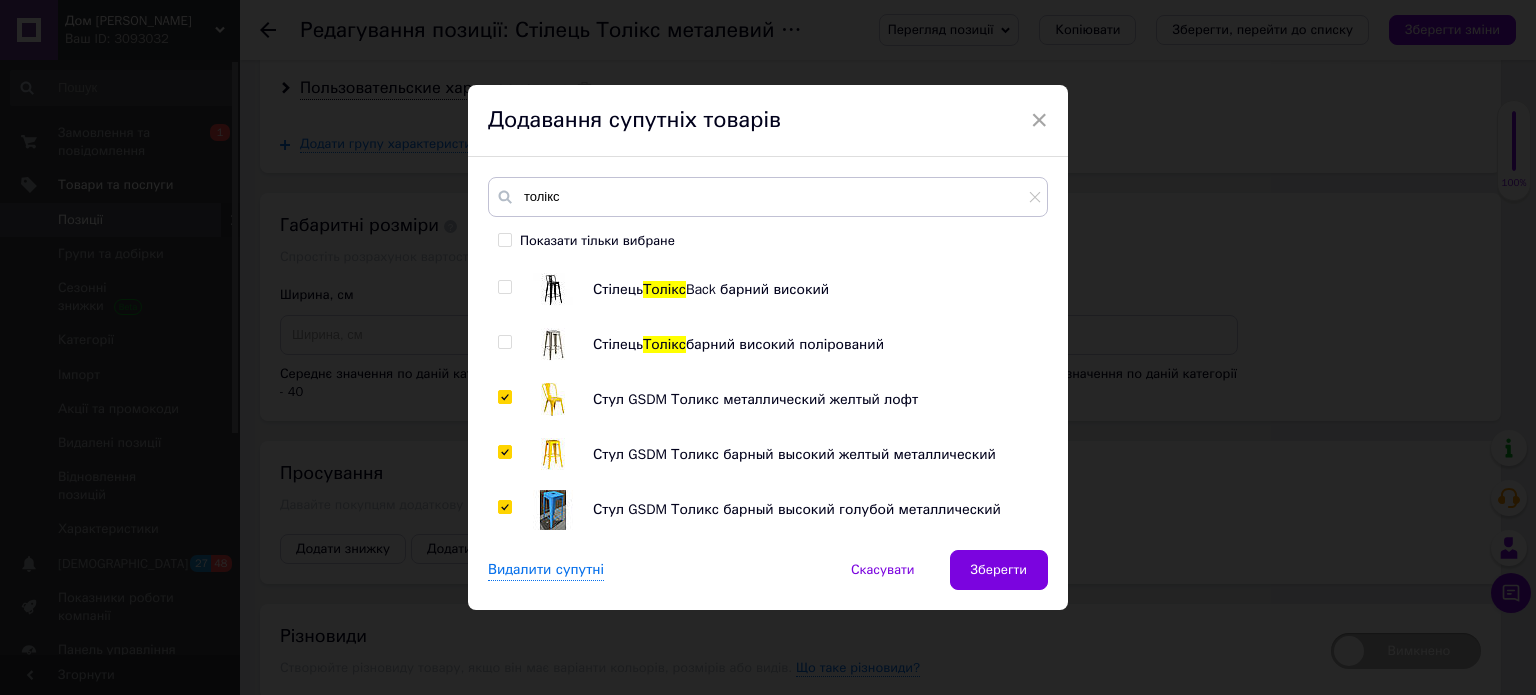 checkbox on "true" 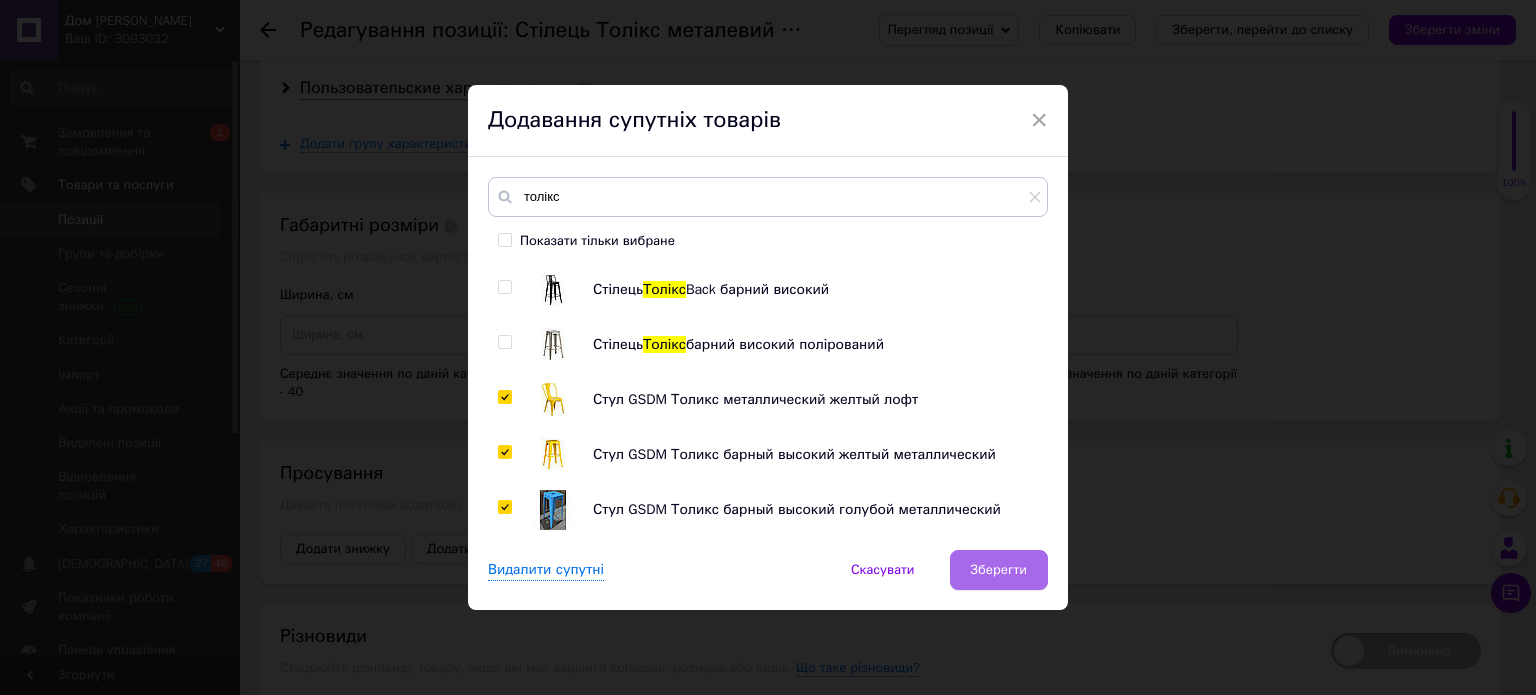 click on "Зберегти" at bounding box center (999, 570) 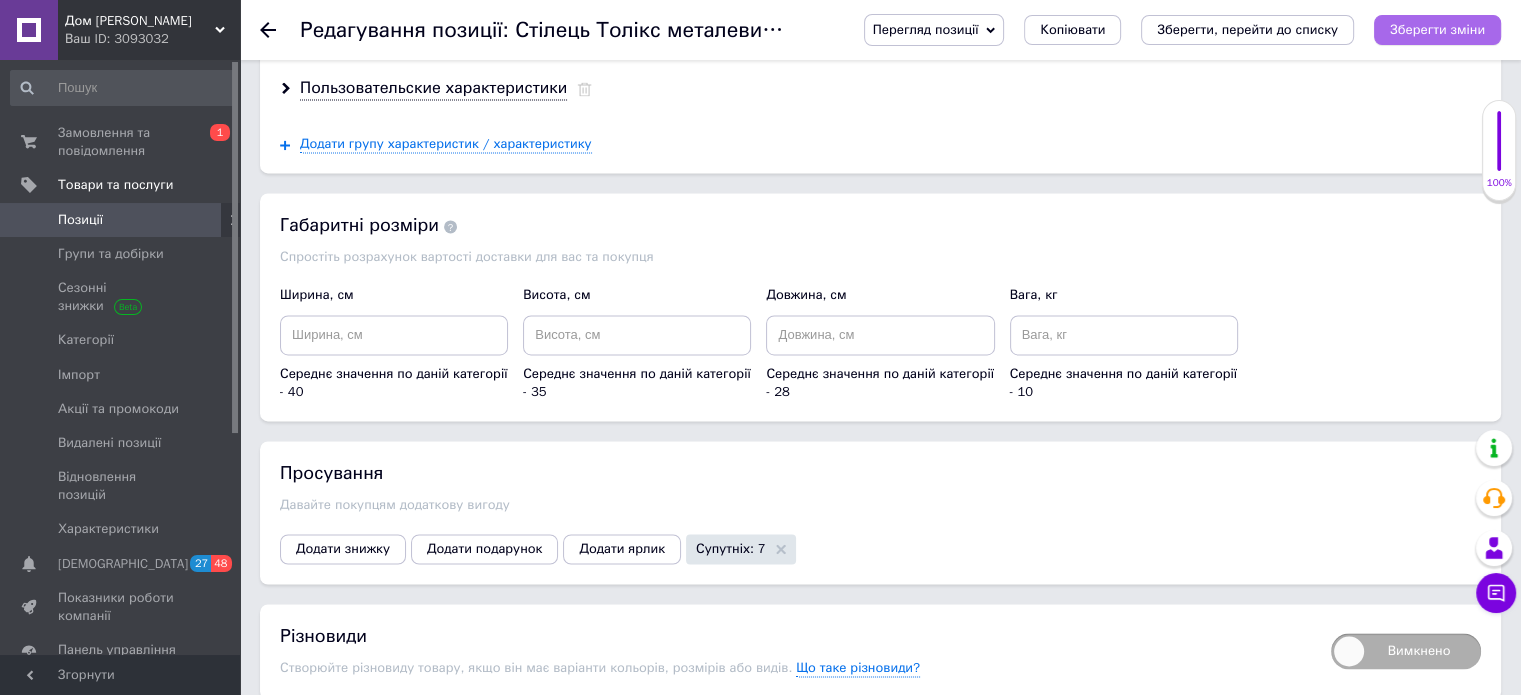 click on "Зберегти зміни" at bounding box center (1437, 30) 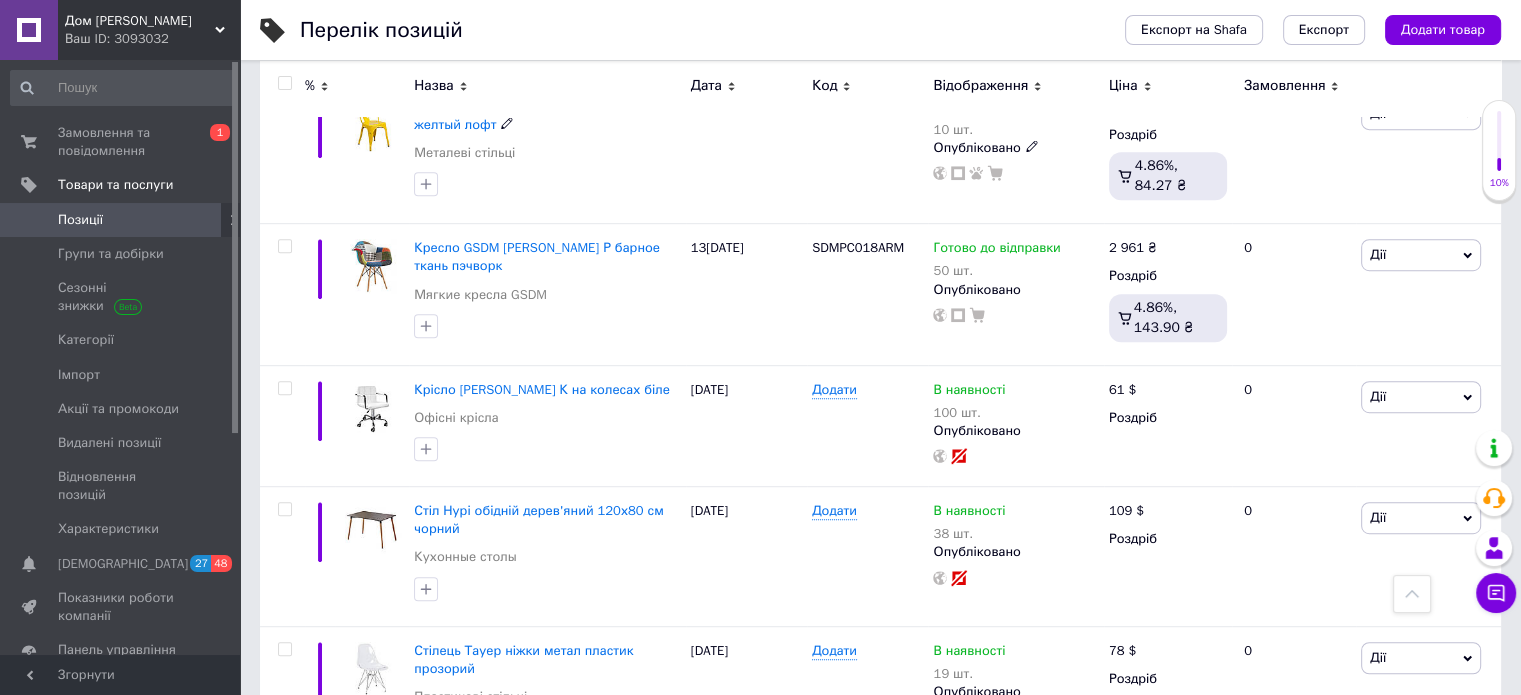 scroll, scrollTop: 1100, scrollLeft: 0, axis: vertical 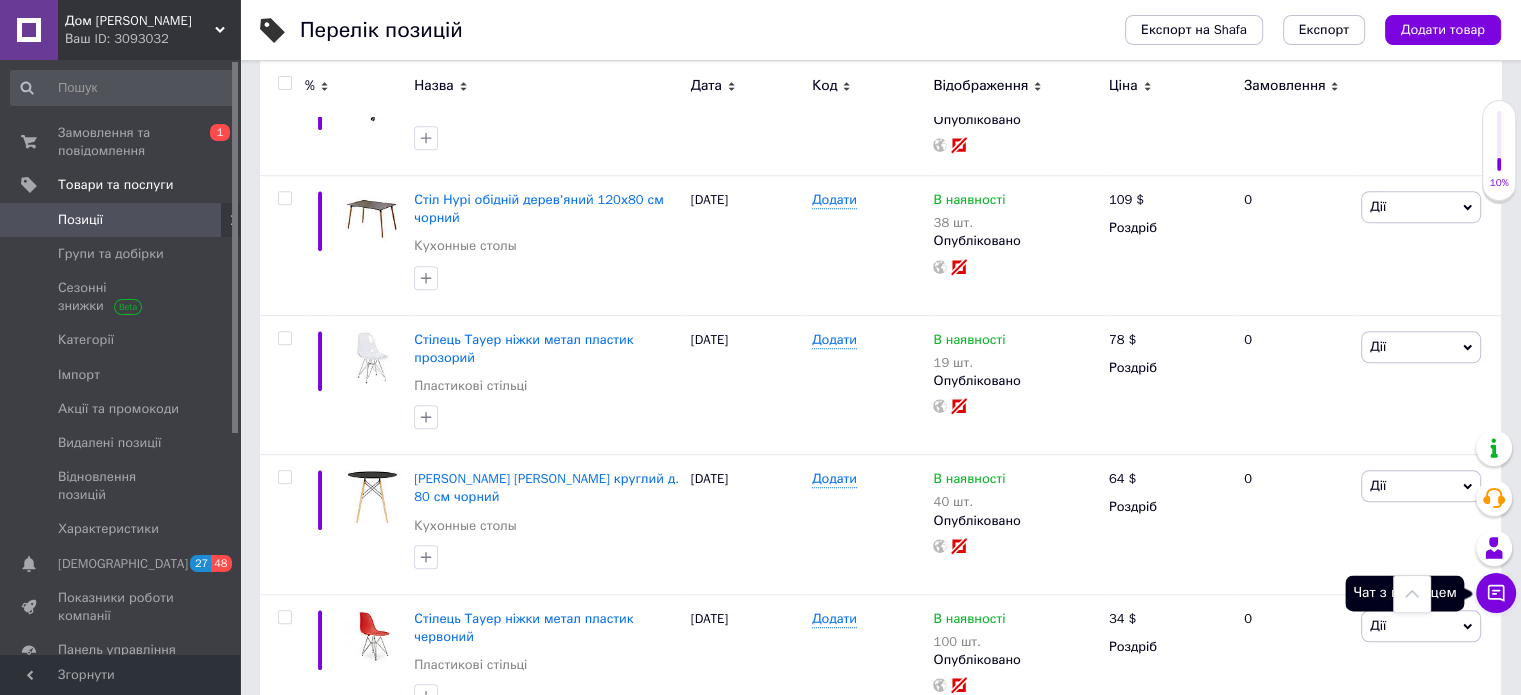 click 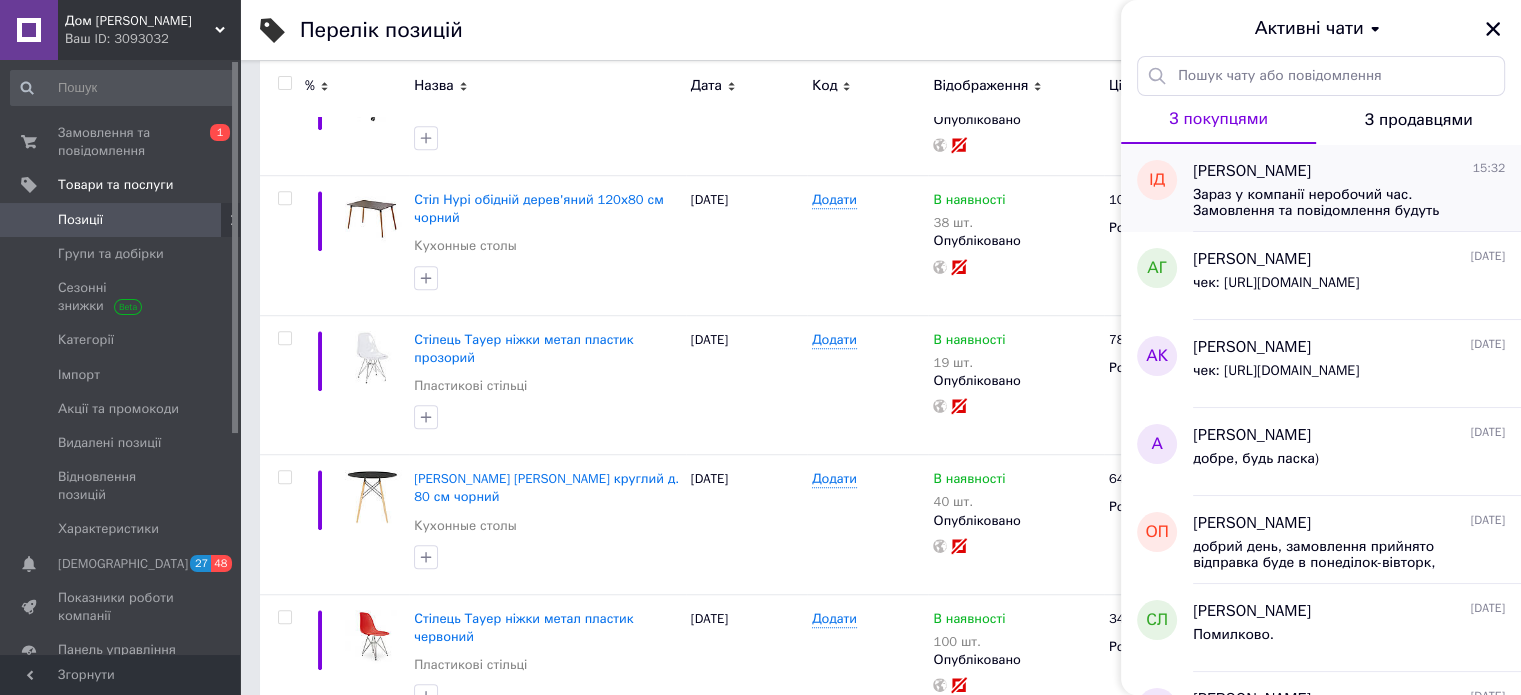 click on "Зараз у компанії неробочий час. Замовлення та повідомлення будуть оброблені з 09:00 найближчого робочого дня (завтра, 14.07)" at bounding box center (1335, 203) 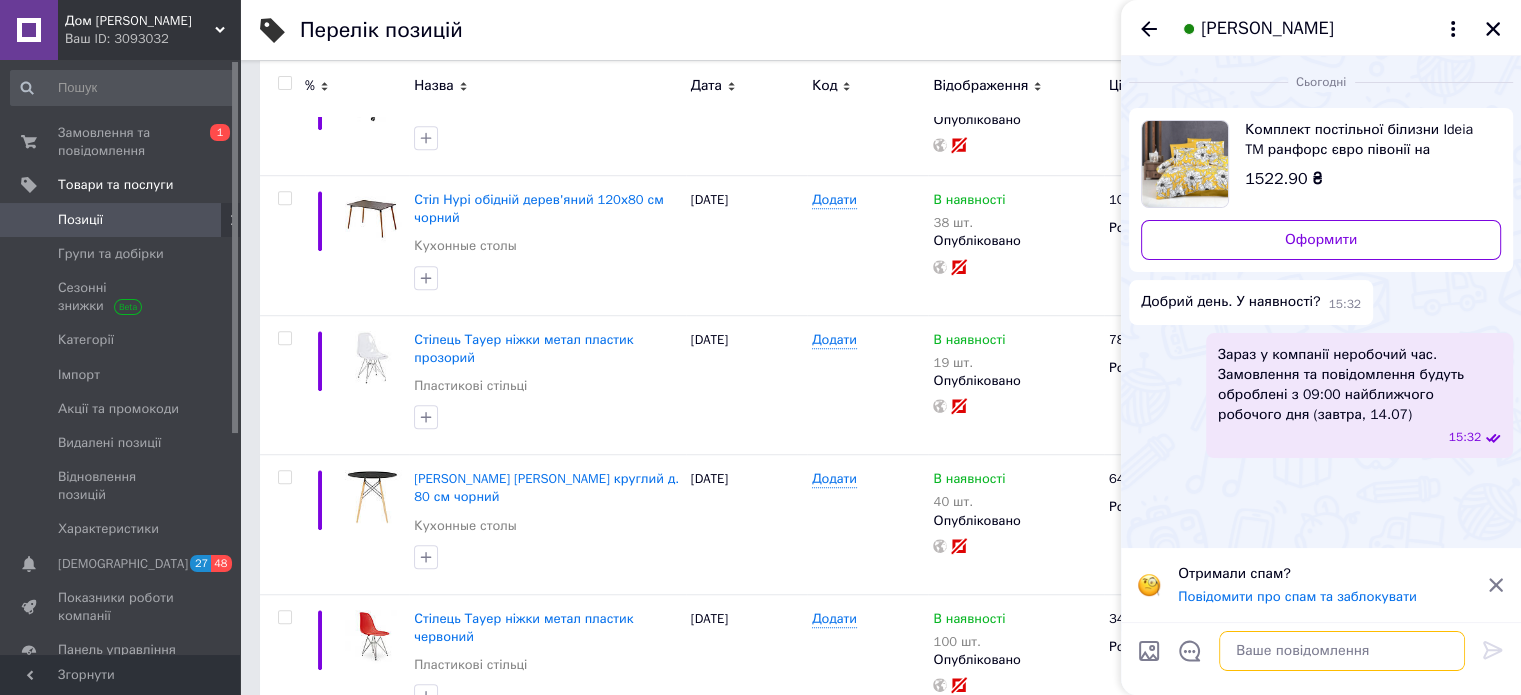 click at bounding box center (1342, 651) 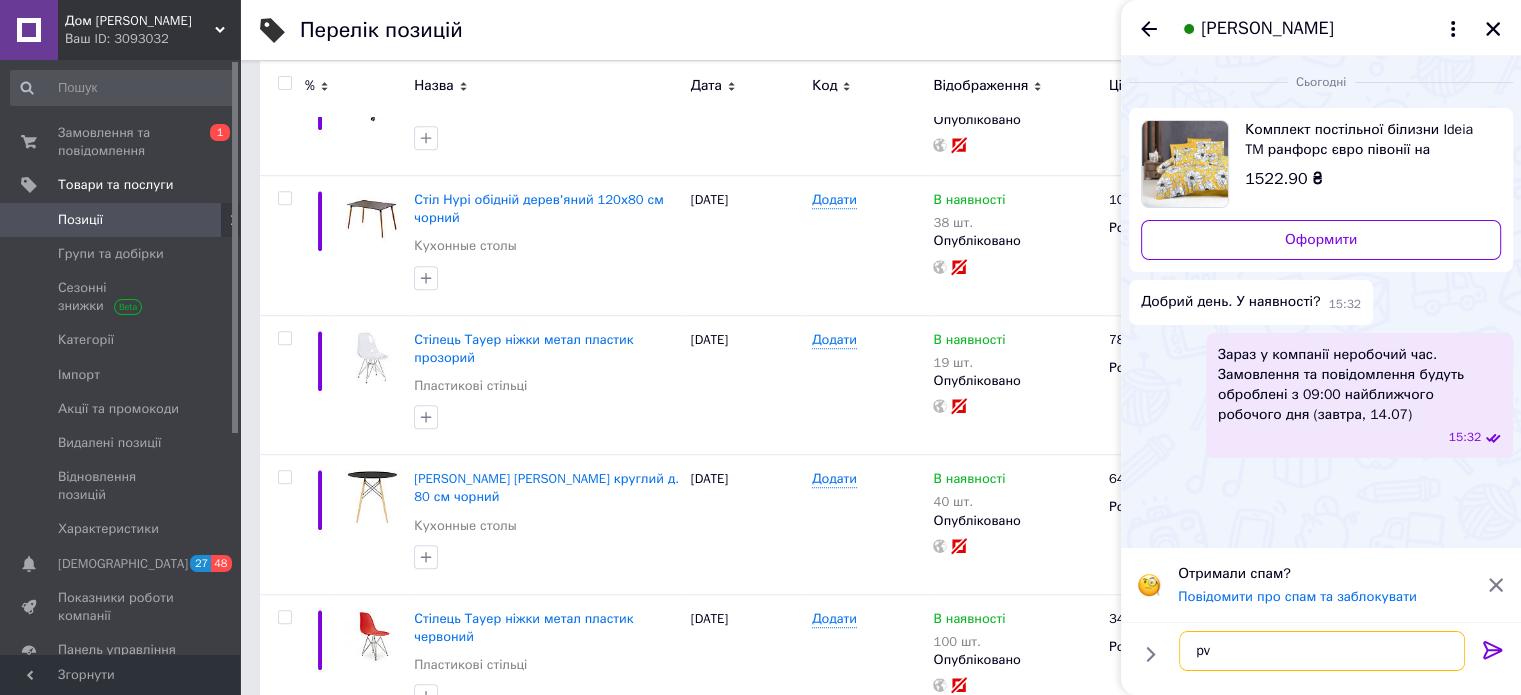 type on "p" 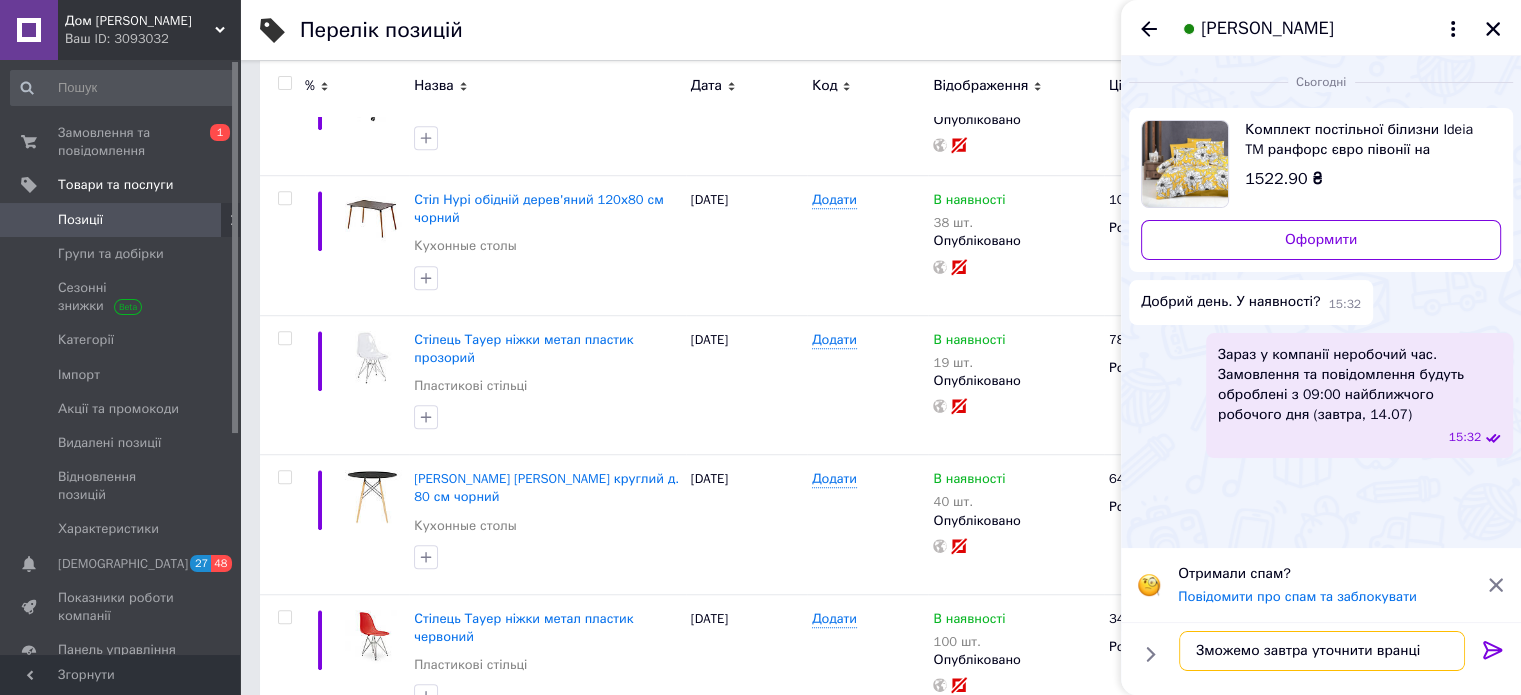 click on "Зможемо завтра уточнити вранці" at bounding box center (1322, 651) 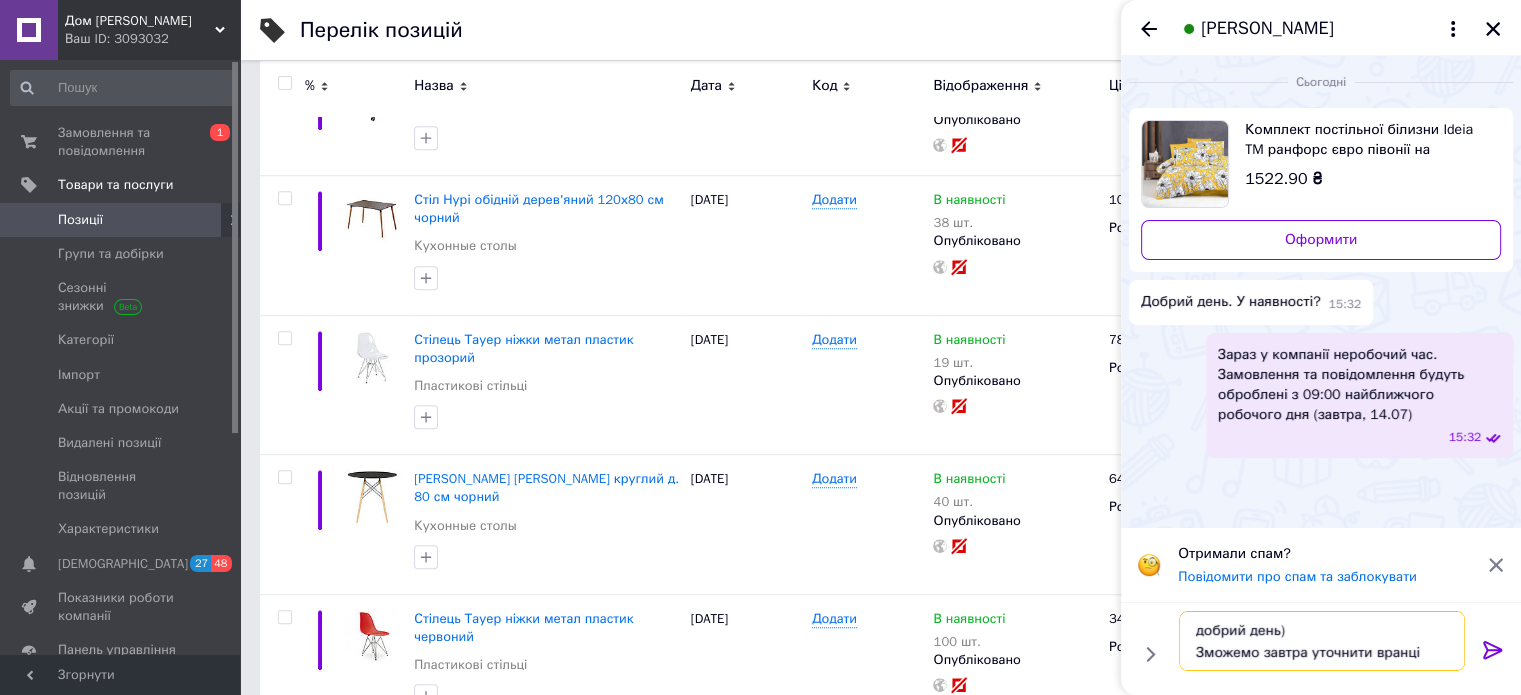 type on "добрий день)
Зможемо завтра уточнити вранці" 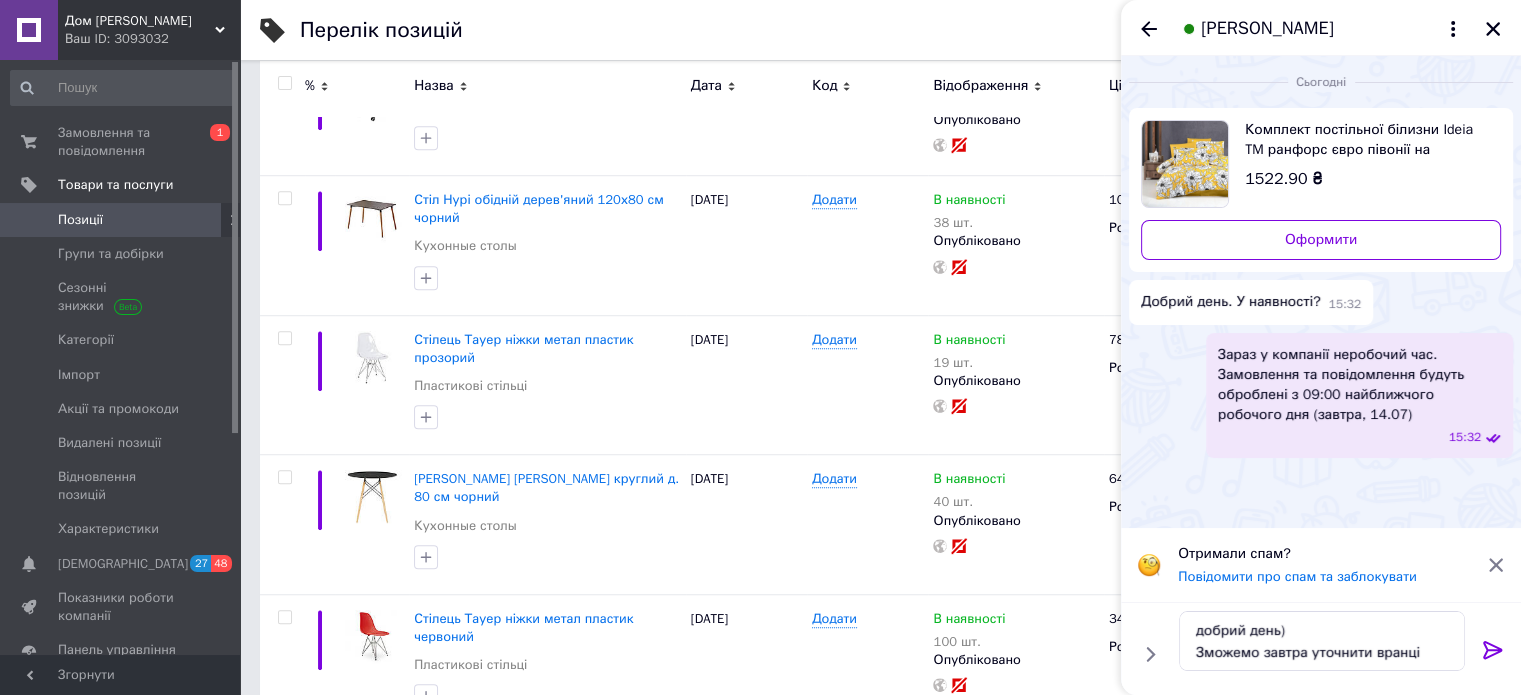 click 